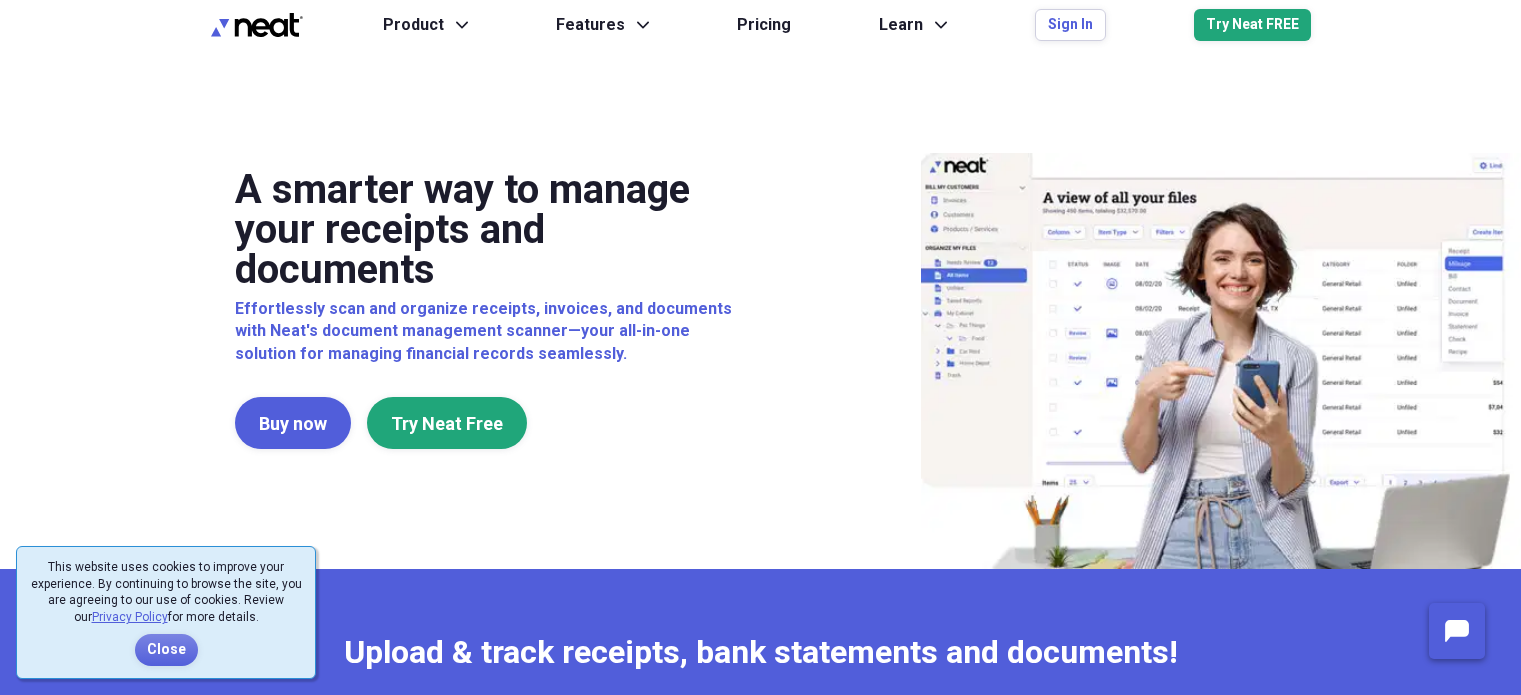 scroll, scrollTop: 0, scrollLeft: 0, axis: both 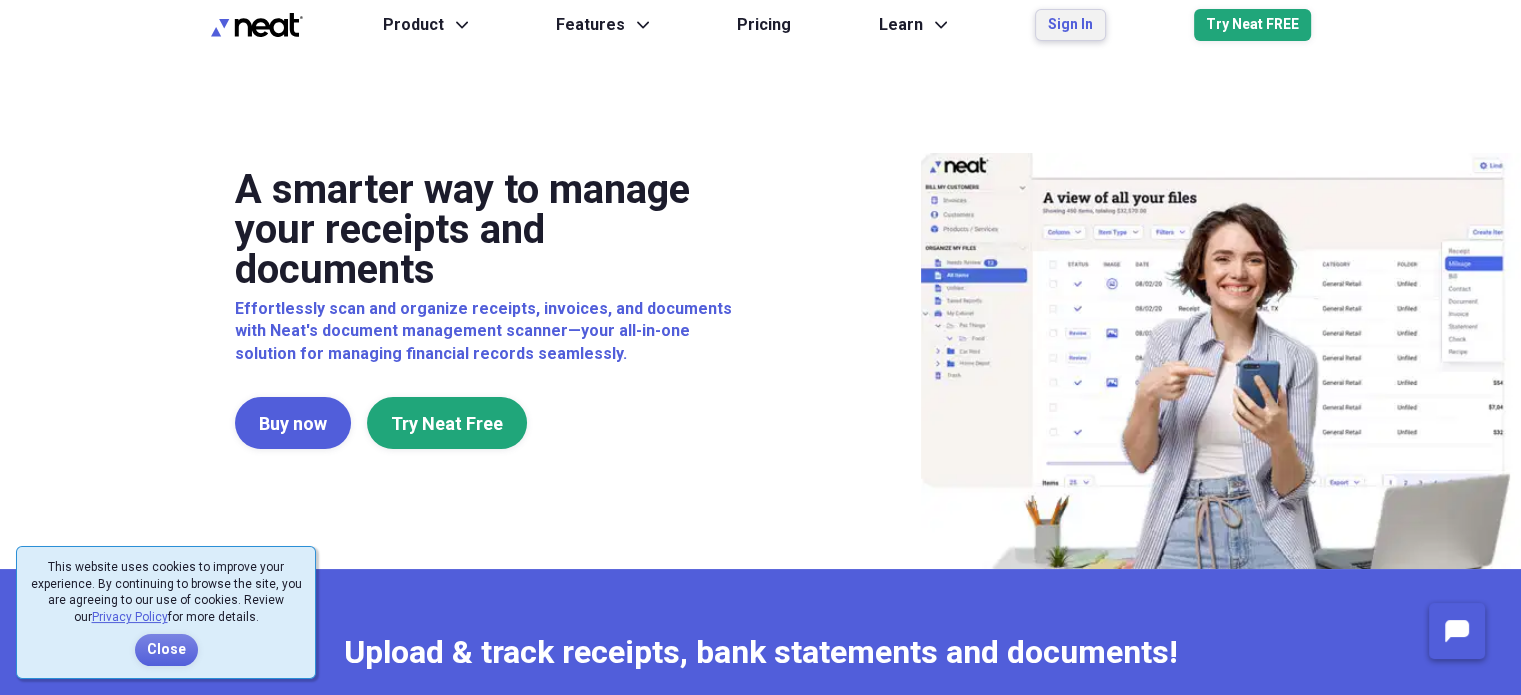 click on "Sign In" at bounding box center (1070, 25) 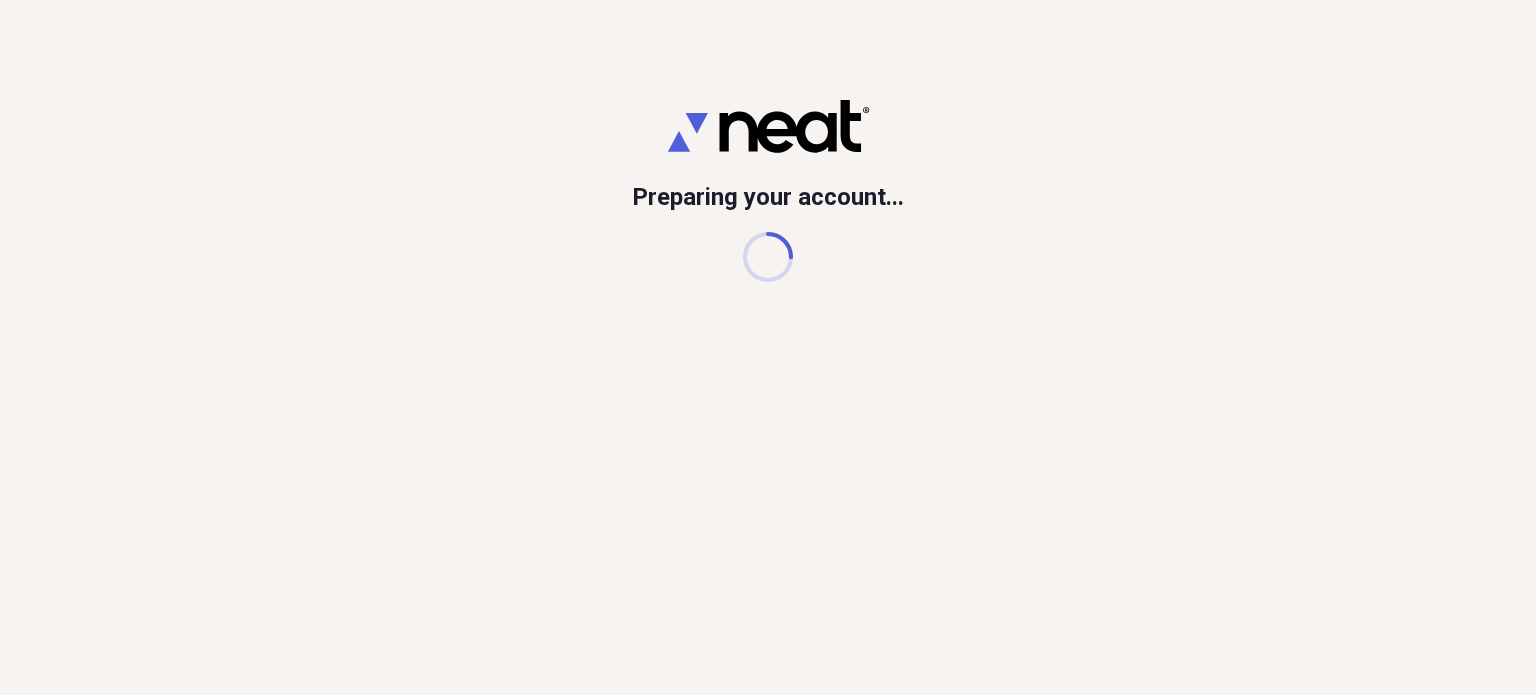 scroll, scrollTop: 0, scrollLeft: 0, axis: both 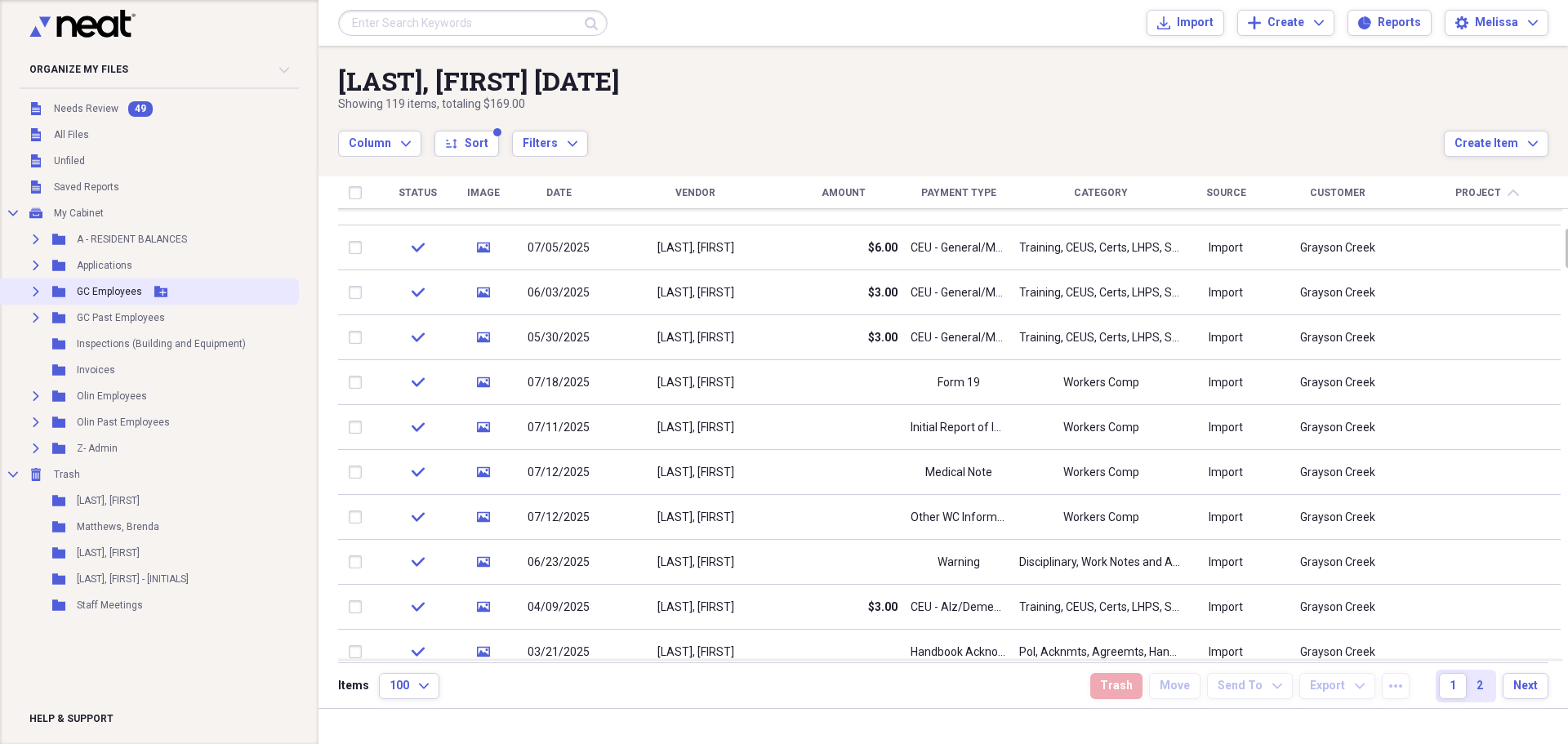 click on "Expand" 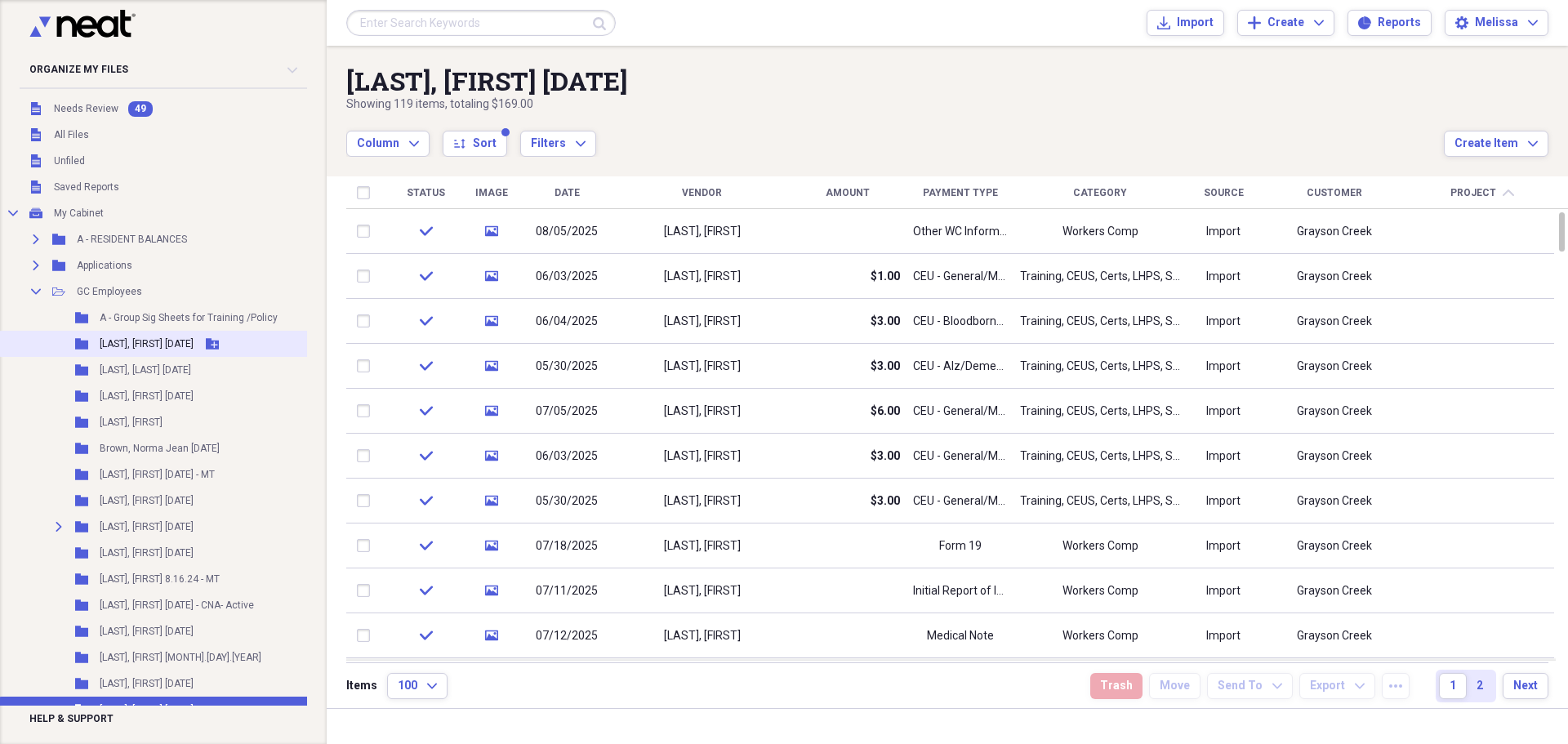 click on "[LAST], [FIRST] [DATE]" at bounding box center (146, 344) 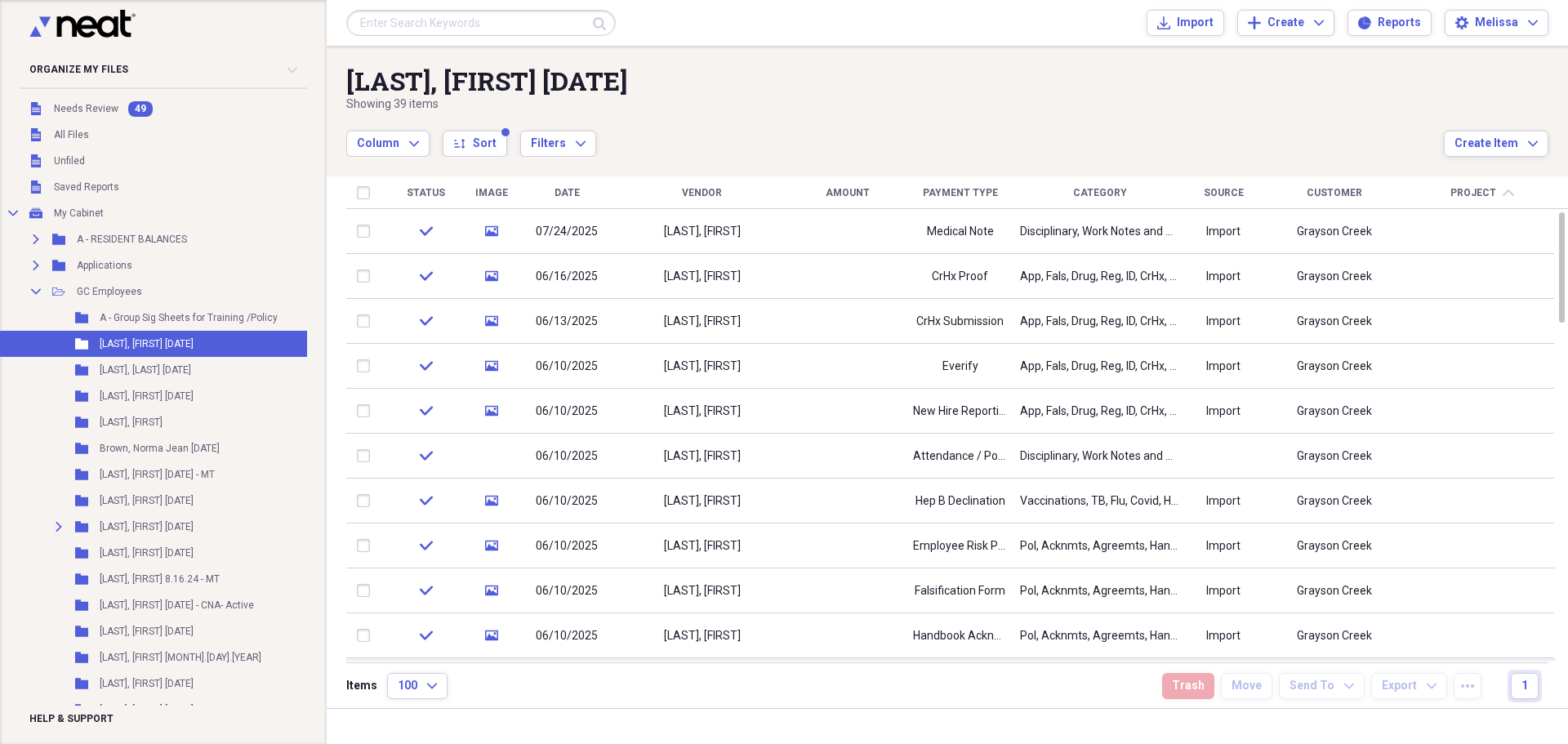 click on "Payment Type" at bounding box center (960, 193) 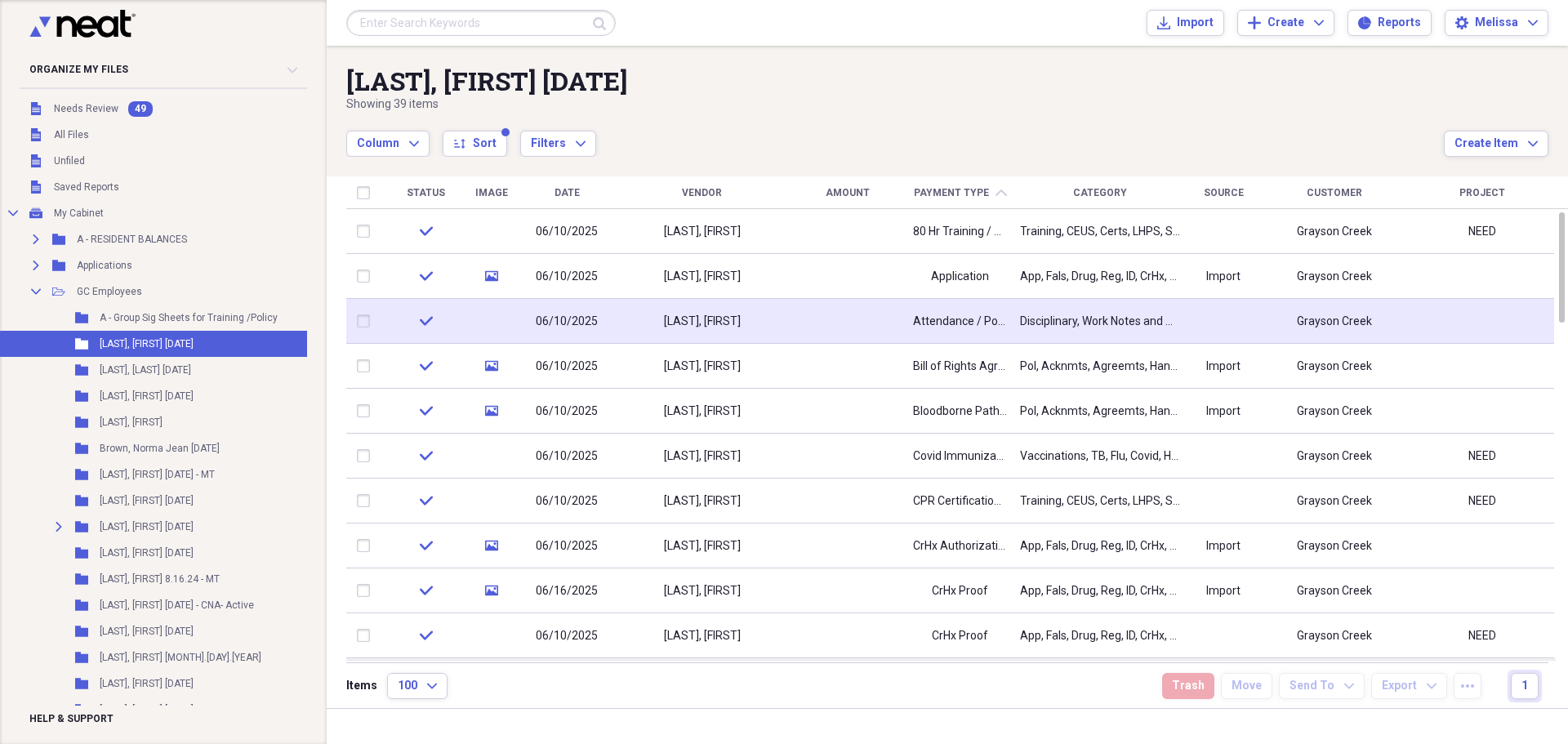 click on "Attendance / Point System" at bounding box center (960, 322) 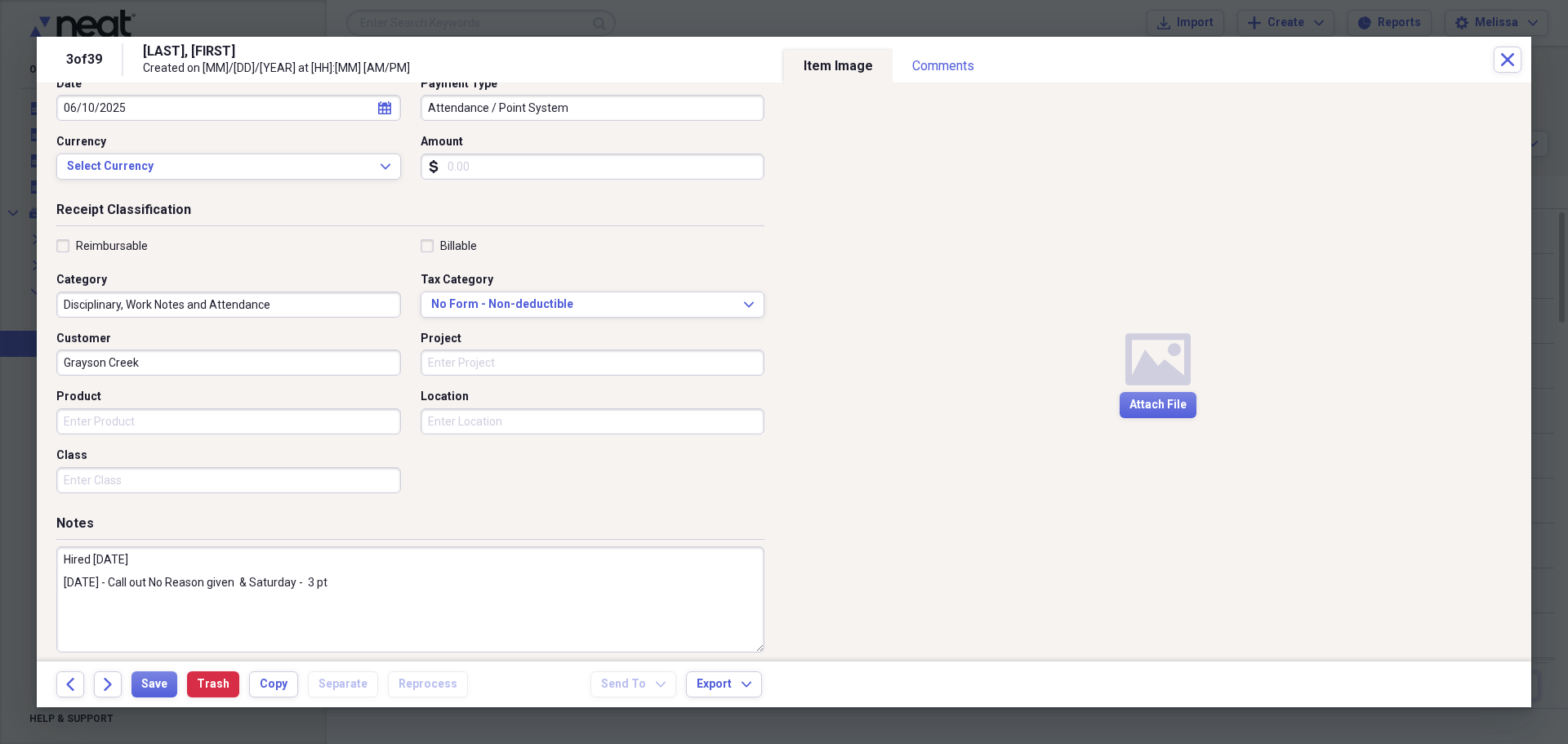 scroll, scrollTop: 196, scrollLeft: 0, axis: vertical 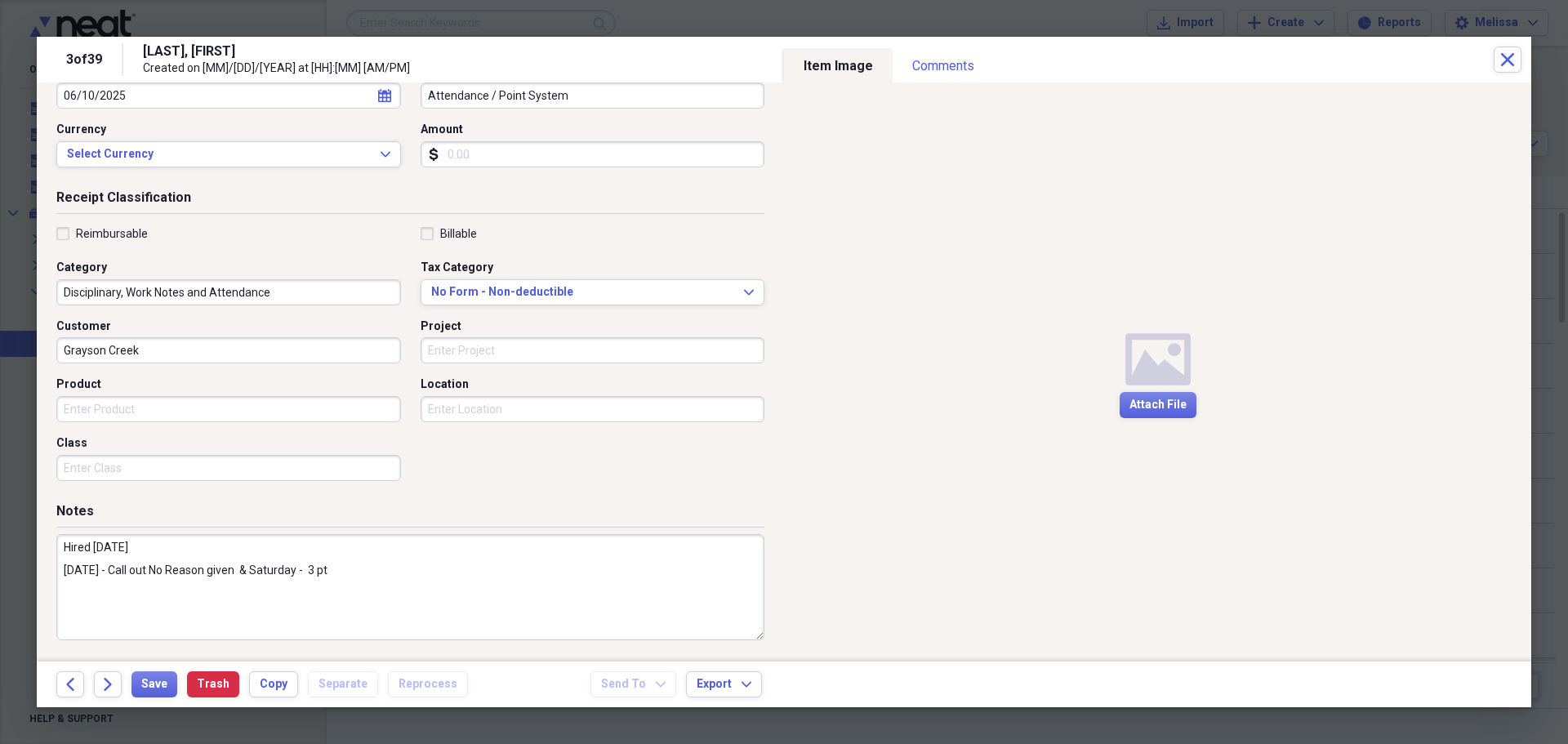 click on "Hired [DATE]
[DATE] - Call out No Reason given  & Saturday -  3 pt" at bounding box center [410, 587] 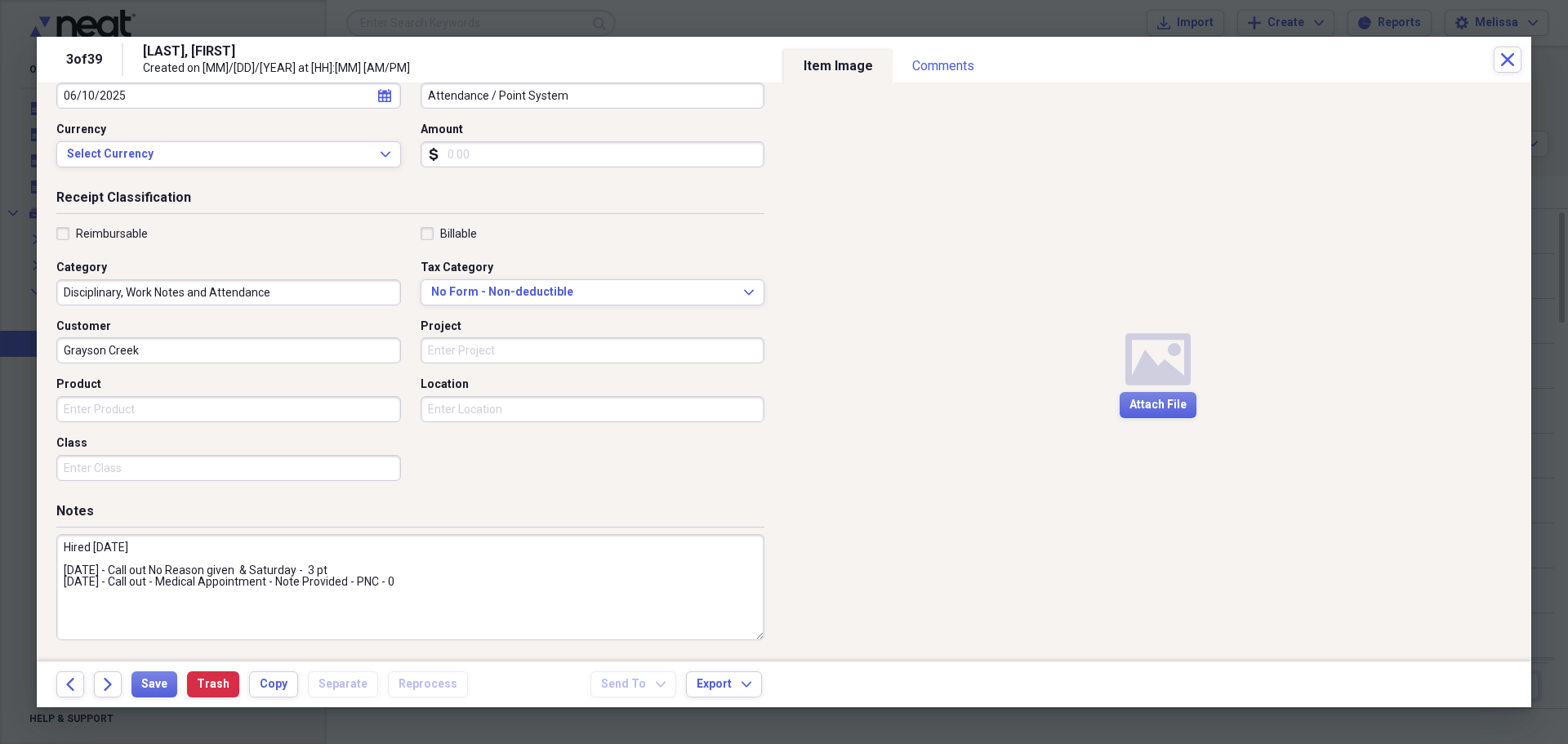 click on "Hired [DATE]
[DATE] - Call out No Reason given  & Saturday -  3 pt
[DATE] - Call out - Medical Appointment - Note Provided - PNC - 0" at bounding box center (410, 587) 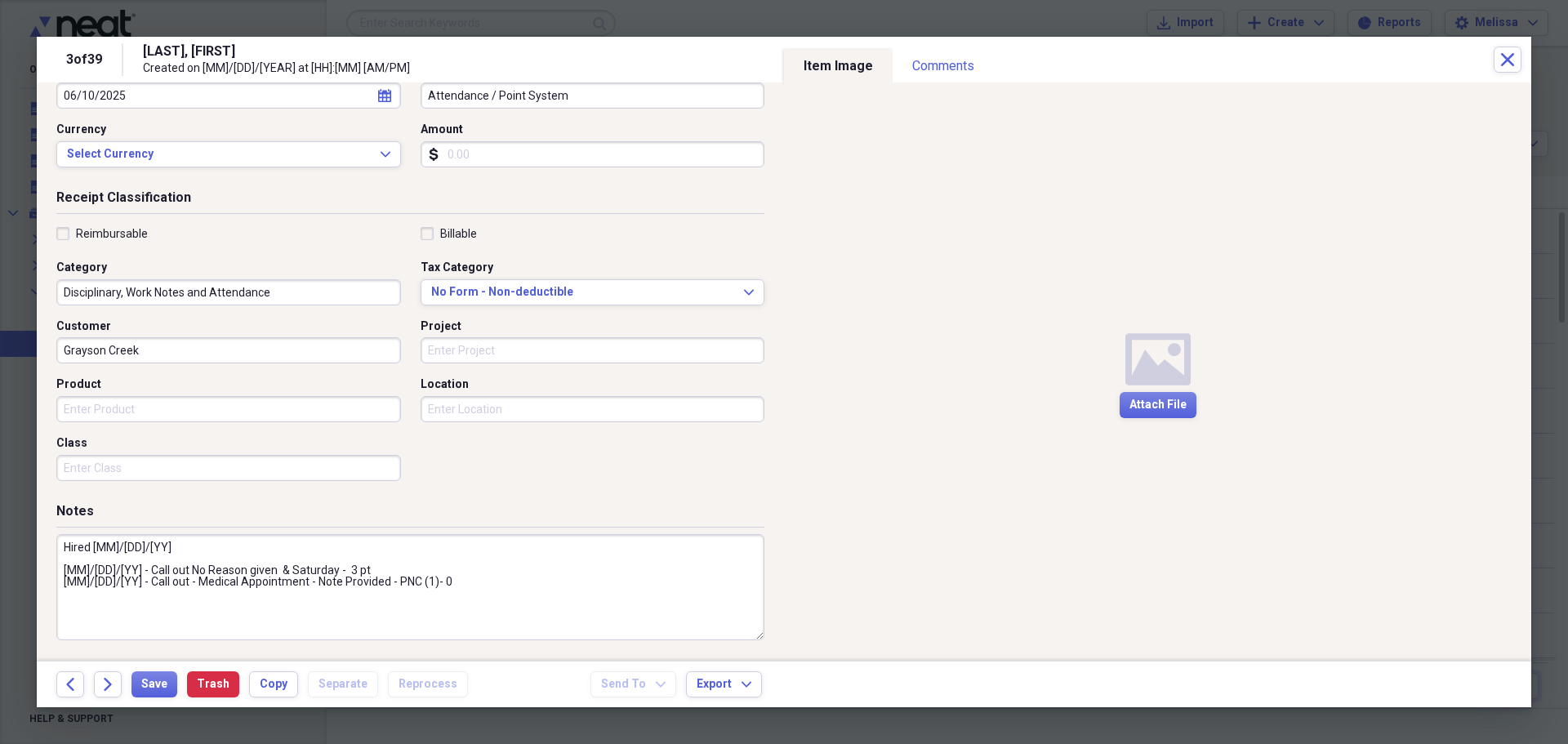 click on "Hired [MM]/[DD]/[YY]
[MM]/[DD]/[YY] - Call out No Reason given  & Saturday -  3 pt
[MM]/[DD]/[YY] - Call out - Medical Appointment - Note Provided - PNC (1)- 0" at bounding box center [410, 587] 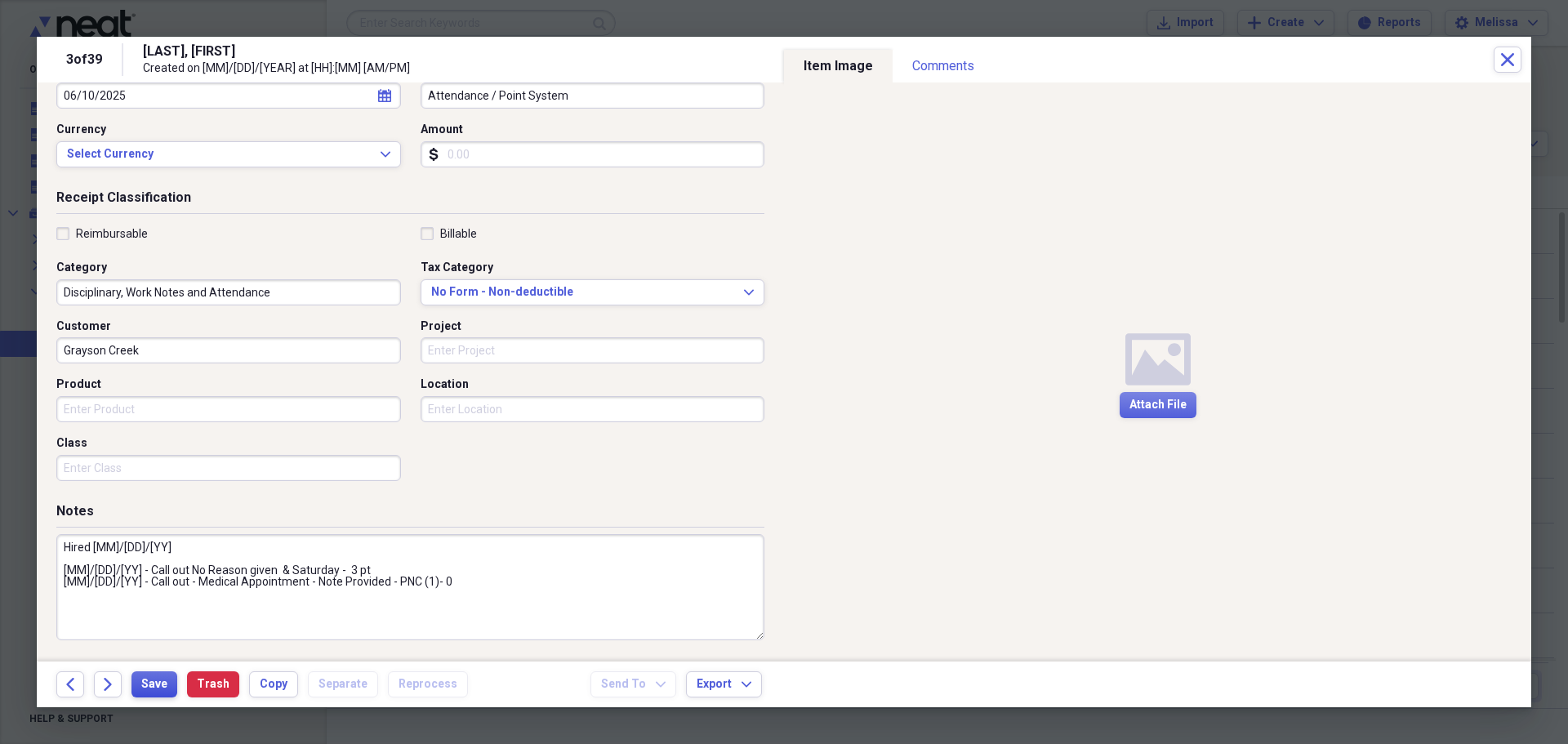 click on "Save" at bounding box center (154, 684) 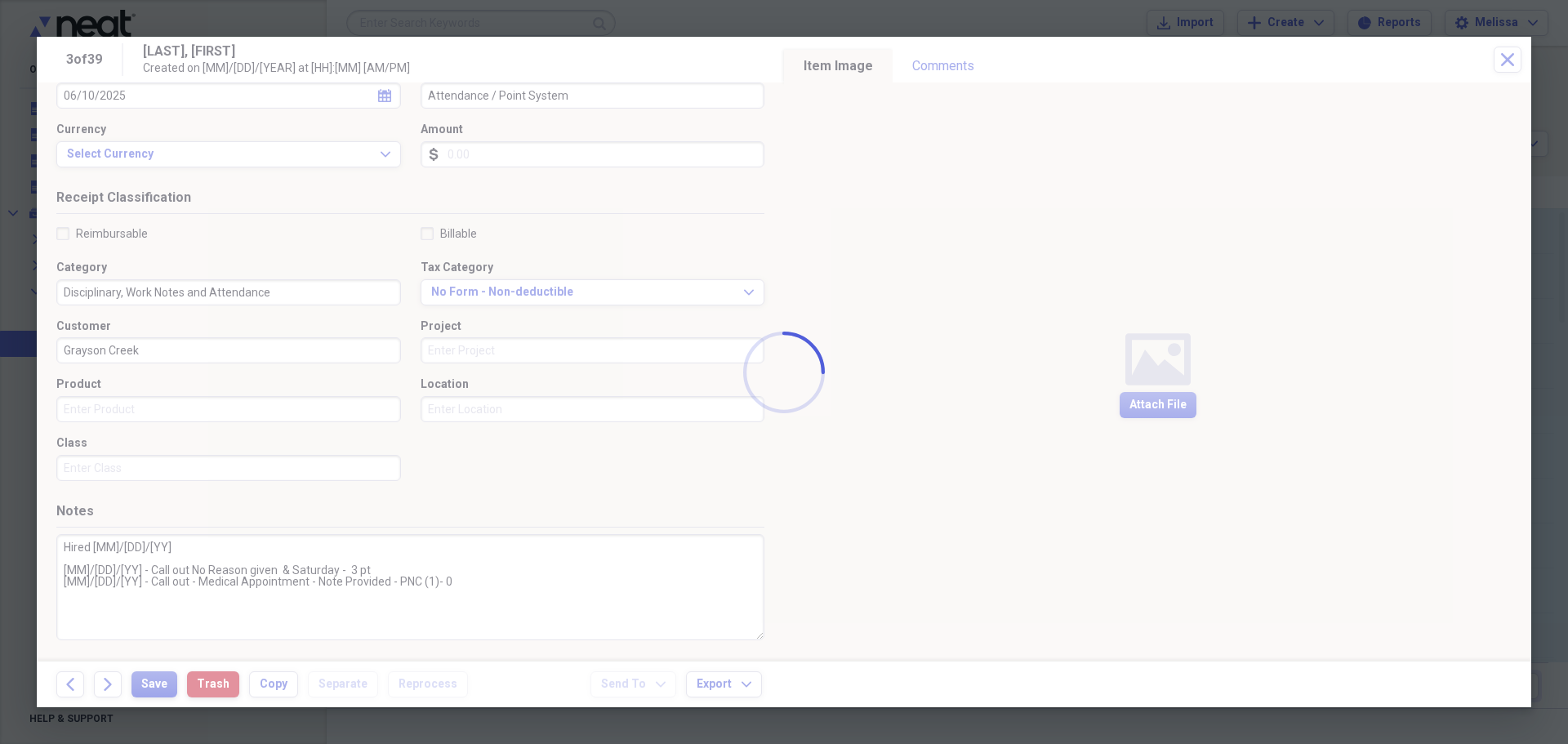 type on "Hired [MM]/[DD]/[YY]
[MM]/[DD]/[YY] - Call out No Reason given  & Saturday -  3 pt
[MM]/[DD]/[YY] - Call out - Medical Appointment - Note Provided - PNC (1)- 0" 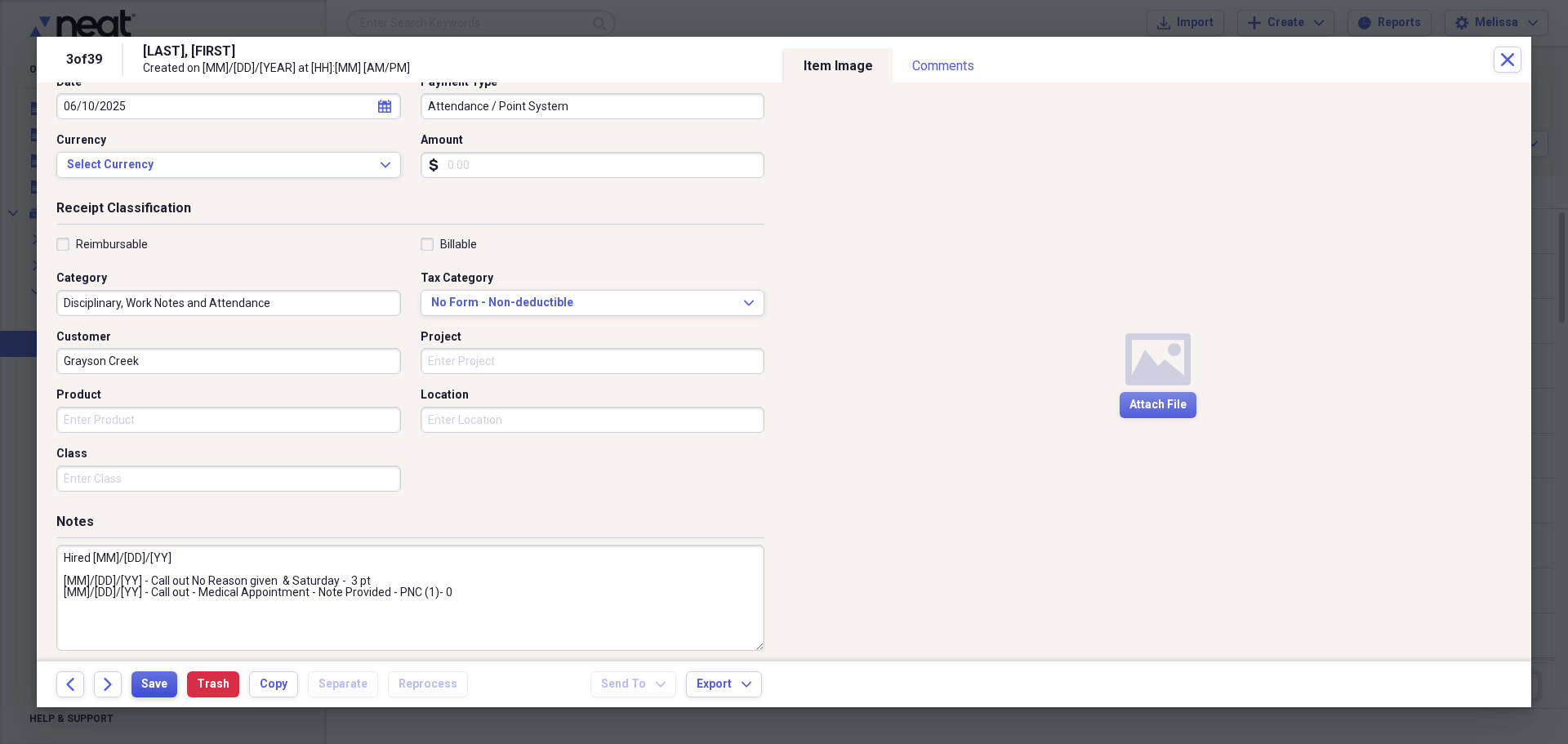 scroll, scrollTop: 196, scrollLeft: 0, axis: vertical 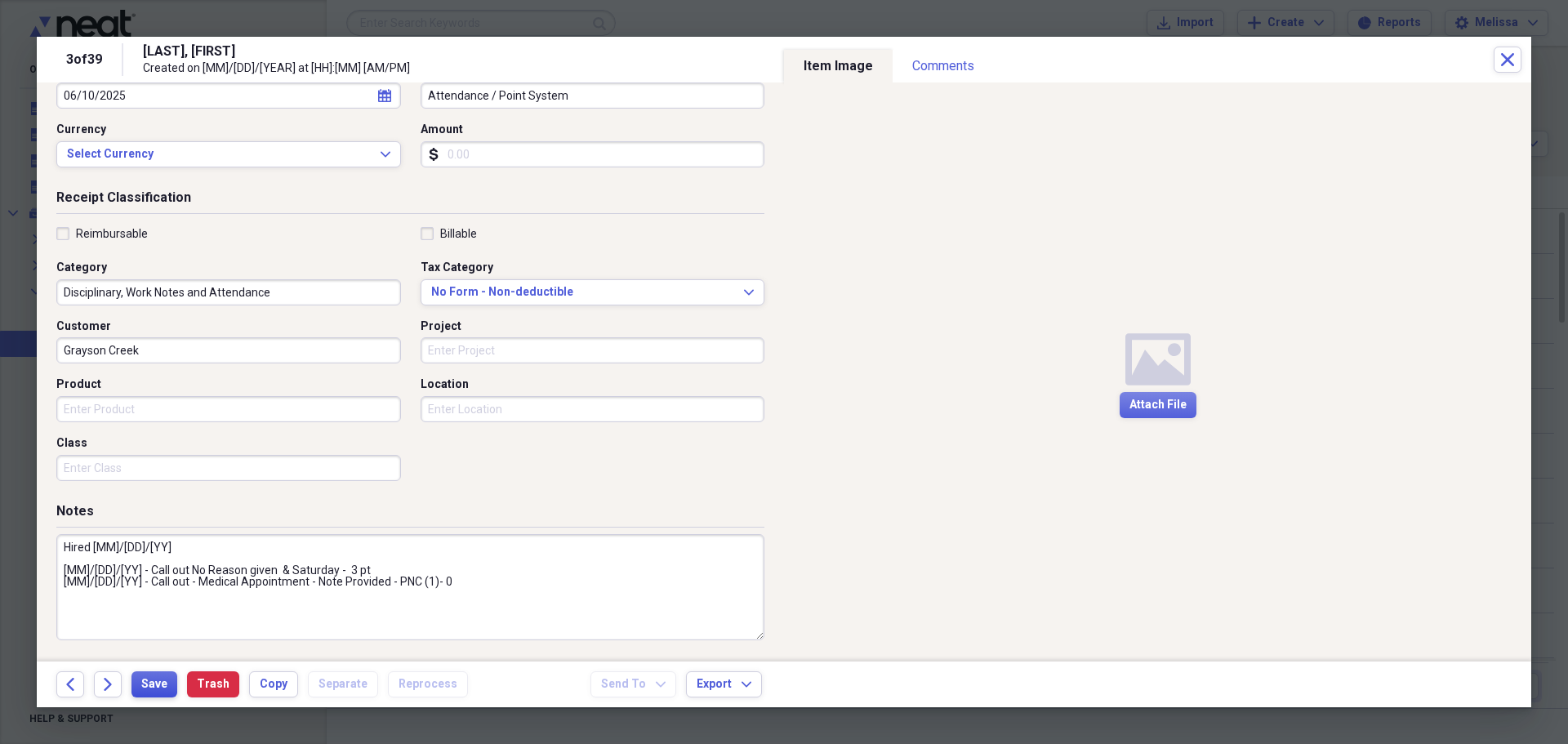 click on "Save" at bounding box center [154, 684] 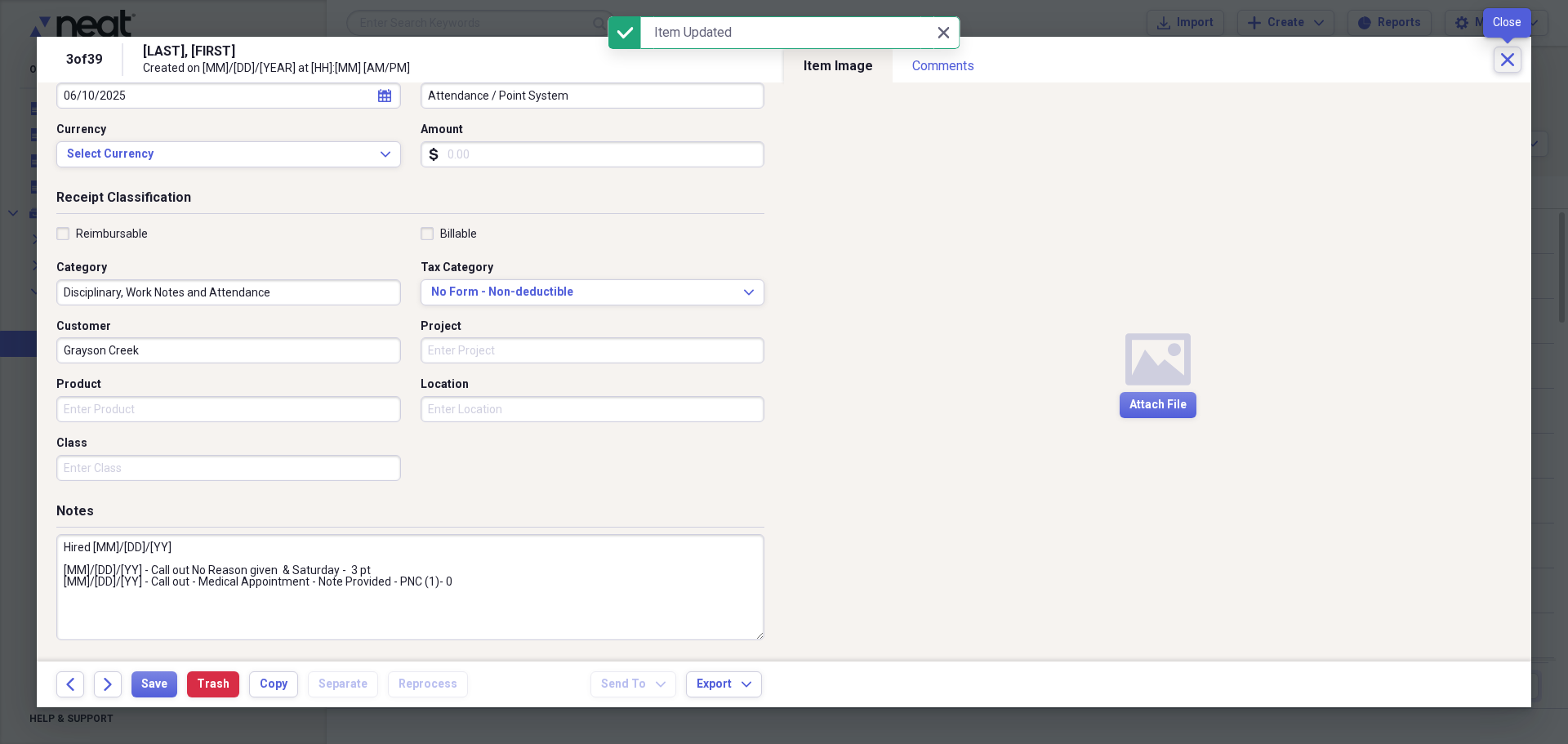 click on "Close" 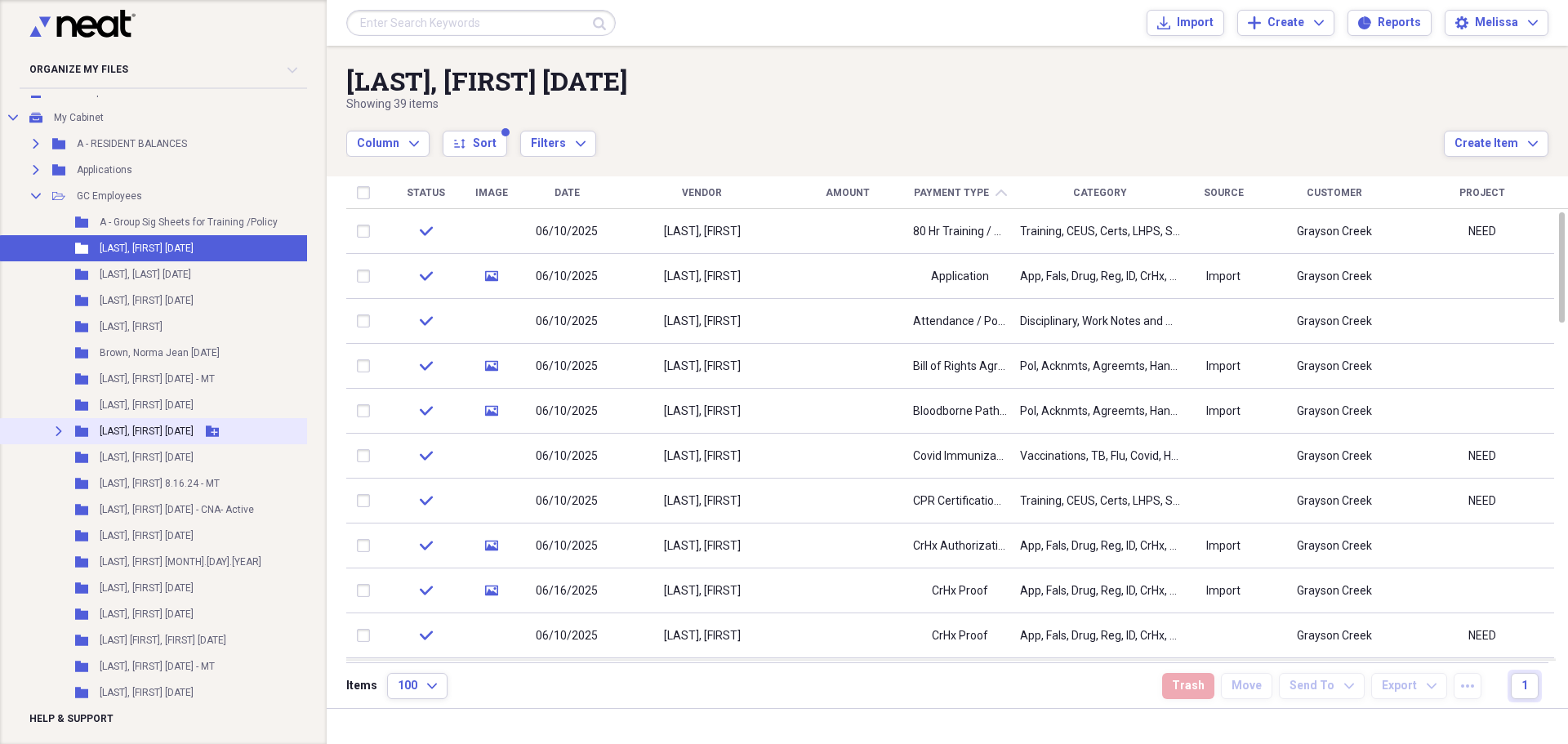 scroll, scrollTop: 163, scrollLeft: 0, axis: vertical 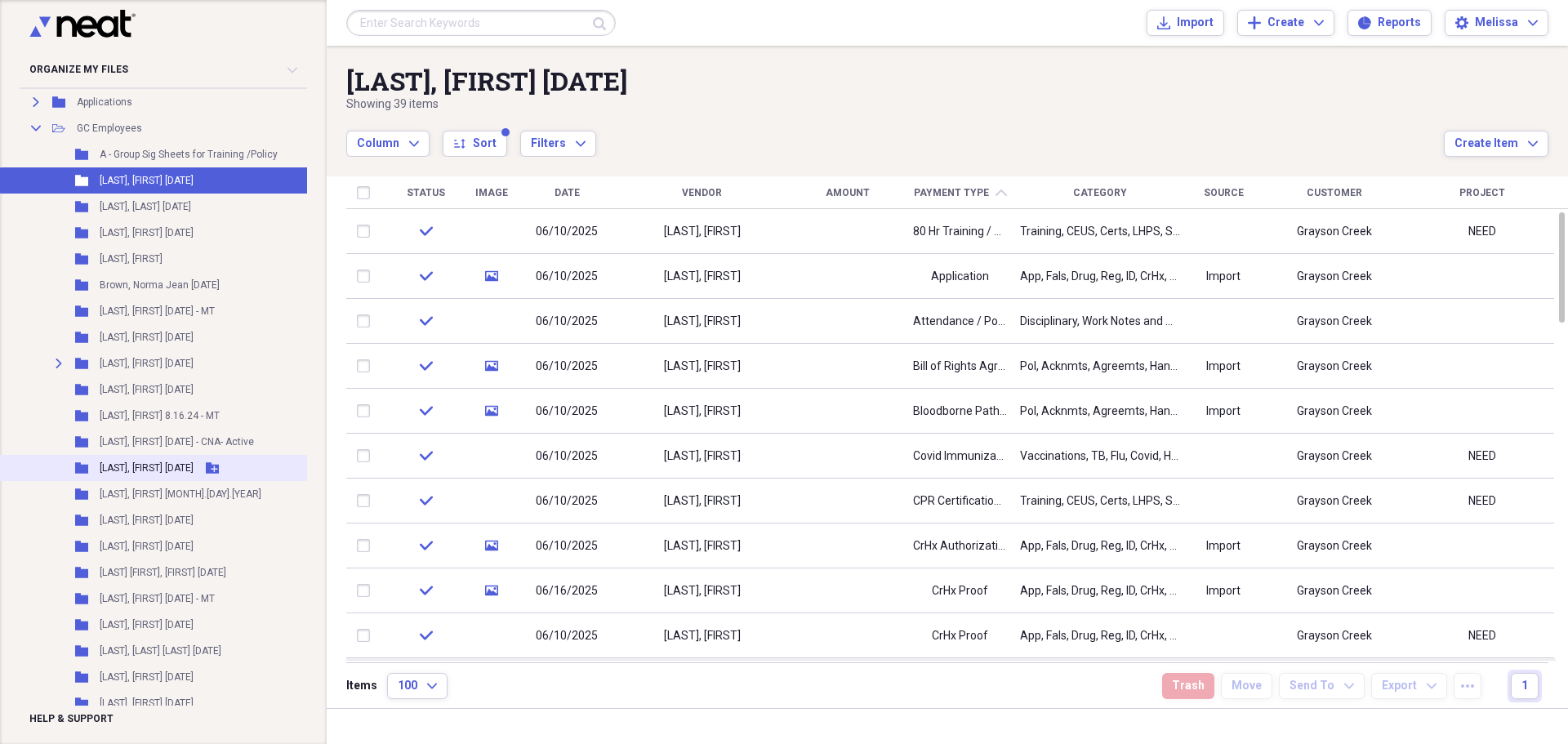 click on "[LAST], [FIRST] [DATE]" at bounding box center (146, 468) 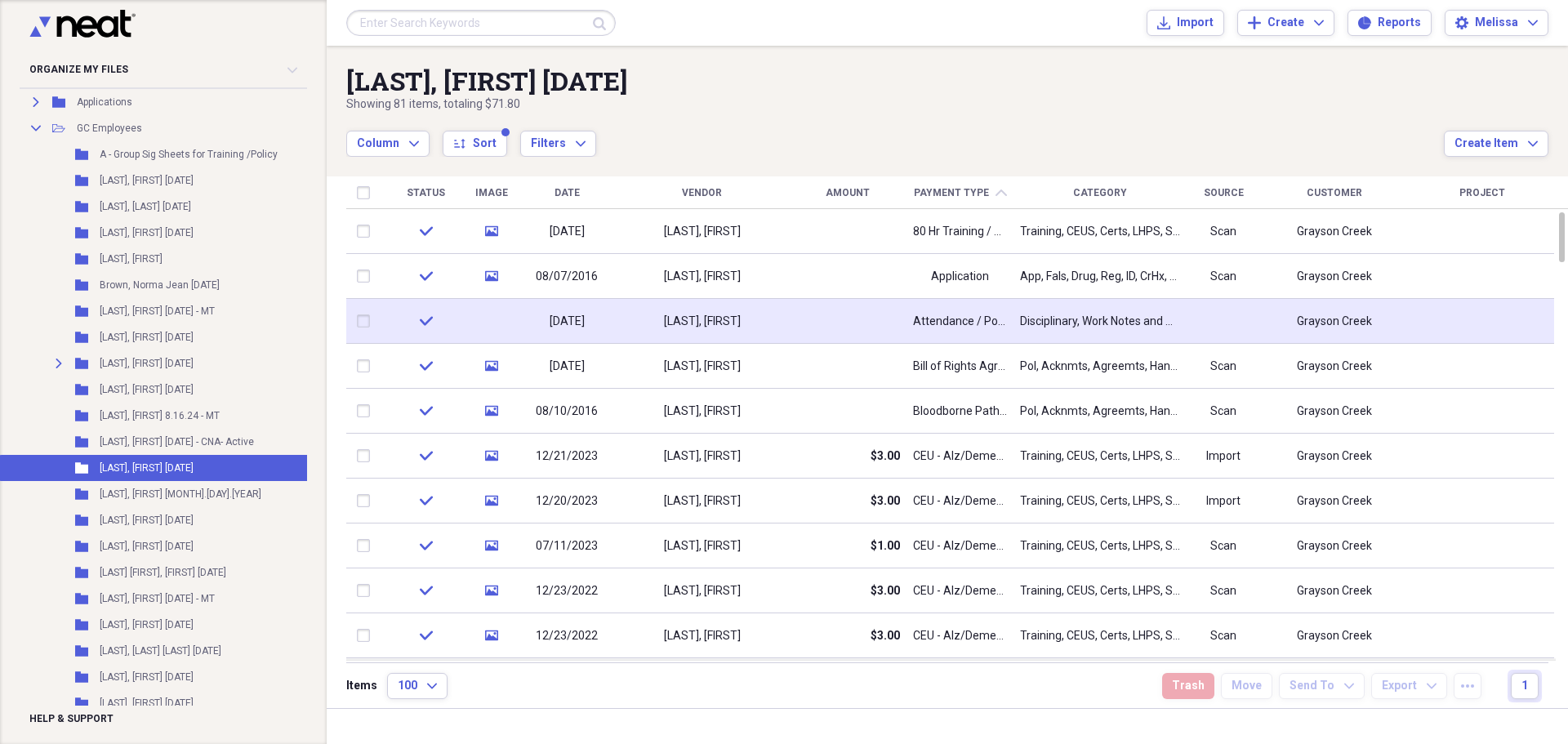 click at bounding box center [847, 321] 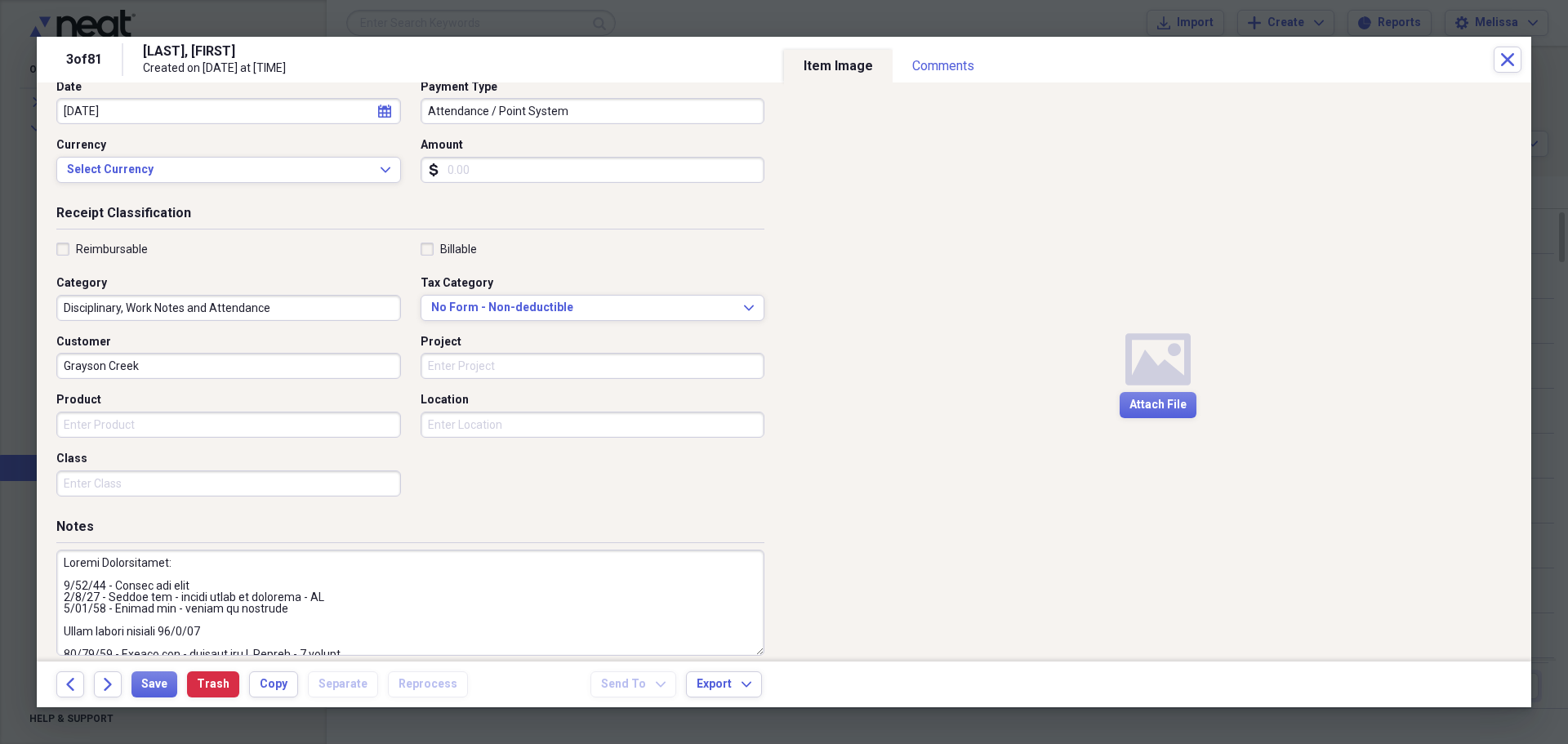 scroll, scrollTop: 196, scrollLeft: 0, axis: vertical 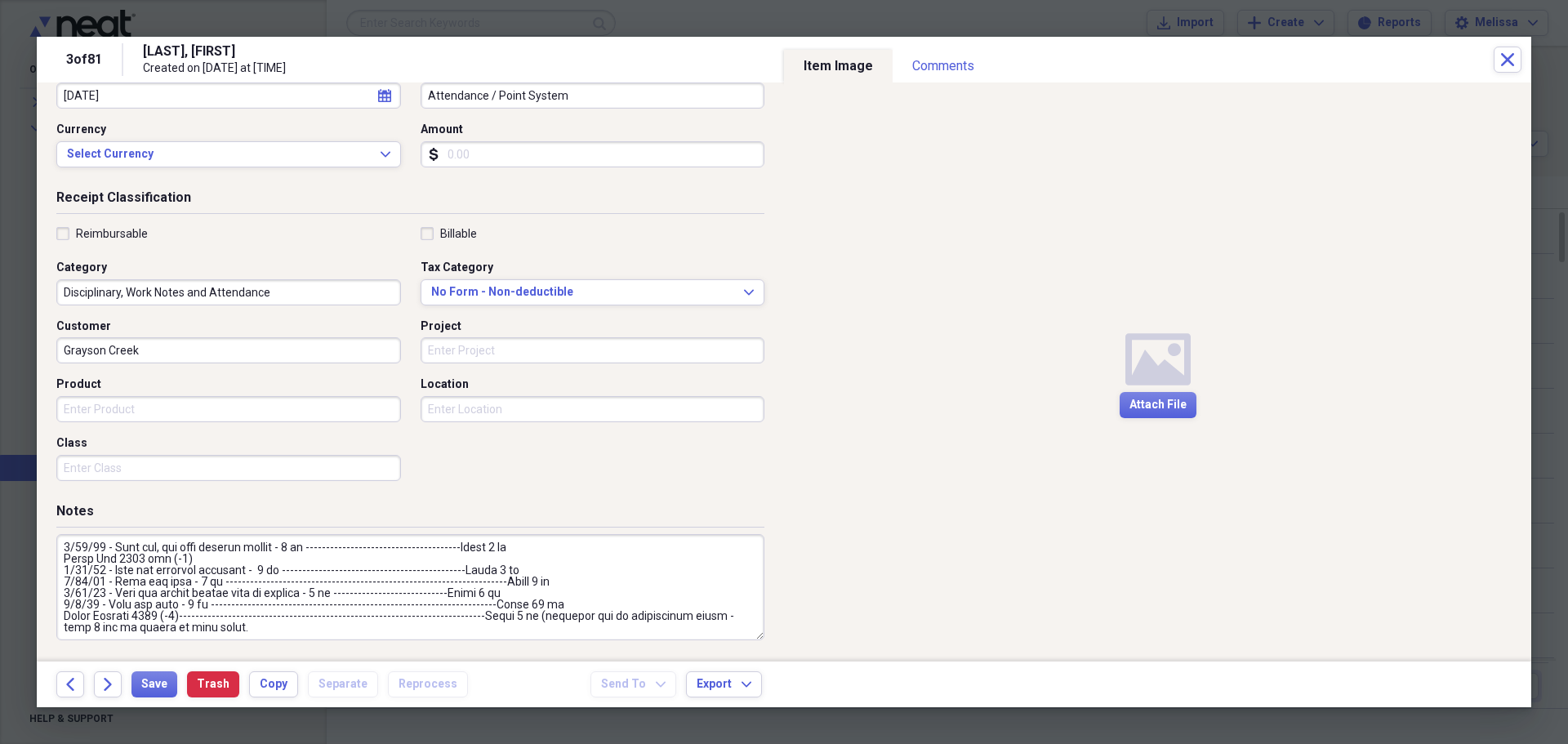 click at bounding box center (410, 587) 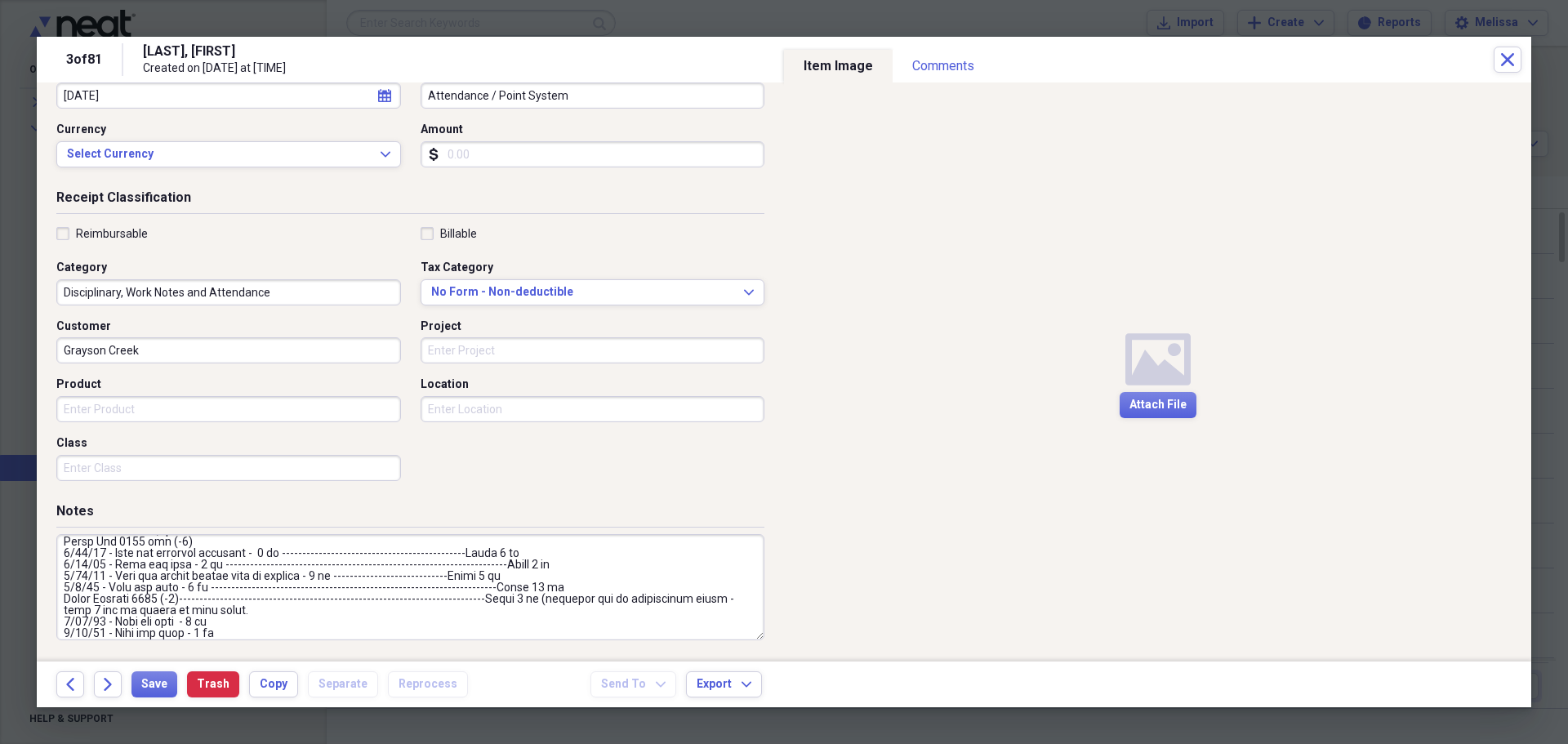 scroll, scrollTop: 949, scrollLeft: 0, axis: vertical 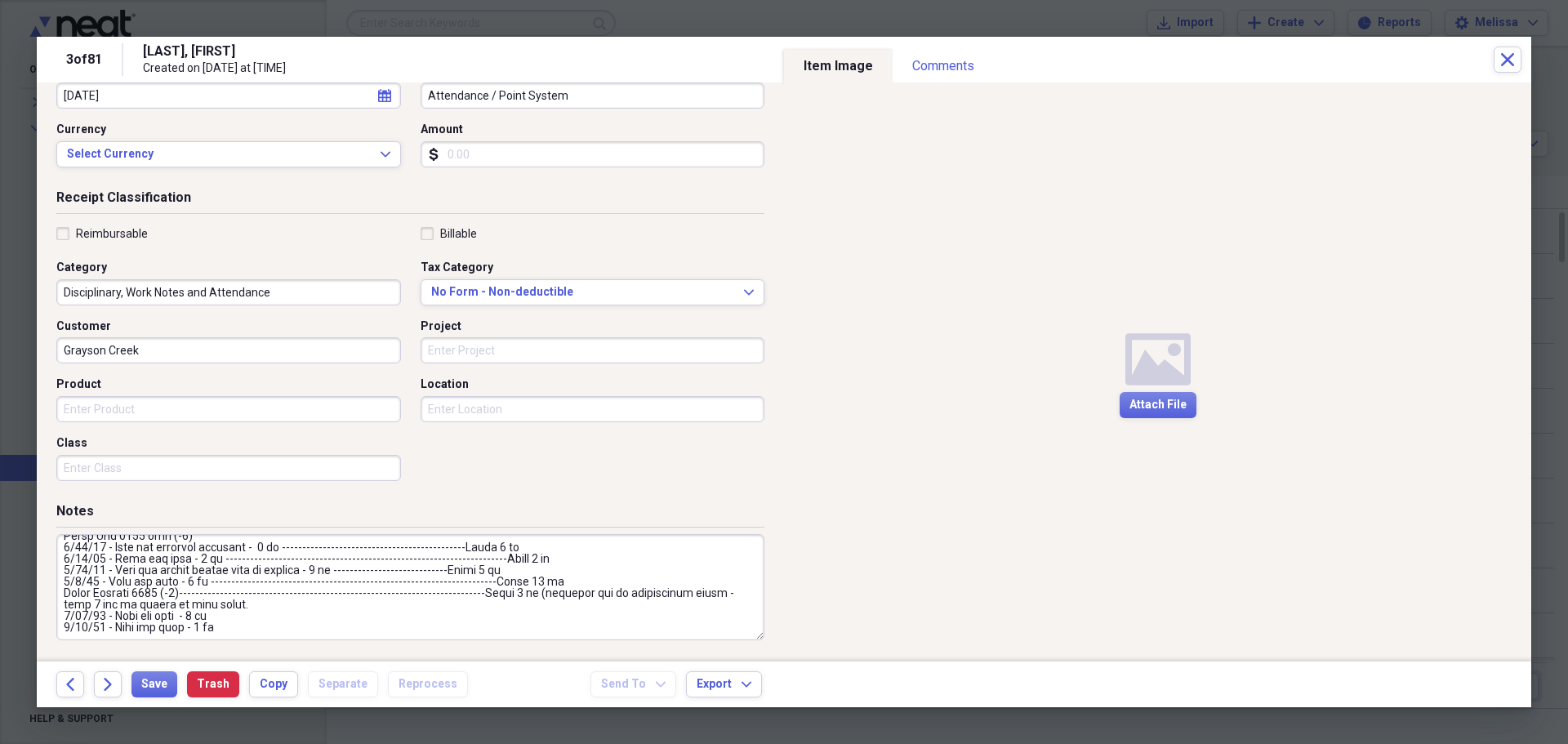 click at bounding box center (410, 587) 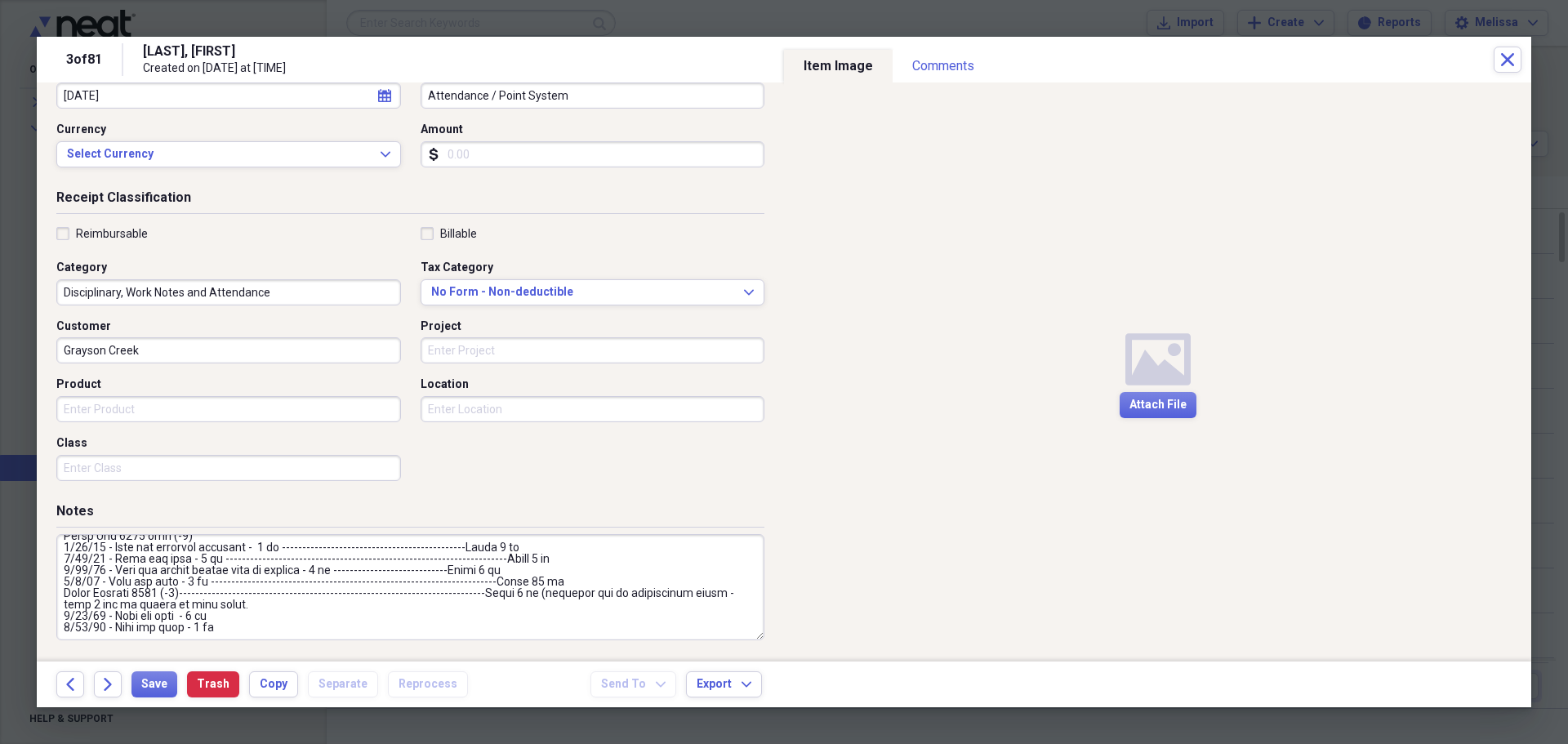 click at bounding box center (410, 587) 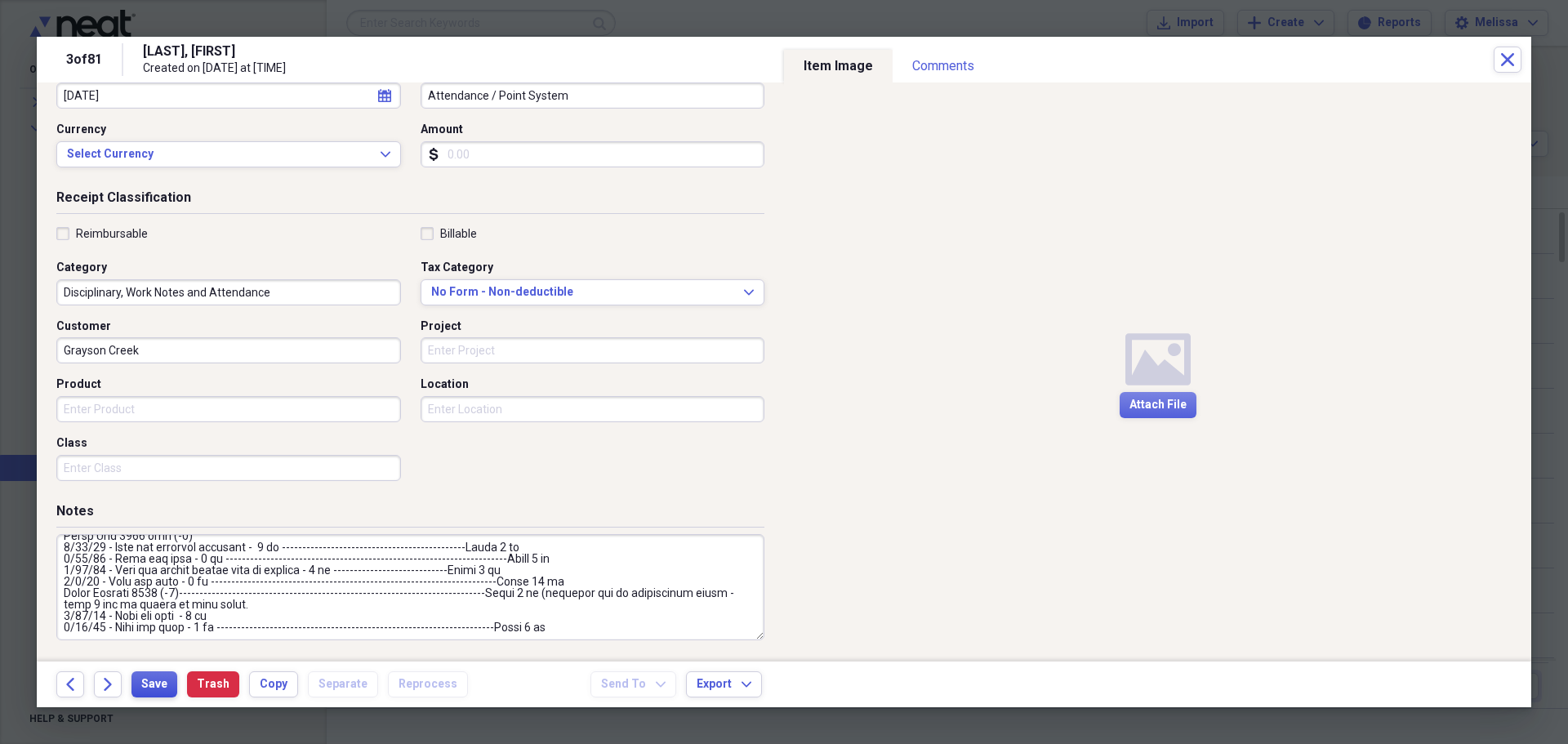 type on "Points Accumulation:
[DATE] - Called out sick
[DATE] - Called out - mother going to hospital - MM
[DATE] - Called out - mother in hospital
Point system started [DATE]
[DATE] - Called out - funeral for S. [LAST] - 2 points
[DATE] - Called out sick - no note - Saturday  - 2 points
[DATE] - Called out sick - no note - Sunday - 0 pt - Sick Pay
[DATE] - Called out sick - BT has note - 0 pt -  Sick Pay
[DATE] - Called out sick - BT has note - 0 pt -  Sick Pay
[DATE] - Called out  - mother hospital - 1 pt
[DATE] - call out sick - 1 pt
[DATE] - call out sick - 1 pt
[DATE] - COS - no note - 1 pt --------  8 pt
[DATE] - call out sick - no note - 1 pt
Minus Oct [YEAR] pts ( -2) = 7 pt  - [DATE]
[DATE] - Call out personal - 1 pt
[DATE] - Call out personal - 1 pt
[DATE] - Call out back pain - 1 pt   -----------------------10 pt
Minus Nov [YEAR] pts (-2 pts)  -----------8 pts----------
[DATE] - CONRG - 1 pt
Minus Dec [YEAR] (1pt)    -------------8 pt--------
[DATE] - w/end - call out sick - 2 pt ..." 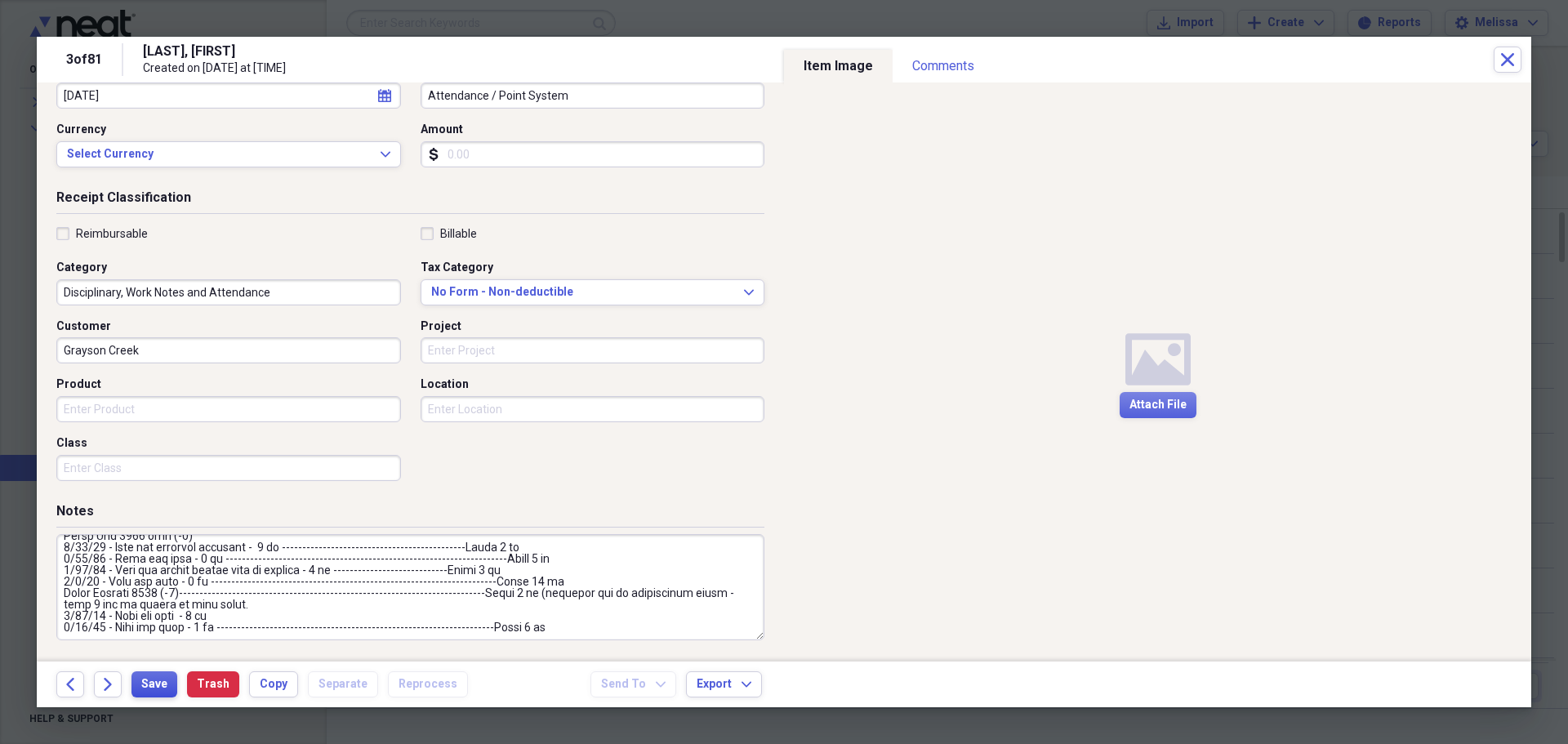 click on "Save" at bounding box center [154, 684] 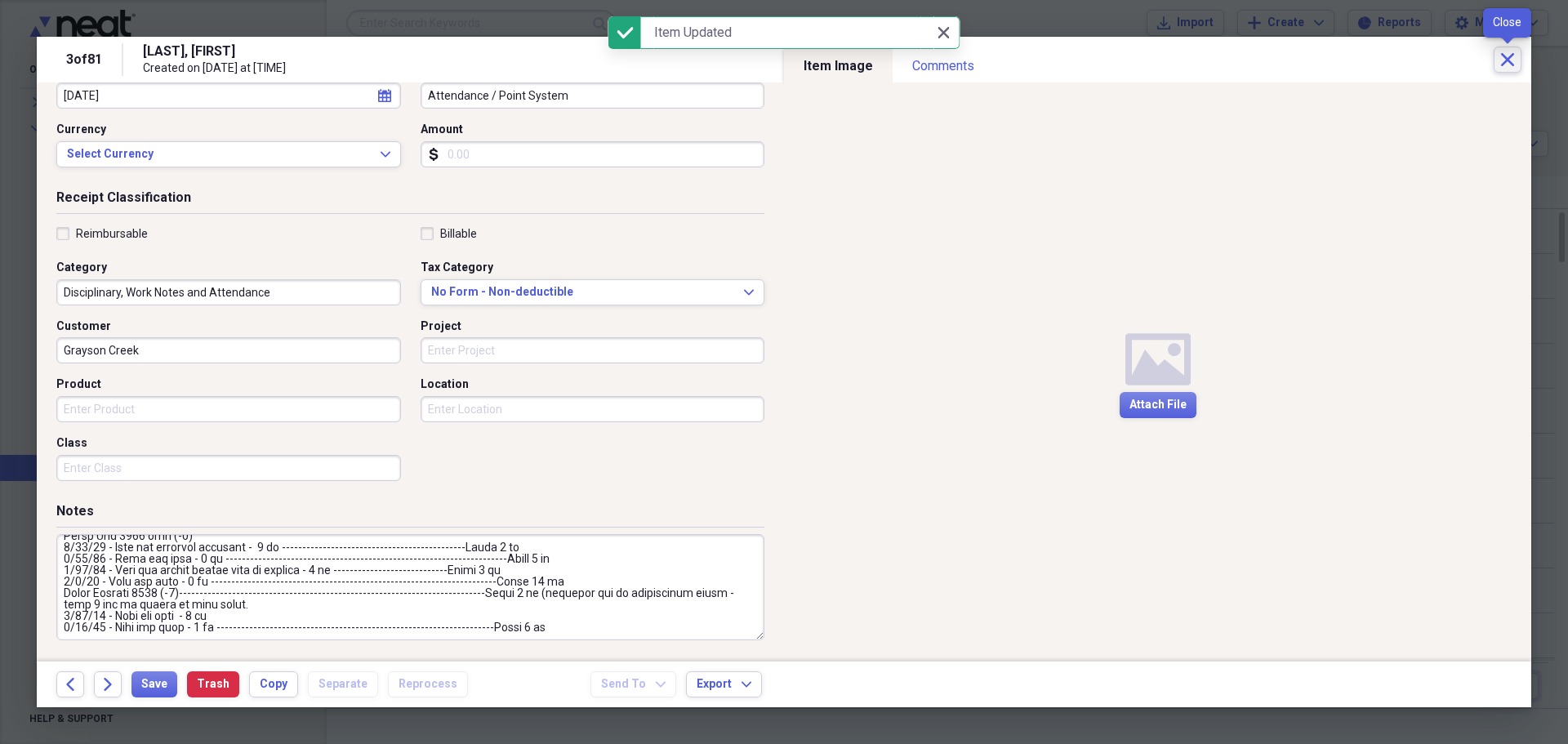 click on "Close" at bounding box center (1508, 60) 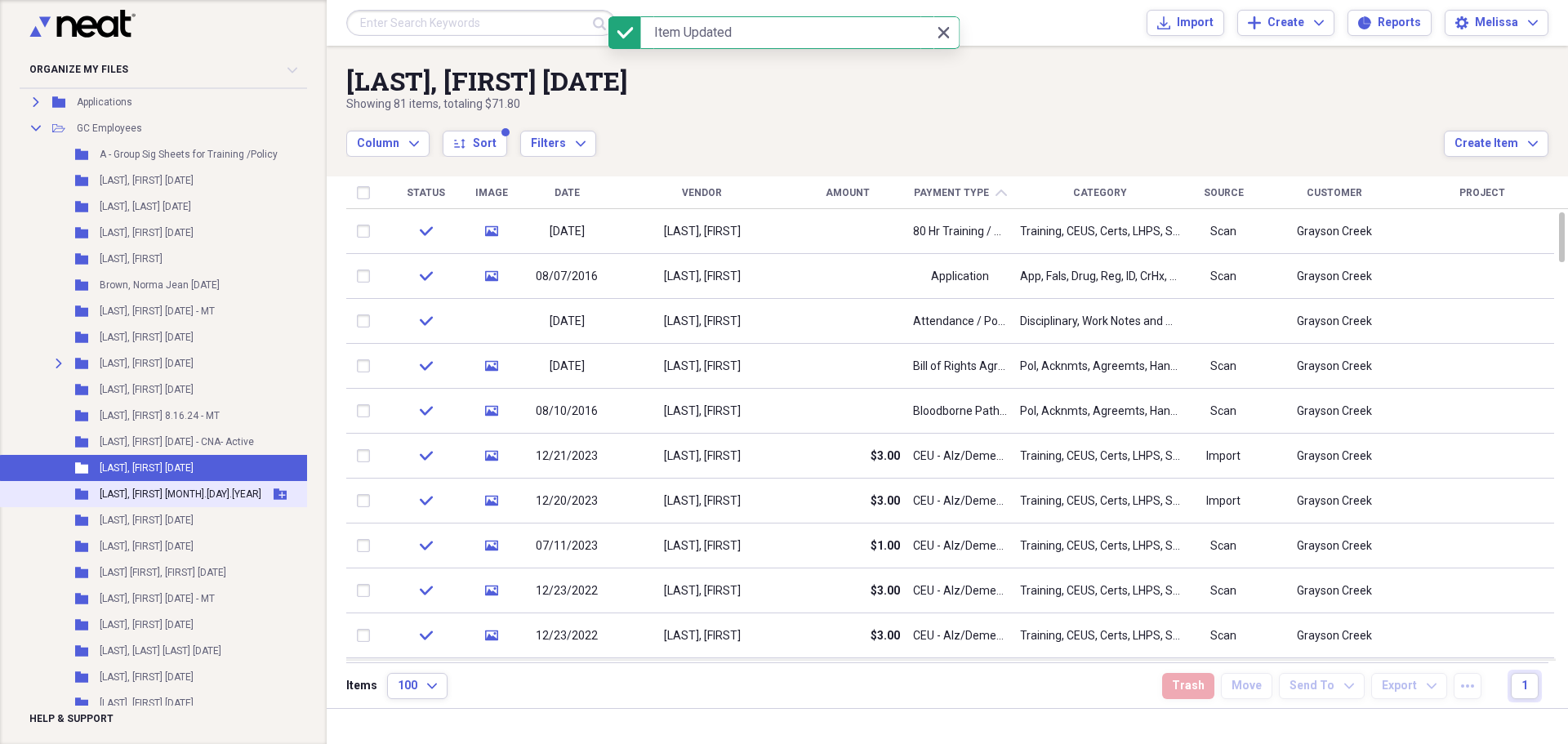 click on "[LAST], [FIRST] [MONTH].[DAY].[YEAR]" at bounding box center [180, 494] 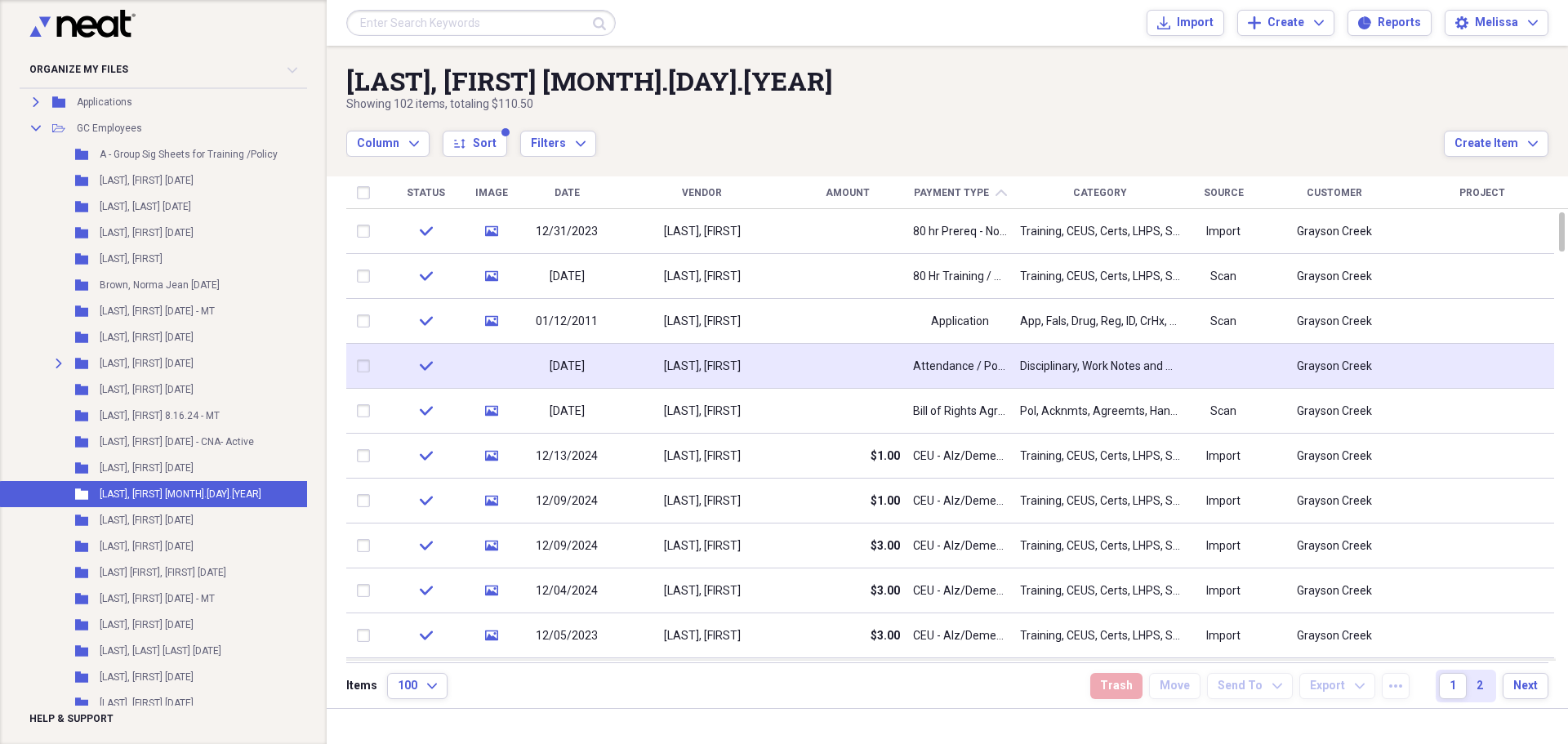 click on "Attendance / Point System" at bounding box center (960, 367) 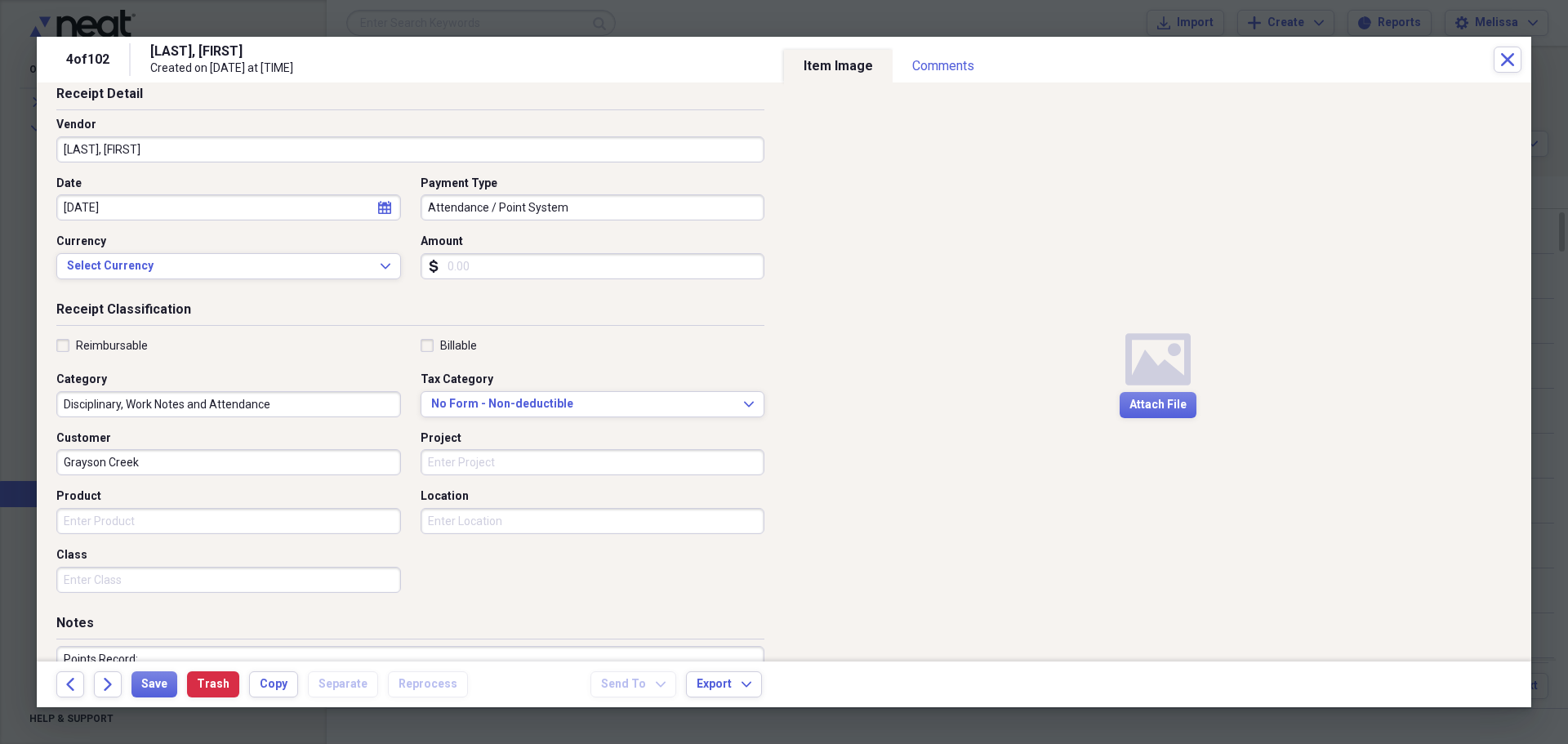 scroll, scrollTop: 196, scrollLeft: 0, axis: vertical 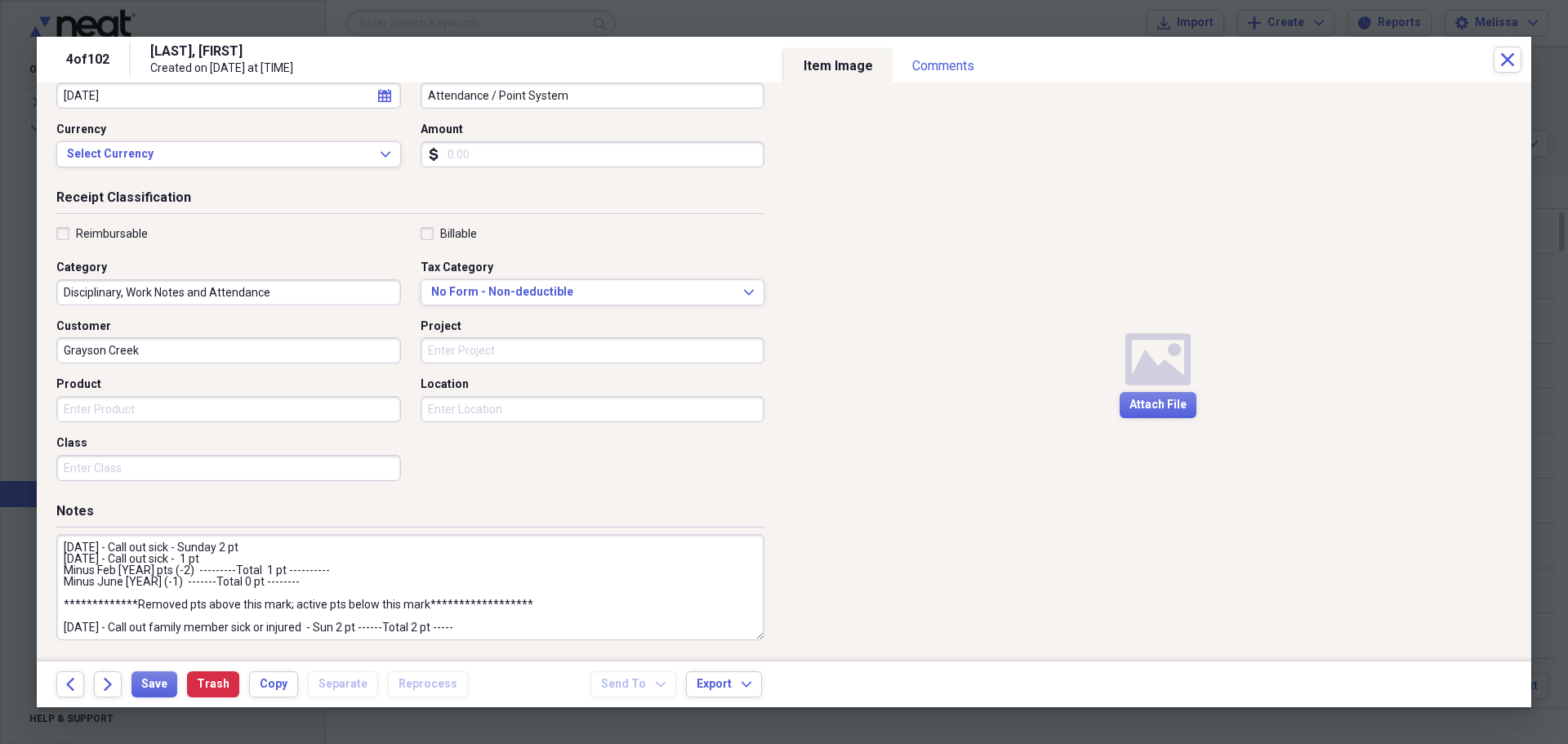 click on "**********" at bounding box center [410, 587] 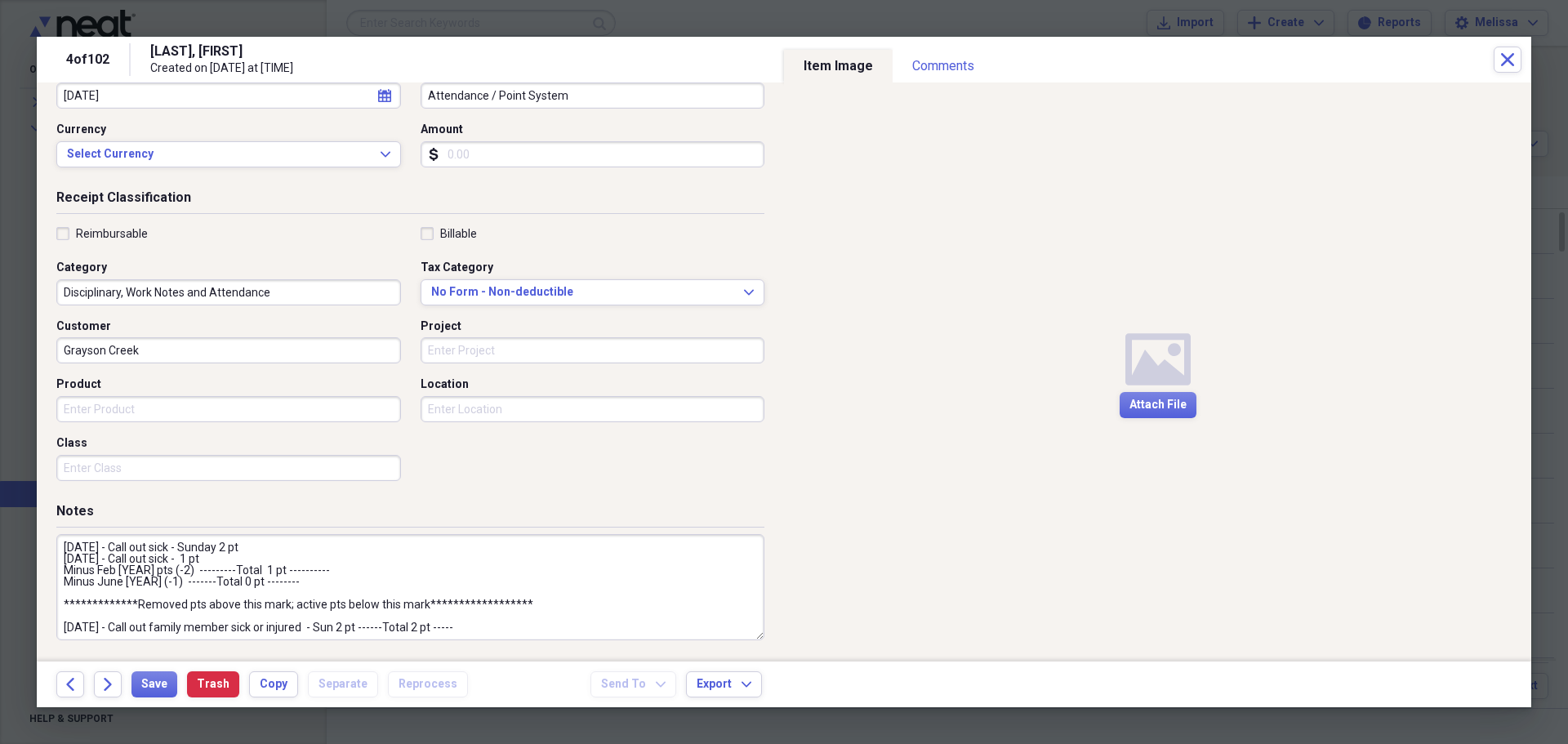 click on "**********" at bounding box center (410, 587) 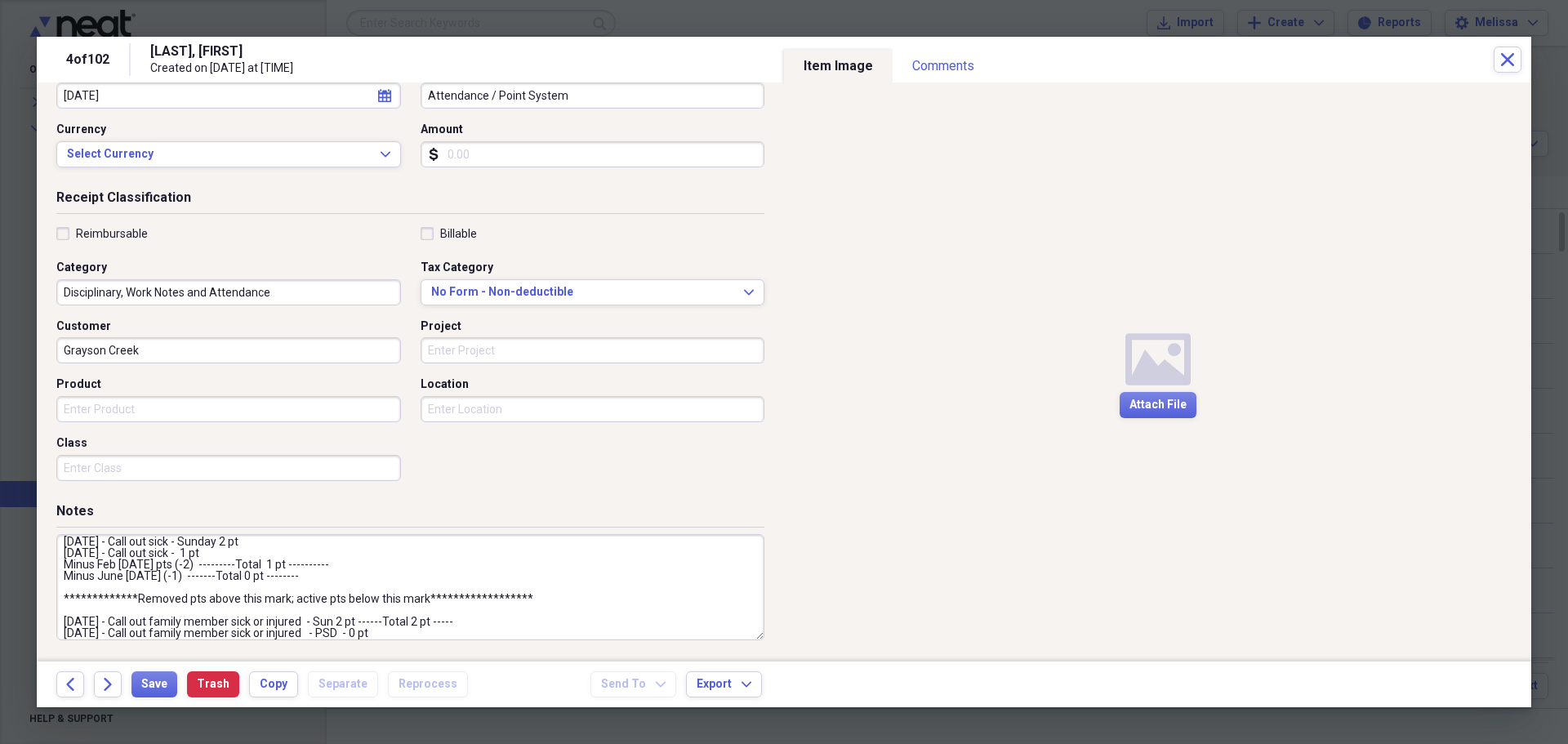 scroll, scrollTop: 40, scrollLeft: 0, axis: vertical 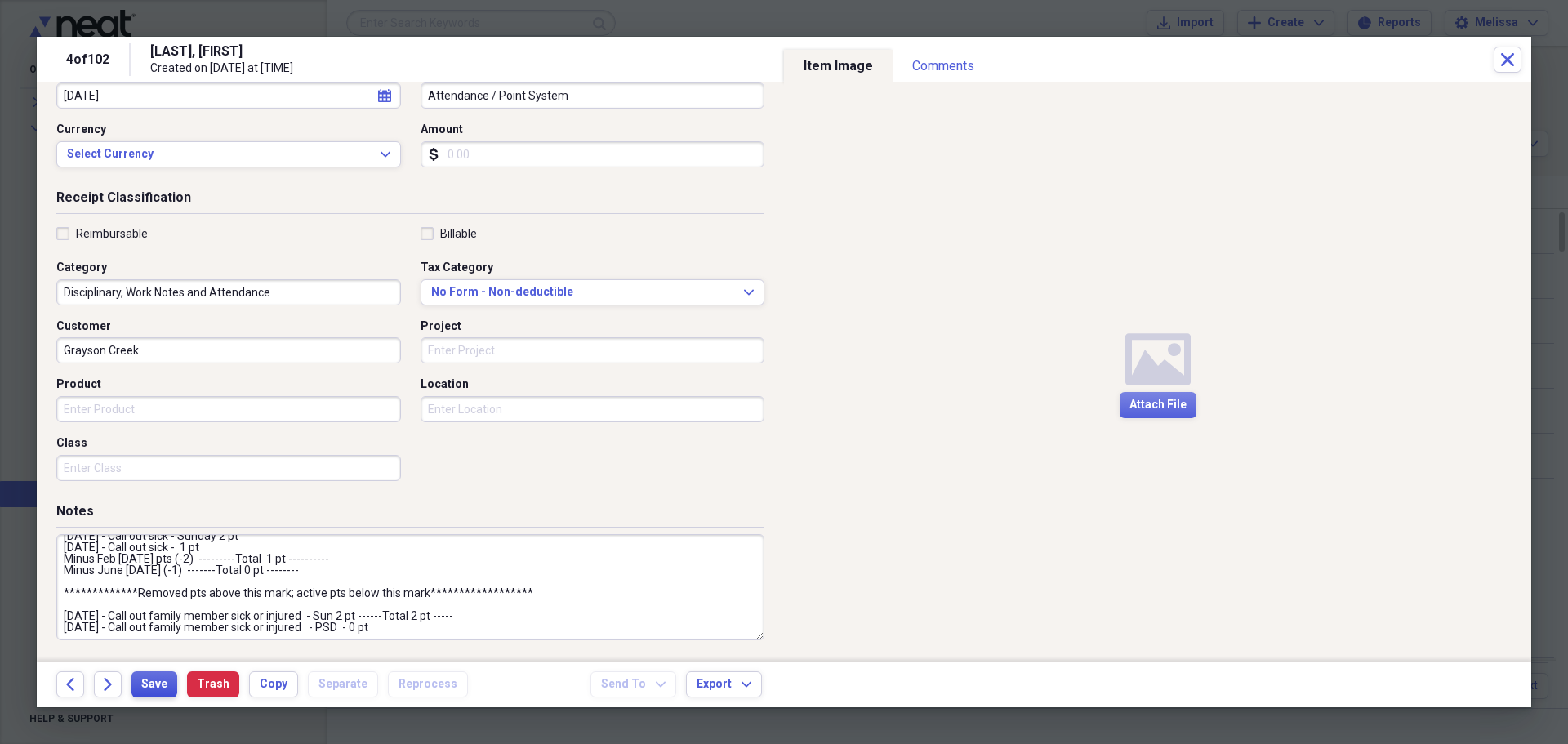 click on "Save" at bounding box center (154, 684) 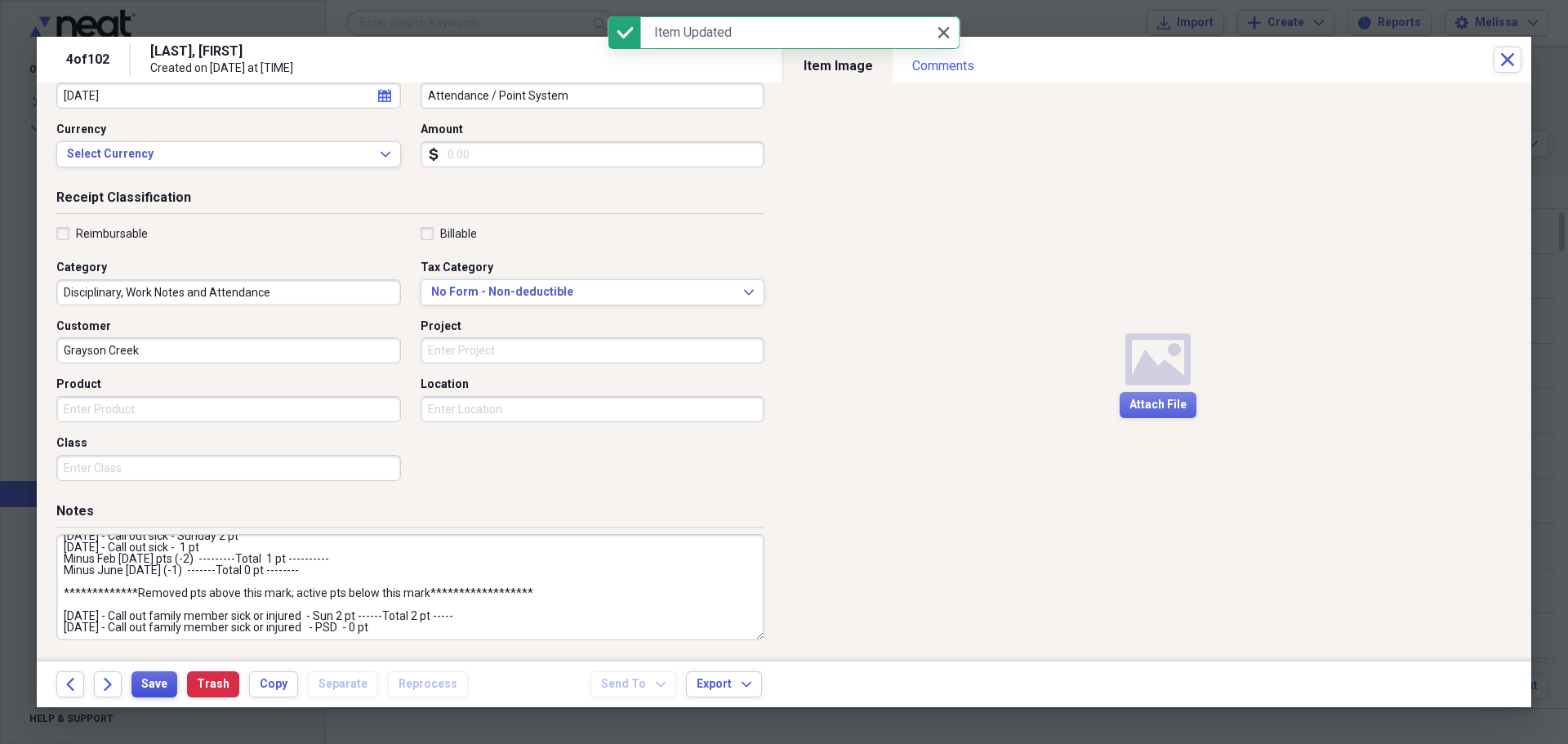 type on "**********" 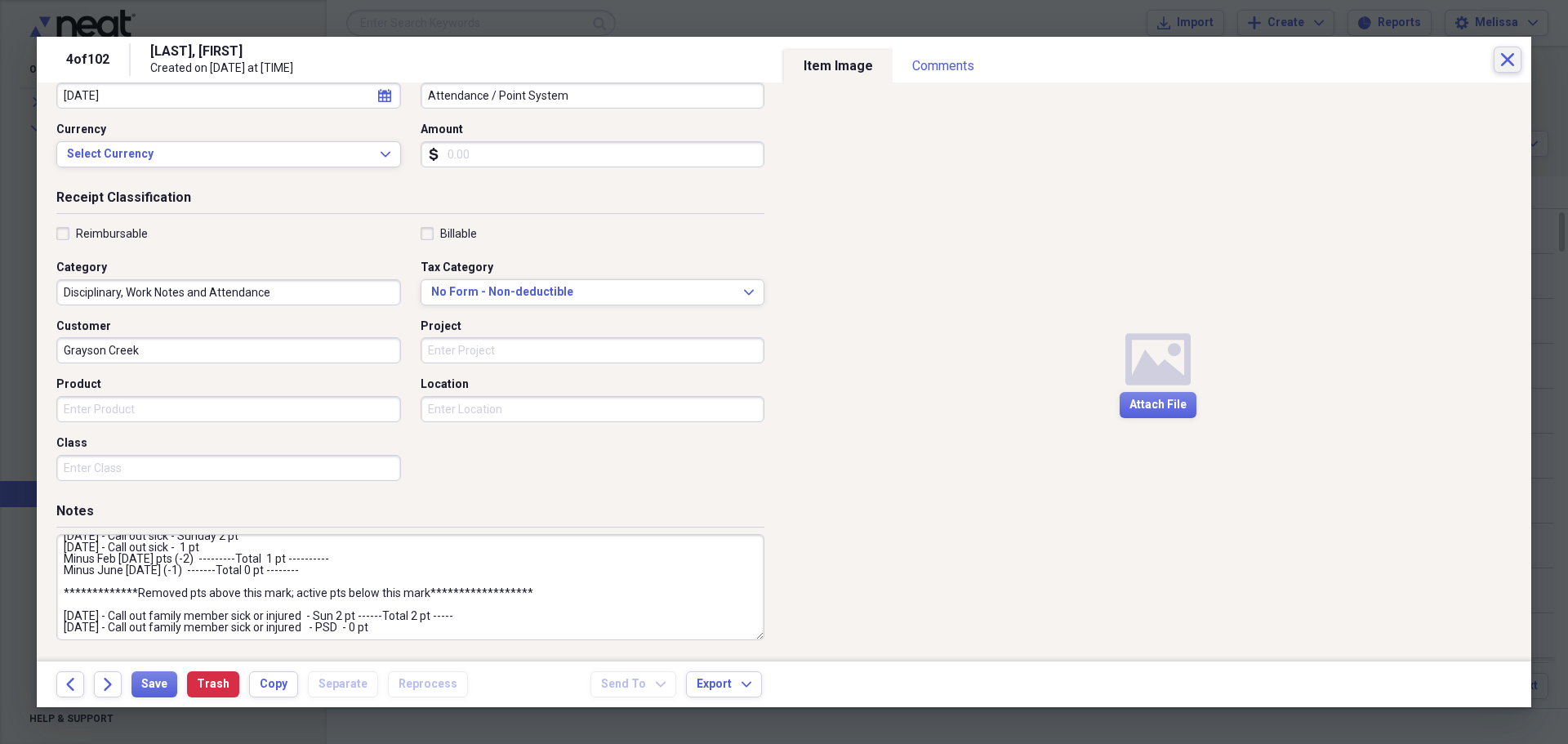 click on "Close" at bounding box center (1508, 60) 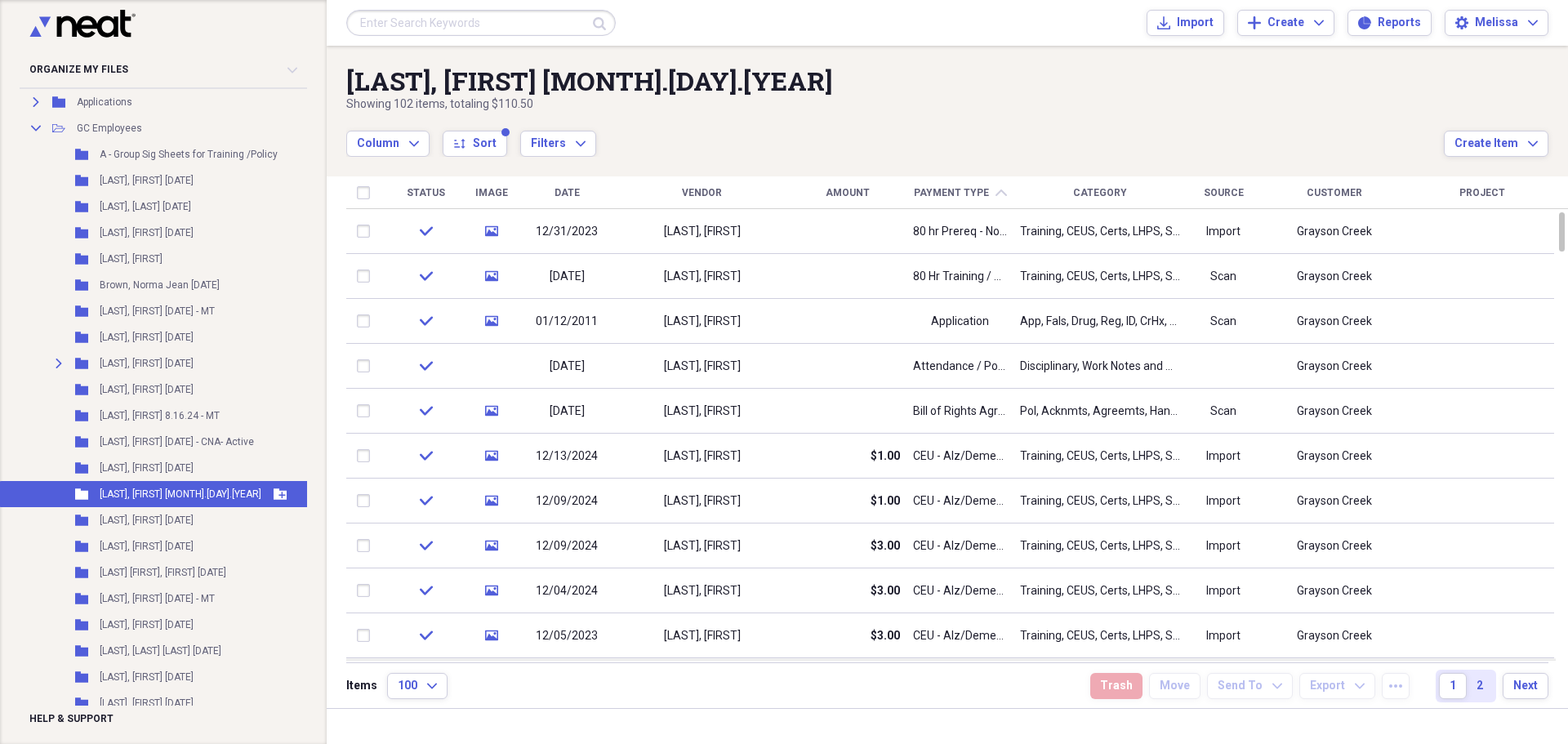 scroll, scrollTop: 245, scrollLeft: 0, axis: vertical 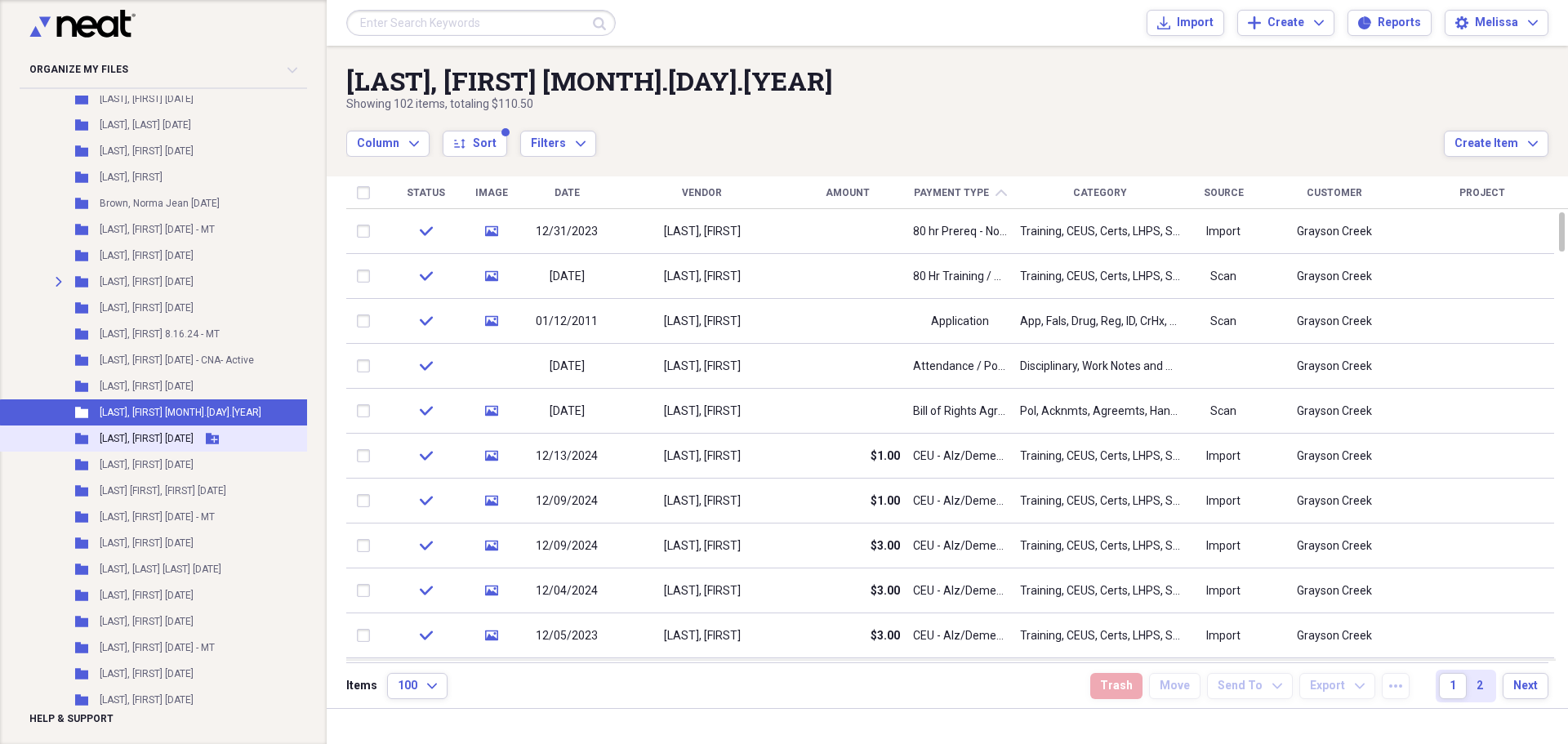 click on "[LAST], [FIRST] [DATE]" at bounding box center (146, 439) 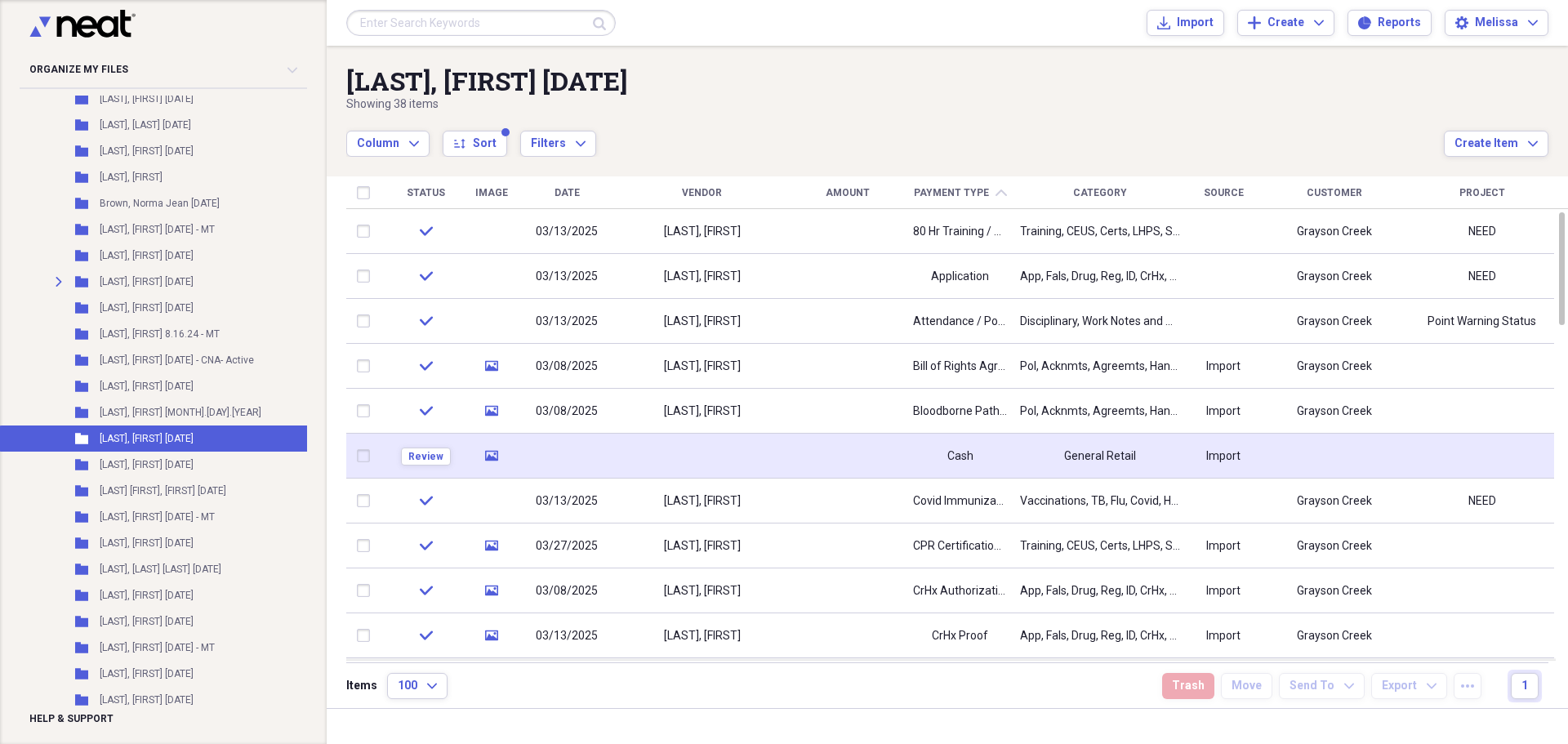 click at bounding box center (847, 456) 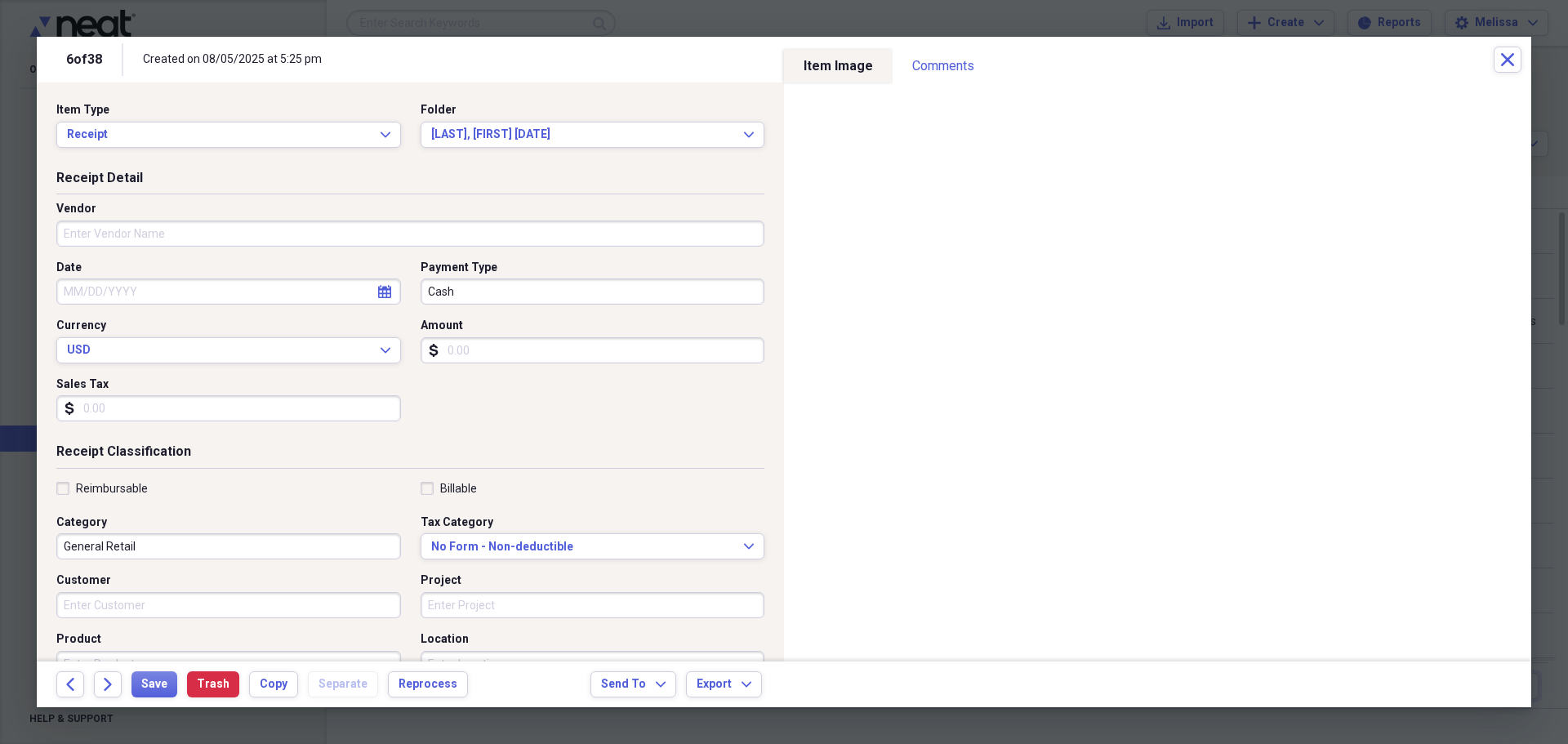 click on "Vendor" at bounding box center (410, 234) 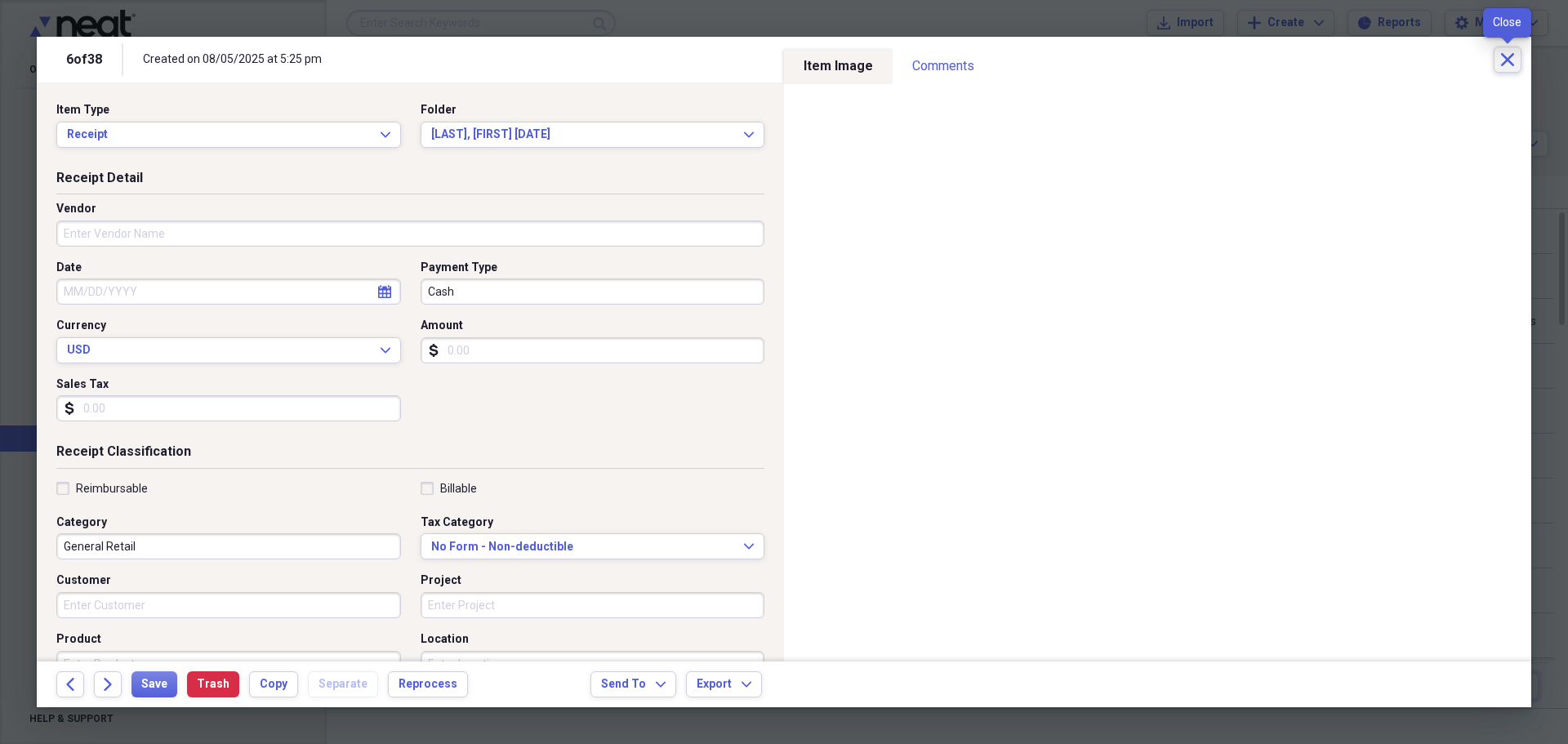 click on "Close" 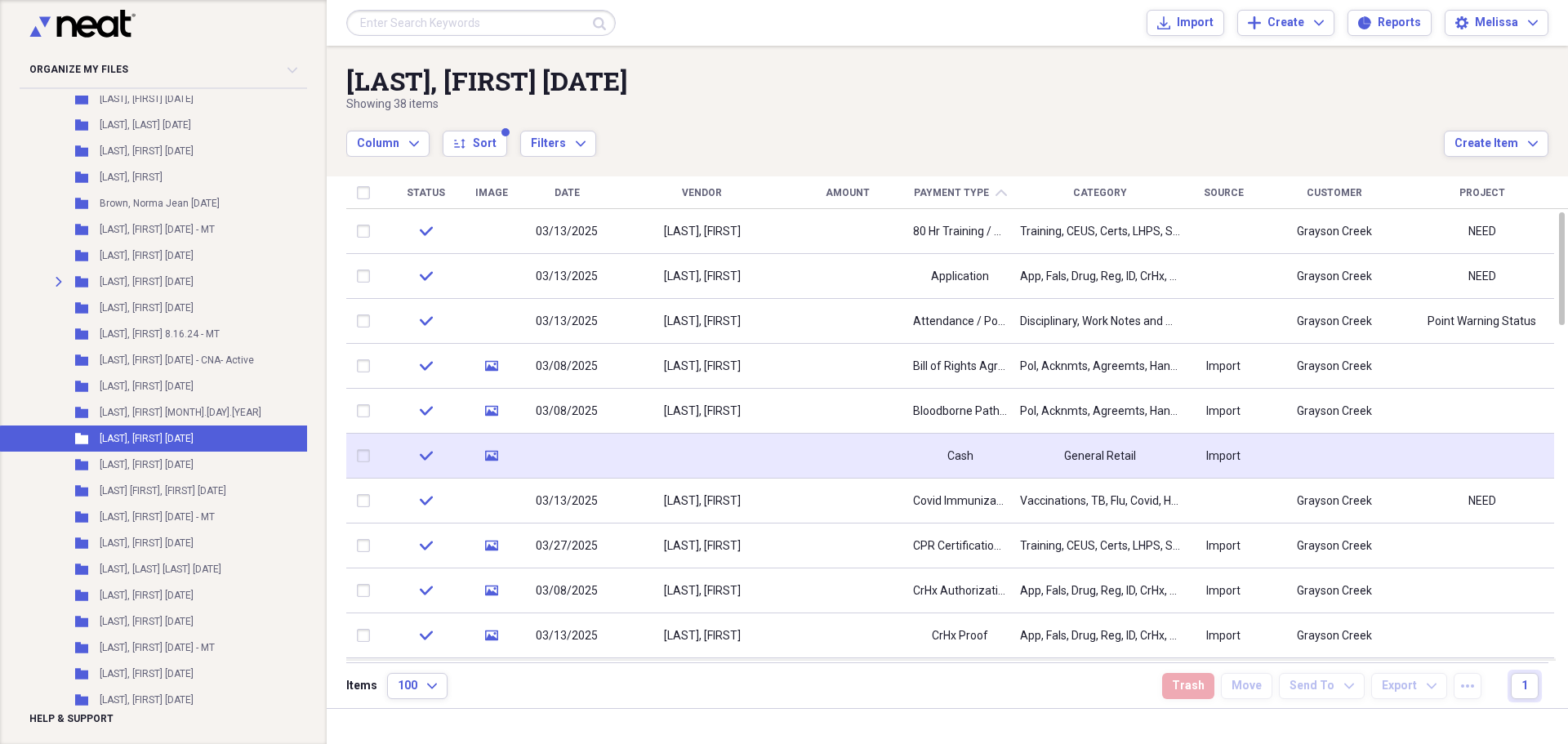 click at bounding box center [847, 456] 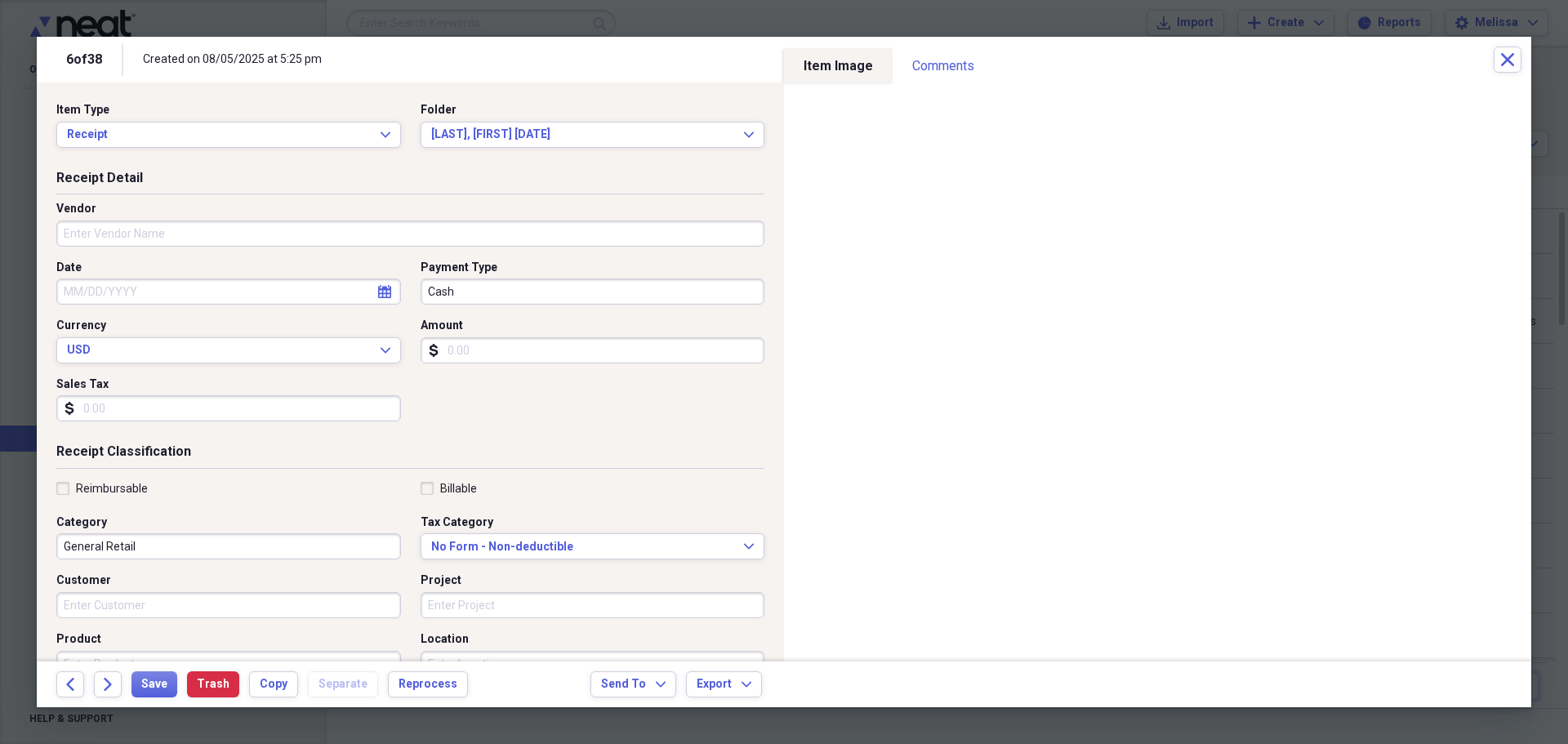 click on "Vendor" at bounding box center [410, 234] 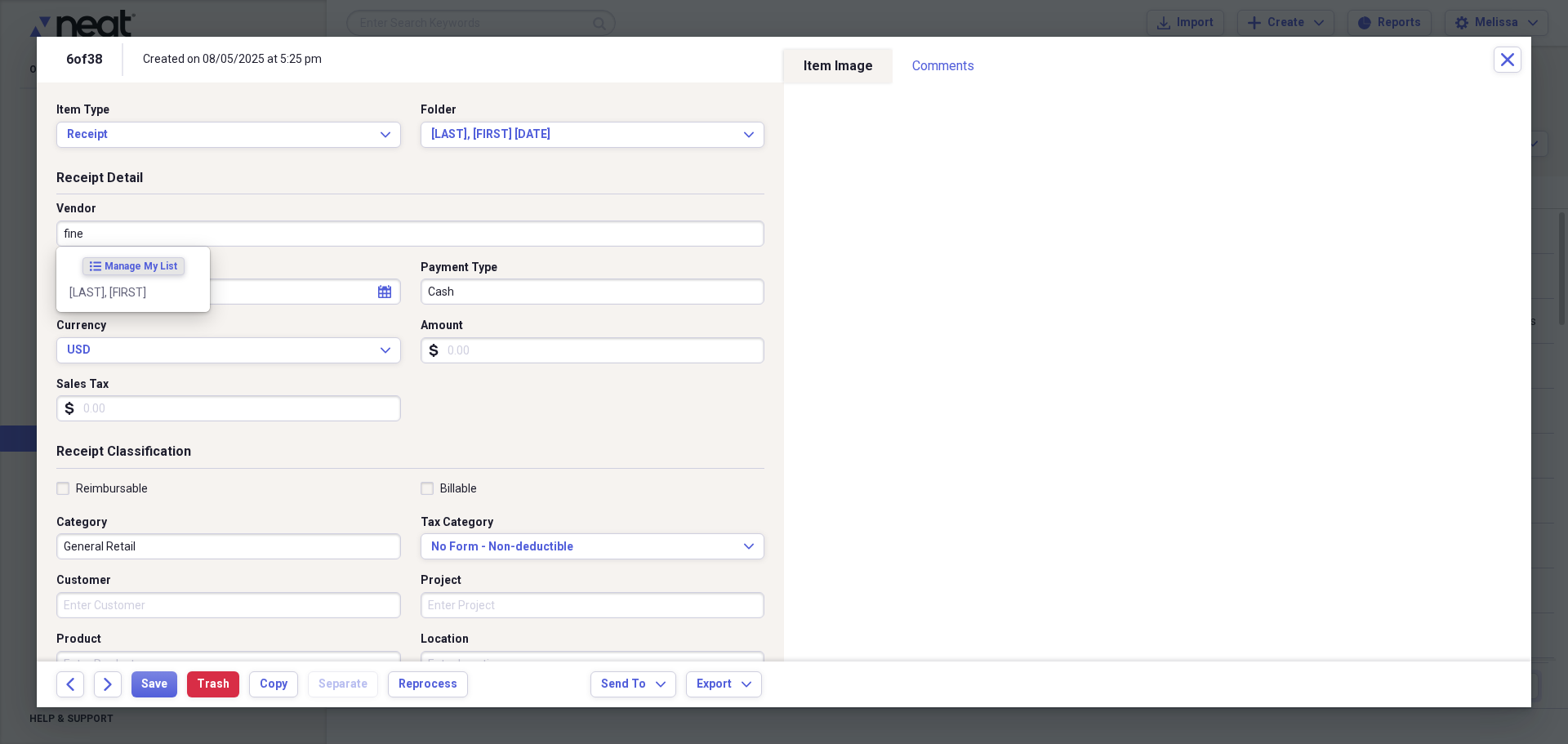 click on "[LAST], [FIRST]" at bounding box center (123, 292) 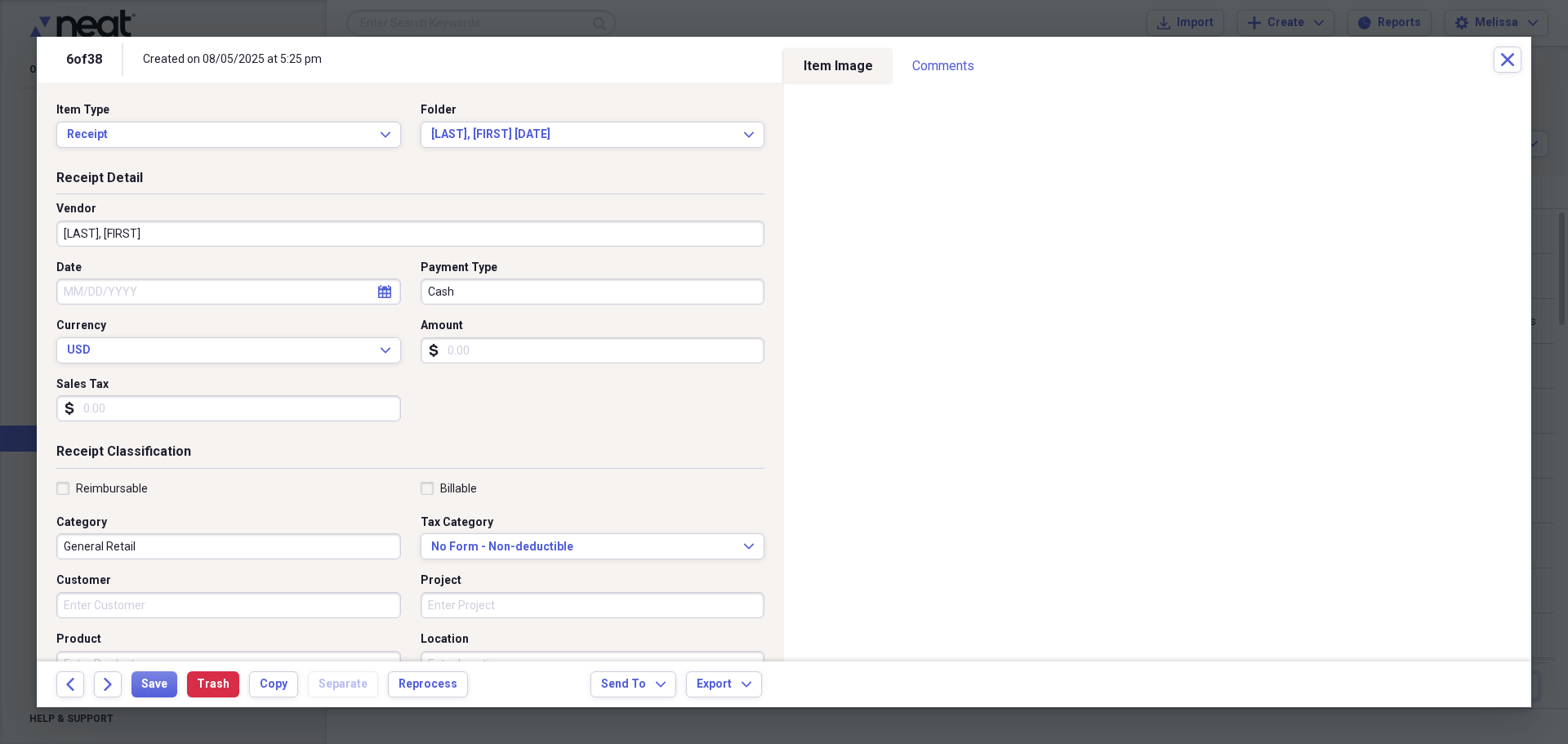 type on "Training, CEUS, Certs, LHPS, Skills Checklists" 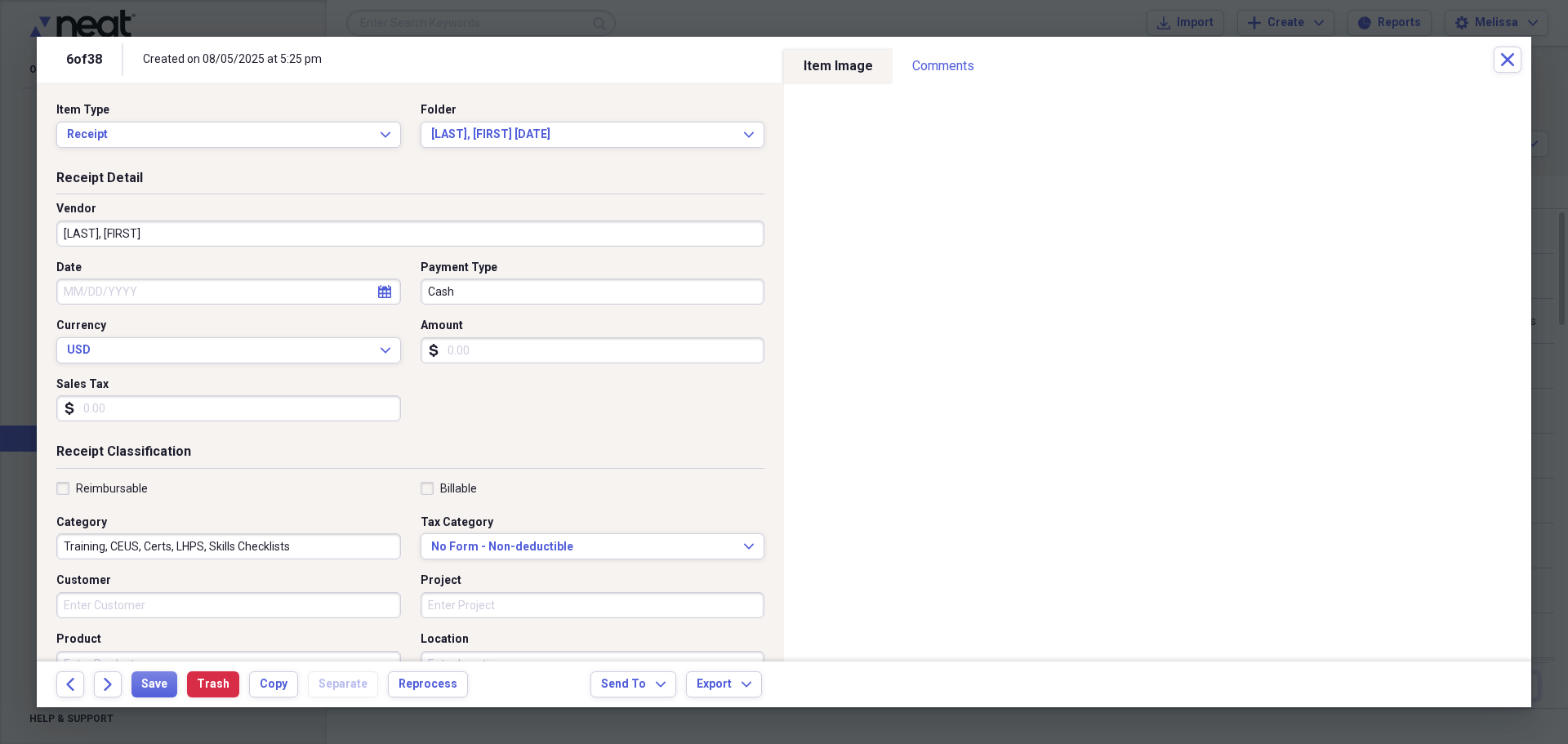 select on "7" 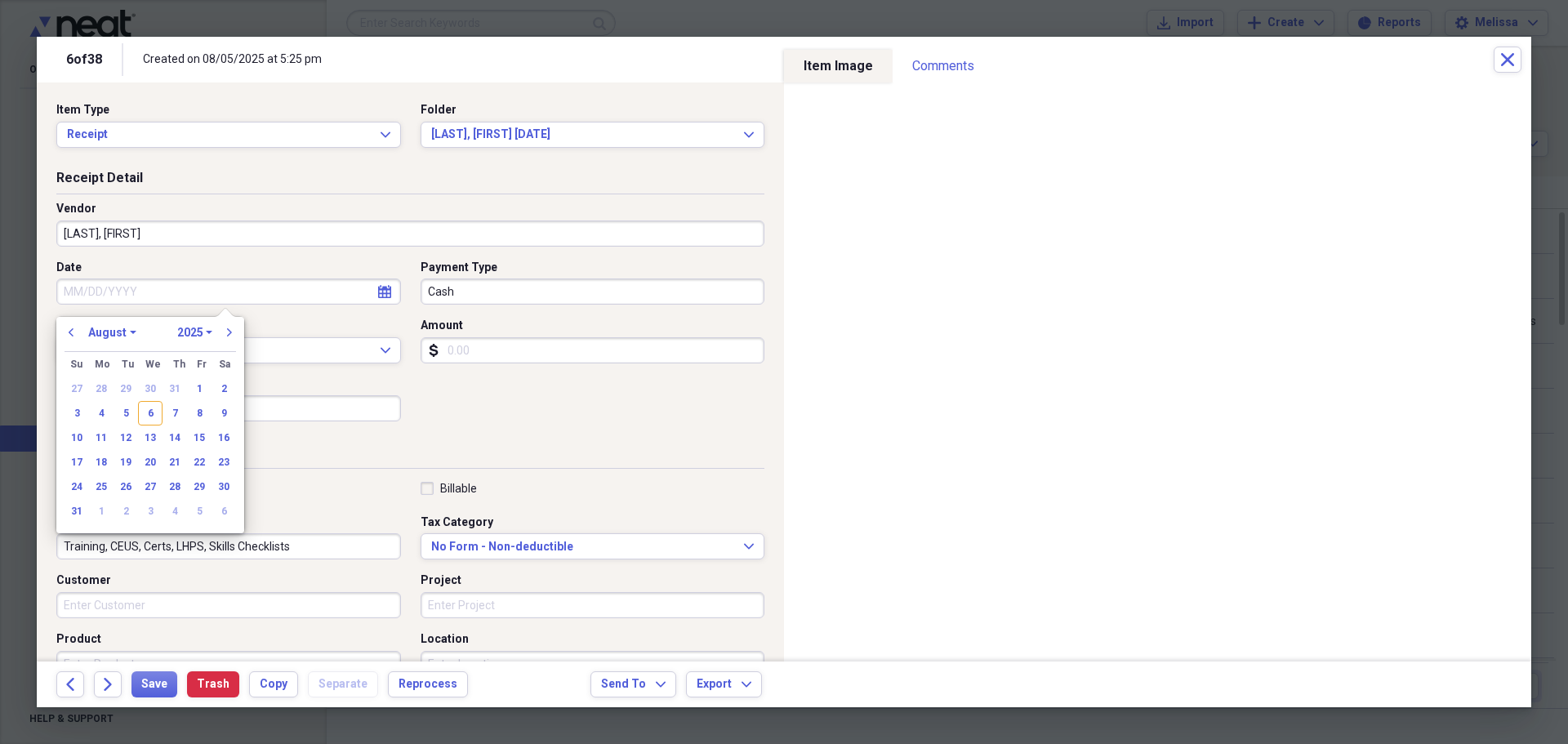 click on "Date" at bounding box center [229, 292] 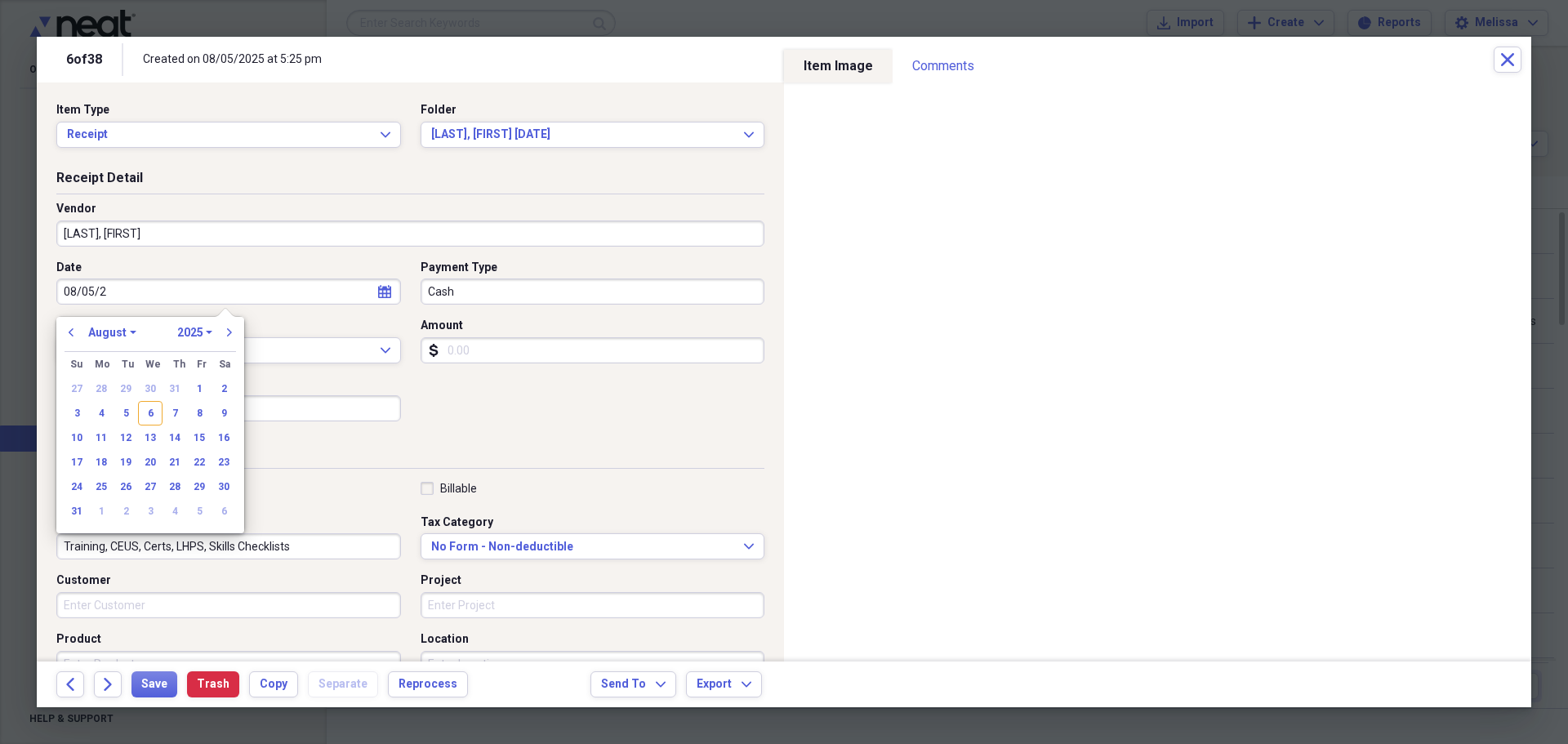 type on "08/05/20" 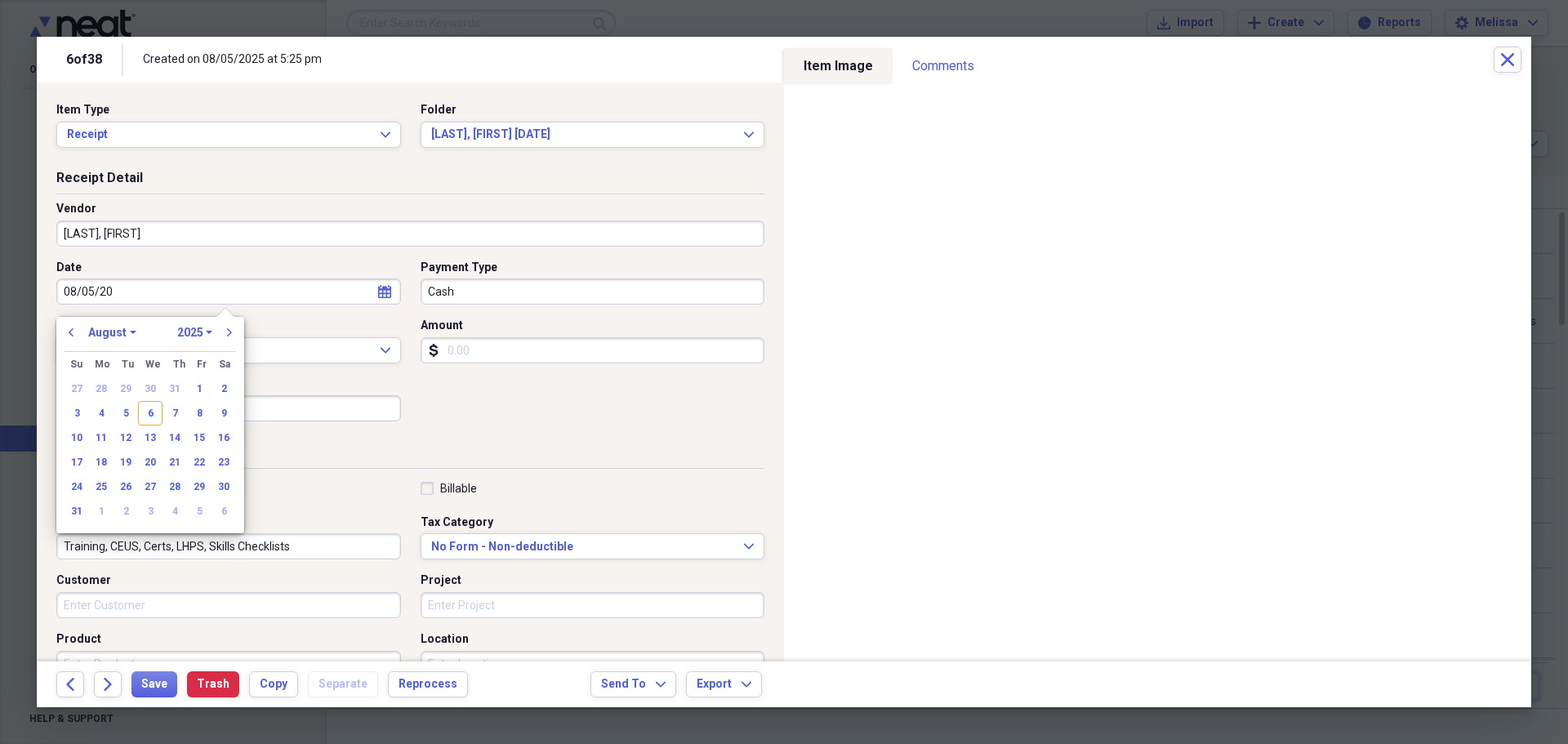 select on "2020" 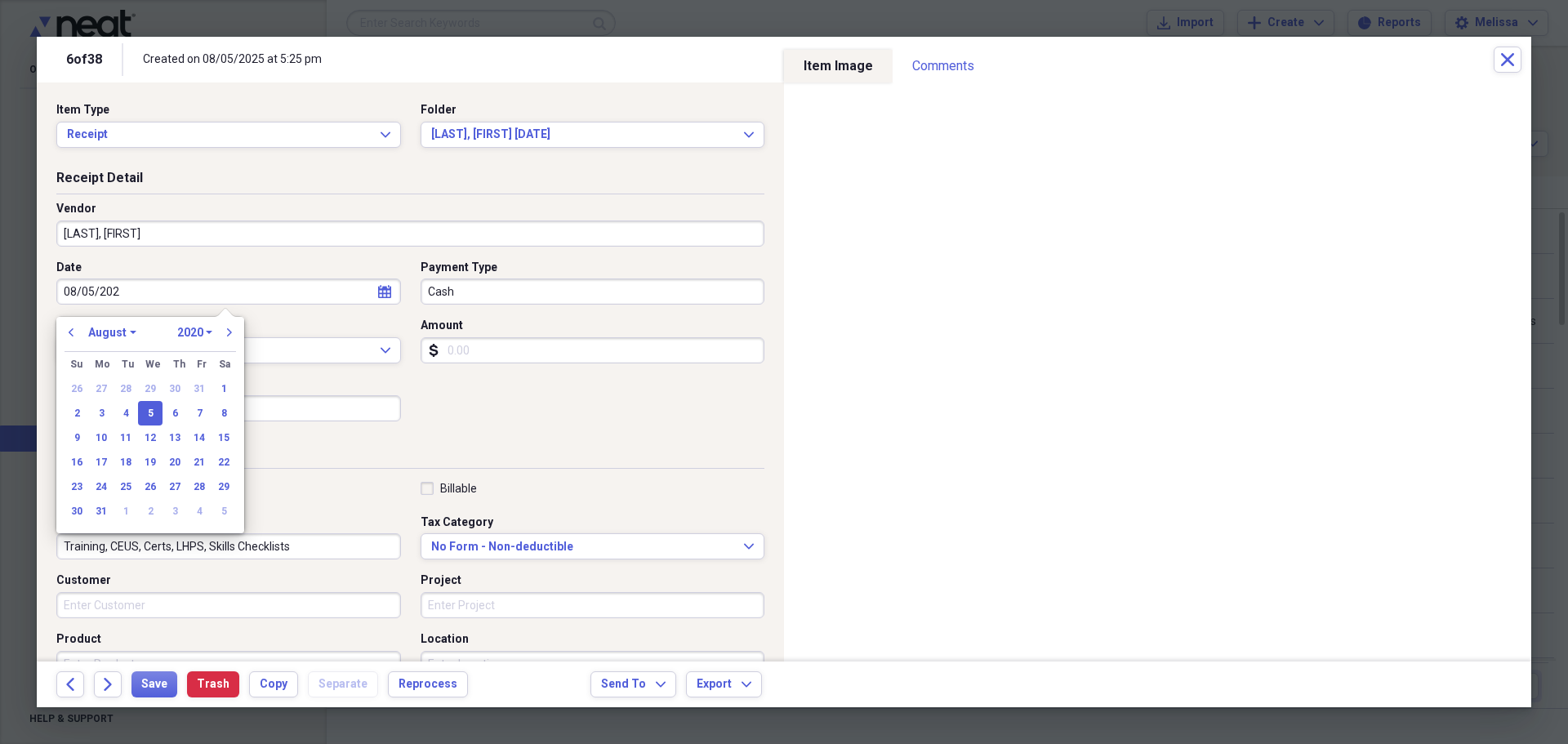 type on "08/05/2025" 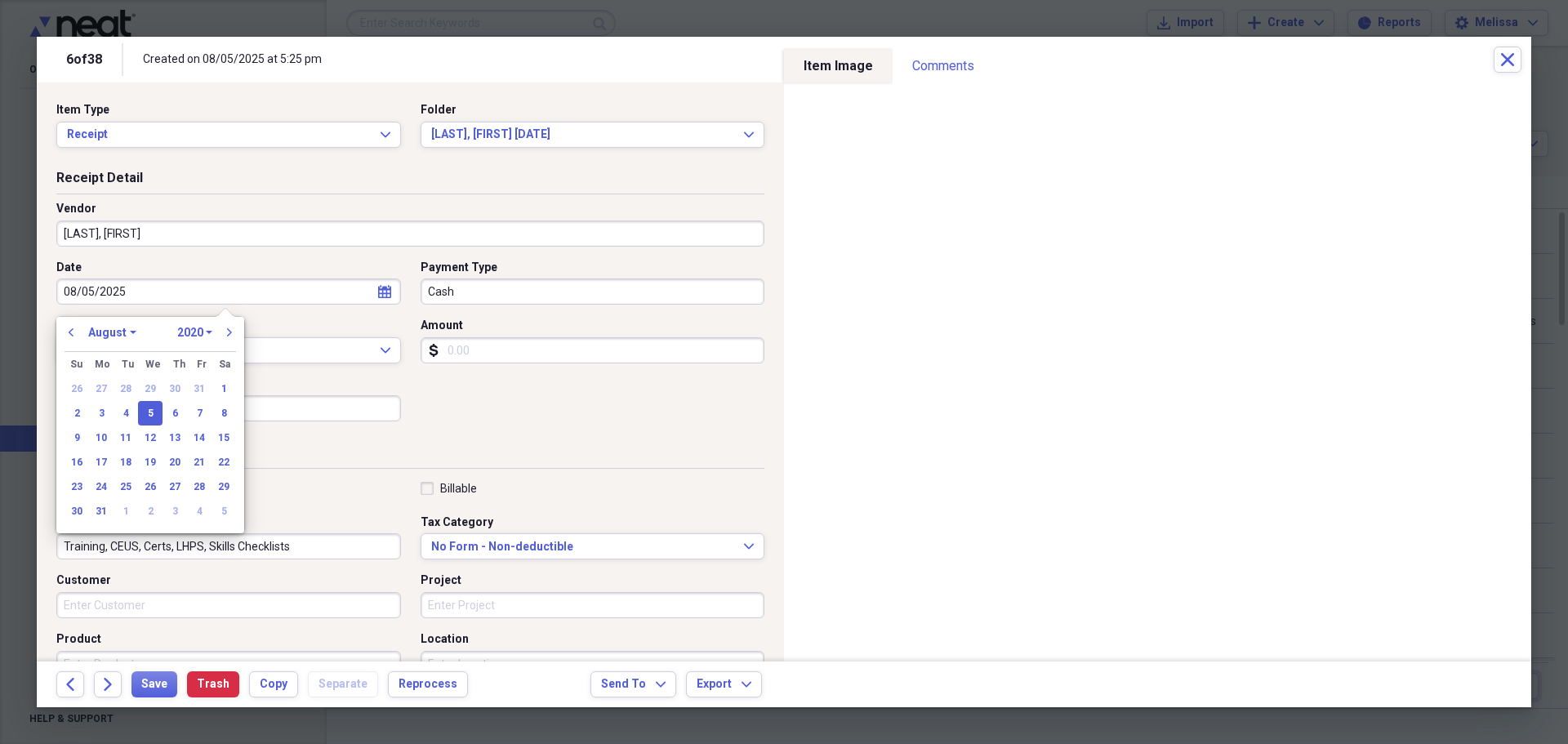 select on "2025" 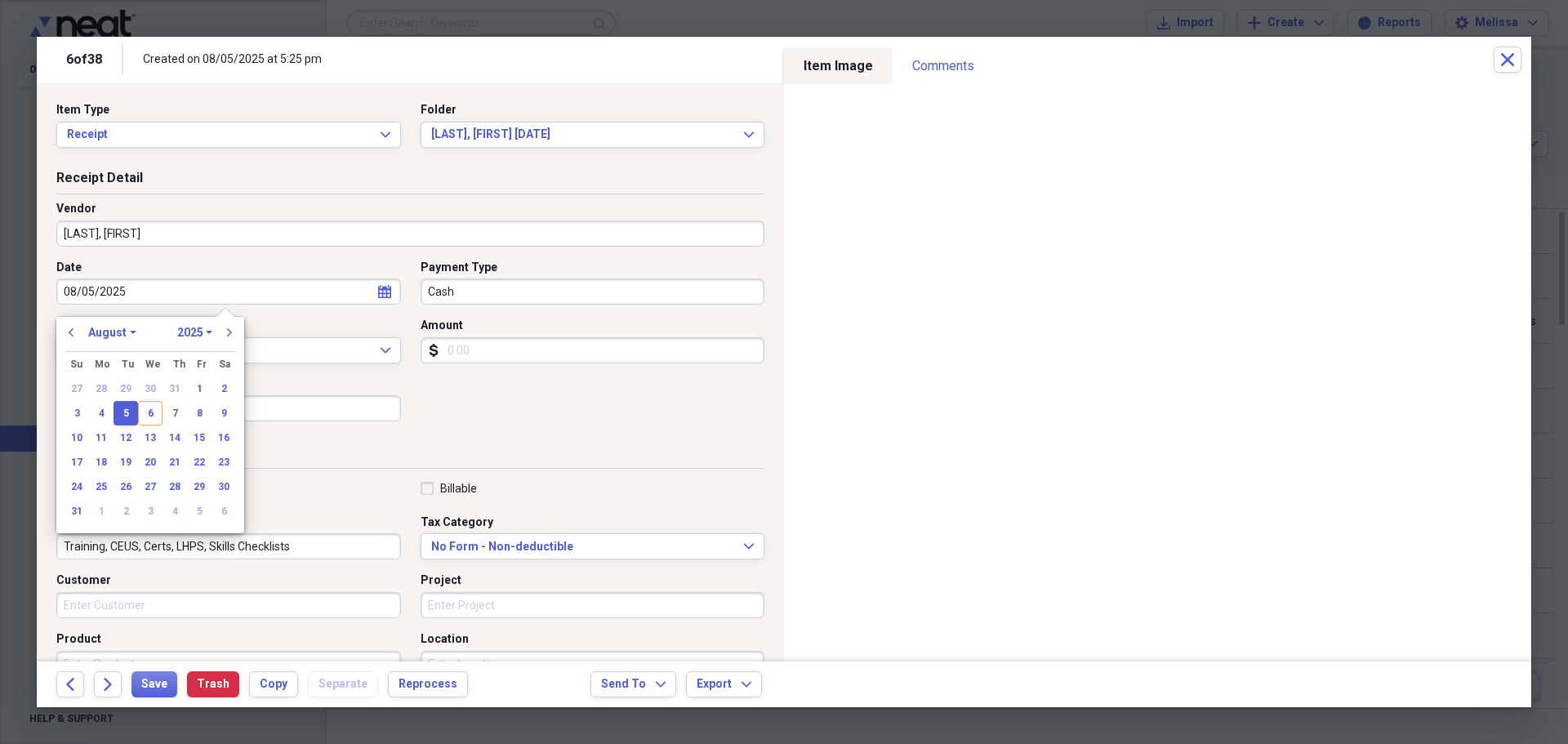 type on "08/05/2025" 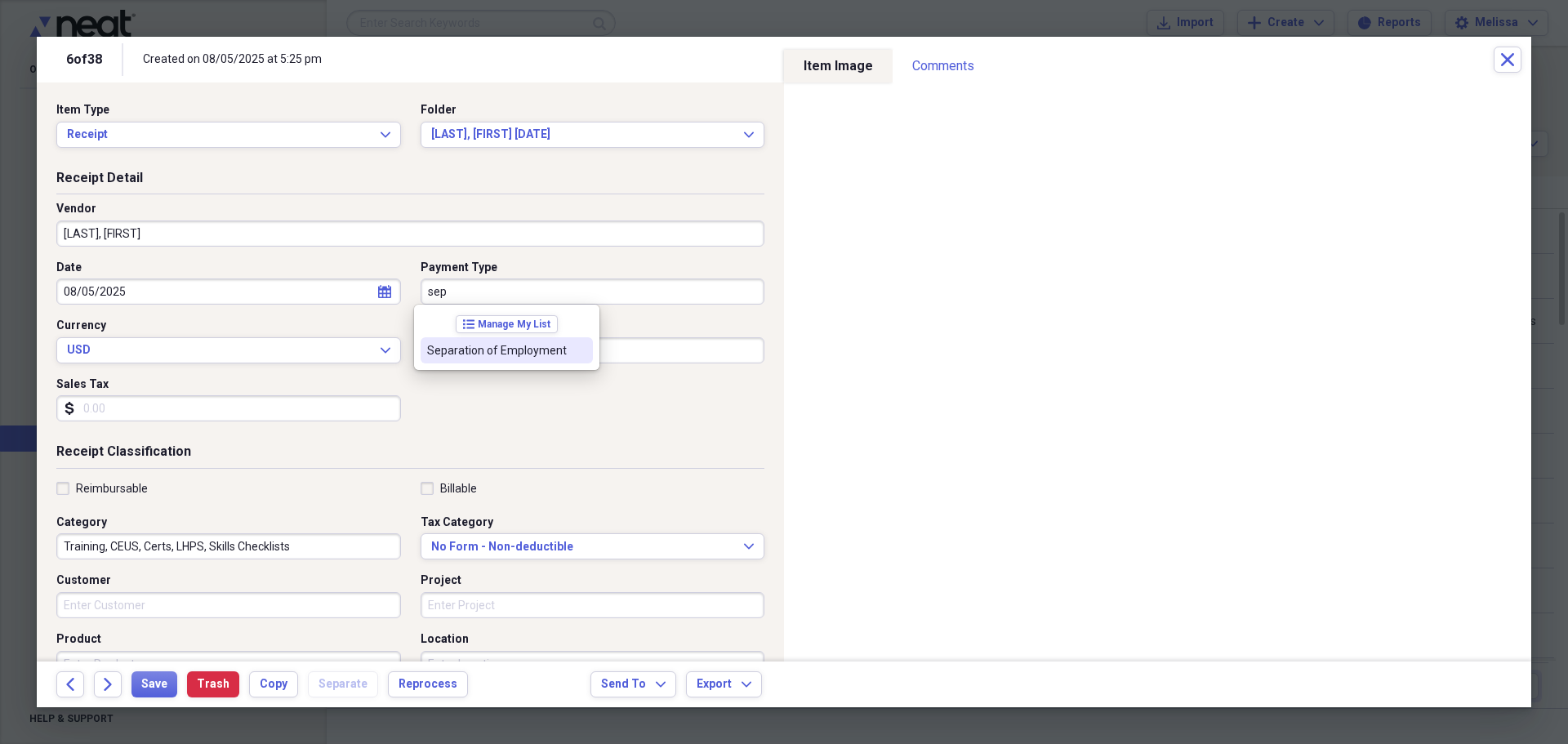 click on "Separation of Employment" at bounding box center [506, 350] 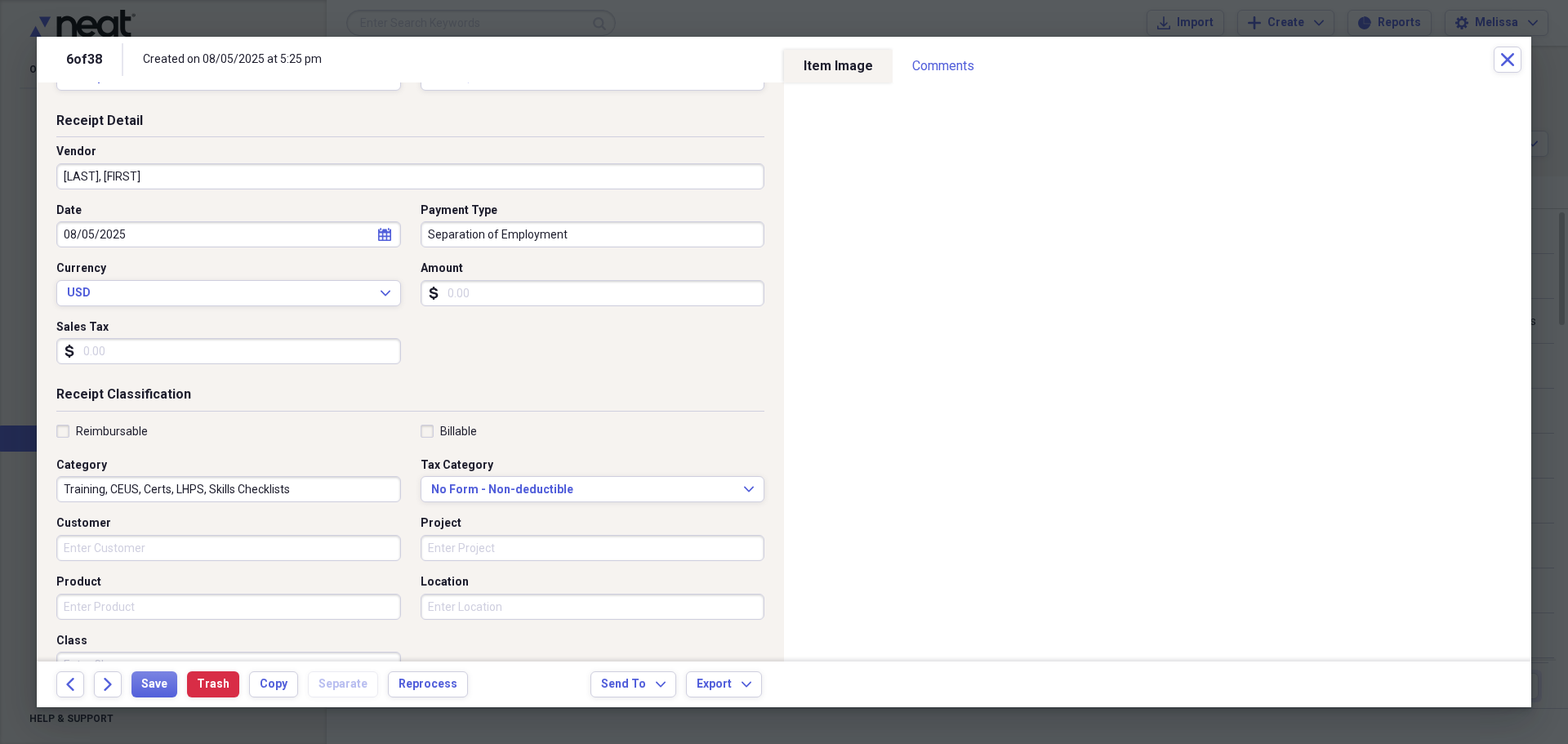 scroll, scrollTop: 163, scrollLeft: 0, axis: vertical 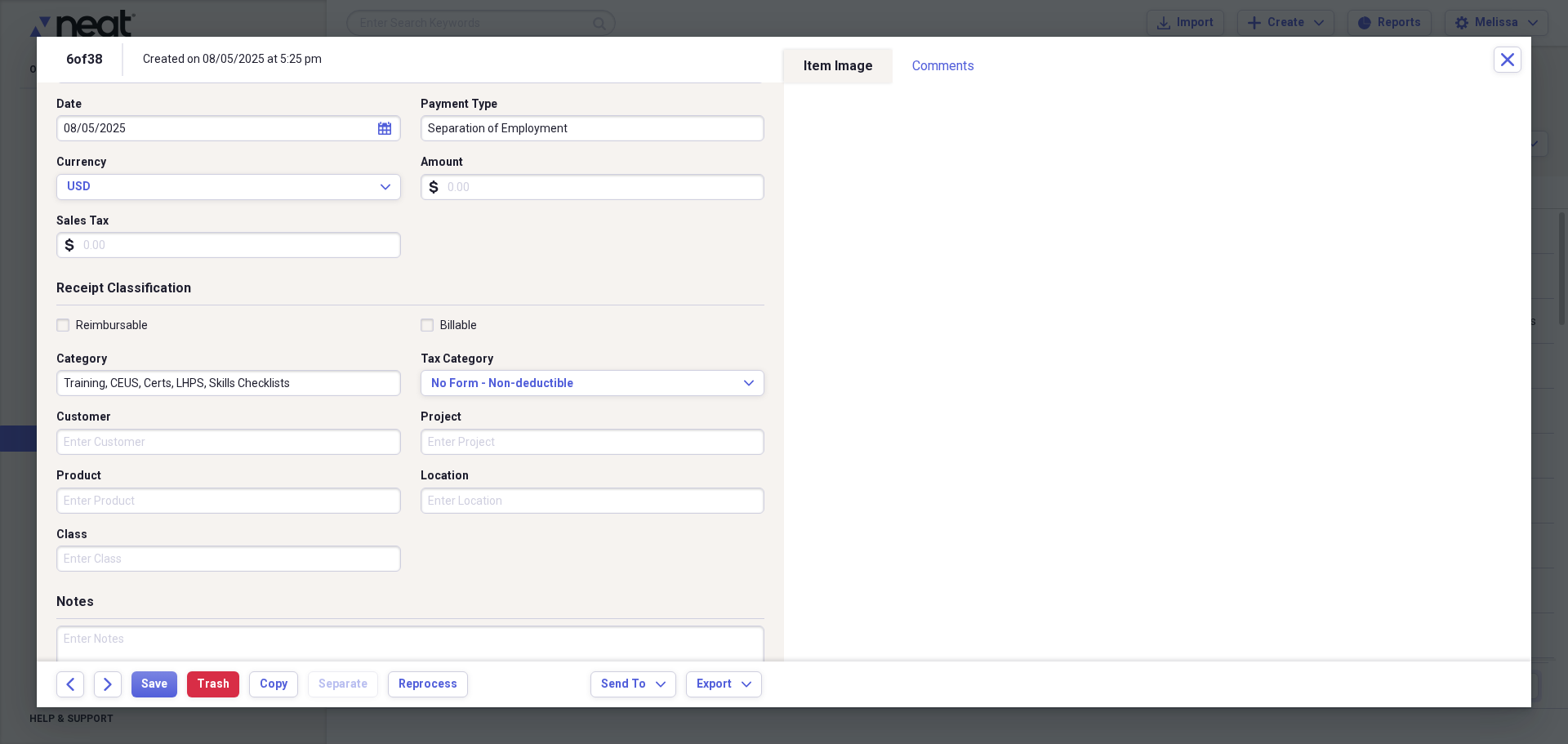 click on "Training, CEUS, Certs, LHPS, Skills Checklists" at bounding box center (229, 383) 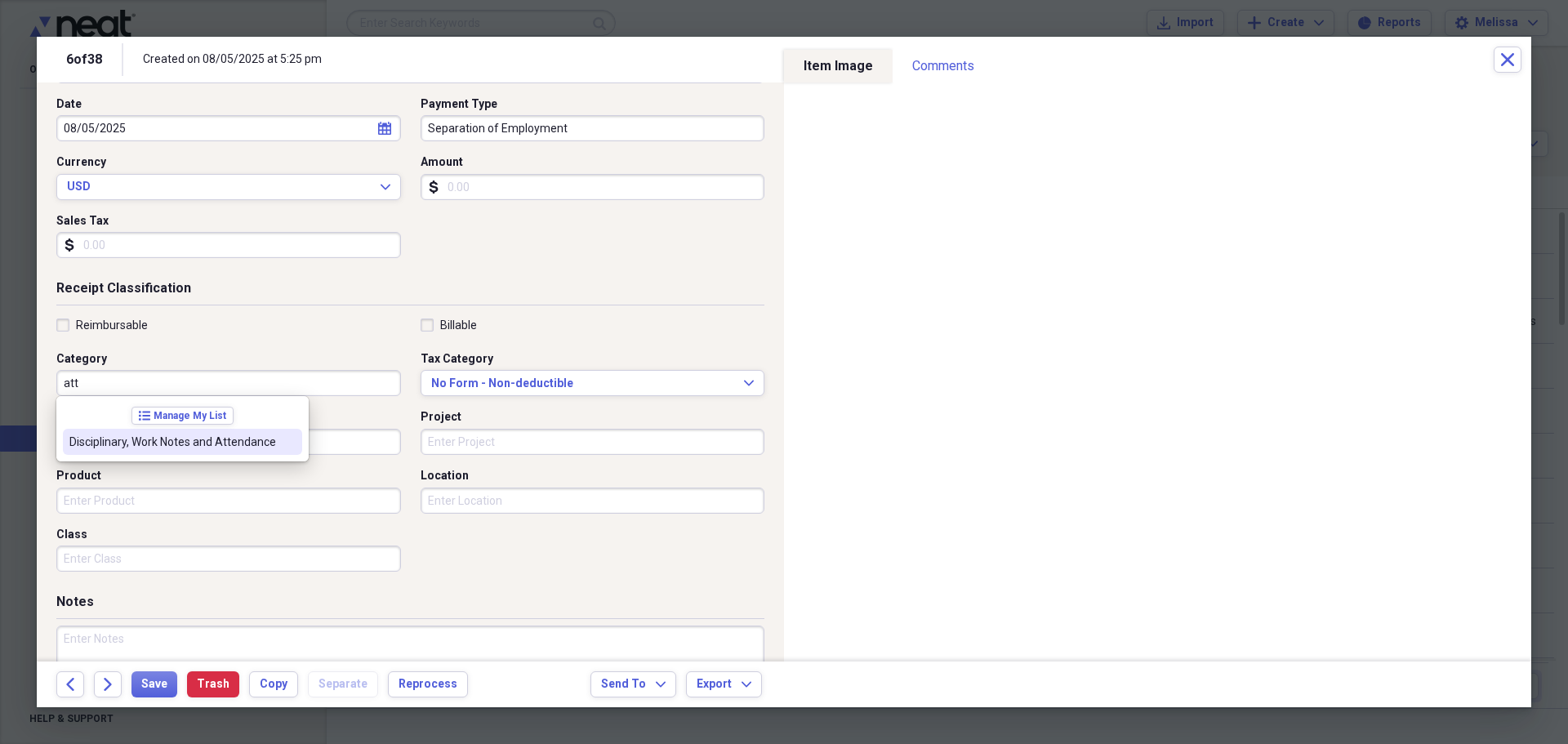 click on "Disciplinary, Work Notes and Attendance" at bounding box center (182, 442) 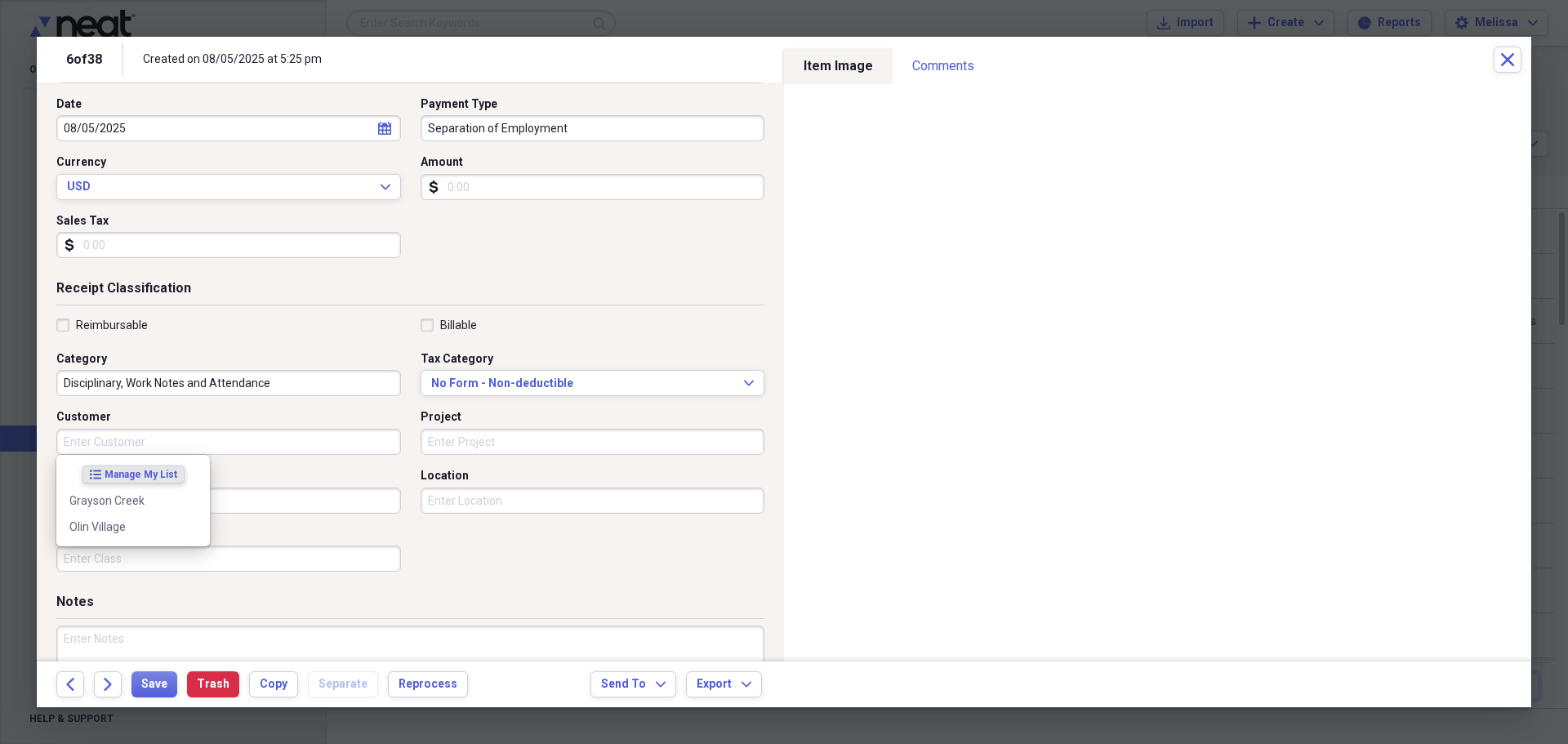 click on "Customer" at bounding box center (229, 442) 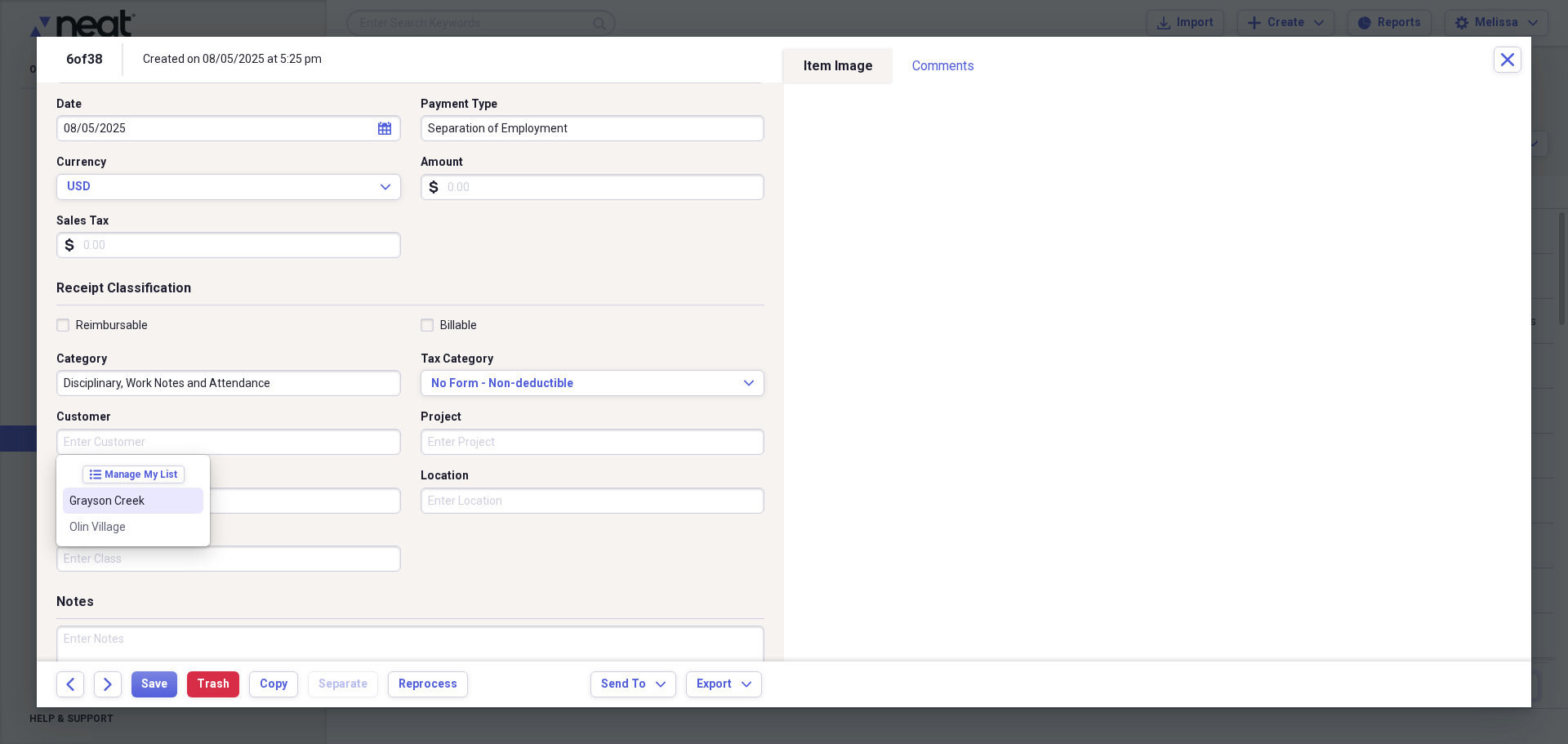 click on "Grayson Creek" at bounding box center (123, 501) 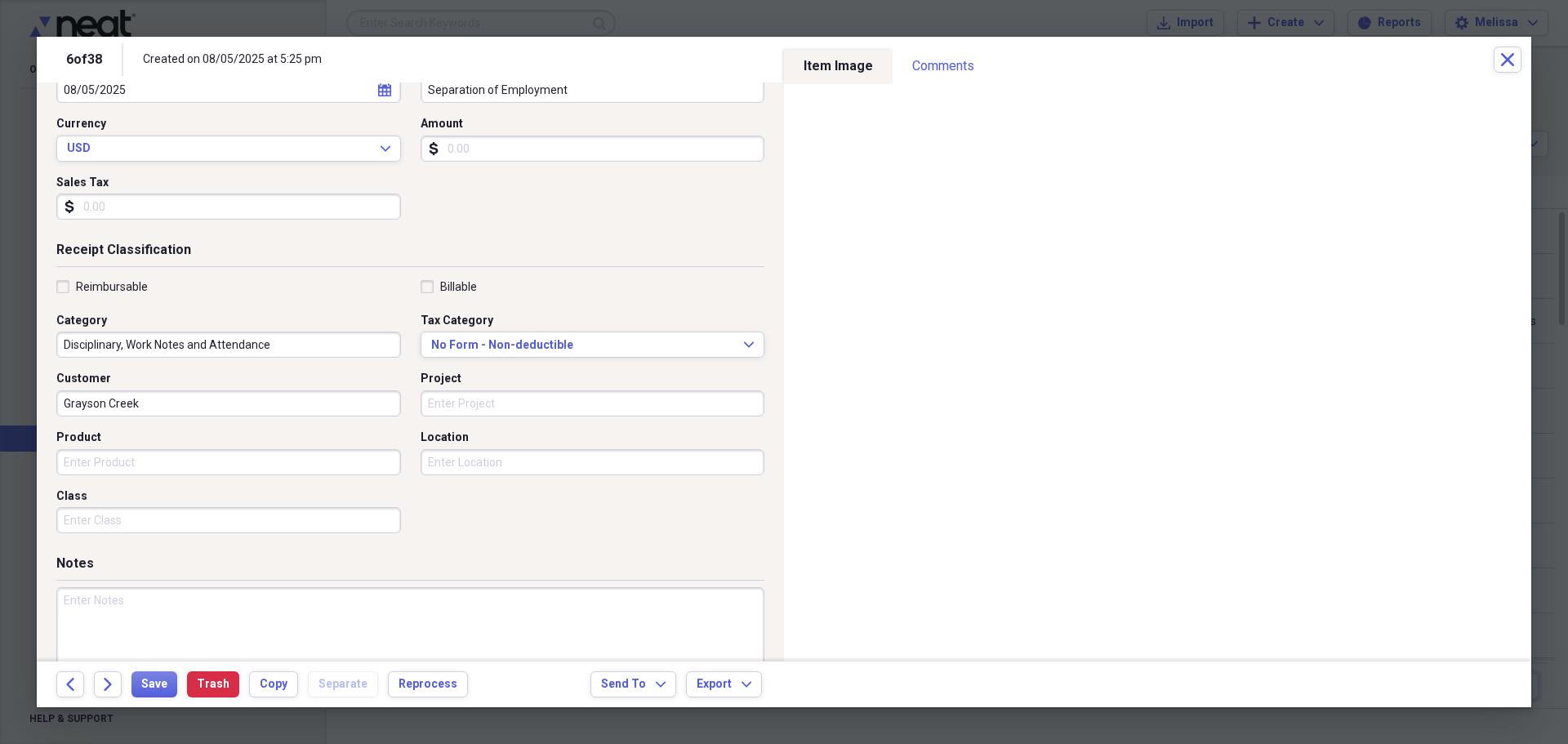 scroll, scrollTop: 173, scrollLeft: 0, axis: vertical 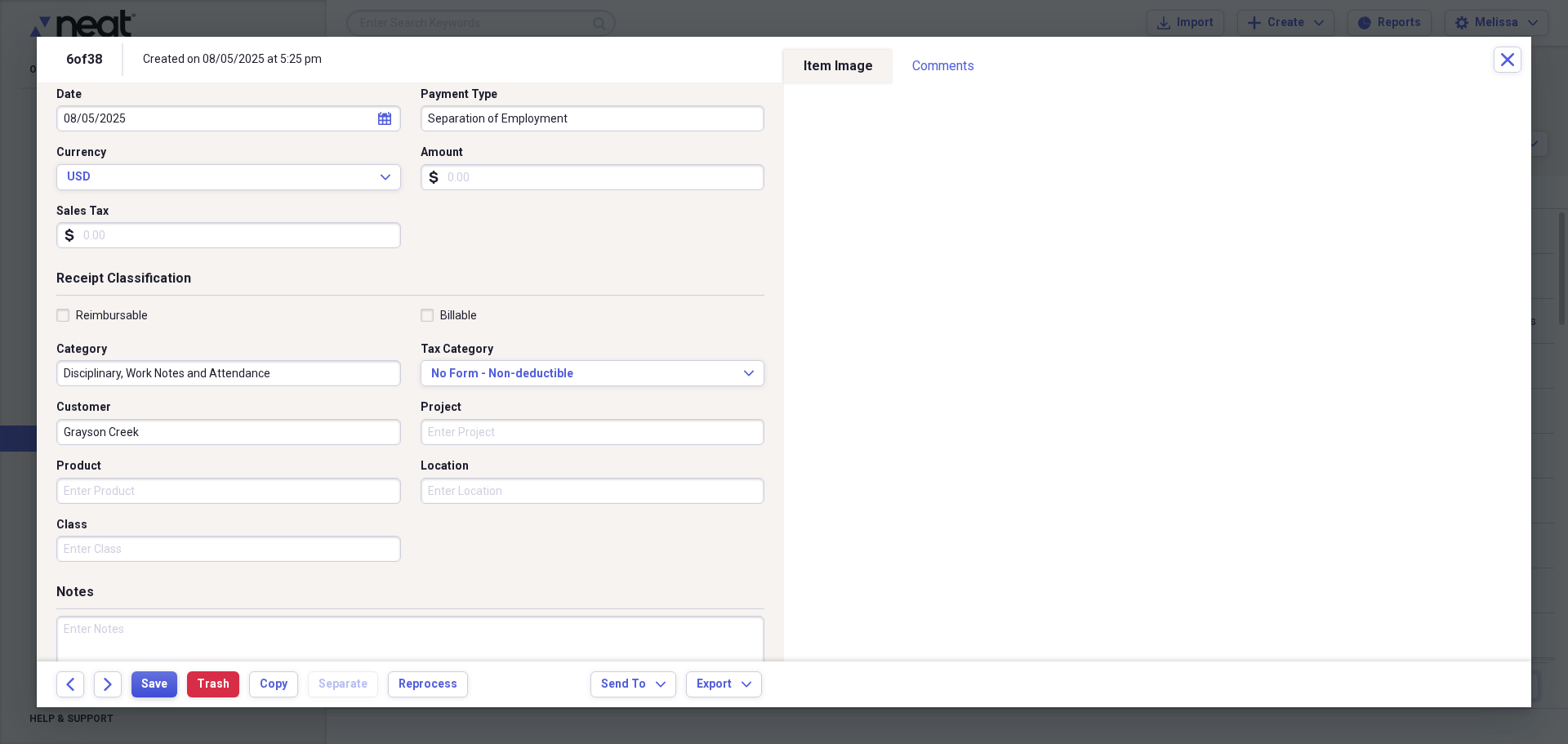 click on "Save" at bounding box center [154, 684] 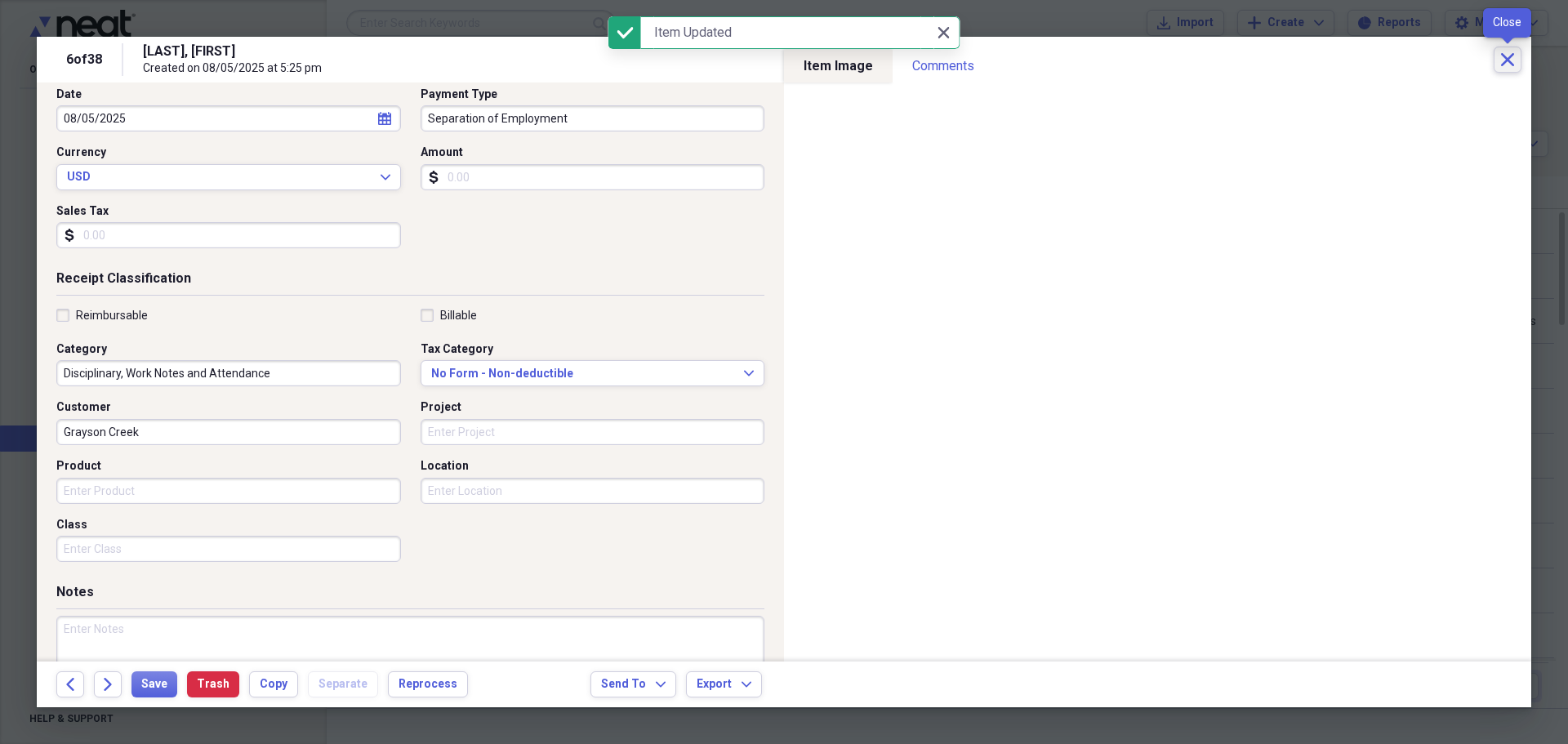 click on "Close" 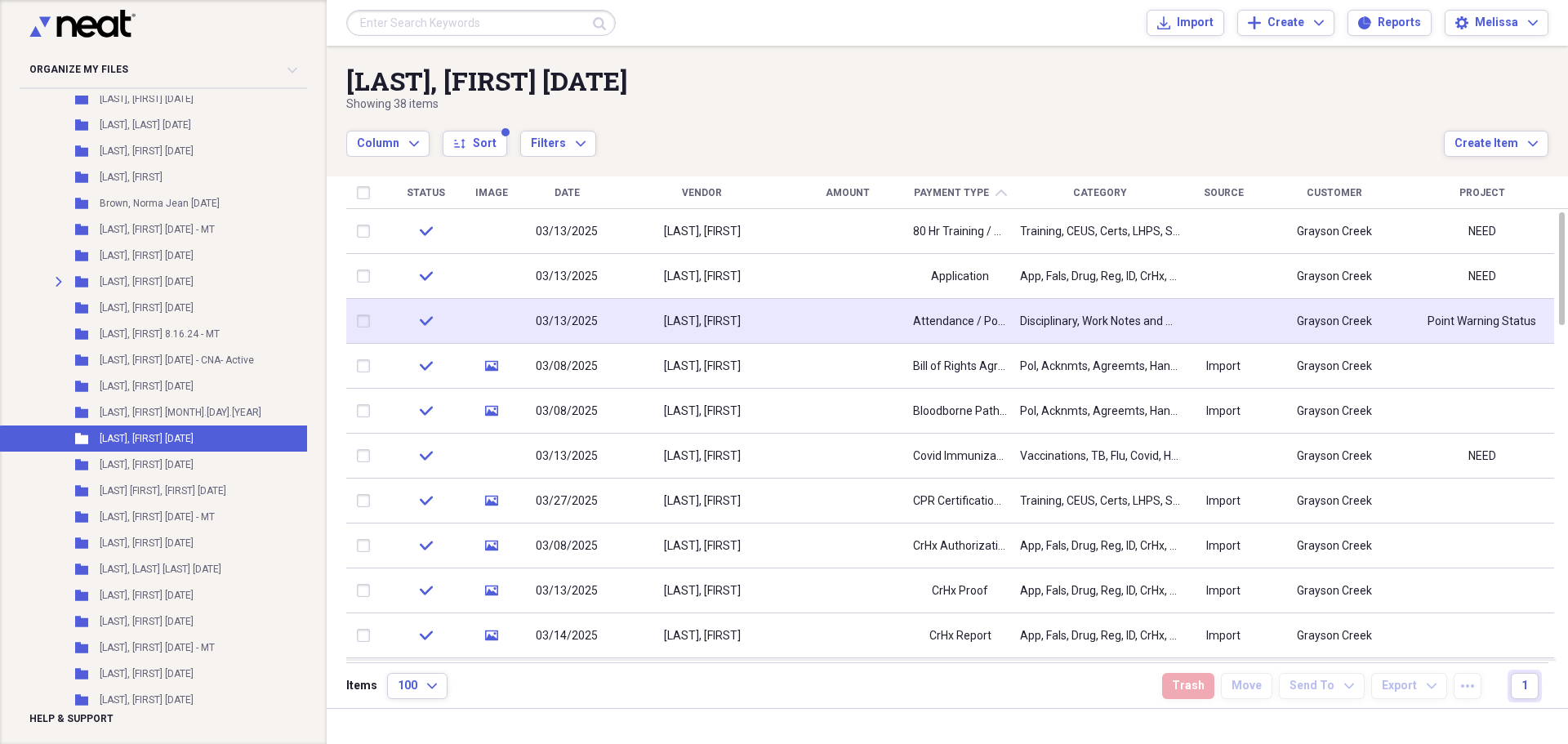 click on "[LAST], [FIRST]" at bounding box center (702, 321) 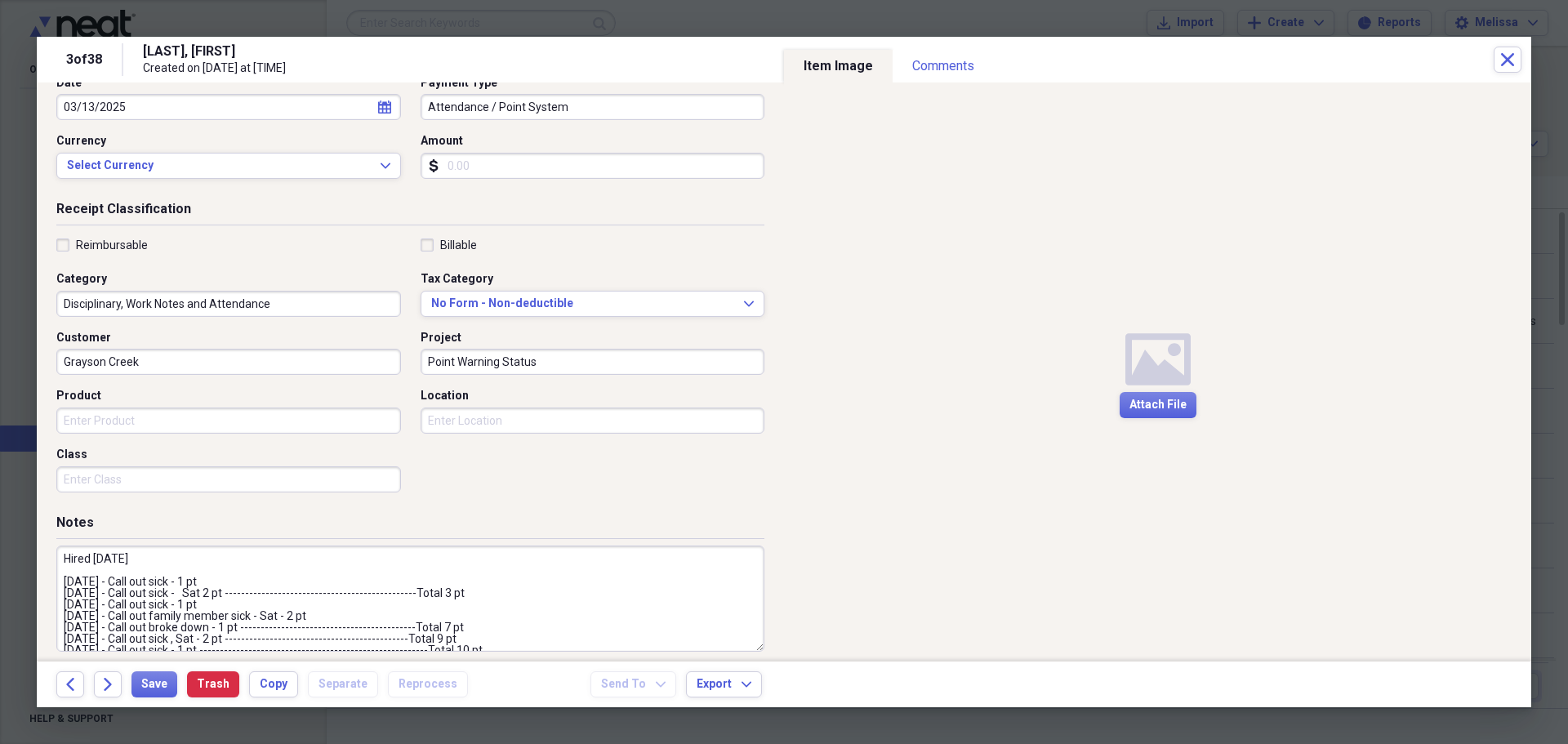 scroll, scrollTop: 196, scrollLeft: 0, axis: vertical 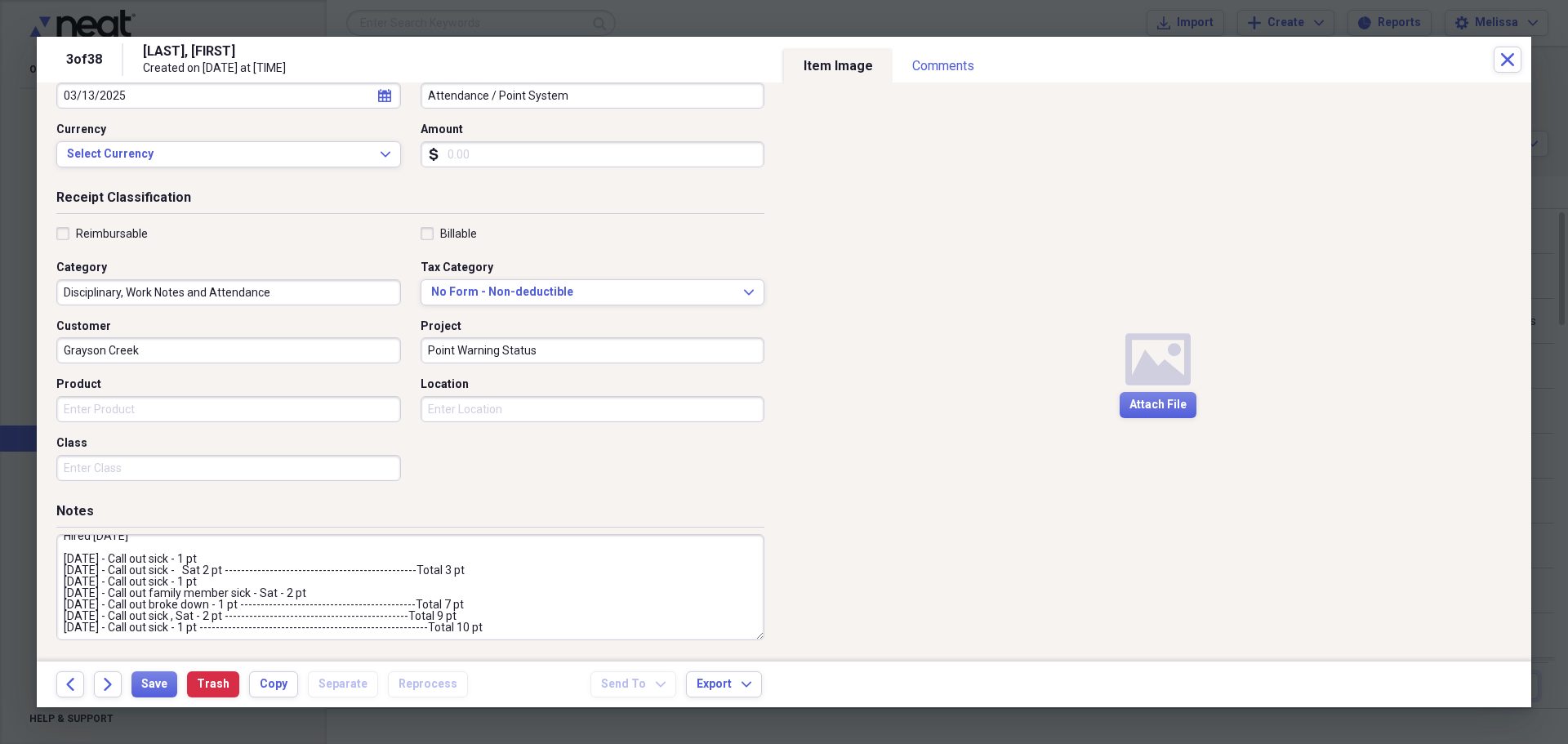 click on "Hired [DATE]
[DATE] - Call out sick - 1 pt
[DATE] - Call out sick -   Sat 2 pt -----------------------------------------------Total 3 pt
[DATE] - Call out sick - 1 pt
[DATE] - Call out family member sick - Sat - 2 pt
[DATE] - Call out broke down - 1 pt -------------------------------------------Total 7 pt
[DATE] - Call out sick , Sat - 2 pt ---------------------------------------------Total 9 pt
[DATE] - Call out sick - 1 pt --------------------------------------------------------Total 10 pt" at bounding box center [410, 587] 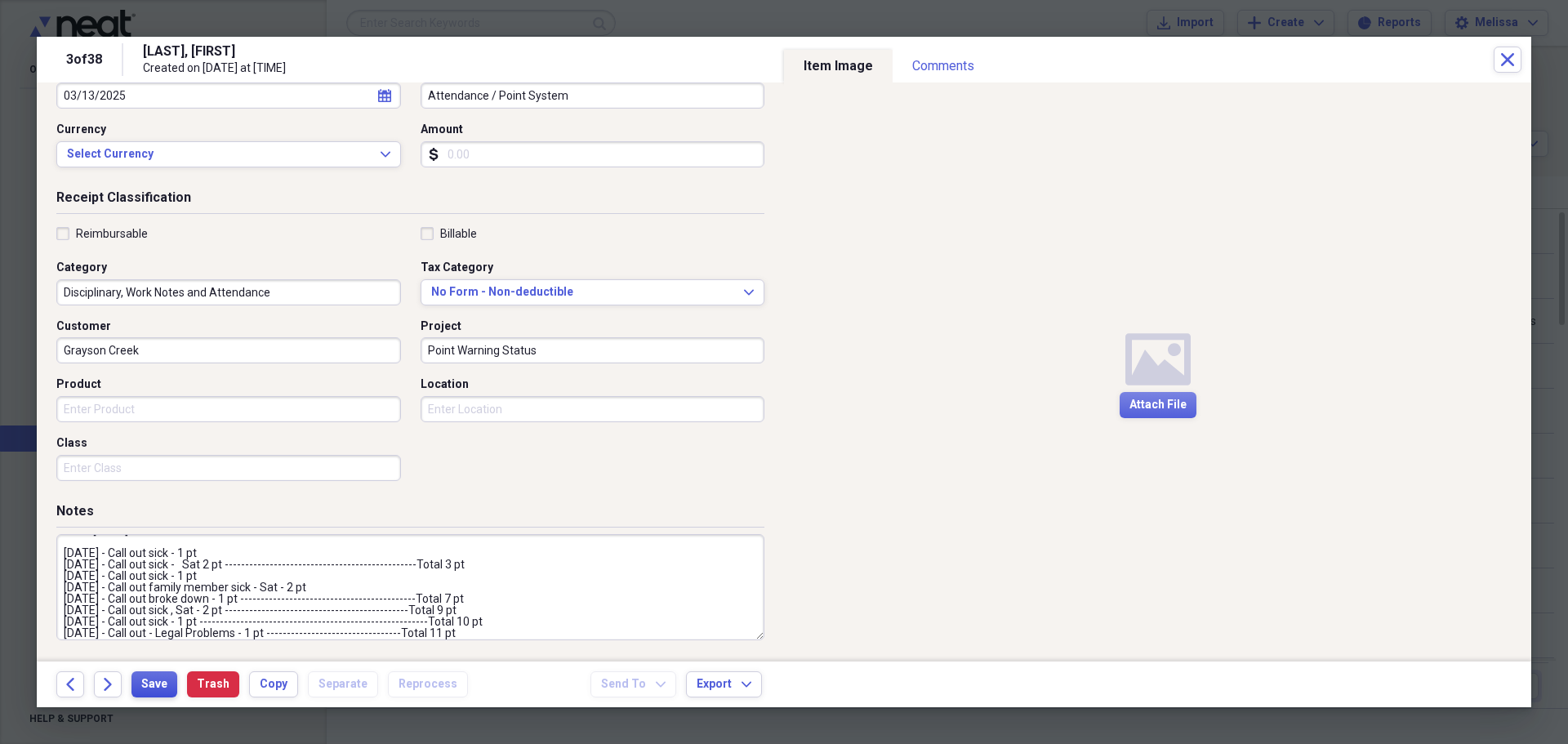 type on "Hired [DATE]
[DATE] - Call out sick - 1 pt
[DATE] - Call out sick -   Sat 2 pt -----------------------------------------------Total 3 pt
[DATE] - Call out sick - 1 pt
[DATE] - Call out family member sick - Sat - 2 pt
[DATE] - Call out broke down - 1 pt -------------------------------------------Total 7 pt
[DATE] - Call out sick , Sat - 2 pt ---------------------------------------------Total 9 pt
[DATE] - Call out sick - 1 pt --------------------------------------------------------Total 10 pt
[DATE] - Call out - Legal Problems - 1 pt ---------------------------------Total 11 pt" 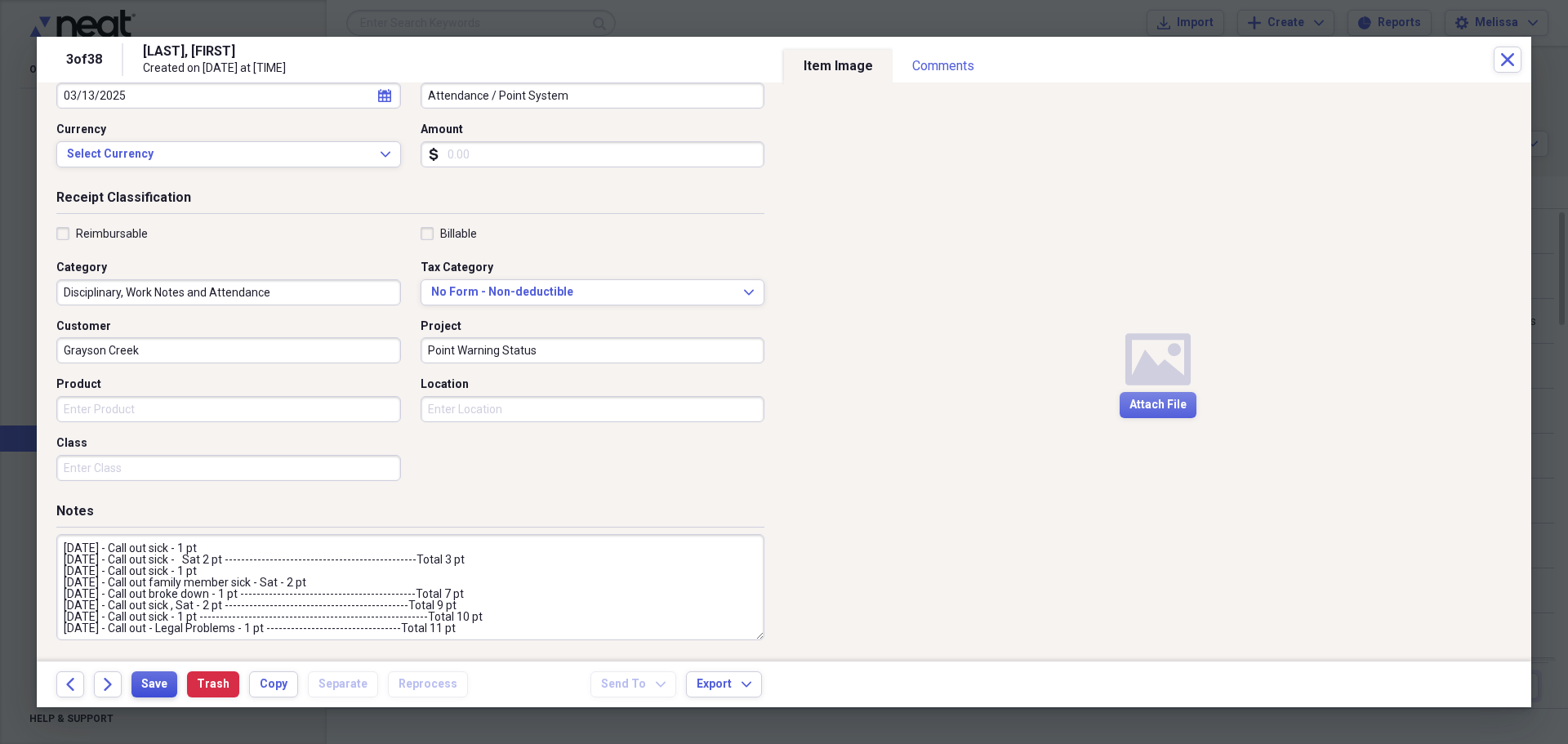 scroll, scrollTop: 23, scrollLeft: 0, axis: vertical 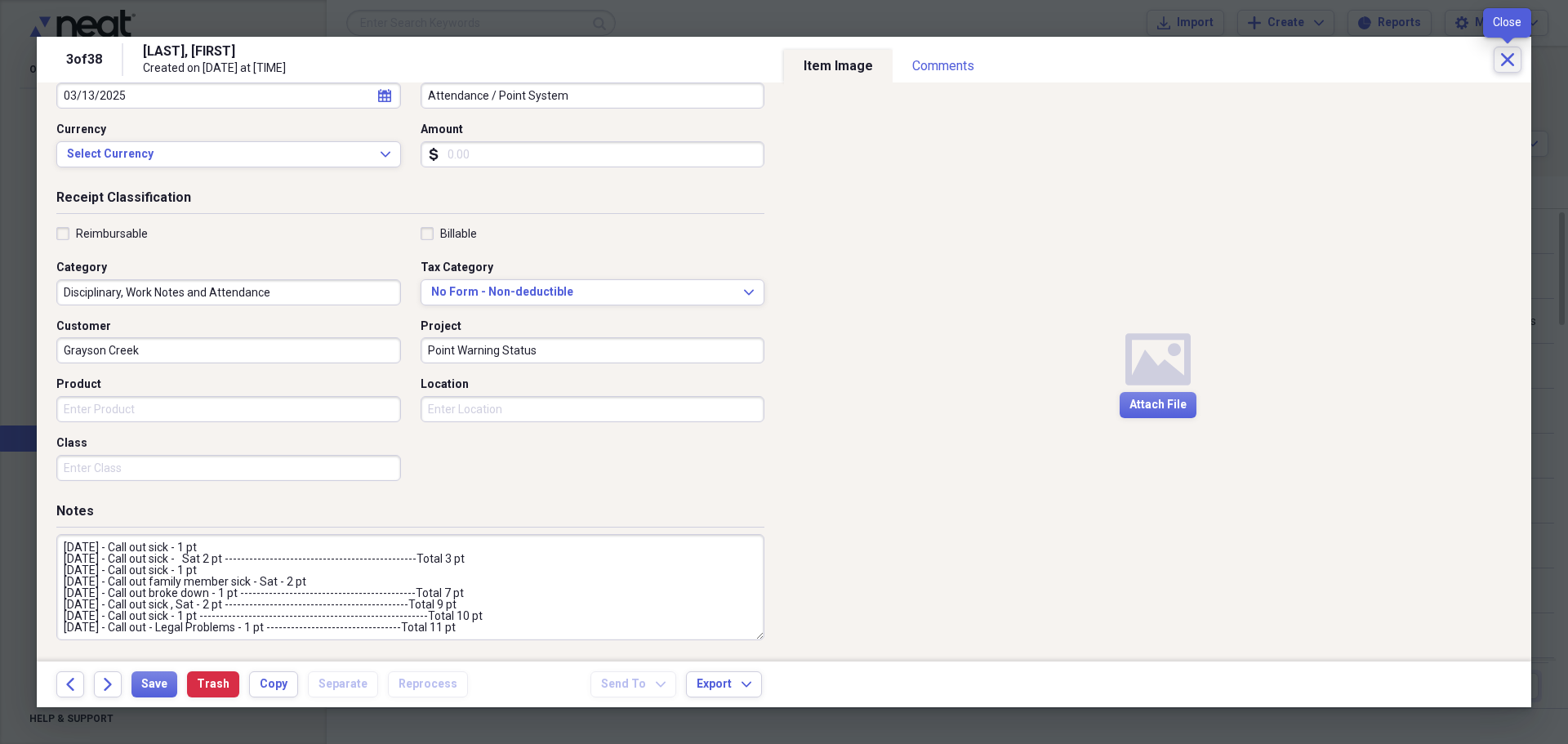 click on "Close" at bounding box center (1508, 60) 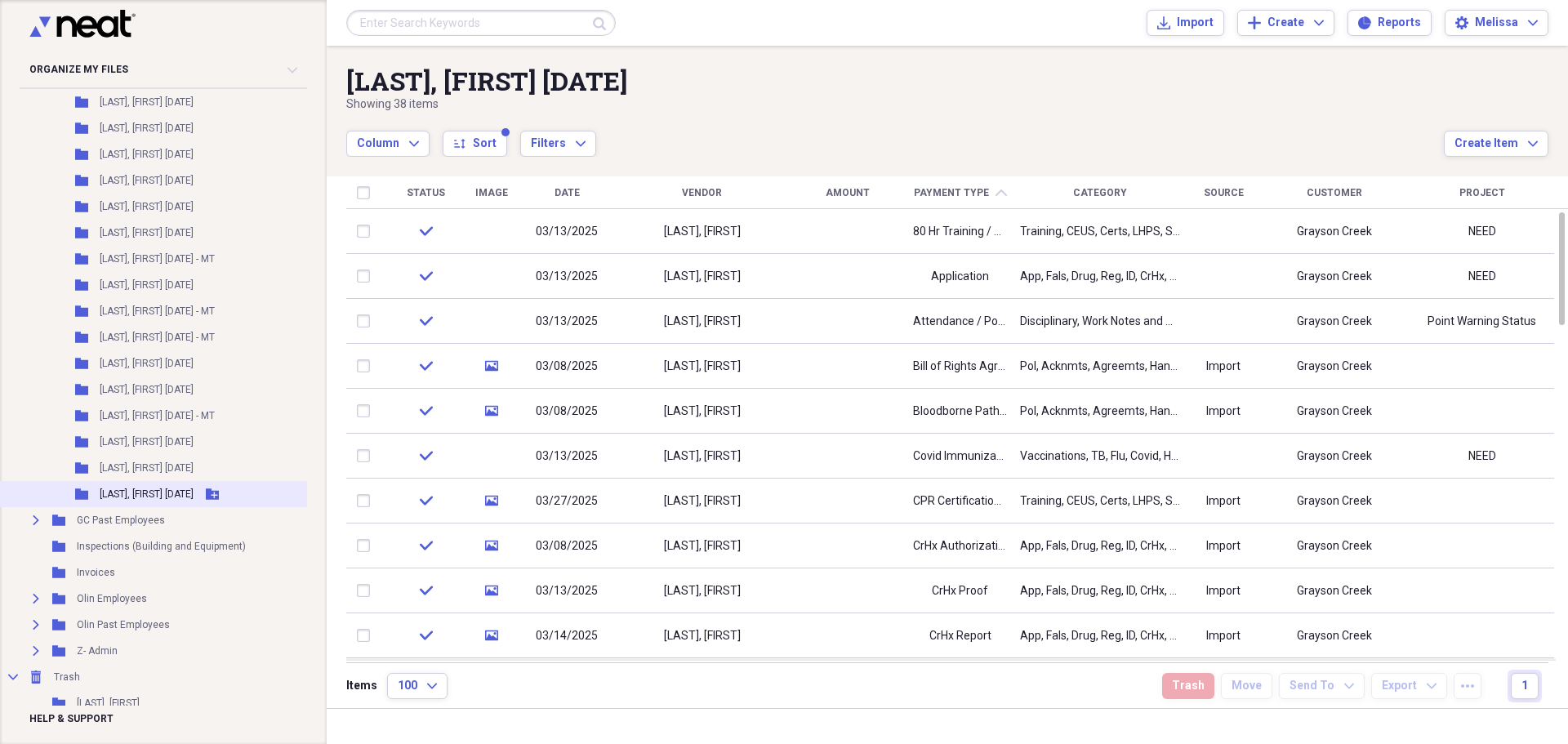 scroll, scrollTop: 862, scrollLeft: 0, axis: vertical 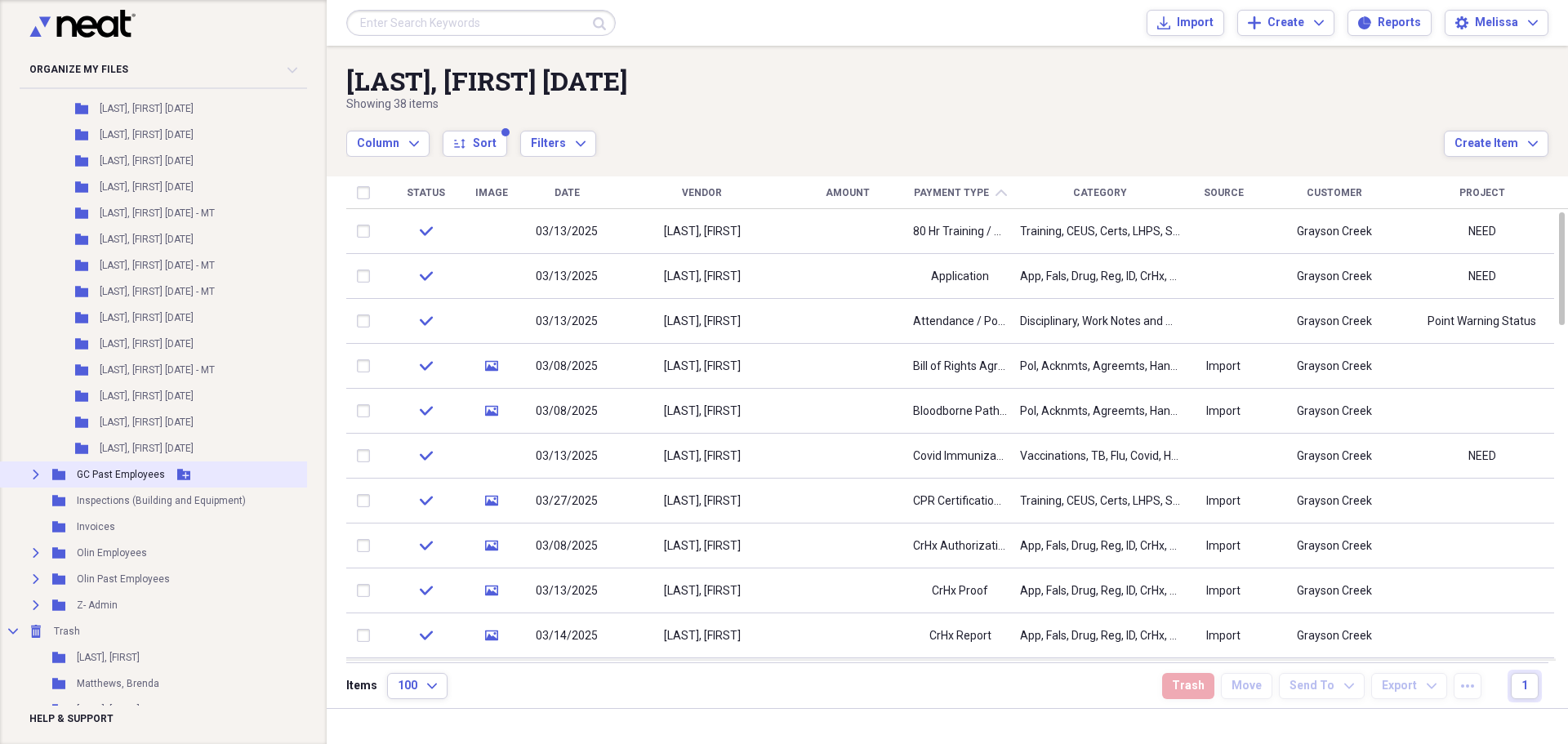 click on "Expand" 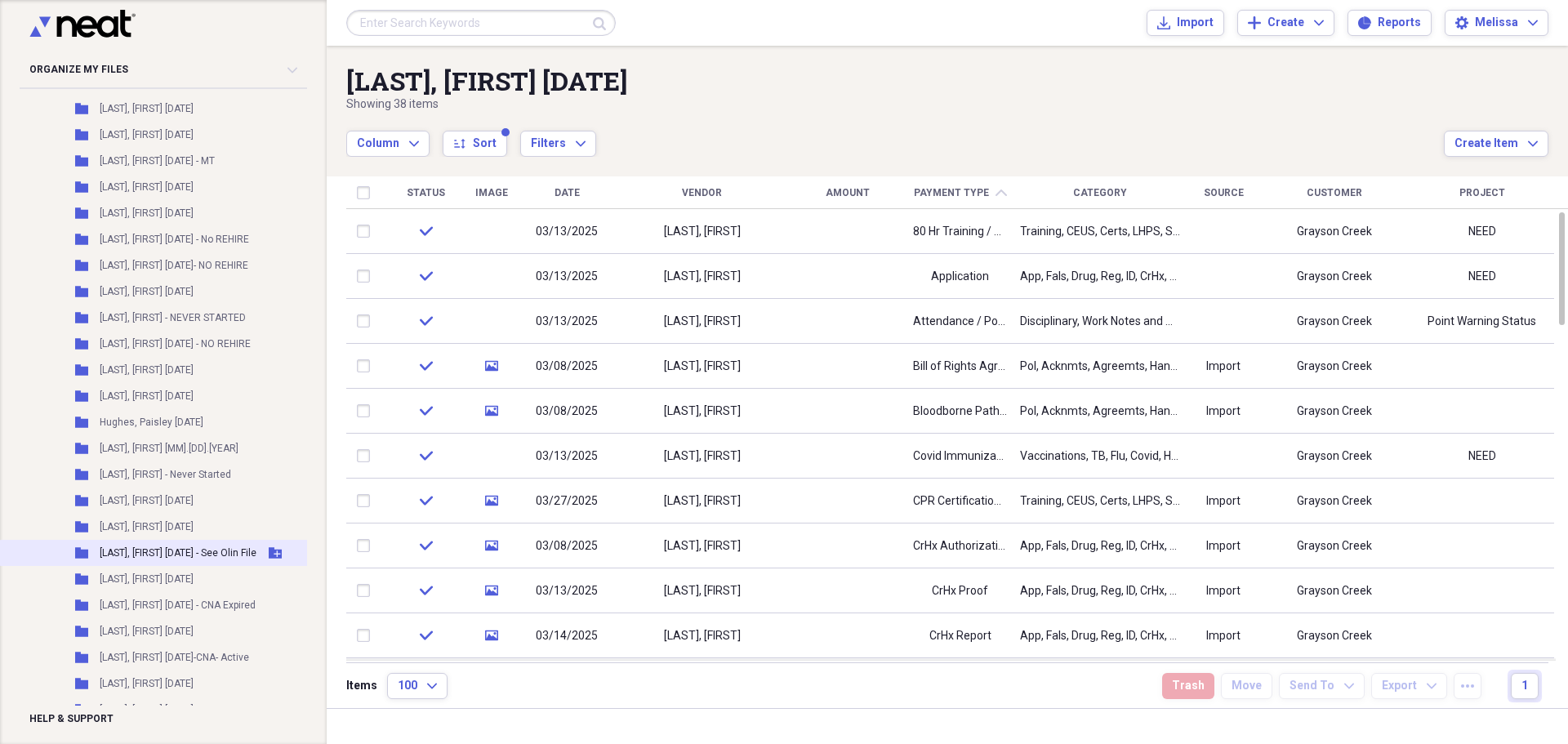 scroll, scrollTop: 1761, scrollLeft: 0, axis: vertical 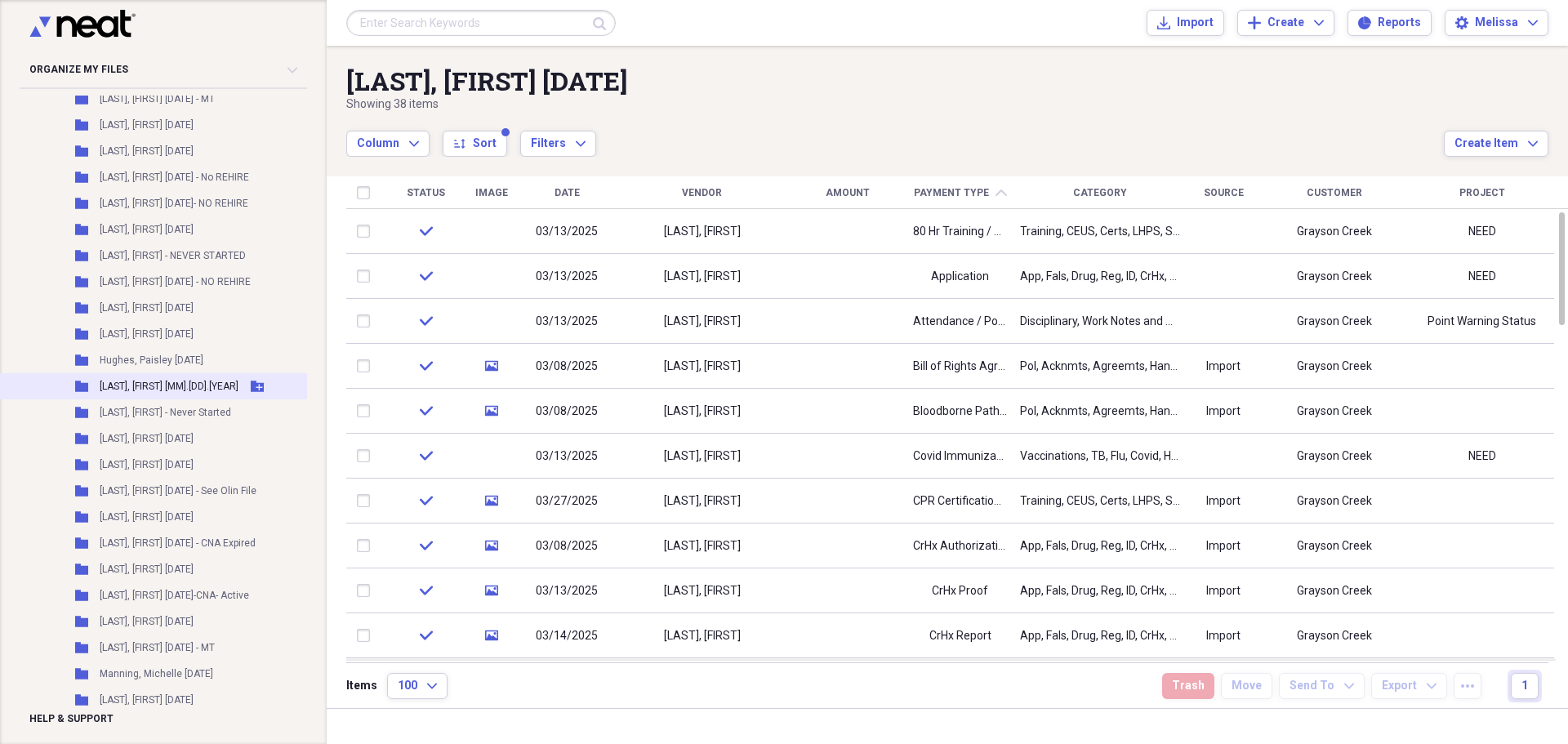 click on "[LAST], [FIRST] [MM].[DD].[YEAR]" at bounding box center [169, 386] 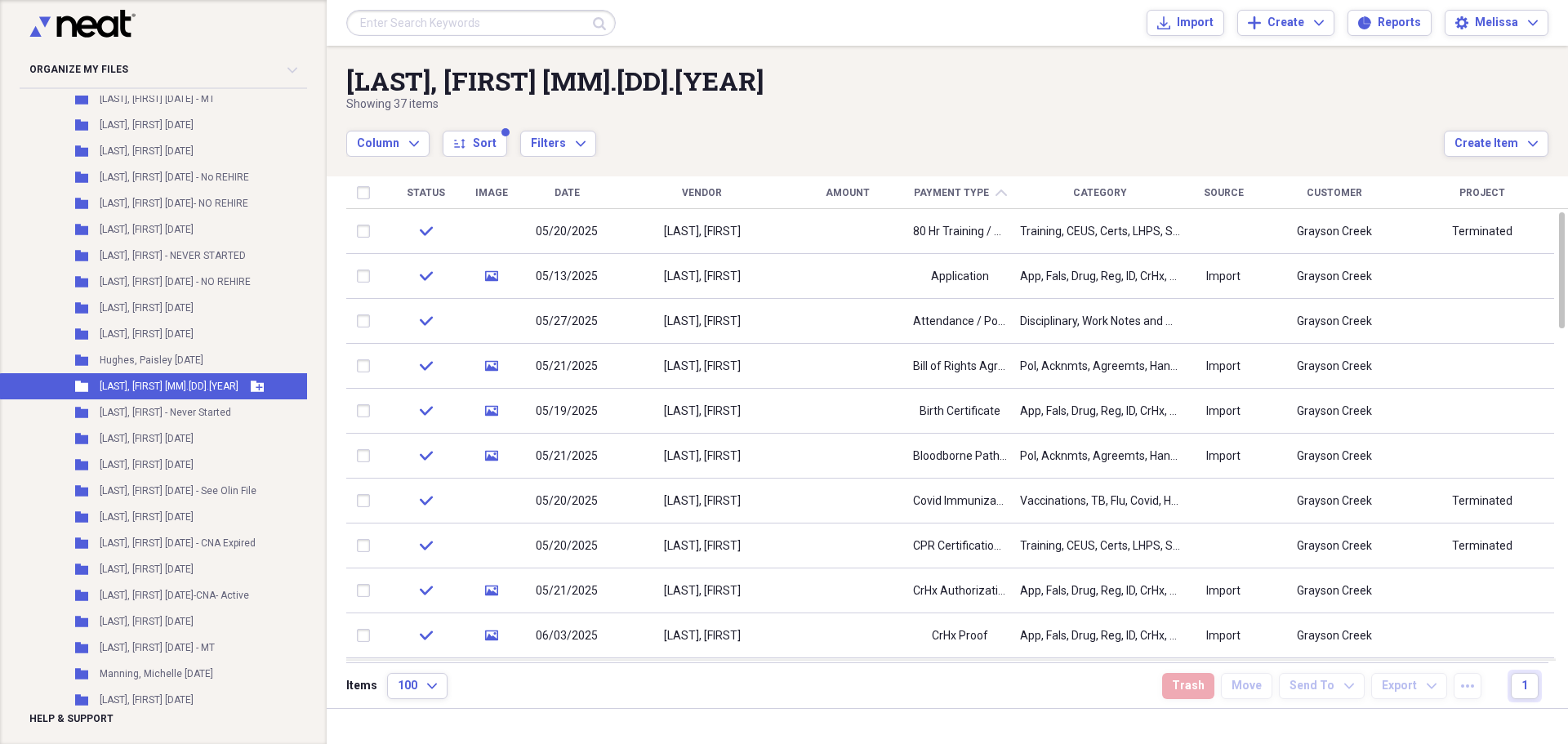 click on "[LAST], [FIRST] [MM].[DD].[YEAR]" at bounding box center (169, 386) 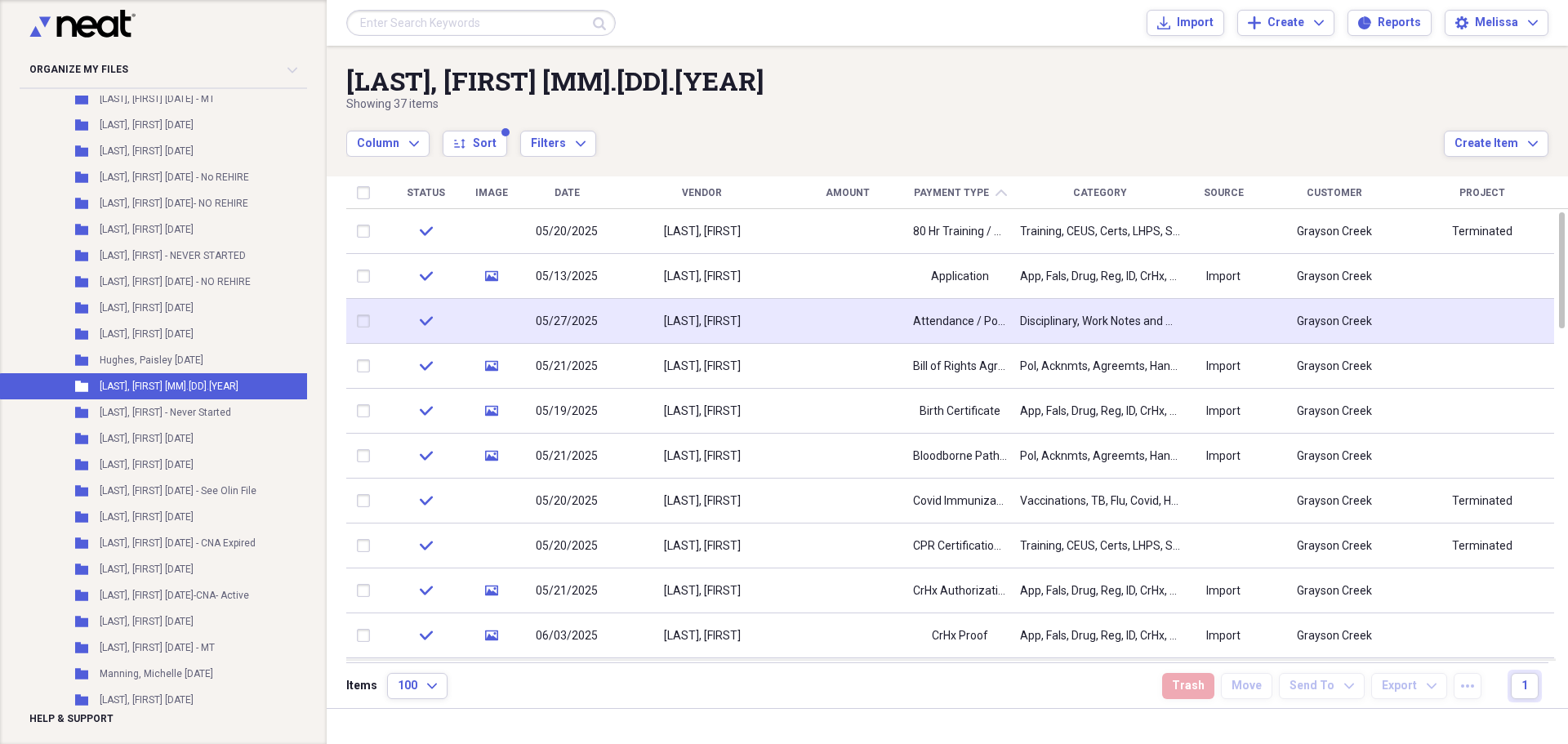 click on "Attendance / Point System" at bounding box center [960, 321] 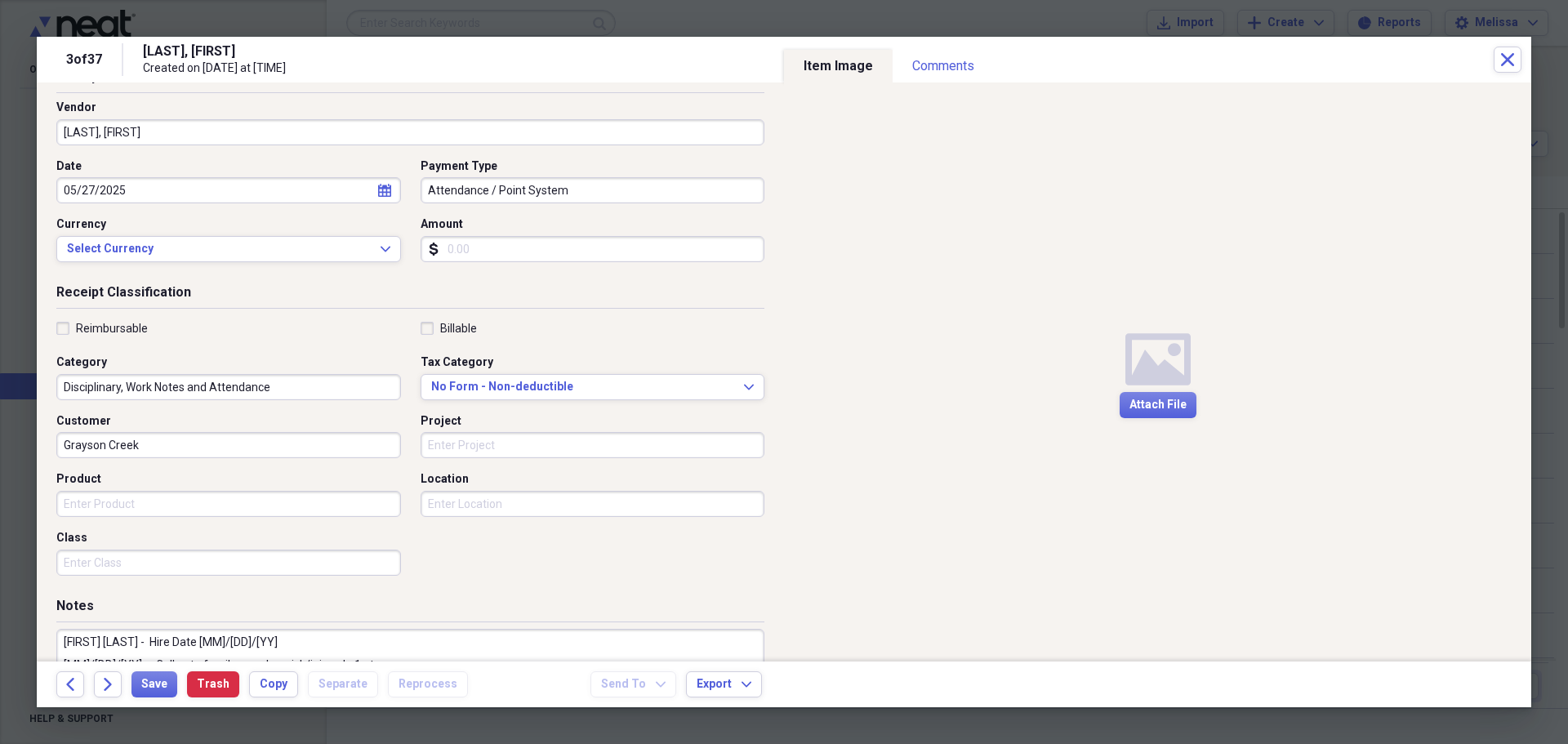 scroll, scrollTop: 196, scrollLeft: 0, axis: vertical 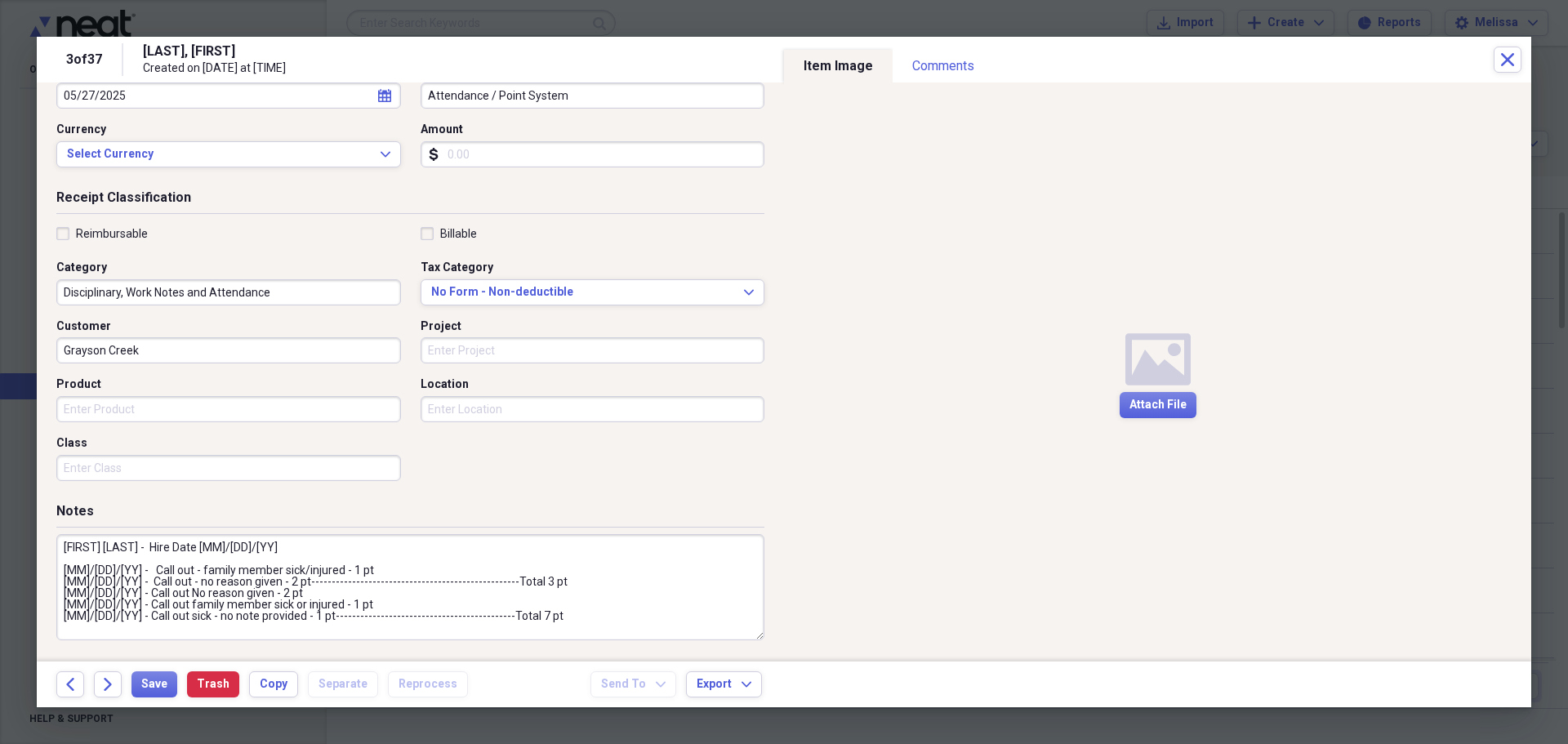 click on "[FIRST] [LAST] -  Hire Date [MM]/[DD]/[YY]
[MM]/[DD]/[YY] -   Call out - family member sick/injured - 1 pt
[MM]/[DD]/[YY] -  Call out - no reason given - 2 pt---------------------------------------------------Total 3 pt
[MM]/[DD]/[YY] - Call out No reason given - 2 pt
[MM]/[DD]/[YY] - Call out family member sick or injured - 1 pt
[MM]/[DD]/[YY] - Call out sick - no note provided - 1 pt--------------------------------------------Total 7 pt" at bounding box center (410, 587) 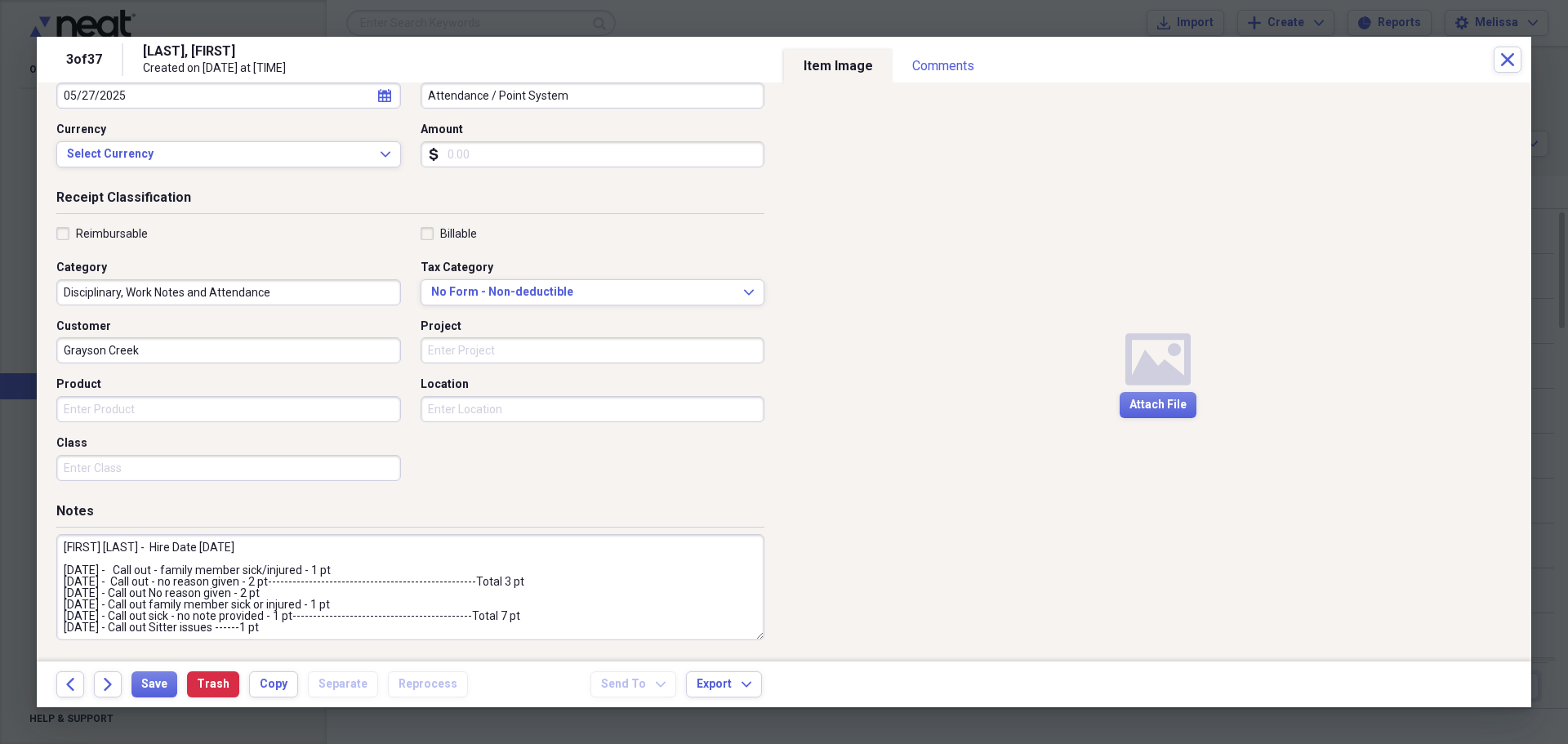 scroll, scrollTop: 6, scrollLeft: 0, axis: vertical 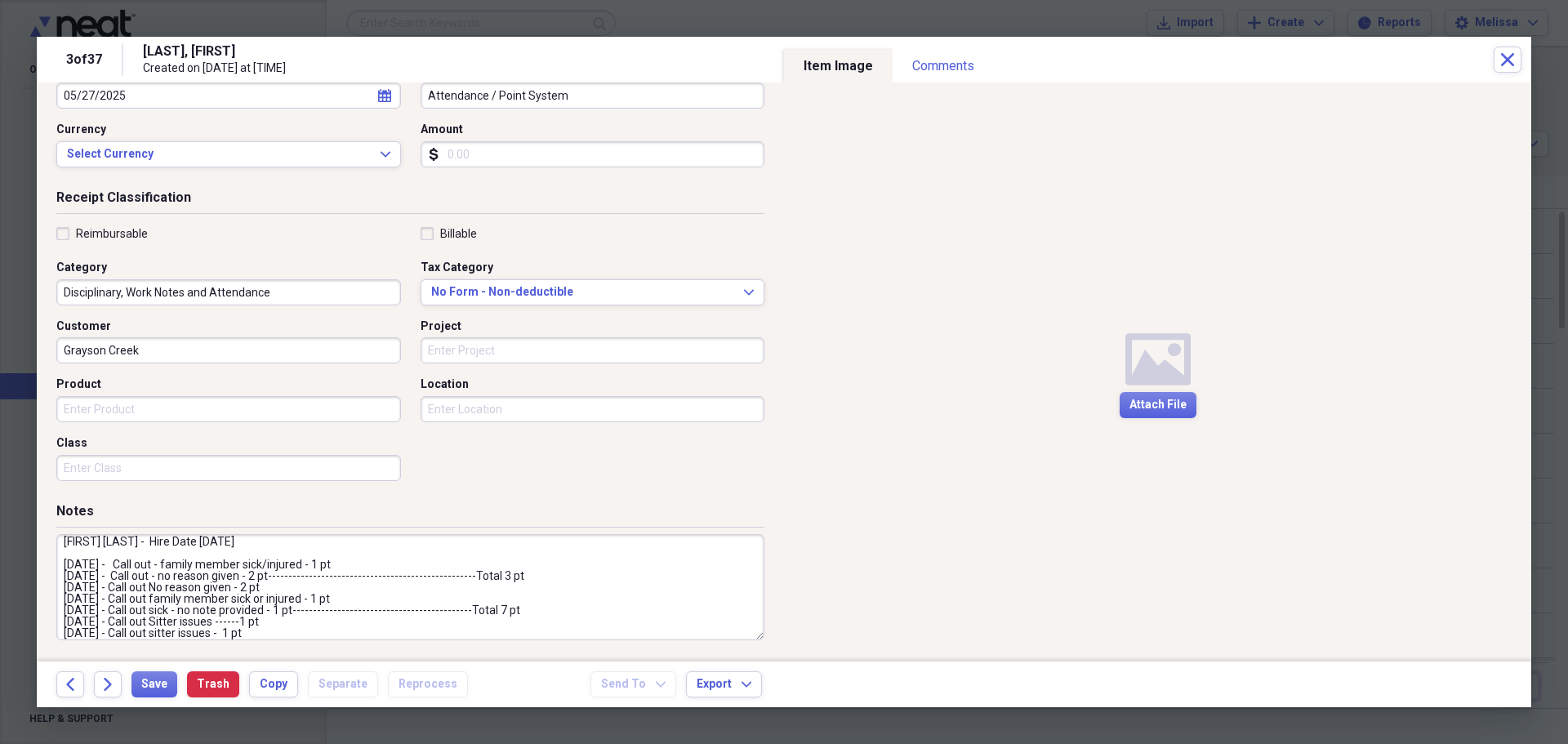click on "[FIRST] [LAST] -  Hire Date [DATE]
[DATE] -   Call out - family member sick/injured - 1 pt
[DATE] -  Call out - no reason given - 2 pt---------------------------------------------------Total 3 pt
[DATE] - Call out No reason given - 2 pt
[DATE] - Call out family member sick or injured - 1 pt
[DATE] - Call out sick - no note provided - 1 pt--------------------------------------------Total 7 pt
[DATE] - Call out Sitter issues ------1 pt
[DATE] - Call out sitter issues -  1 pt" at bounding box center (410, 587) 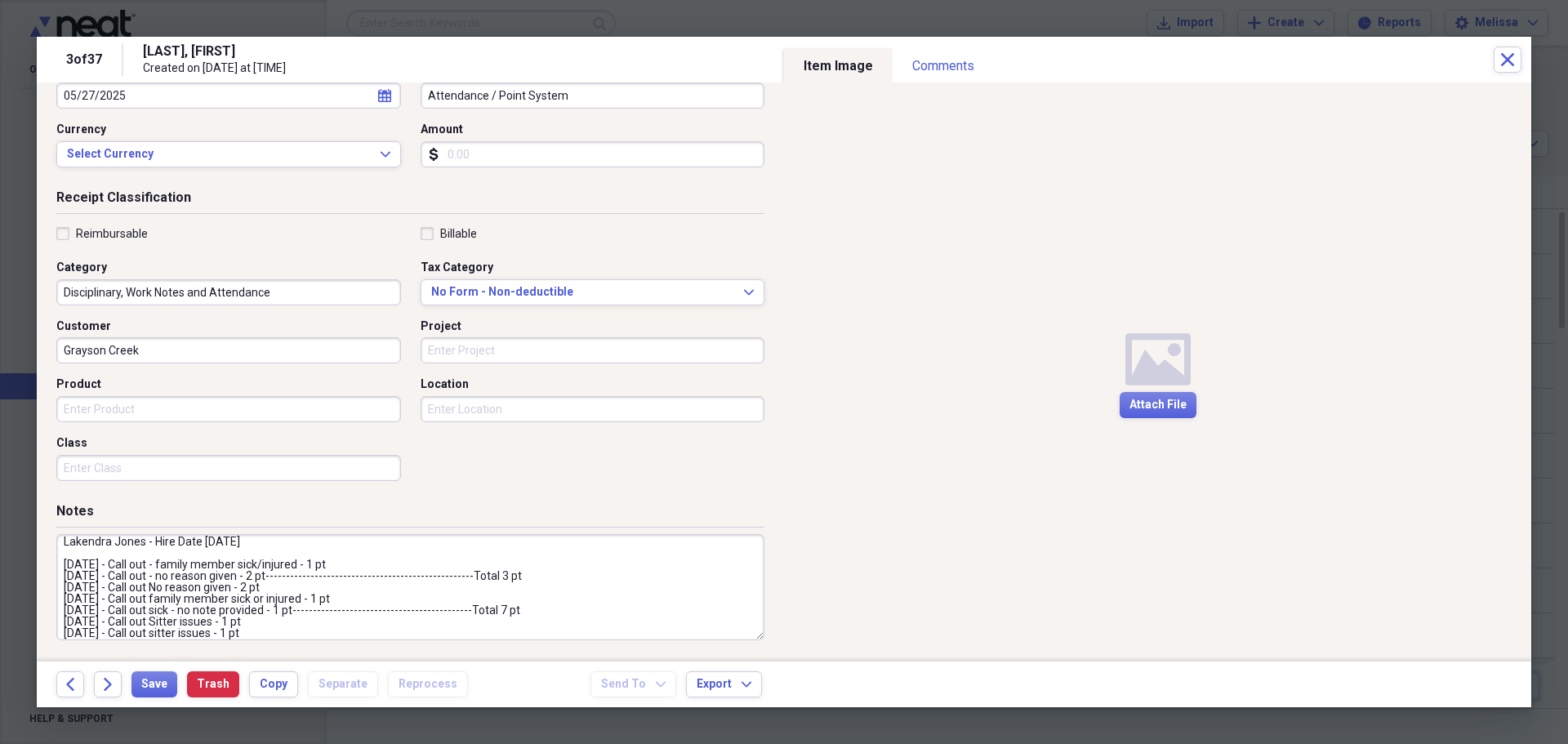 click on "Lakendra Jones - Hire Date [DATE]
[DATE] - Call out - family member sick/injured - 1 pt
[DATE] - Call out - no reason given - 2 pt---------------------------------------------------Total 3 pt
[DATE] - Call out No reason given - 2 pt
[DATE] - Call out family member sick or injured - 1 pt
[DATE] - Call out sick - no note provided - 1 pt--------------------------------------------Total 7 pt
[DATE] - Call out Sitter issues - 1 pt
[DATE] - Call out sitter issues - 1 pt" at bounding box center (410, 587) 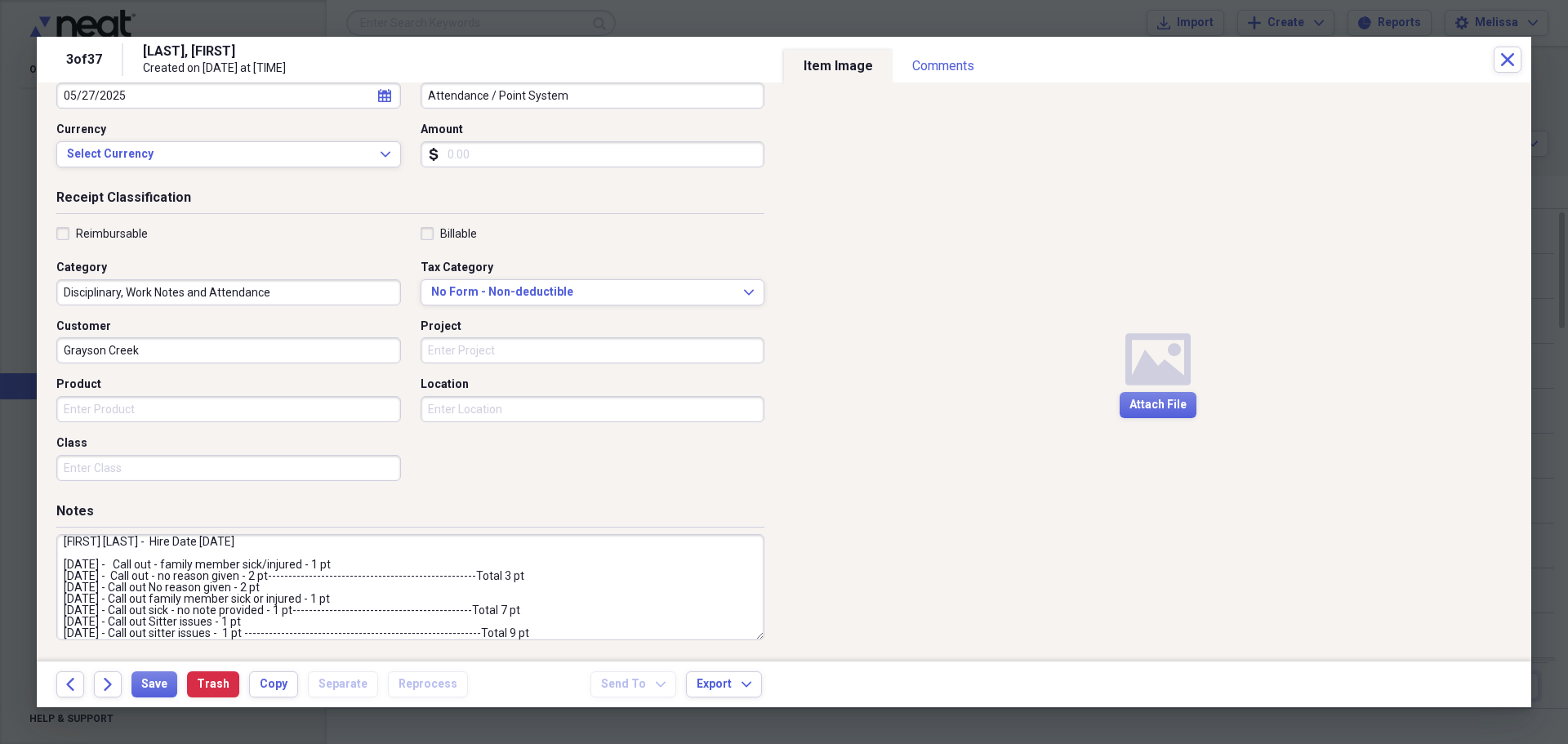 scroll, scrollTop: 17, scrollLeft: 0, axis: vertical 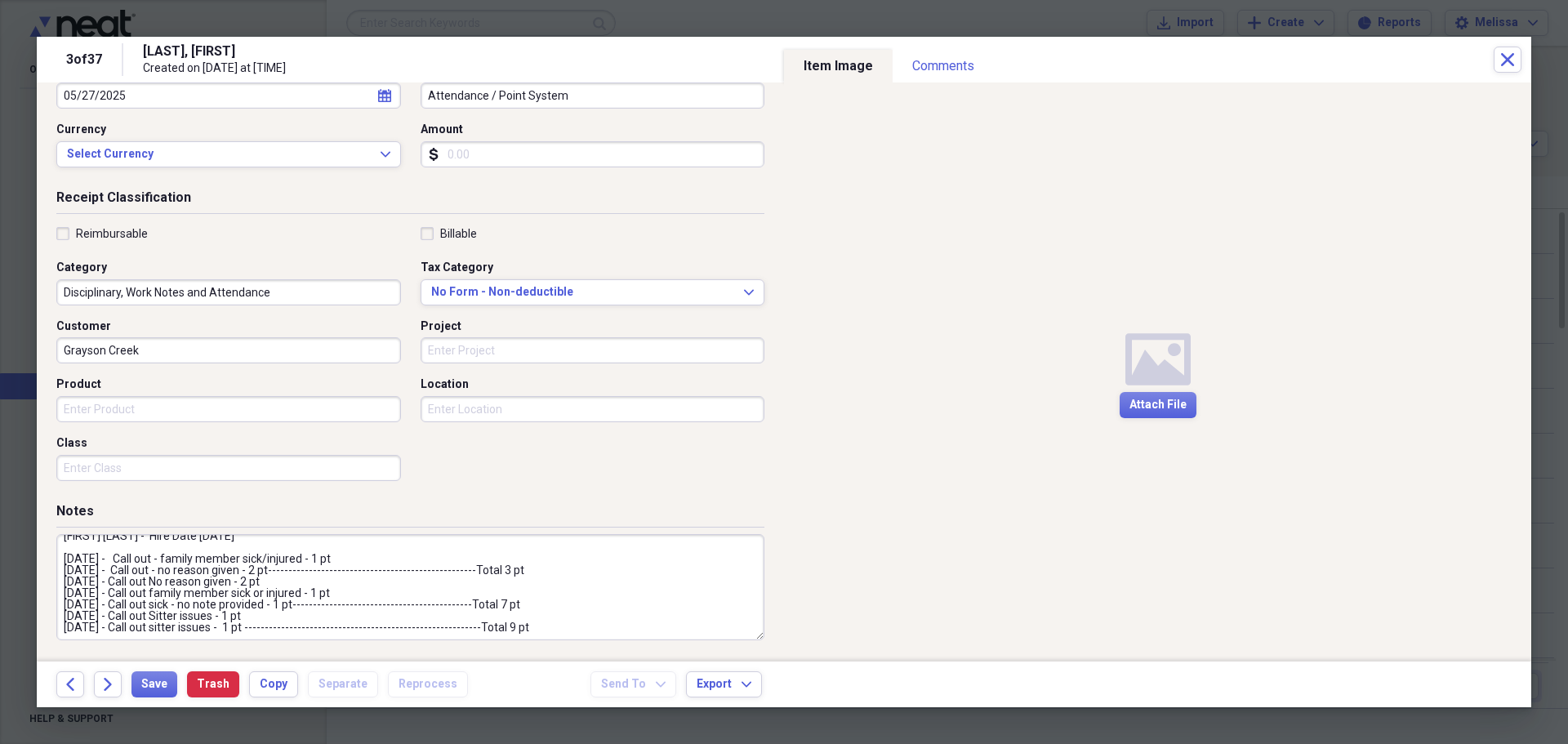 click on "[FIRST] [LAST] -  Hire Date [DATE]
[DATE] -   Call out - family member sick/injured - 1 pt
[DATE] -  Call out - no reason given - 2 pt---------------------------------------------------Total 3 pt
[DATE] - Call out No reason given - 2 pt
[DATE] - Call out family member sick or injured - 1 pt
[DATE] - Call out sick - no note provided - 1 pt--------------------------------------------Total 7 pt
[DATE] - Call out Sitter issues - 1 pt
[DATE] - Call out sitter issues -  1 pt ----------------------------------------------------------Total 9 pt" at bounding box center [410, 587] 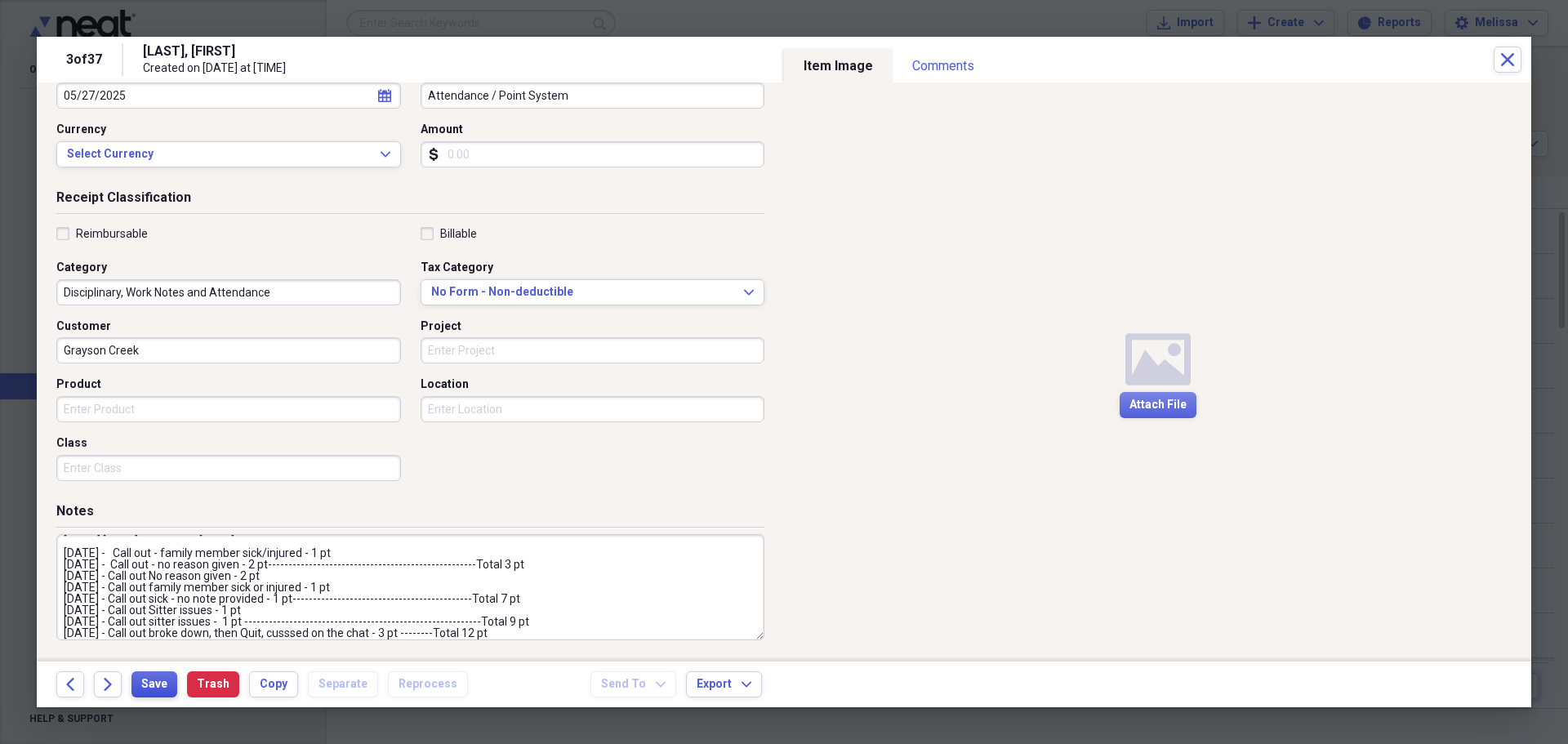 type on "[FIRST] [LAST] -  Hire Date [DATE]
[DATE] -   Call out - family member sick/injured - 1 pt
[DATE] -  Call out - no reason given - 2 pt---------------------------------------------------Total 3 pt
[DATE] - Call out No reason given - 2 pt
[DATE] - Call out family member sick or injured - 1 pt
[DATE] - Call out sick - no note provided - 1 pt--------------------------------------------Total 7 pt
[DATE] - Call out Sitter issues - 1 pt
[DATE] - Call out sitter issues -  1 pt ----------------------------------------------------------Total 9 pt
[DATE] - Call out broke down, then Quit, cusssed on the chat - 3 pt --------Total 12 pt" 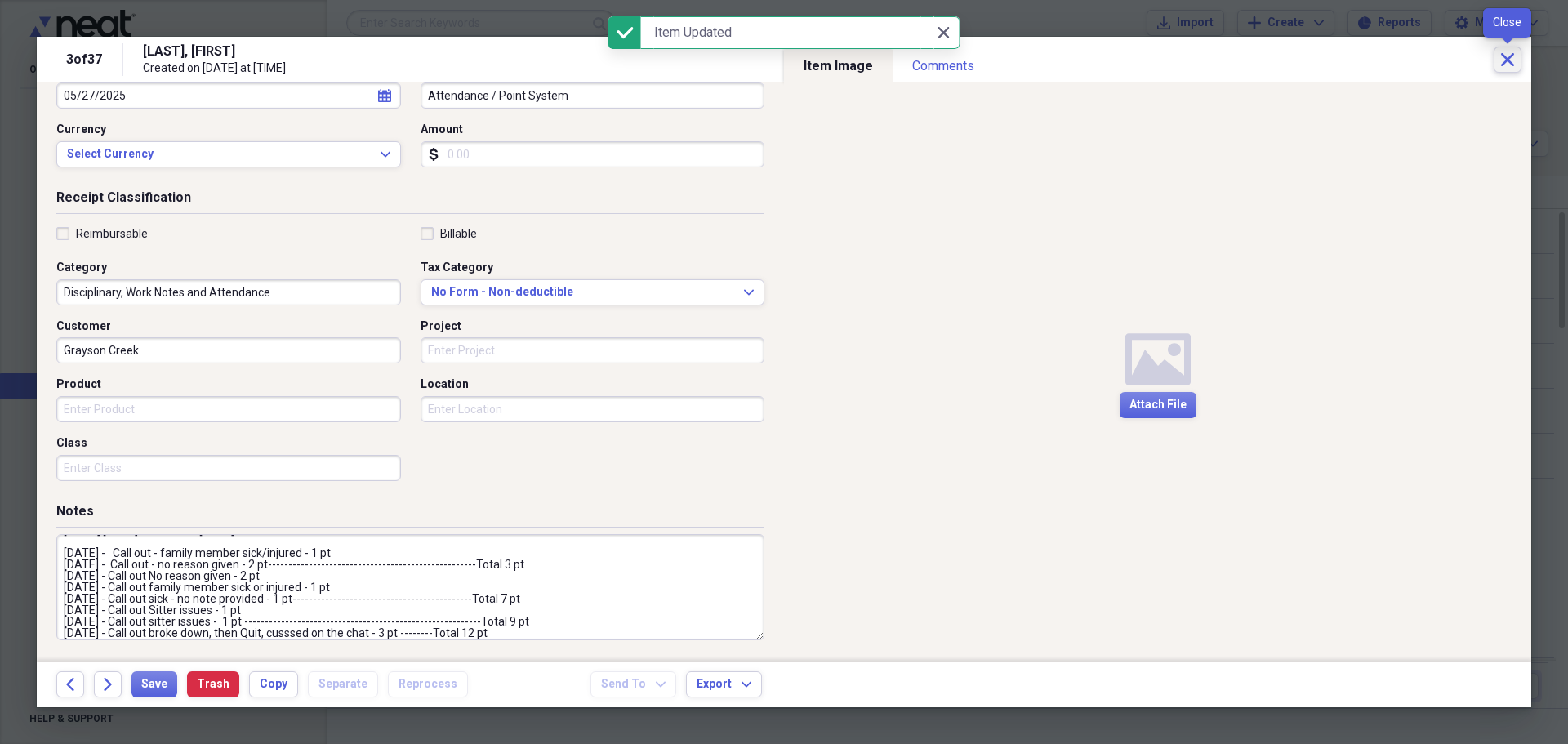click on "Close" at bounding box center [1508, 60] 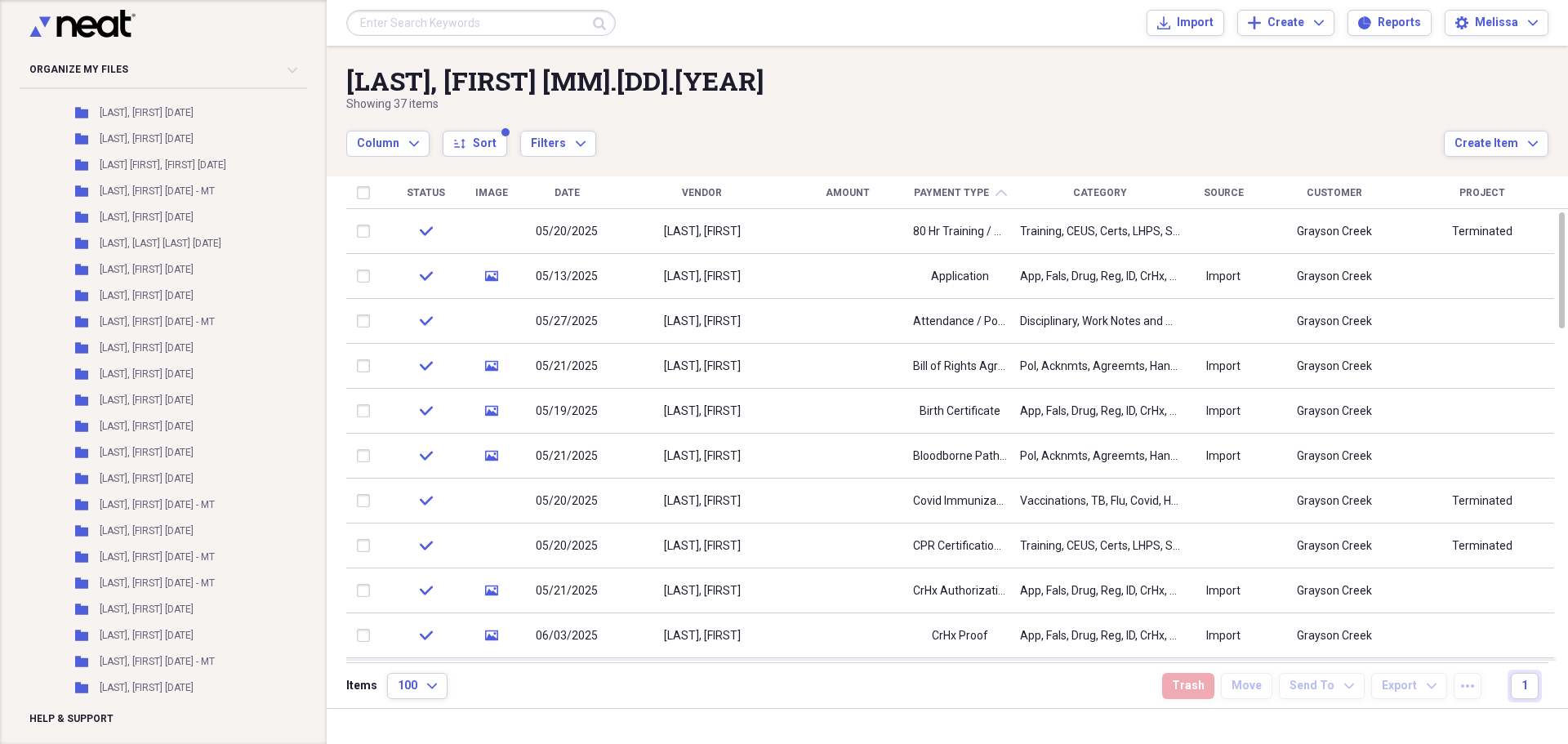 scroll, scrollTop: 617, scrollLeft: 0, axis: vertical 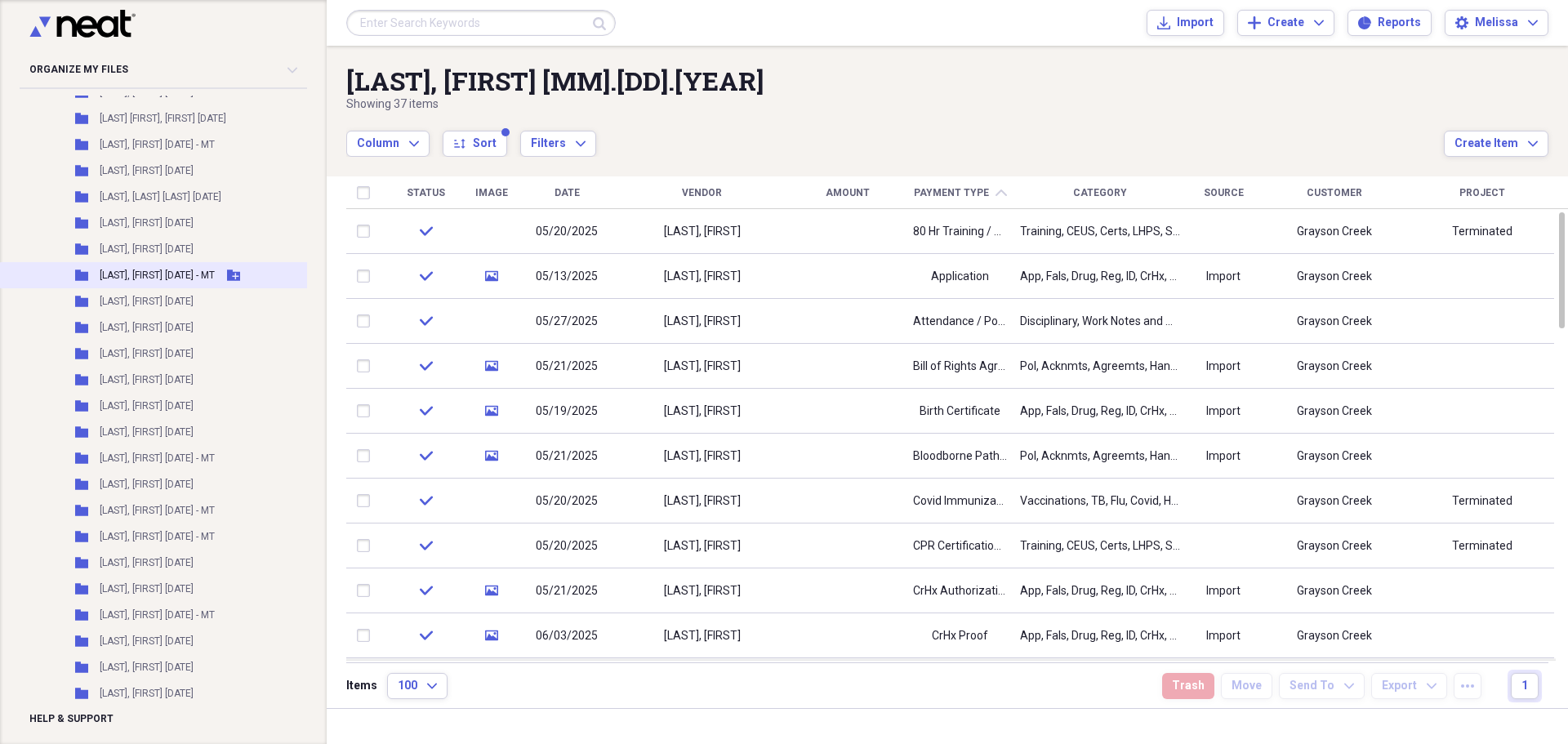 click on "[LAST], [FIRST] [DATE] - MT" at bounding box center (157, 275) 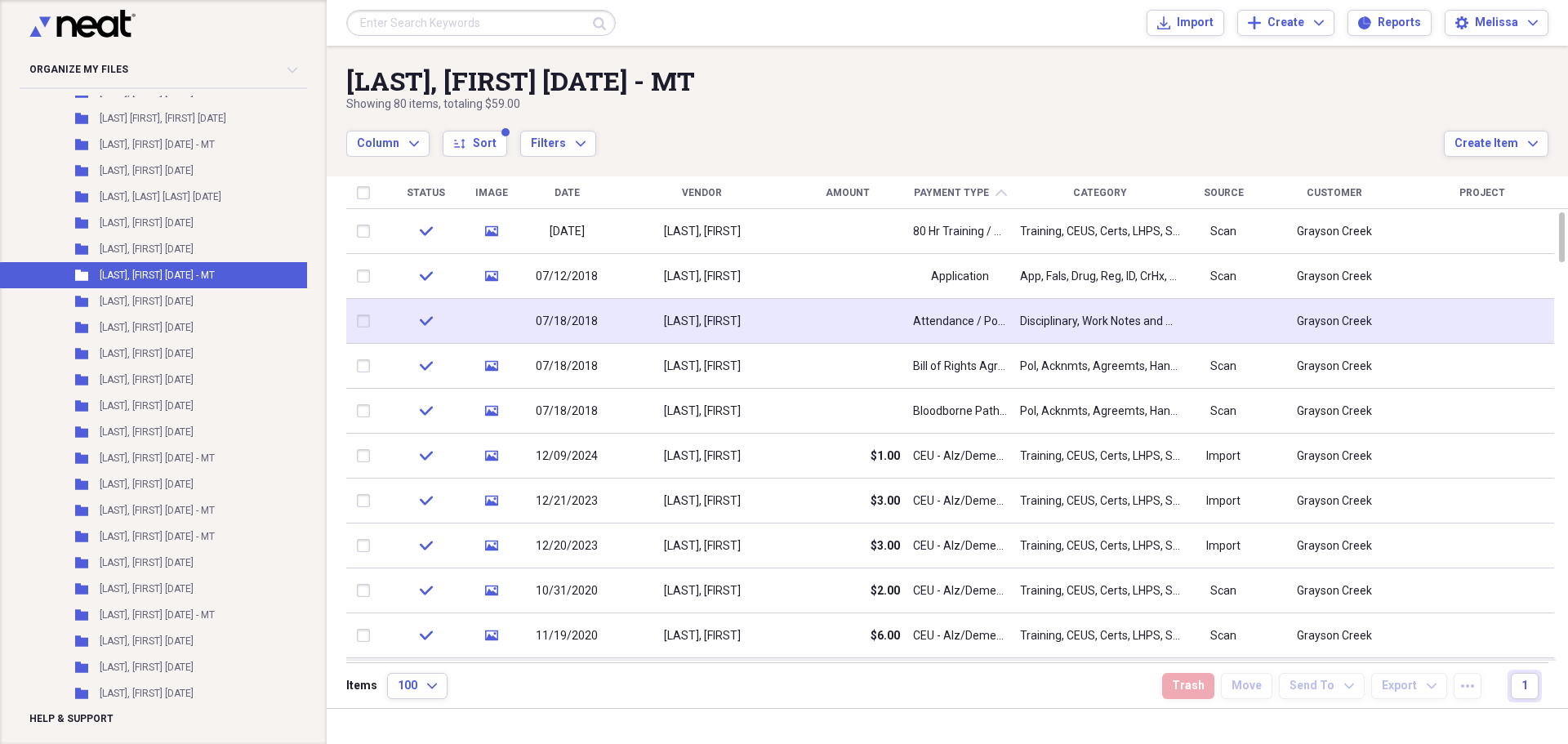 click on "Attendance / Point System" at bounding box center [960, 322] 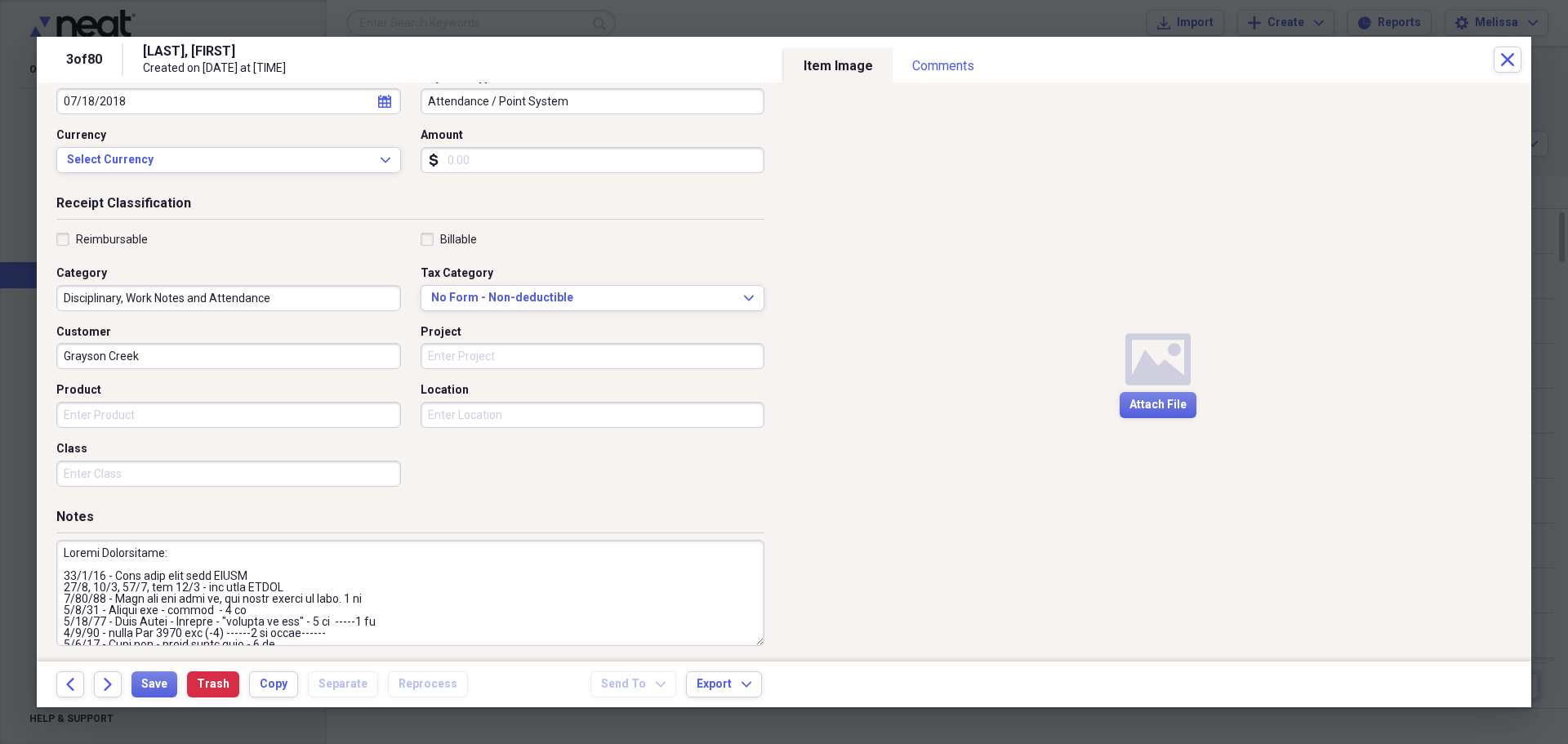 scroll, scrollTop: 196, scrollLeft: 0, axis: vertical 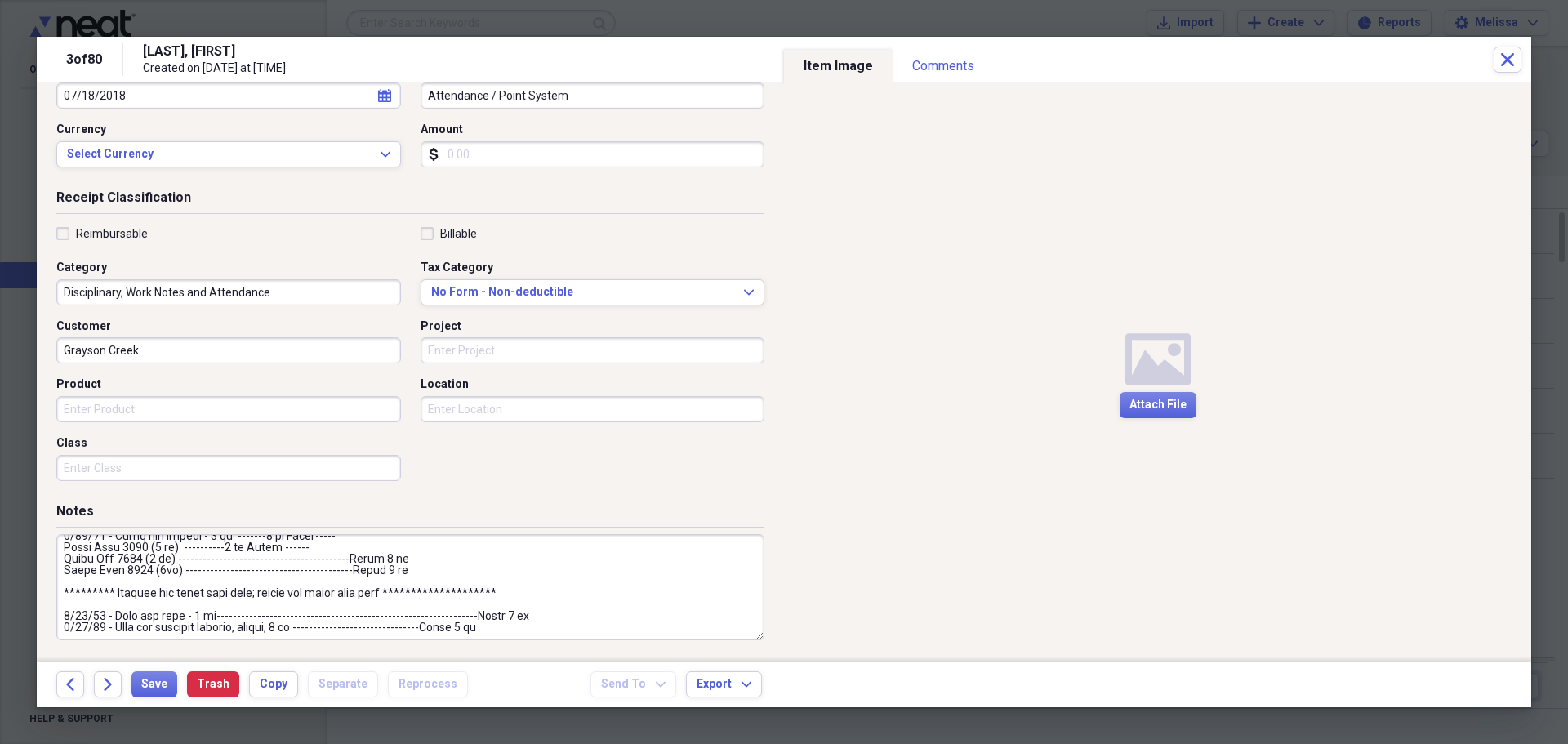 click at bounding box center (410, 587) 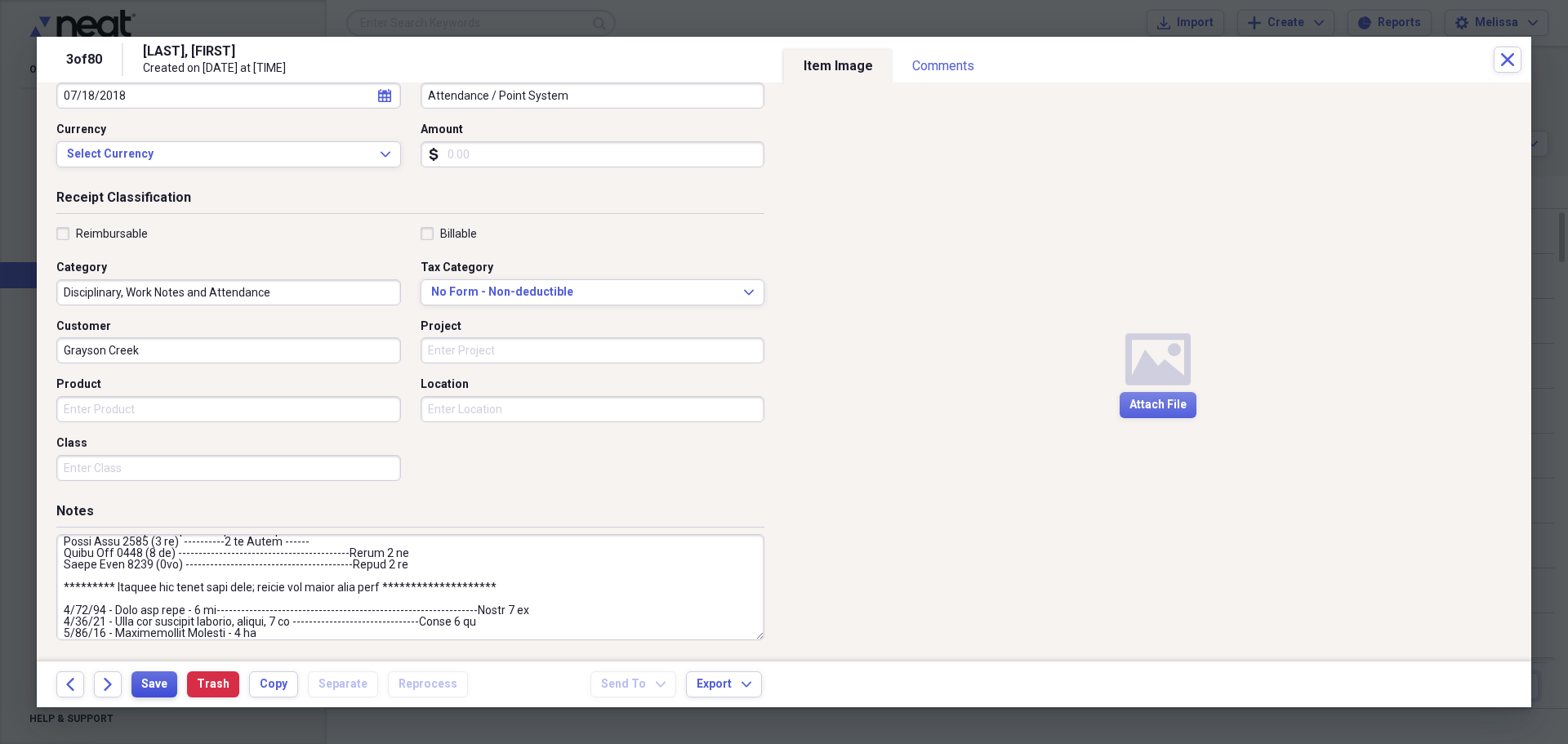 click on "Save" at bounding box center (154, 684) 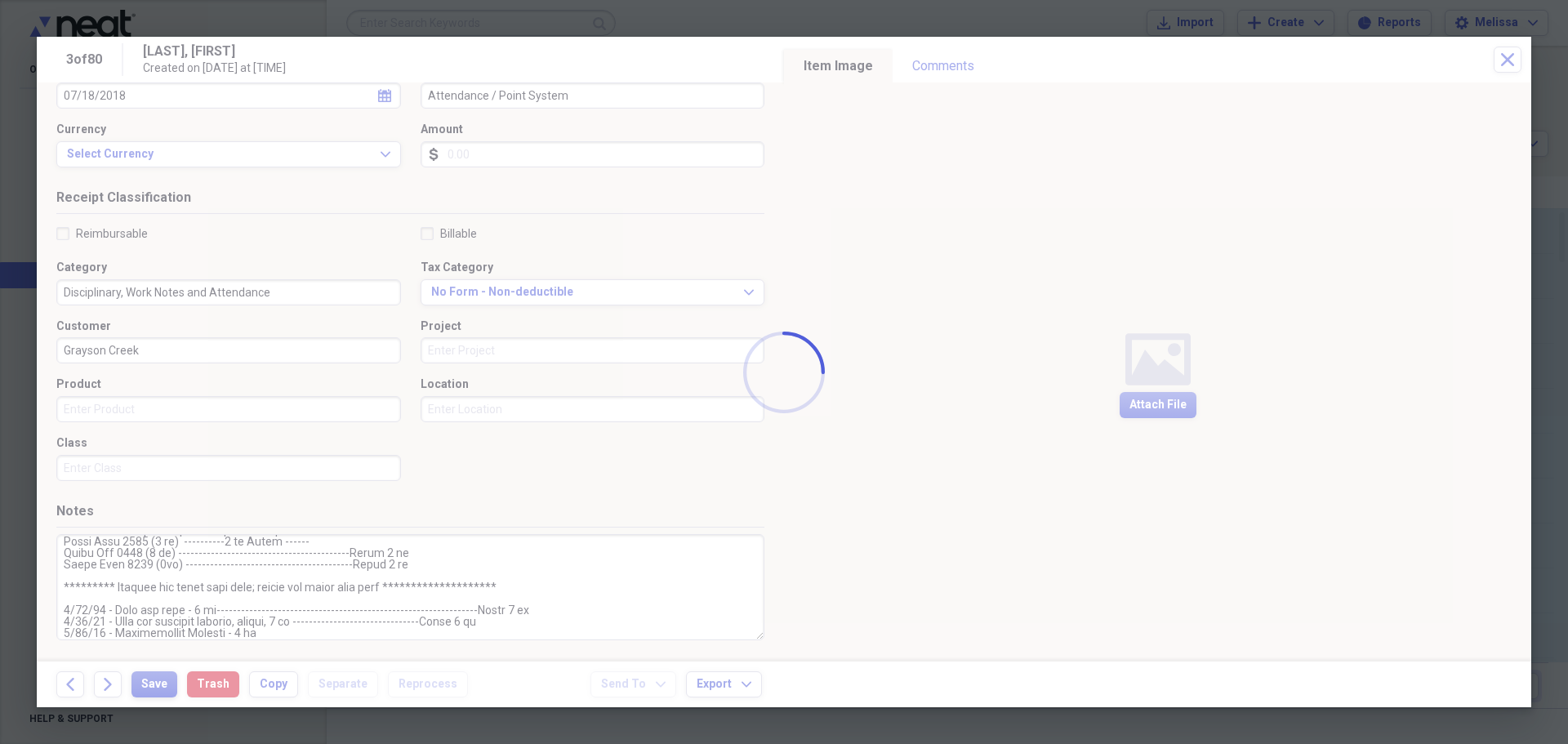 type on "Points Calculation:
[DATE] - Sent home sick with COVID
[DATE], [DATE], [DATE], and [DATE] - out with COVID
[DATE] - Just did not show up, mad about having to move. 2 pt
[DATE] - Called out - moving  - 1 pt
[DATE] - Left Early - Holiday - "errands to run" - 2 pt  -----5 pt
[DATE] - minus Feb [YEAR] pts (-2) ------3 pt total------
[DATE] - Call out - truck broke down - 1 pt
[DATE] - Call out sick - 1 pt
(Minus 1 pt April [YEAR]) [DATE]  ----------4 pt Total-------
[DATE] - Call out sick - note in file - 0 pt
[DATE] - Call out Broke Down - 1 pt
[DATE] - Call out Medical Appointment - 1 pt
Minus Sept [YEAR] ( -1) ----------  5 pt Total
Minus May, June, July and Aug (-3)
Minus 1 pt from Dec [YEAR]  ----1 pt Total. -----
[DATE] - Call out personal - payday - 2 pt
Minus Jan [YEAR] (-1)  -----2 pt Total ------
[DATE] - Call out - no reason - 1 pt
[DATE] - Call out Payday - 2 pt  -------5 pt Total-----
Minus June [YEAR] (2 pt)  ----------3 pt Total ------
Minus Aug [YEAR] (1 pt) -----------------------------------..." 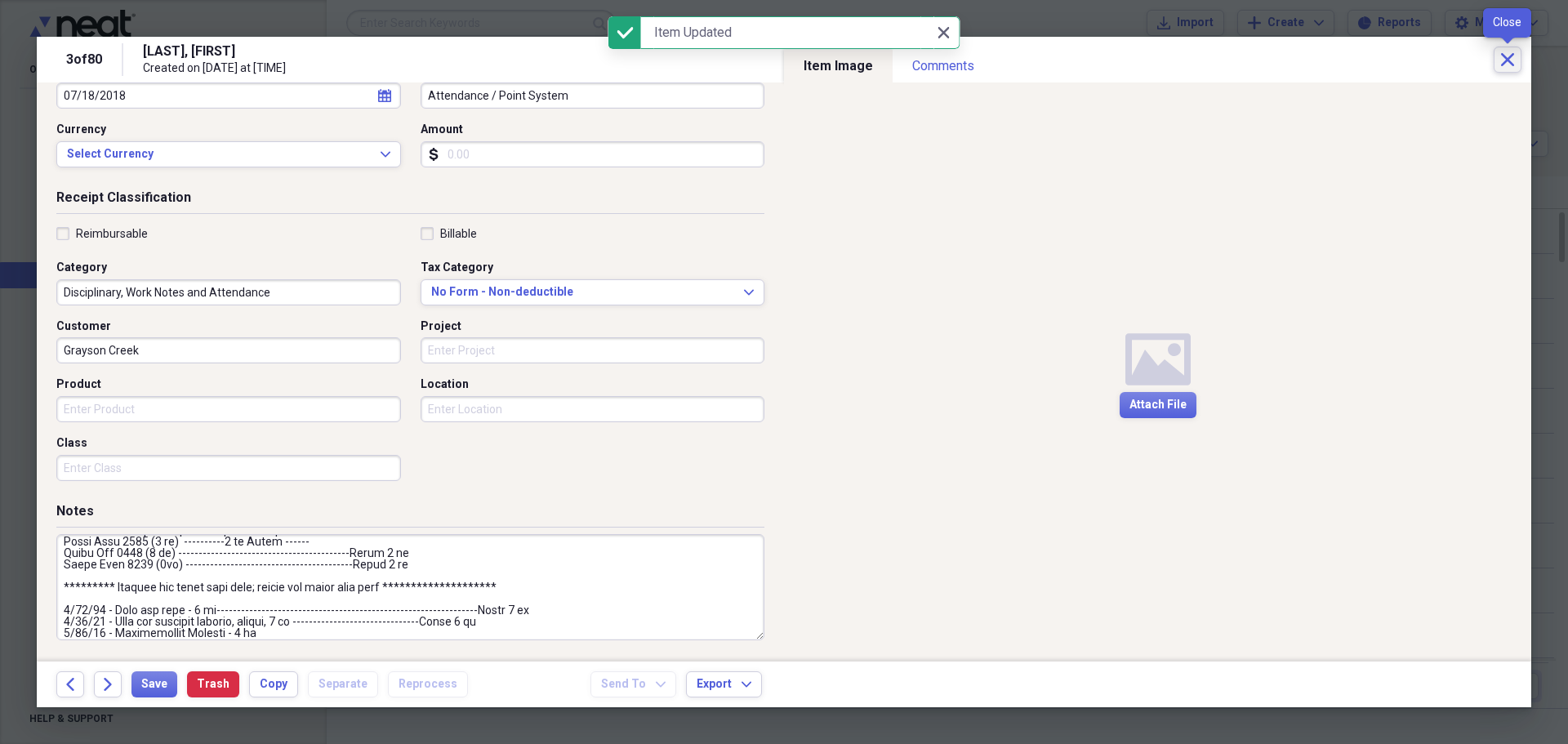 click on "Close" at bounding box center (1508, 60) 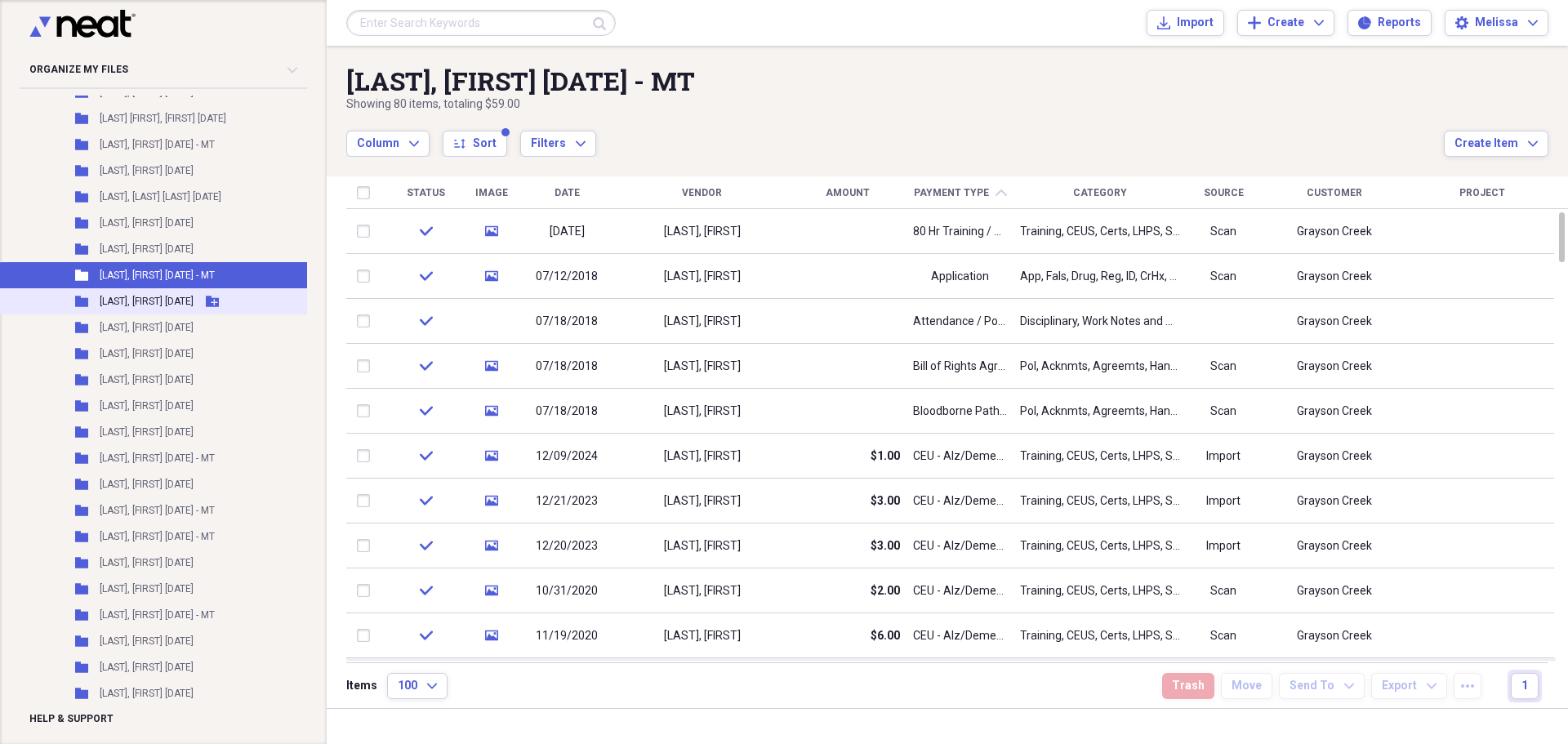click on "[LAST], [FIRST] [DATE]" at bounding box center (146, 301) 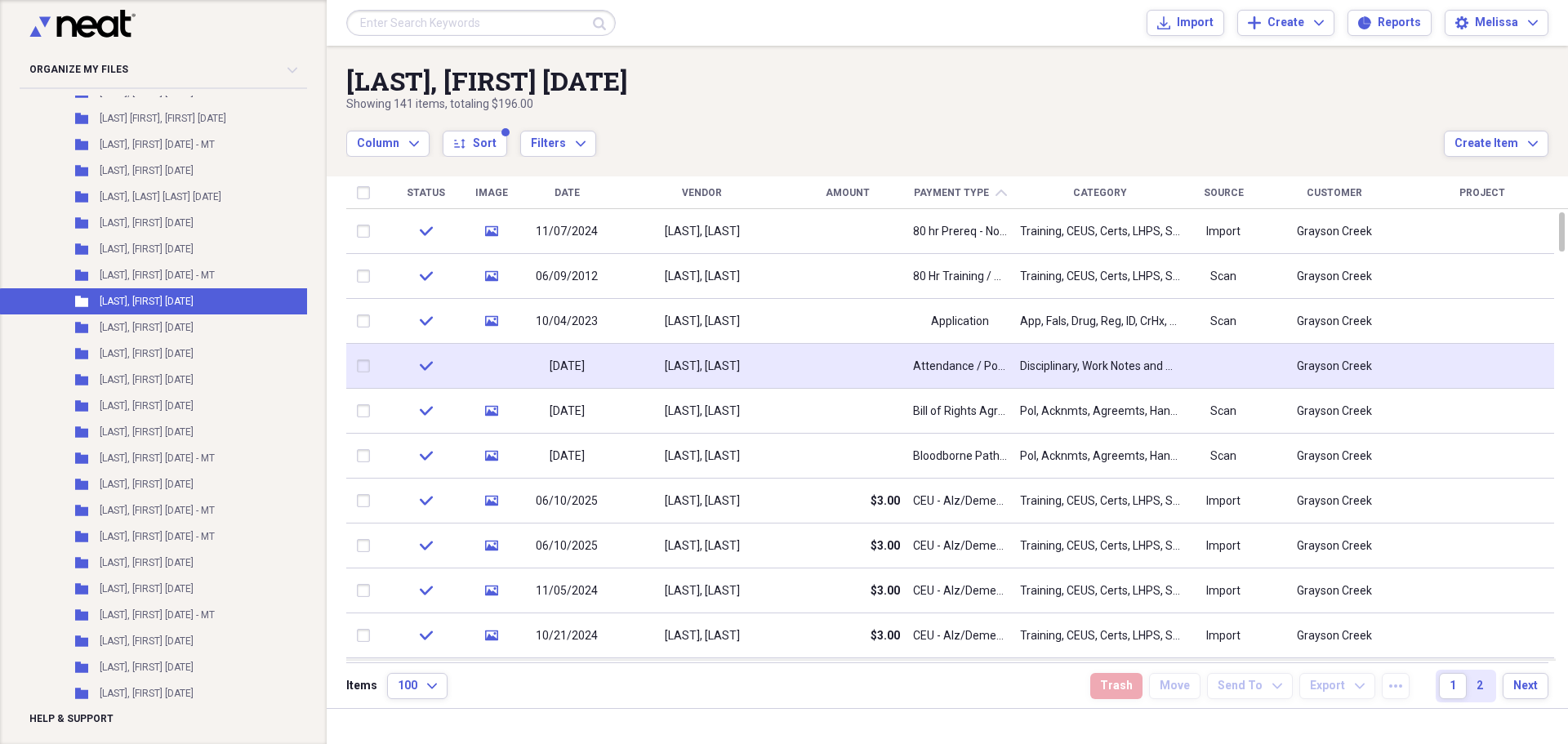 click on "Attendance / Point System" at bounding box center [960, 367] 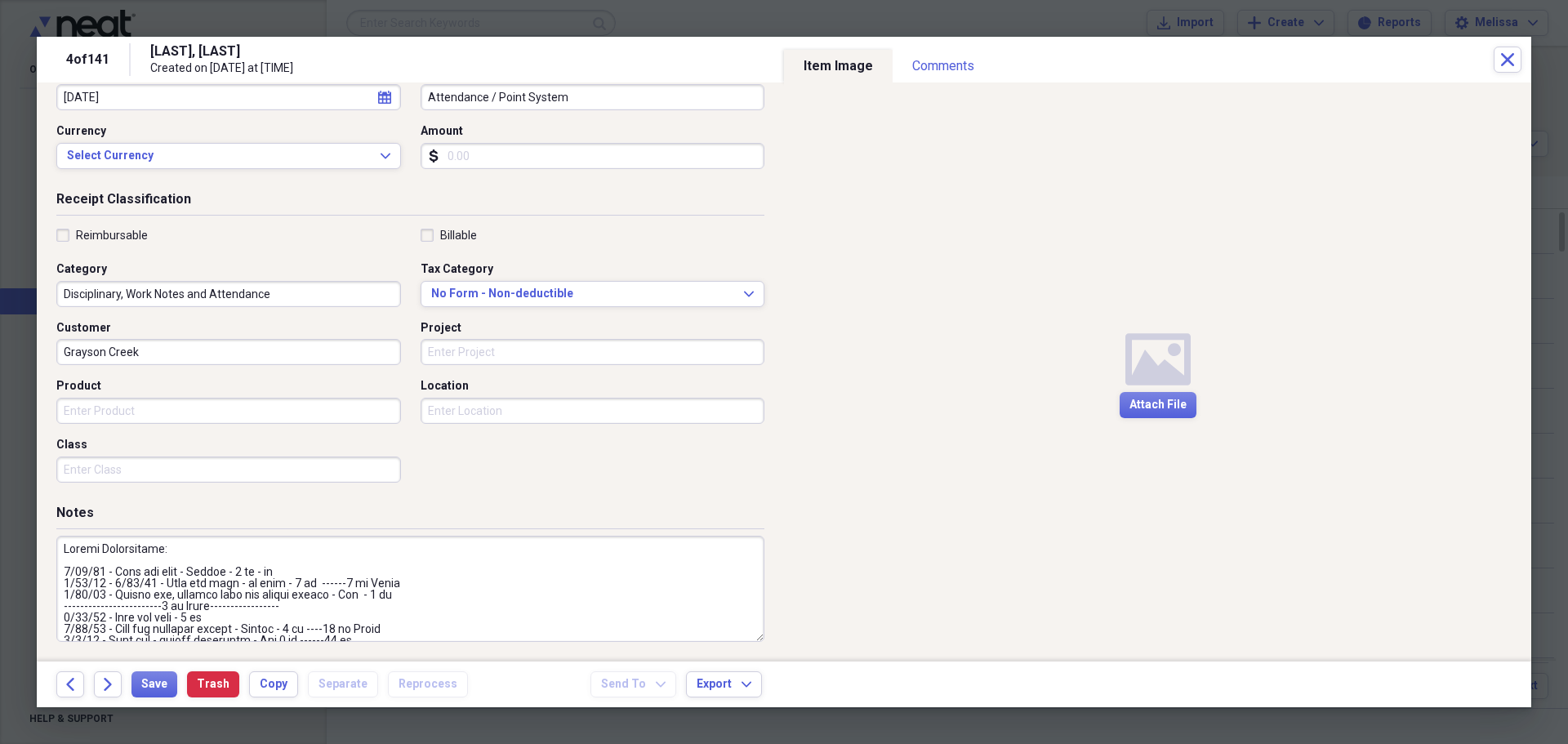 scroll, scrollTop: 196, scrollLeft: 0, axis: vertical 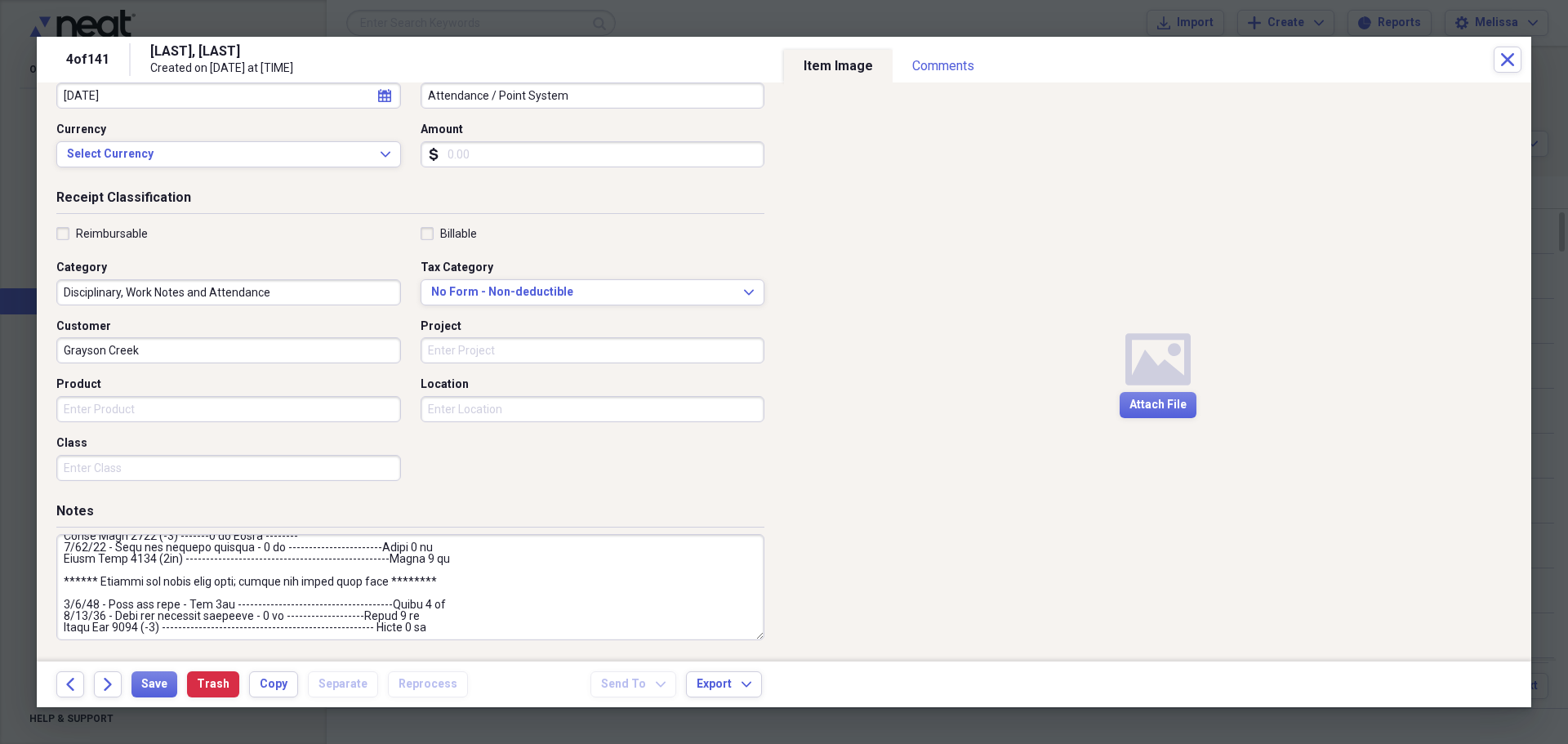 click at bounding box center [410, 587] 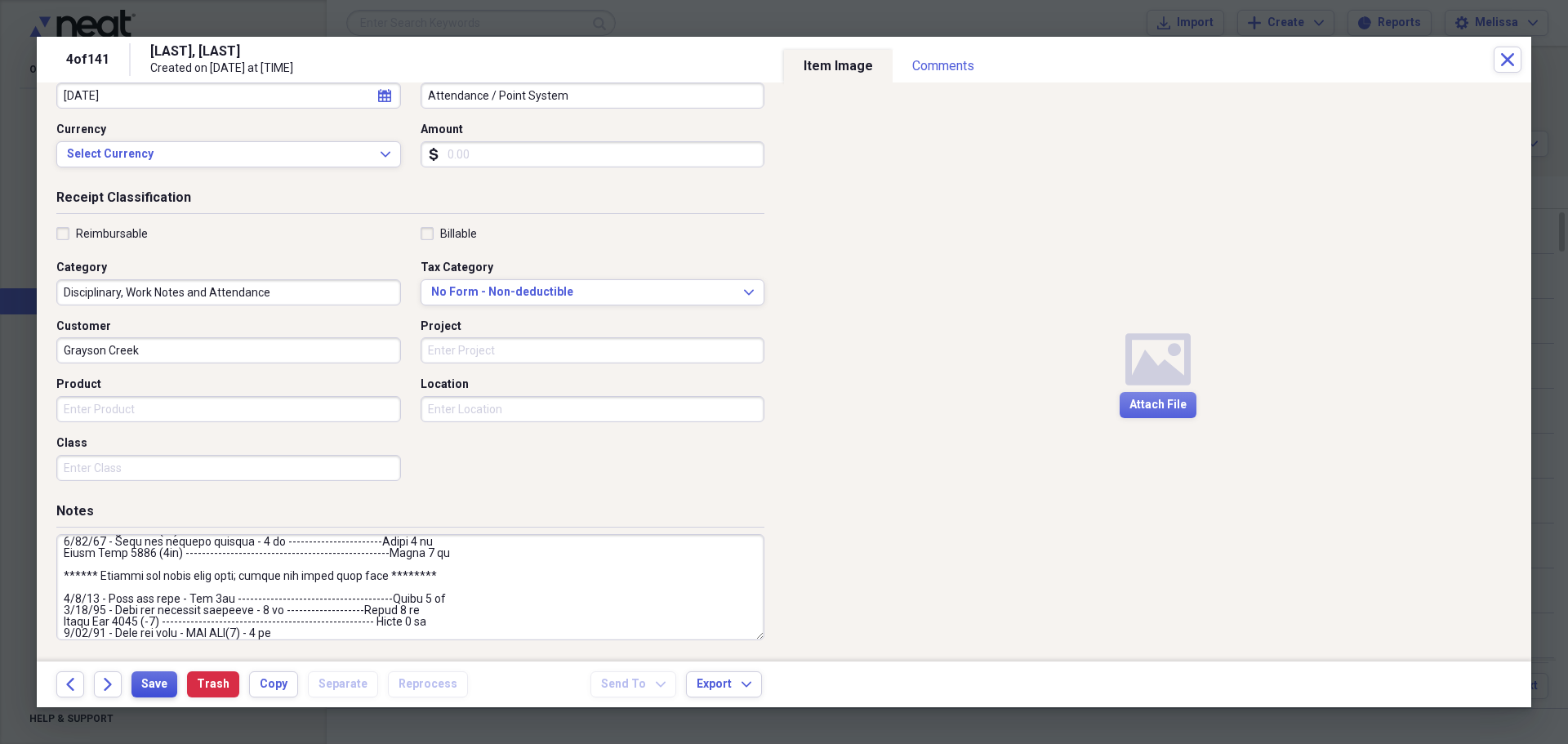 click on "Save" at bounding box center [154, 684] 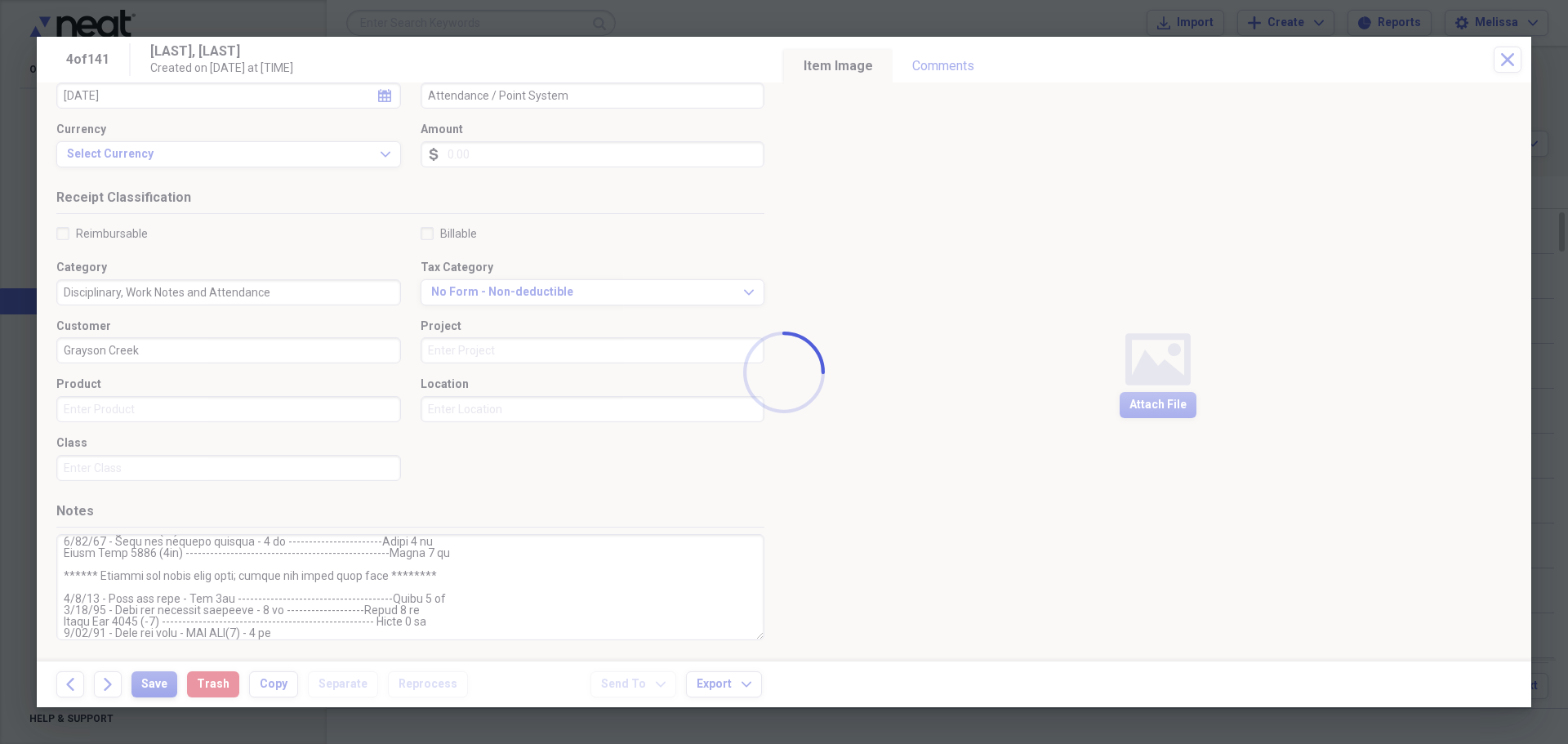 type on "[MM]/[DD]/[YY] - Call out sick - Sunday - 2 pt - pd
[MM]/[DD]/[YY] - 2/[DD]/[YY] - Call out sick - no note - 4 pt  ------6 pt Total
[MM]/[DD]/[YY] - Called out, medical appt for family member - Sat  - 2 pt
------------------------8 pt Total-----------------
[MM]/[DD]/[YY] - Call out sick - 1 pt
[MM]/[DD]/[YY] - Call out personal reason - Payday - 2 pt ----11 pt Total
[MM]/[DD]/[YY] - Call out - family emergency - Sat 2 pt ------13 pt
[MM]/[DD]/[YY]- Call out family problem - Sat - 2 pt  -----15 pt
Minus Feb [YY] (-6)
Minus March [YY] (-3)  - ------Total 6 pt -------" 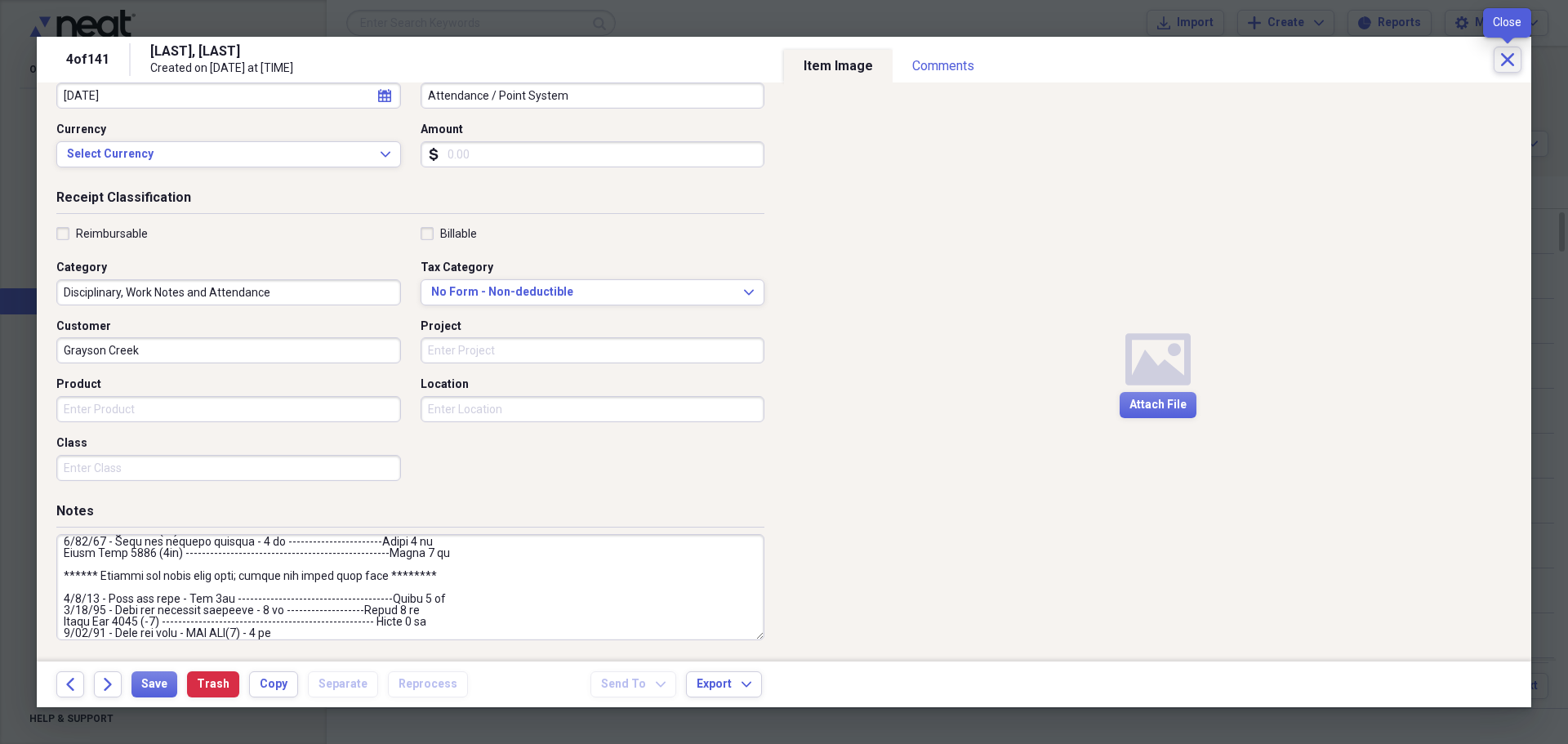 click on "Close" 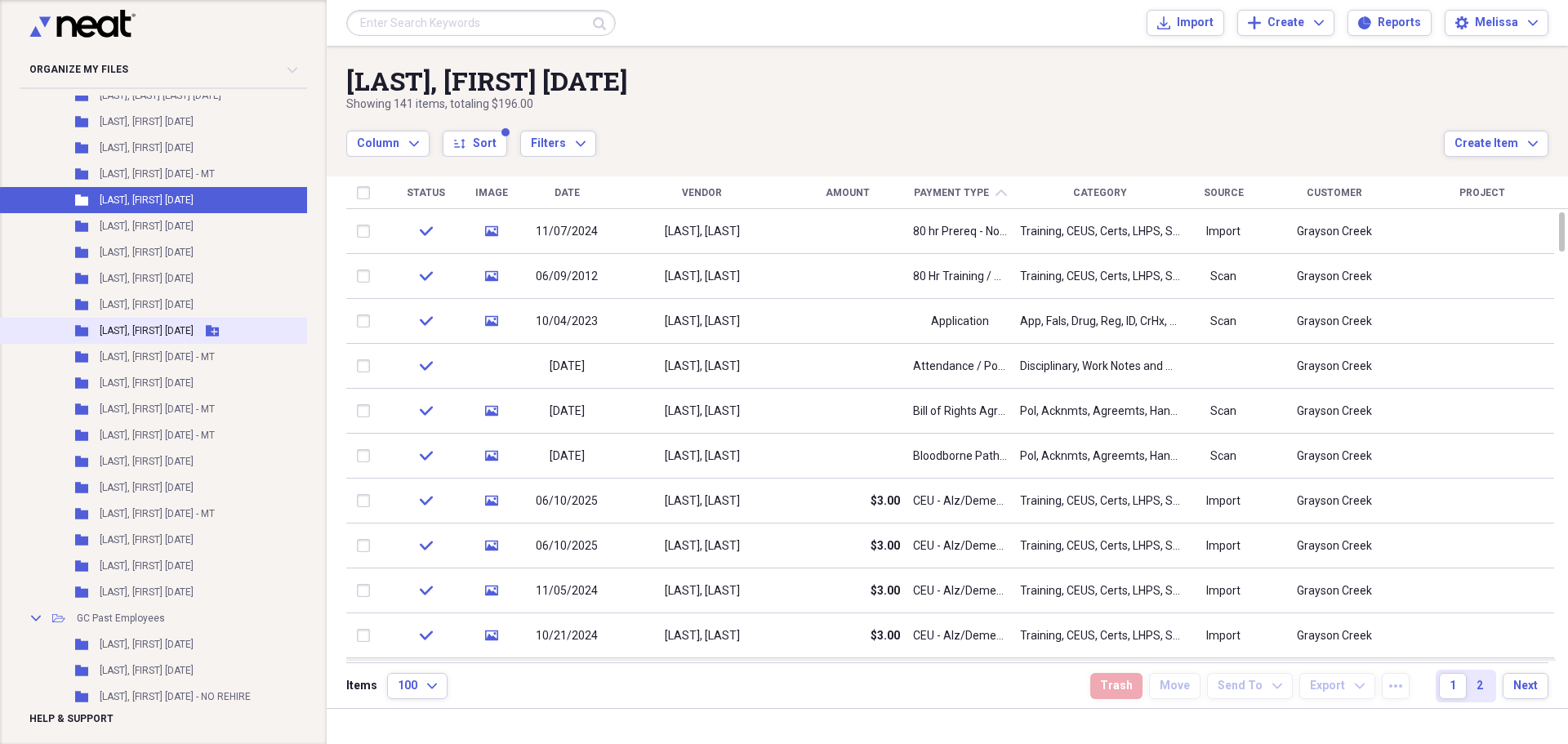 scroll, scrollTop: 699, scrollLeft: 0, axis: vertical 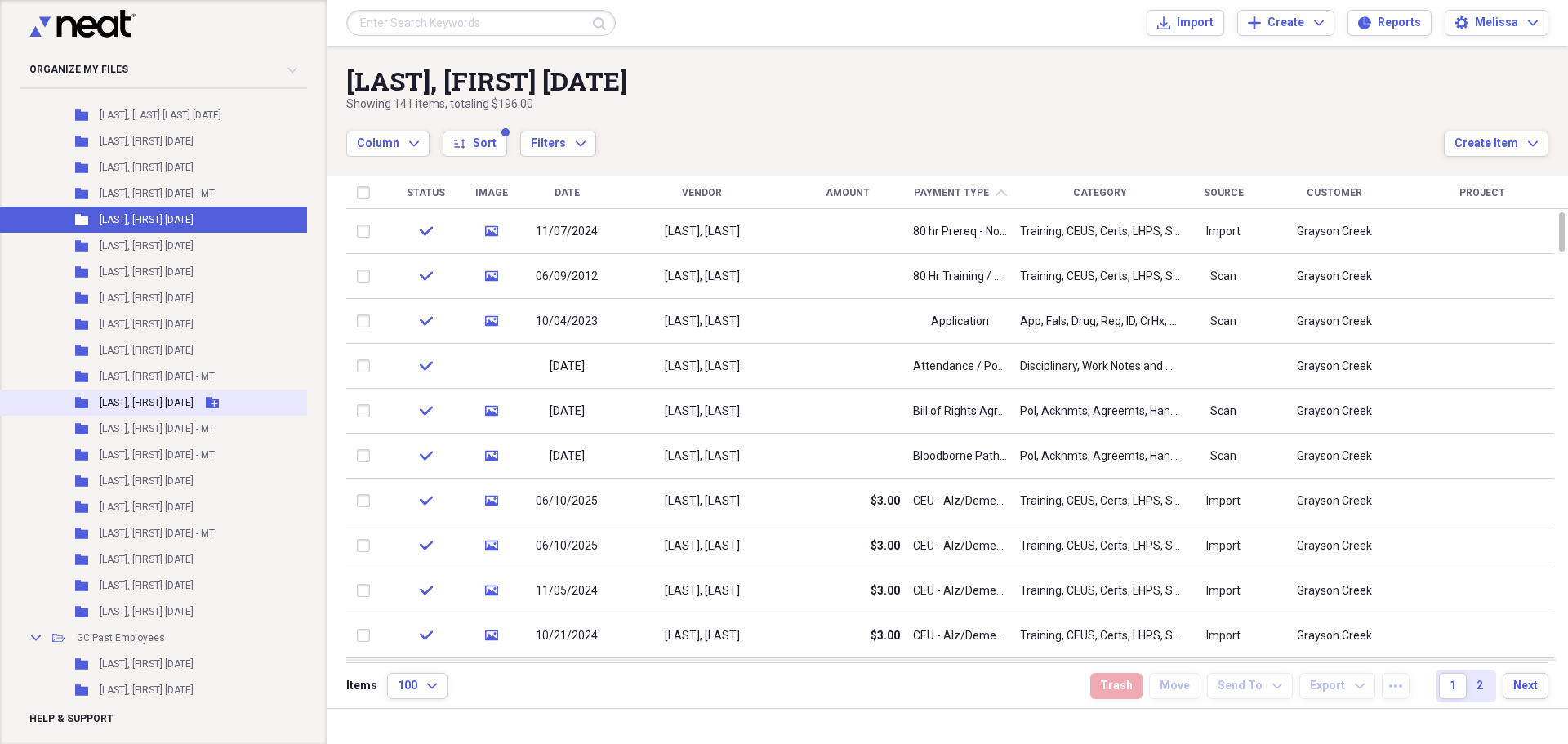 click on "[LAST], [FIRST] [DATE]" at bounding box center (146, 403) 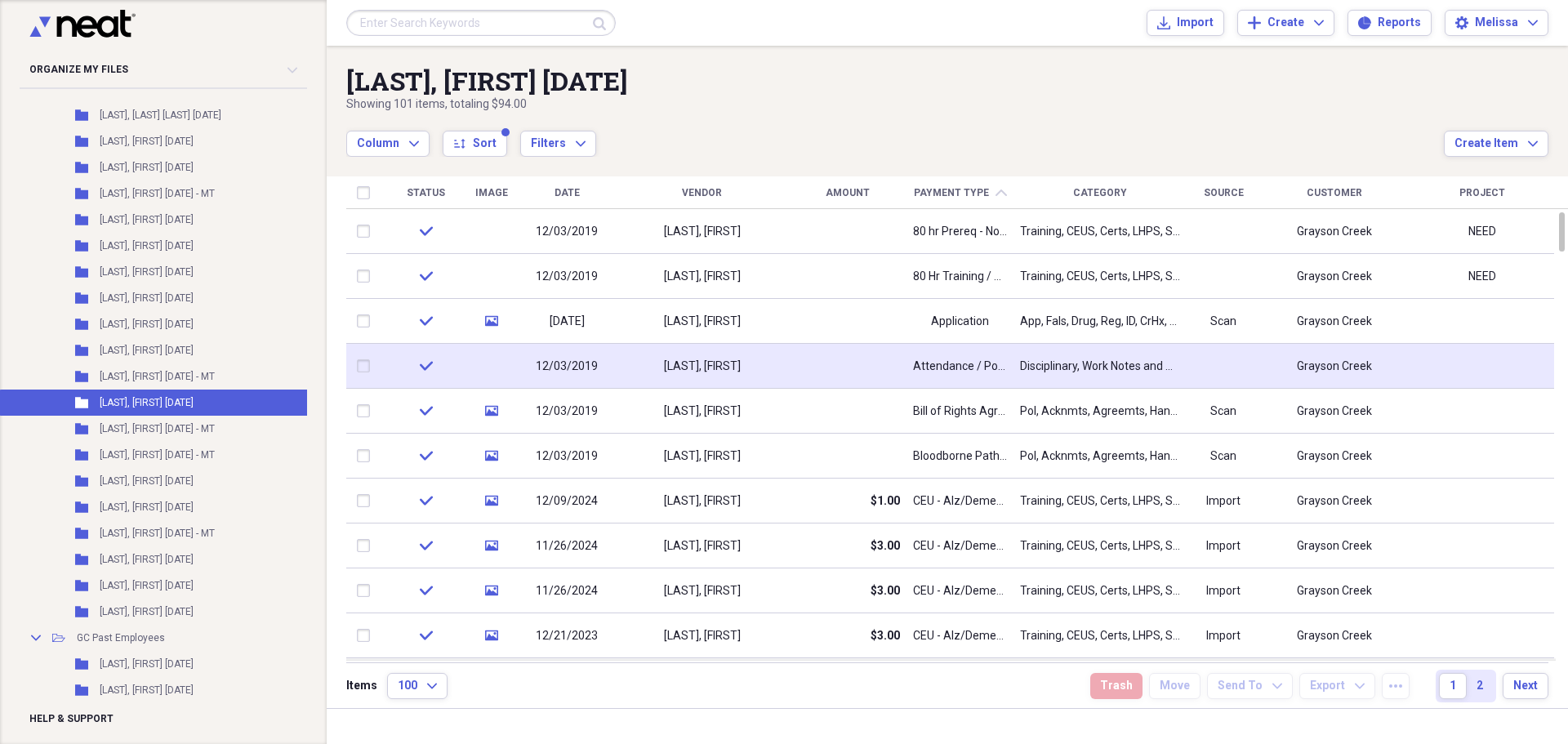 click on "Attendance / Point System" at bounding box center [960, 366] 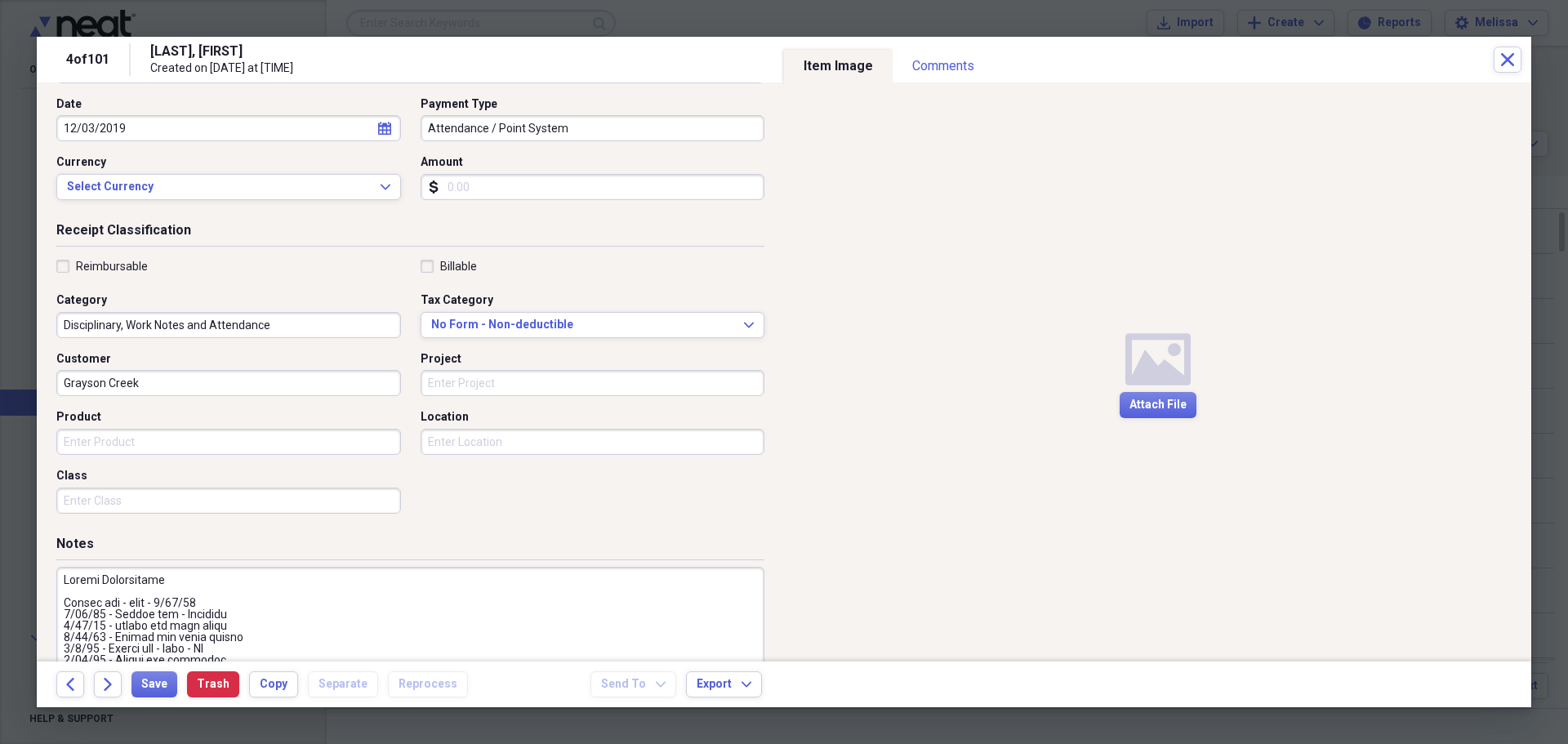scroll, scrollTop: 196, scrollLeft: 0, axis: vertical 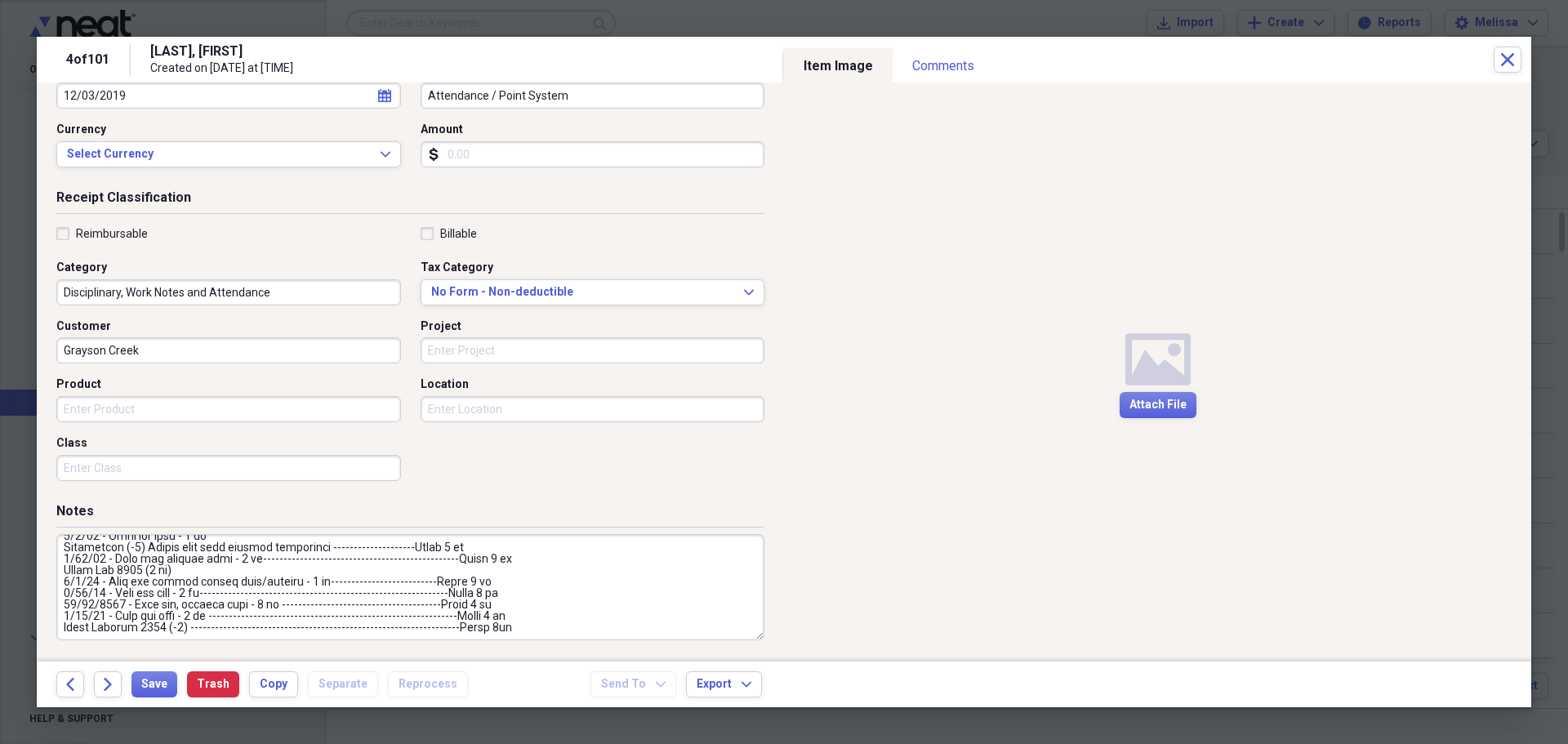 click at bounding box center (410, 587) 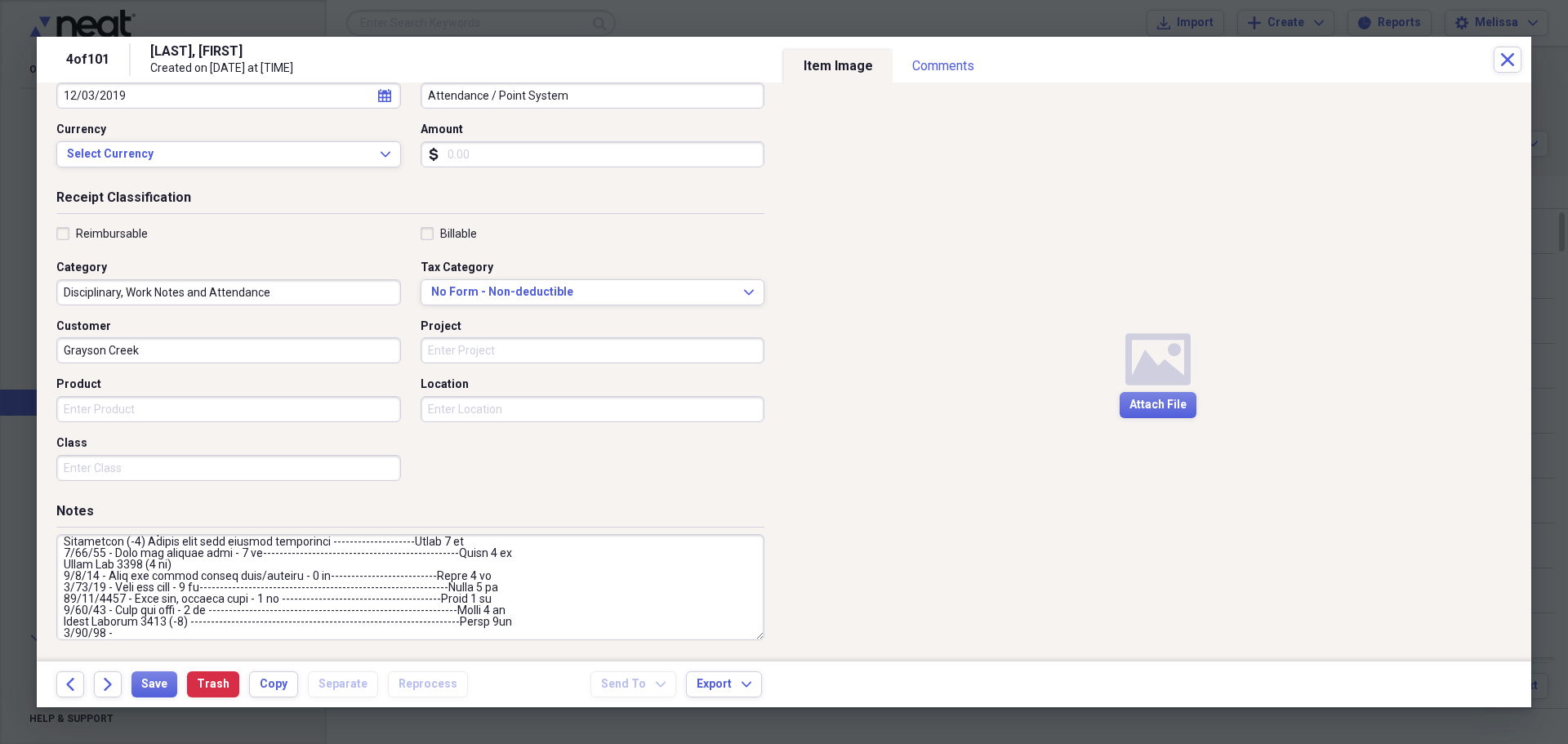 click at bounding box center [410, 587] 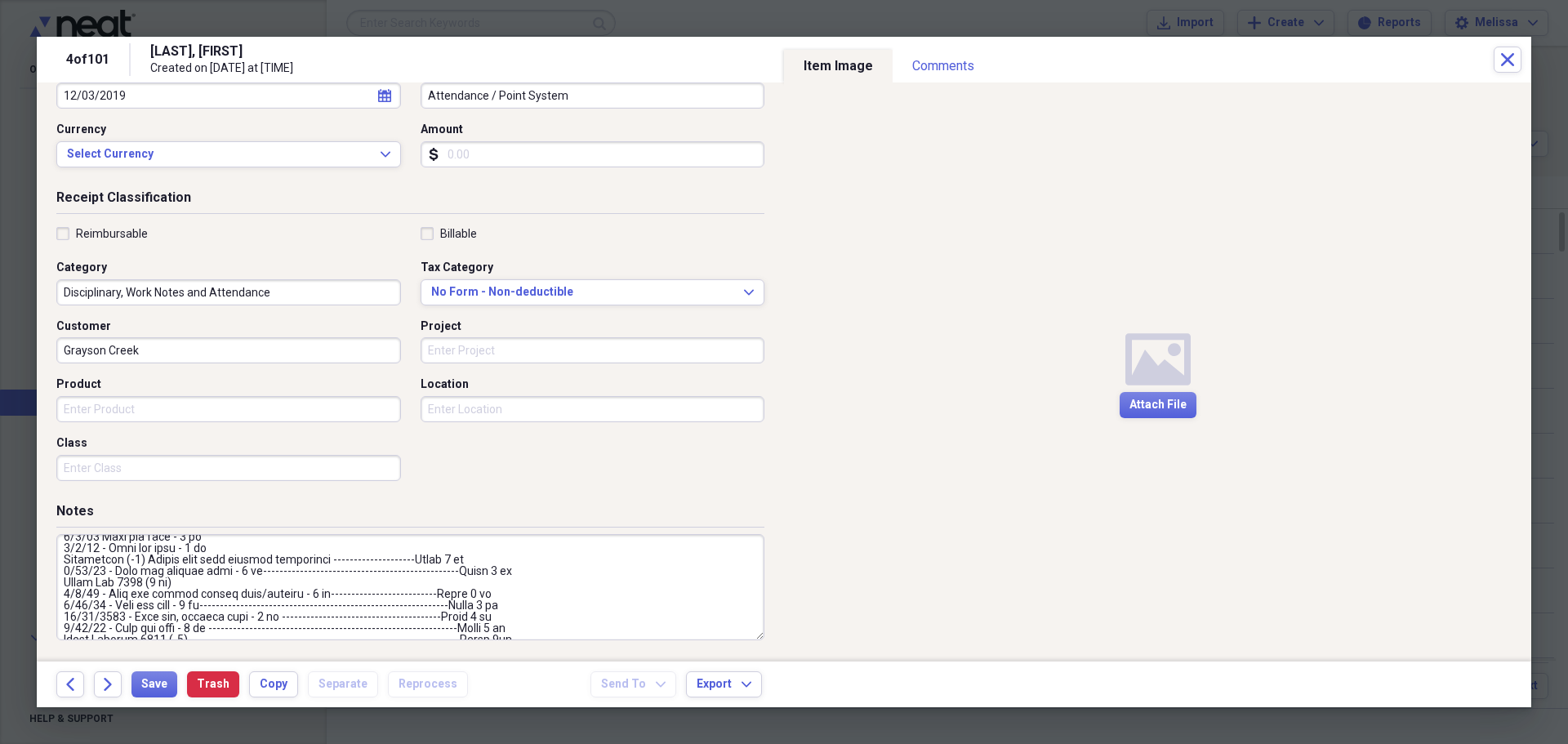 scroll, scrollTop: 886, scrollLeft: 0, axis: vertical 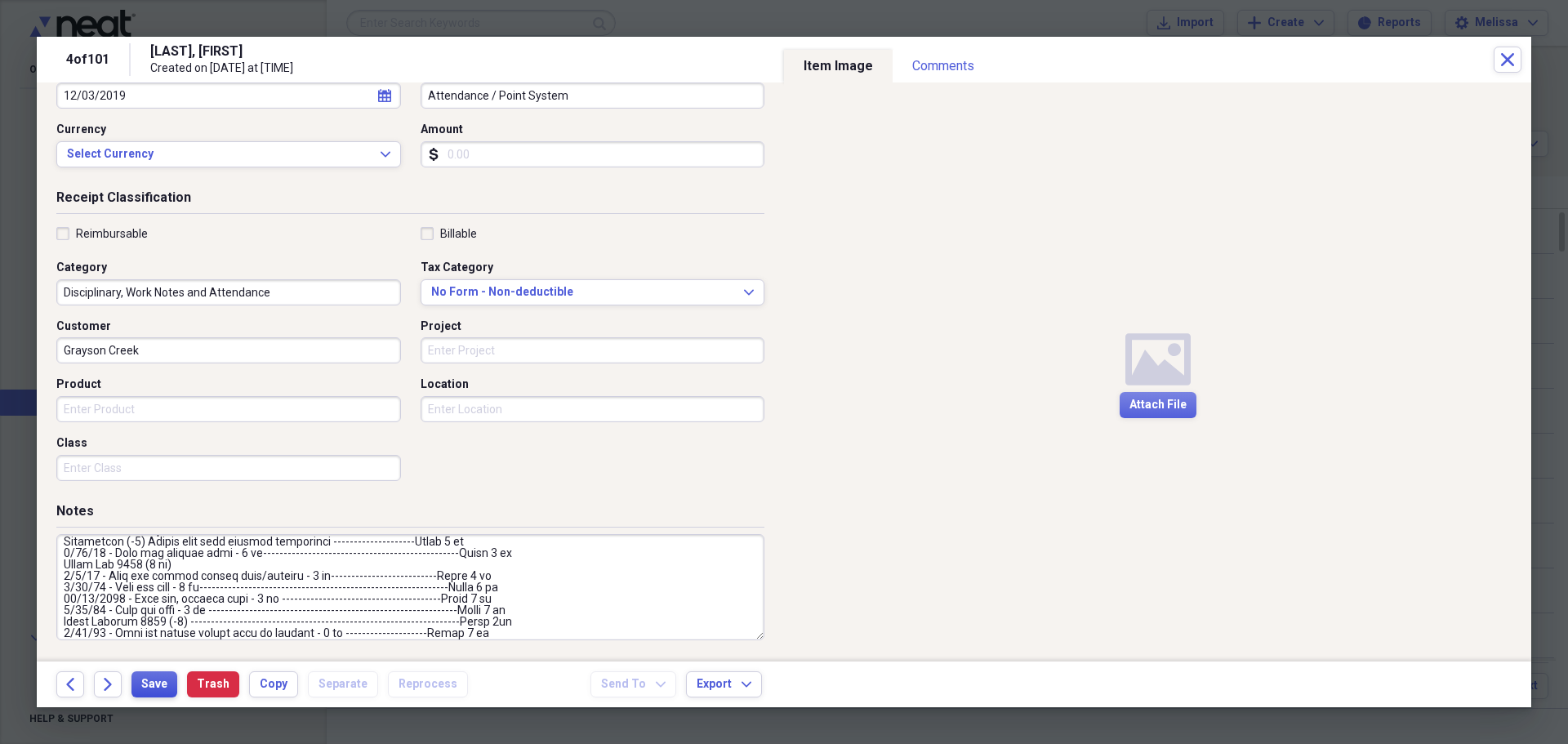type on "Points Calculation
Called out - sick - [DATE]
[DATE] - Called out - Migraine
[DATE] - called out back hurts
[DATE] - Called out fever chills
[DATE] - Called out - sick - MM
[DATE] - Called out migraine
Point System started [DATE]
[DATE] - Called out - fever - no note - 2 points
[DATE] - left work early - throwing up - 0 pt
[DATE] - Called out - sick - no note  - 1 pt
[DATE] - COI - back pain - 1 pt
[DATE] - Call out sick --2) 1 pt
[DATE] - Call out - death in family - 1 pt
[DATE] - Call out sick -  (Payday)   2 pt
[DATE] - -Call out sick -  (Sunday)  2 pt              --------10 pt
Minus November [DATE] pts (-2) ----------8 pt-------------
[DATE] - Call out - son sick - (Sunday) - 2 pt    -------10pt----
[DATE] - Call out sick (blood sugar) - 1 pt  -------11 pt-----
[DATE] - Call out sick - 1 pt  ---  12 pt.
[DATE] - Call out personal business - weekend - 2 pt ---- 14 pt
[DATE] - minus Jan [DATE] (1 pt) ------13 pt-----total
[DATE] minus Feb [DATE] (2pt) --  11 pt
[DATE] - Call out personal b..." 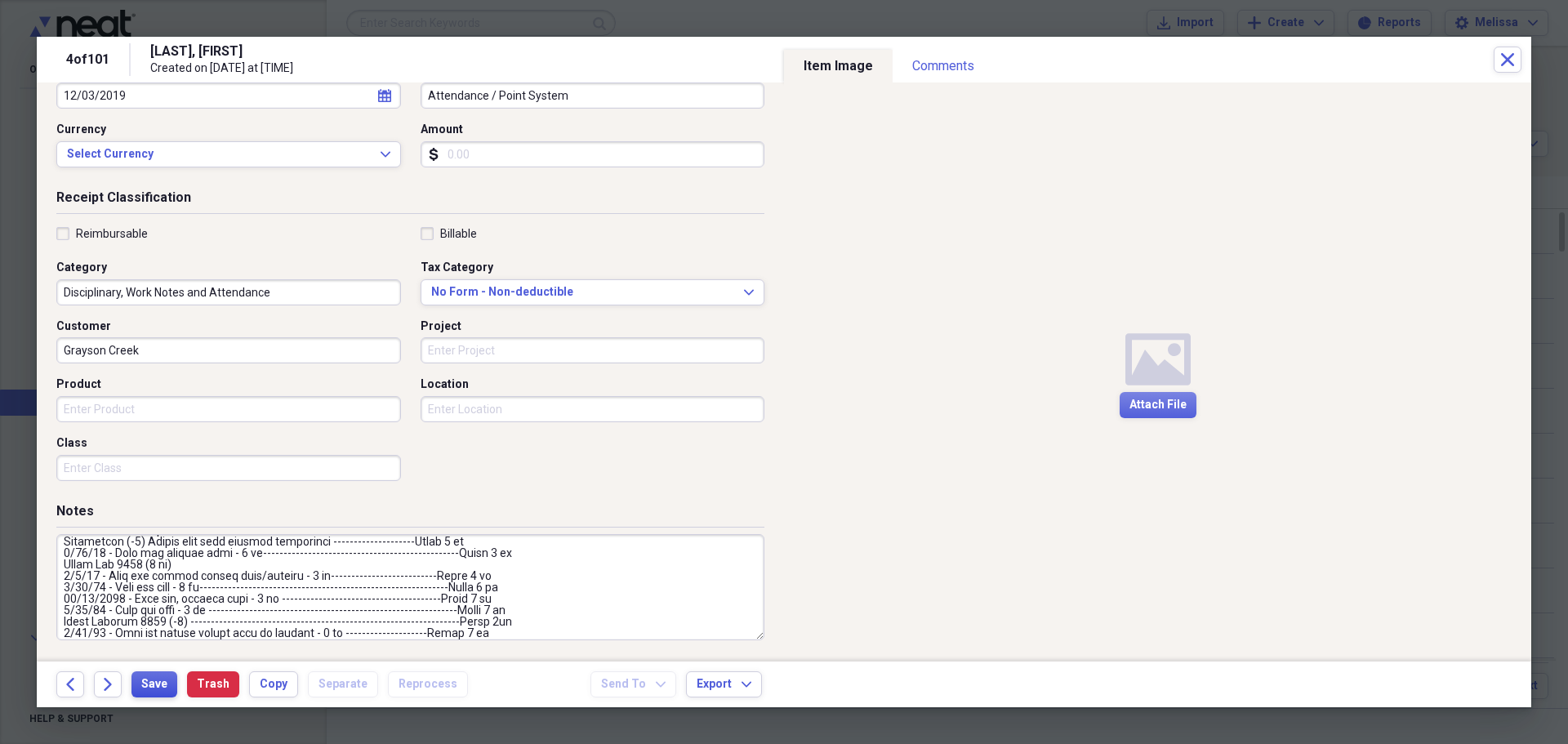 scroll, scrollTop: 892, scrollLeft: 0, axis: vertical 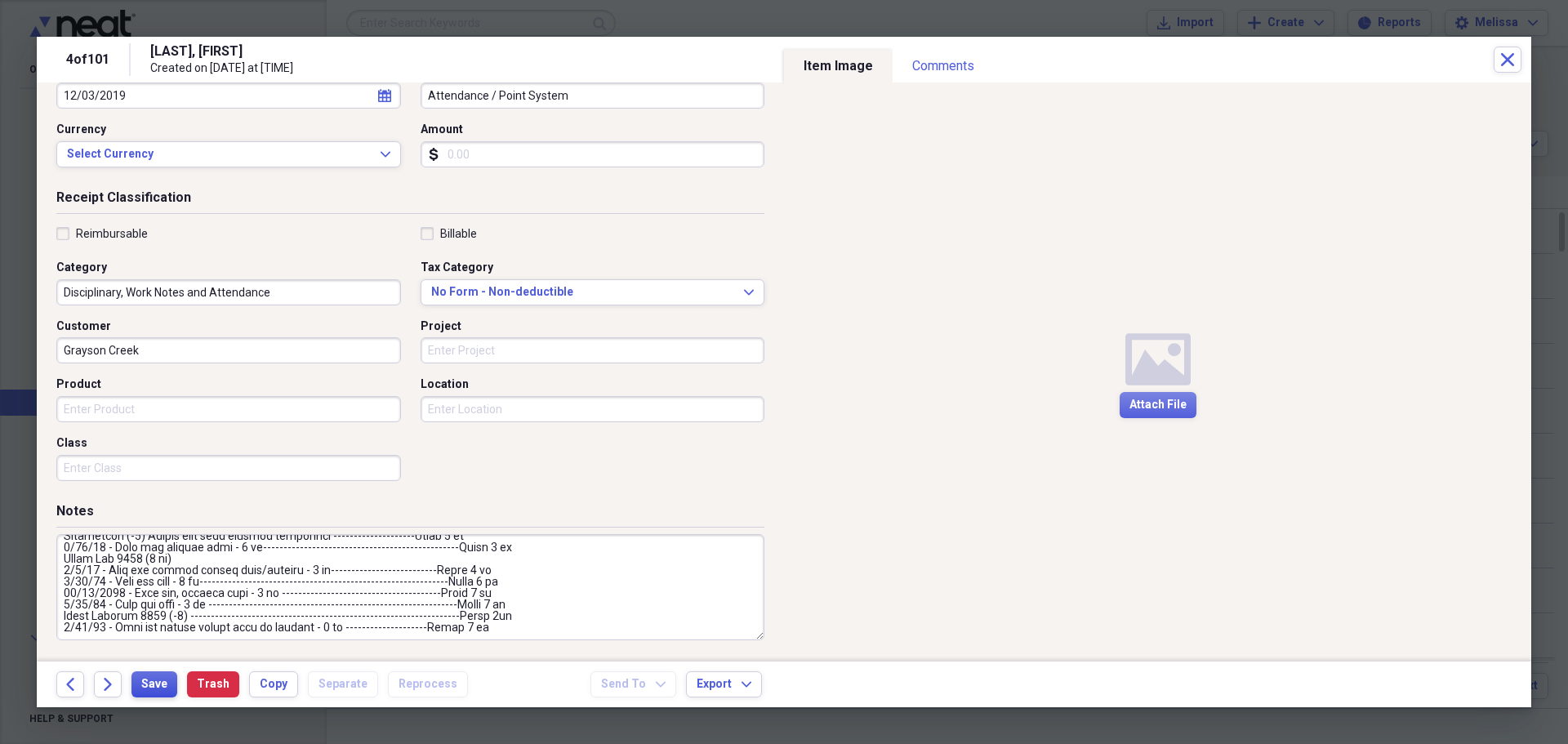 click on "Save" at bounding box center (154, 684) 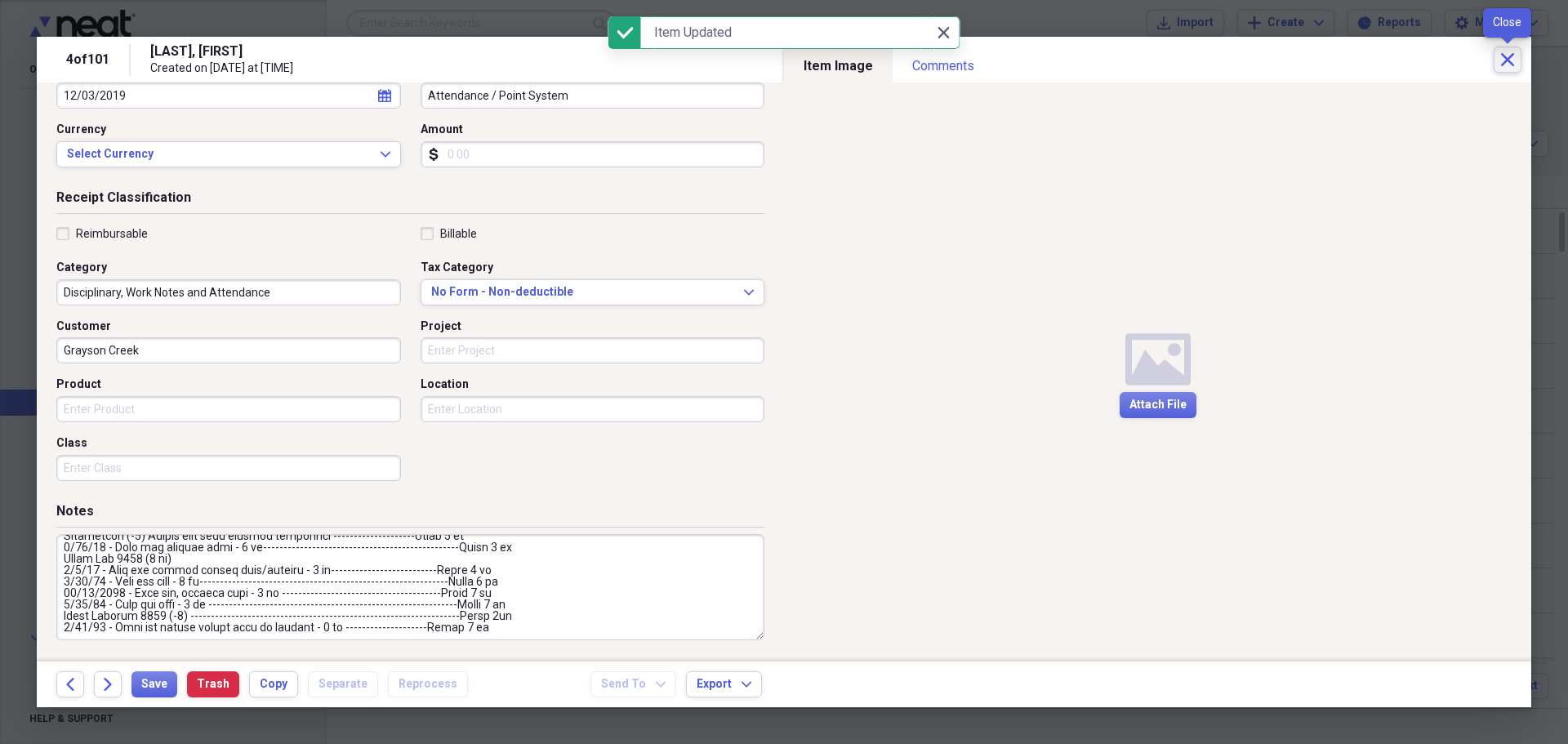 click on "Close" 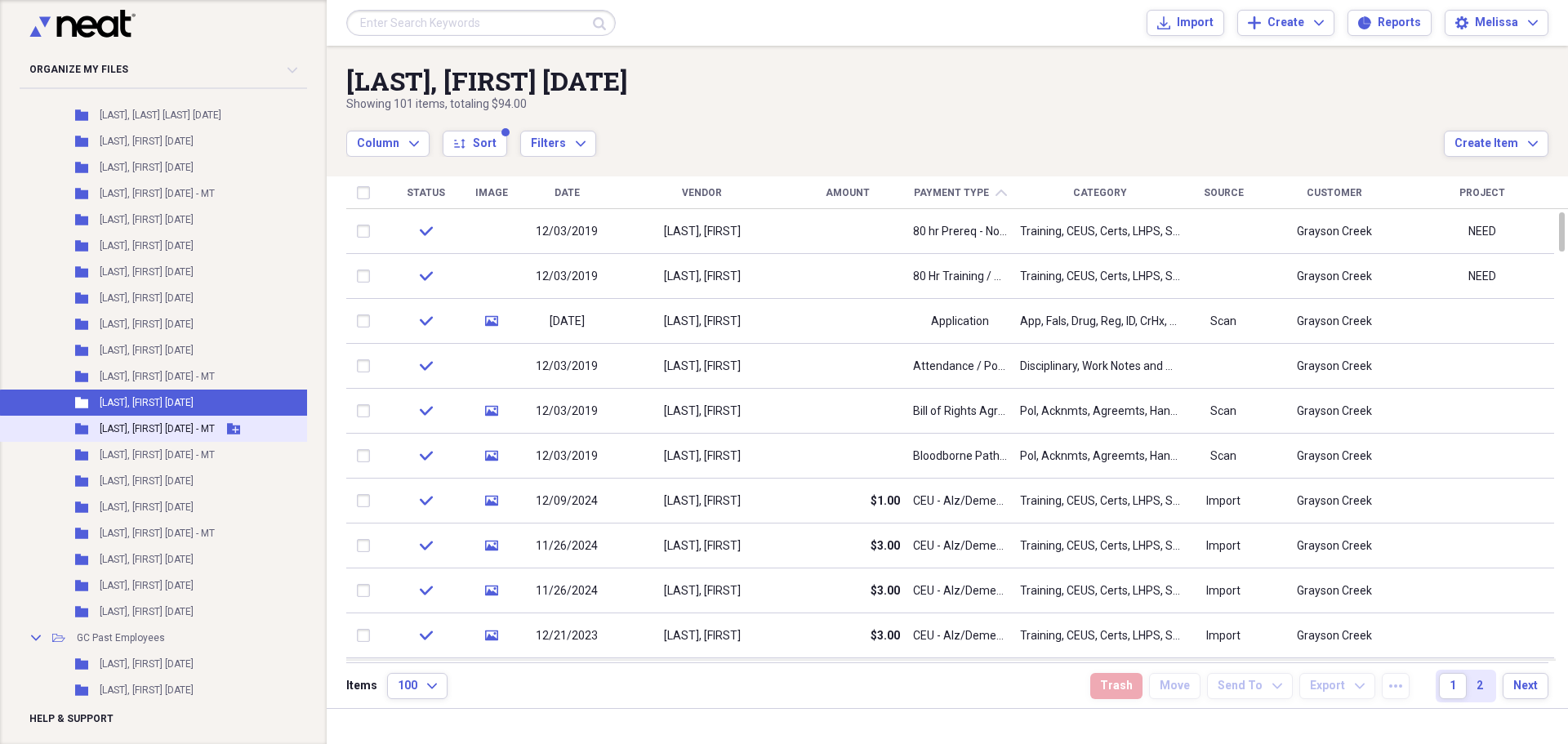 click on "[LAST], [FIRST] [DATE] - MT" at bounding box center [157, 429] 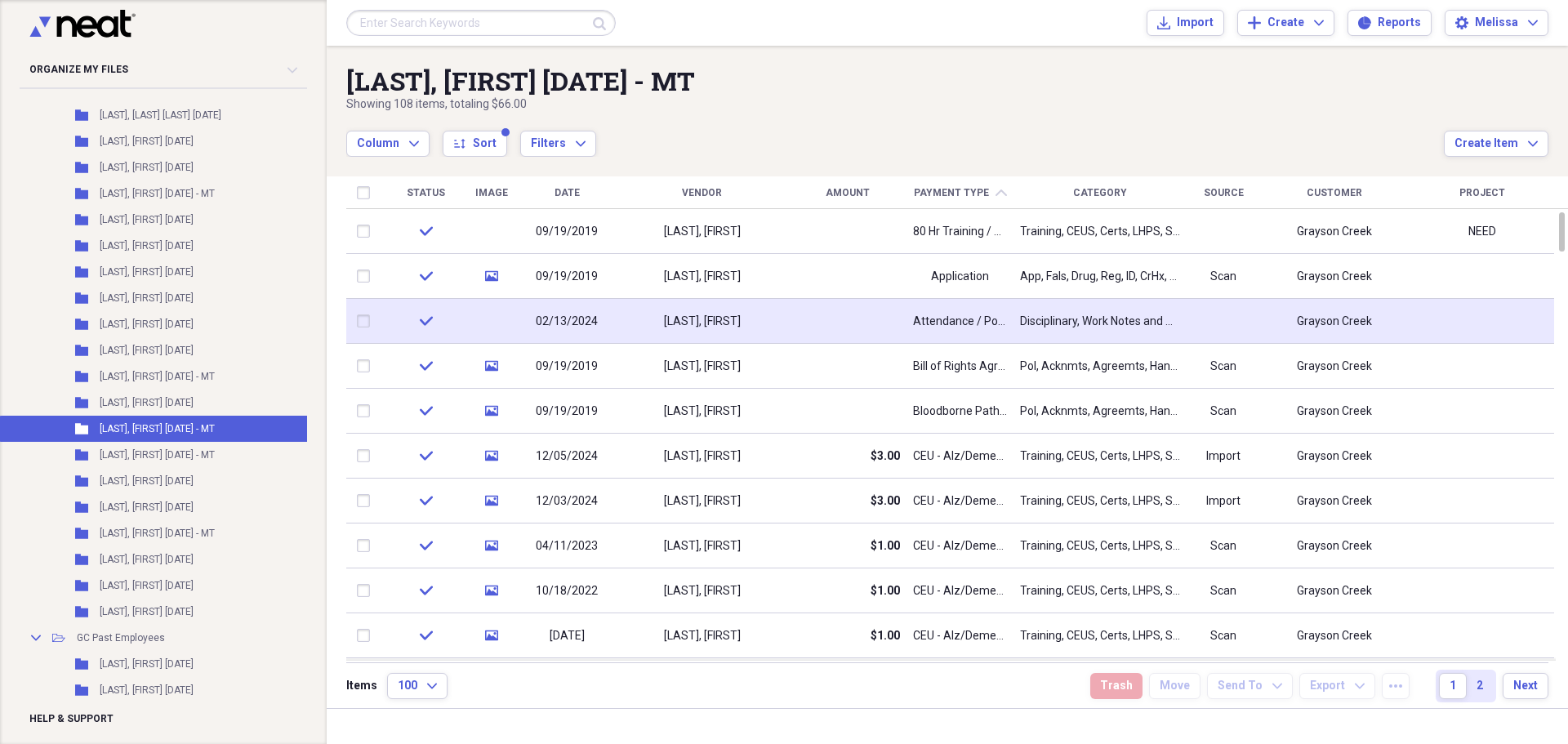 click at bounding box center (847, 321) 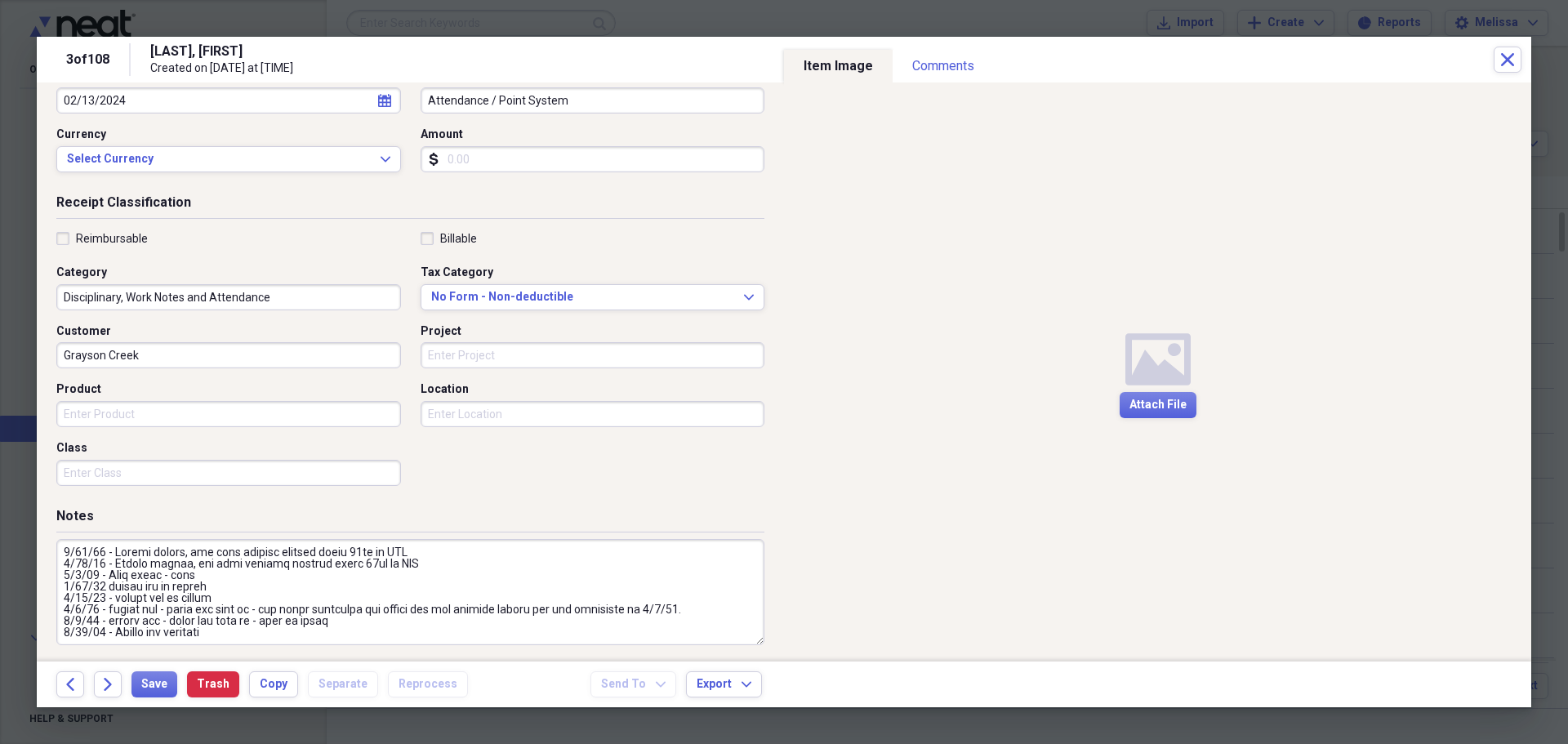 scroll, scrollTop: 196, scrollLeft: 0, axis: vertical 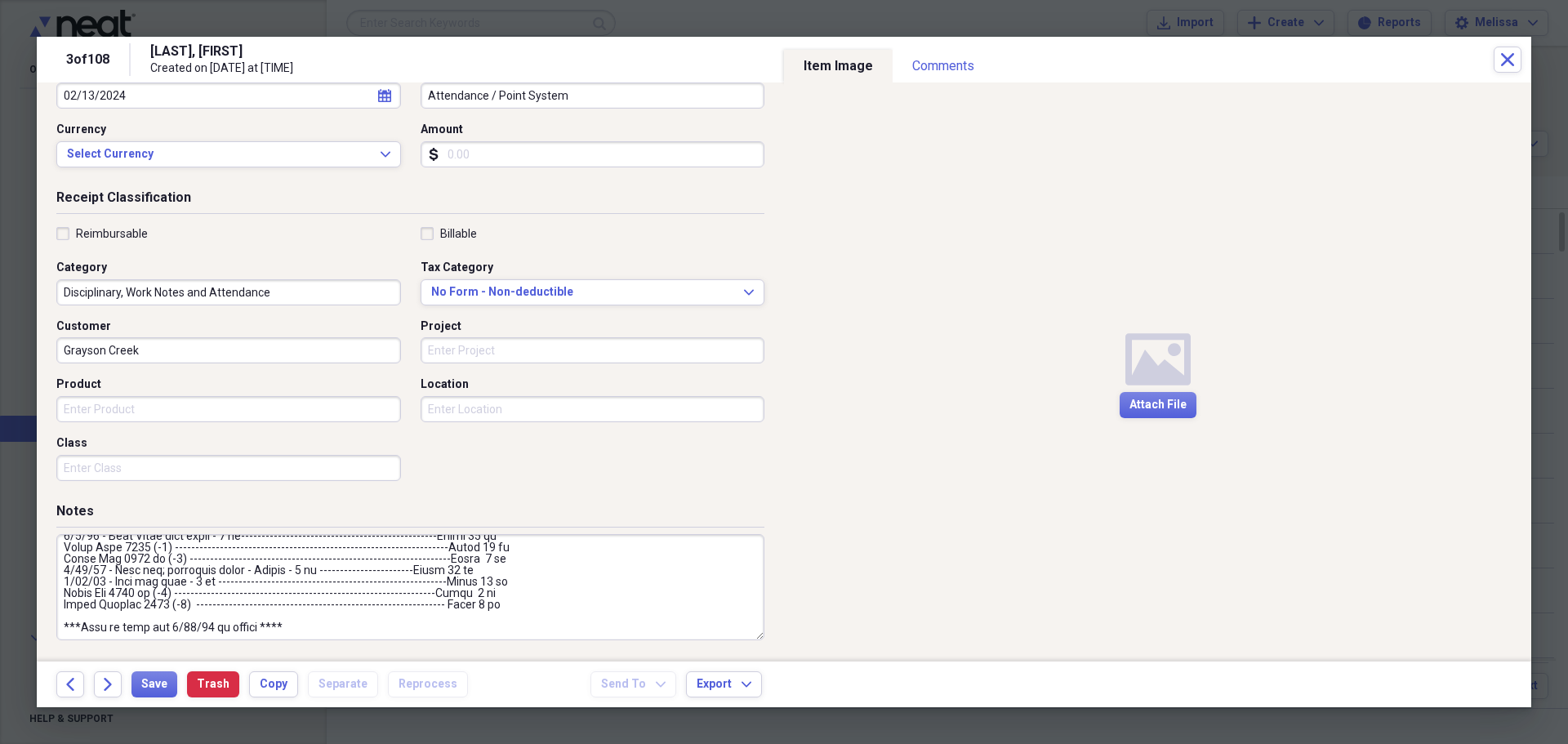 click at bounding box center [410, 587] 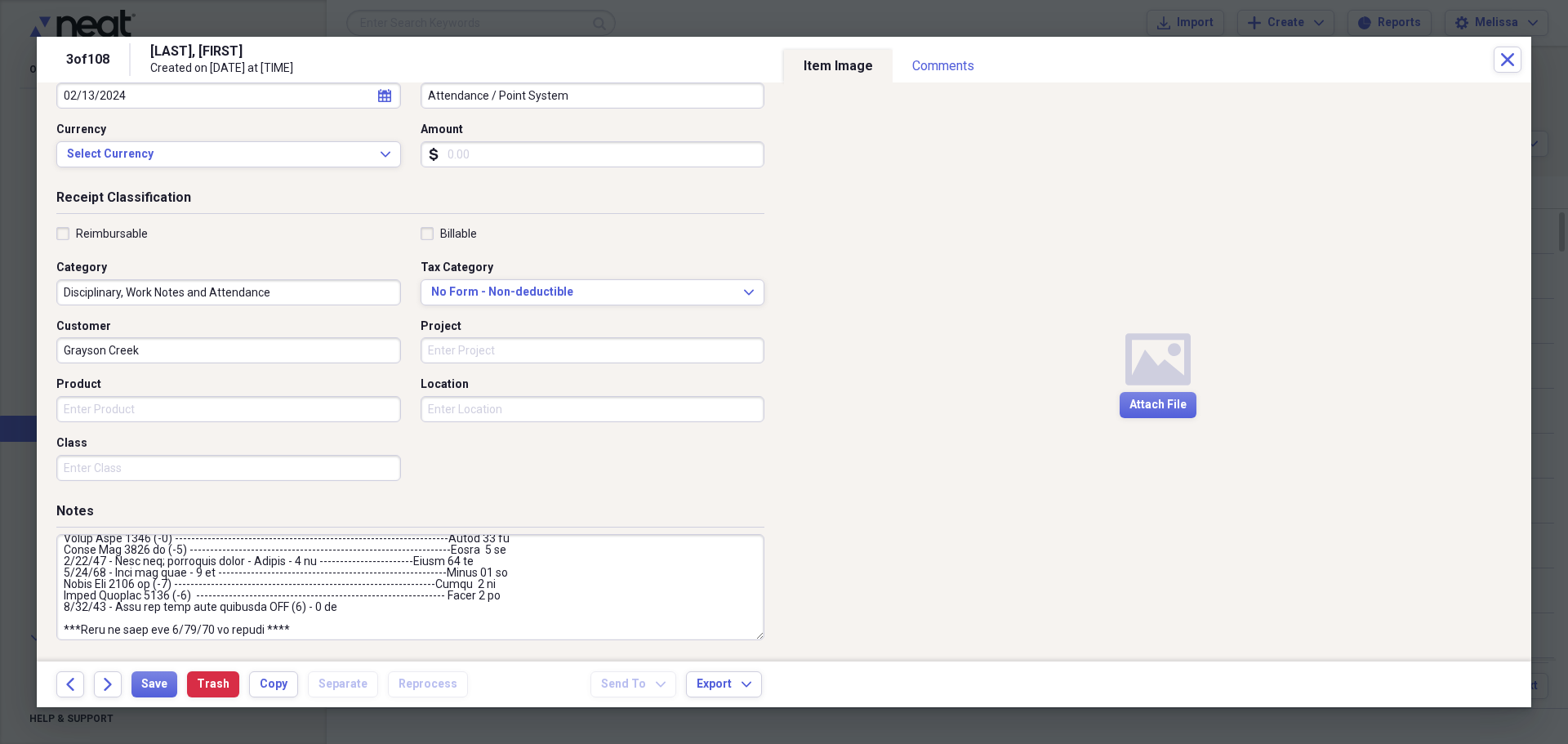 scroll, scrollTop: 1075, scrollLeft: 0, axis: vertical 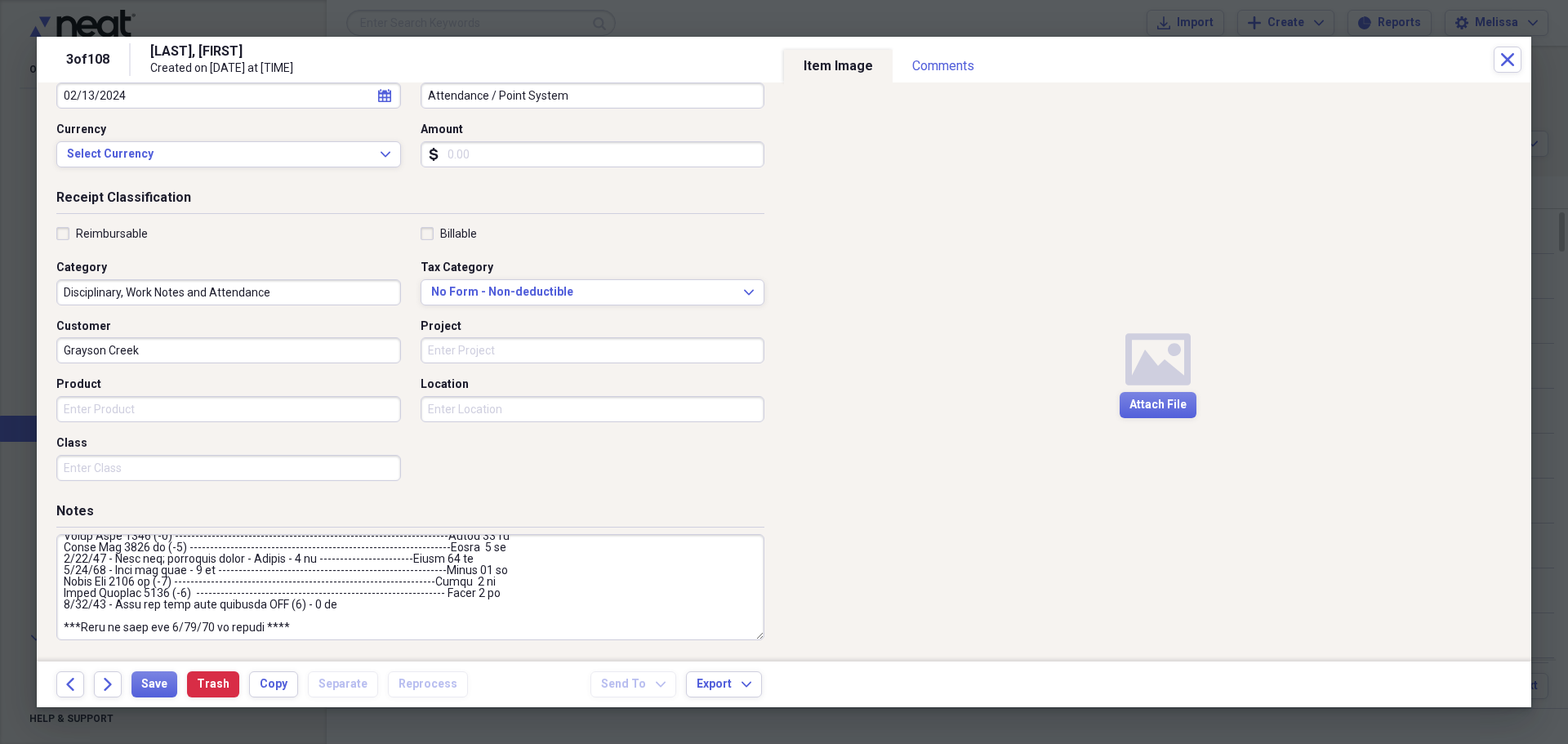 drag, startPoint x: 288, startPoint y: 623, endPoint x: 54, endPoint y: 632, distance: 234.17301 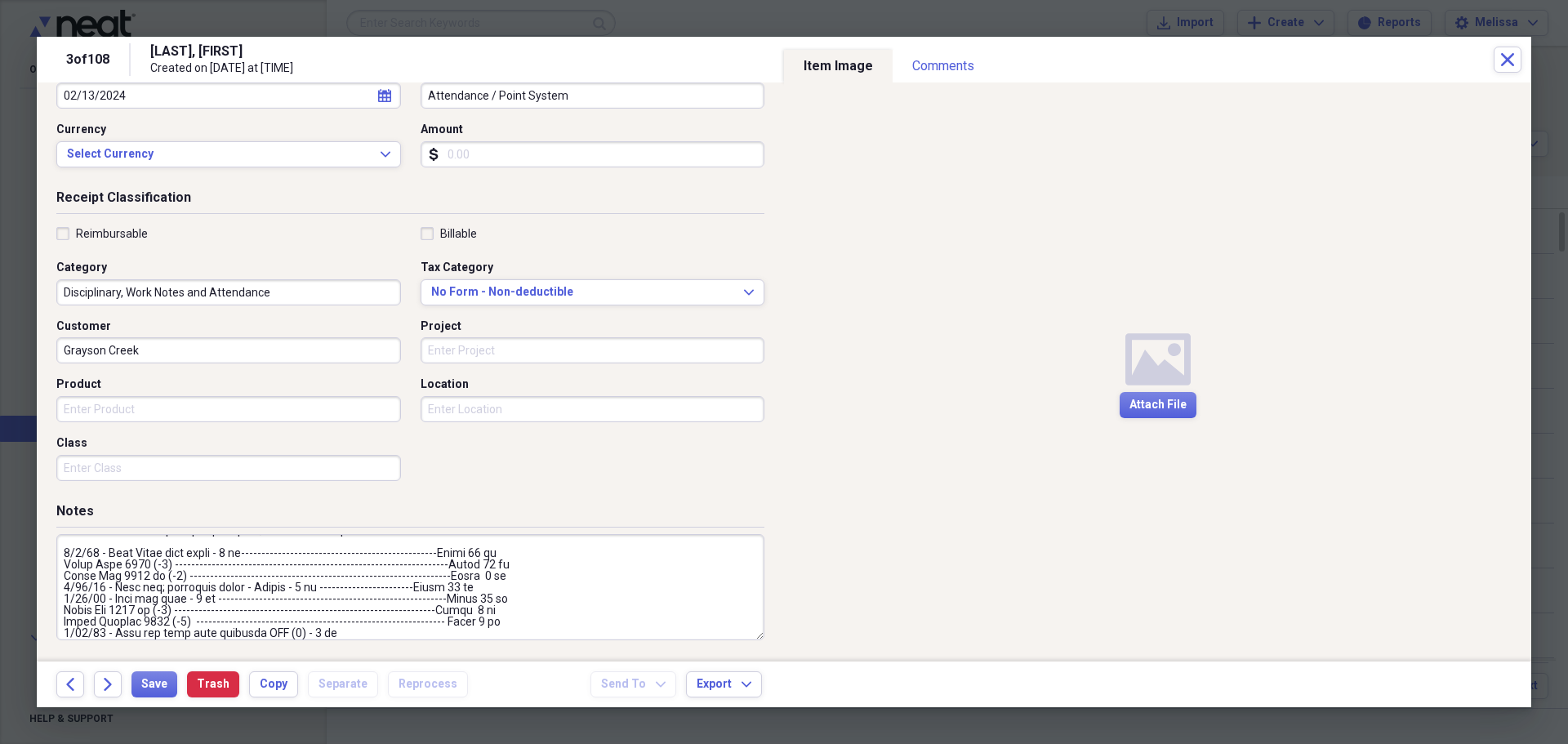 scroll, scrollTop: 1075, scrollLeft: 0, axis: vertical 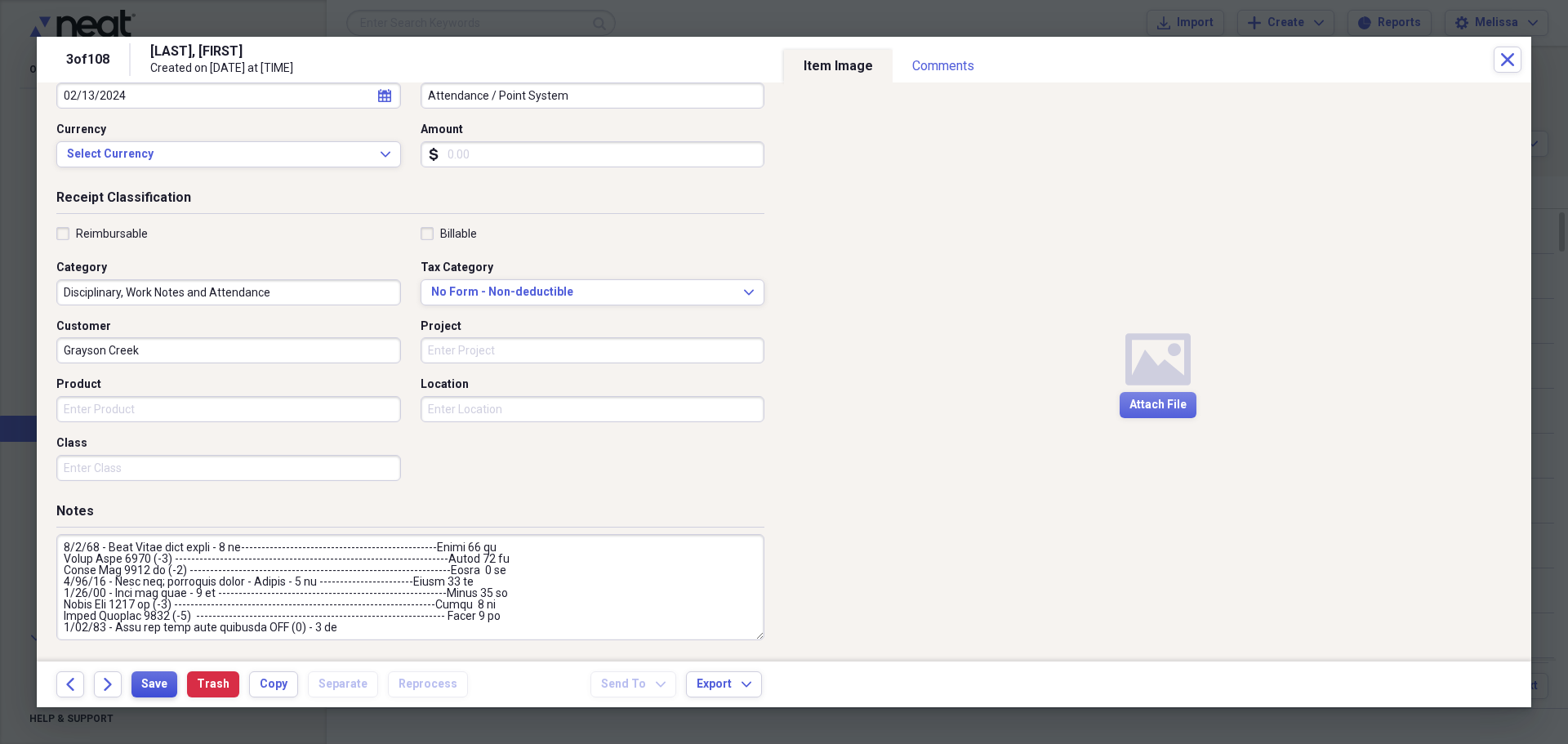 click on "Save" at bounding box center [154, 684] 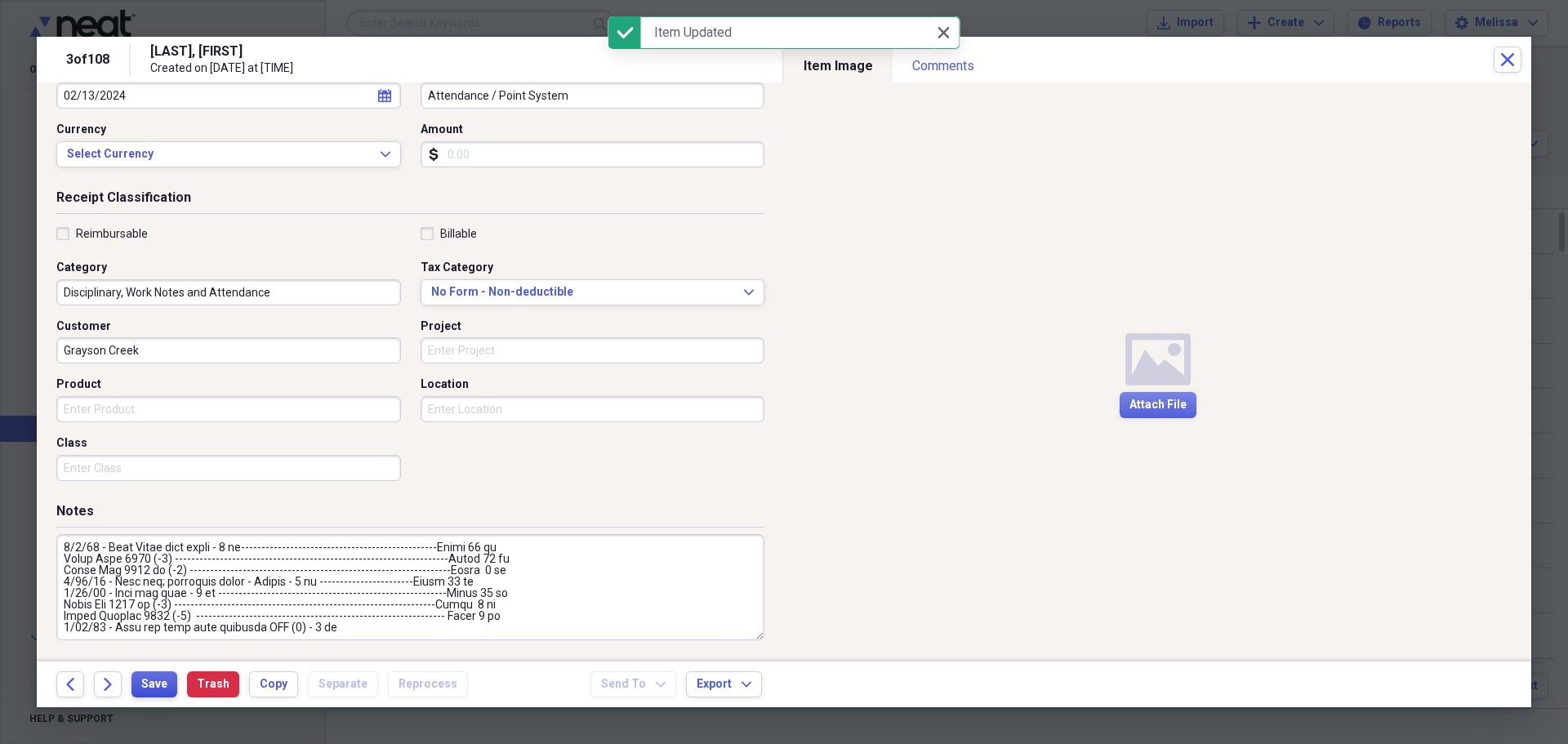 type on "[DATE] - Cooked dinner, but left without staying until [TIME]pm as PCA
[DATE] - Cooked dinner, but left without staying until [TIME]pm as PCA
[DATE] - Left early - sick
[DATE] called out no reason
[DATE] - called out no reason
[DATE] - called out - would not come in - had plans althought she called out the weekend before and was scheduled on [DATE].
[DATE] - called out - would not come in - same as above
[DATE] - Called out headache
Point system started [DATE]
[DATE] - Called out - twisted ankle - weekend - 2 pt
[DATE] - Left at [TIME]am - headache - 1 point
[DATE] - Called out - headache -  1 pointt
[DATE] - Called out - not feeling well - 1 point
[DATE] - Said she wasn't coming in - QUIT - no notice - 1 point
[DATE] - had refused to work the weekend PRIOR to [DATE] - 2 points
[DATE] - - had refused to work the weekend PRIOR to [DATE] - 2 points
----------------------[NUMBER] points at time of QUIT---------------------
Asking several times to come back, unable to work at Spring Arbor.
We fina..." 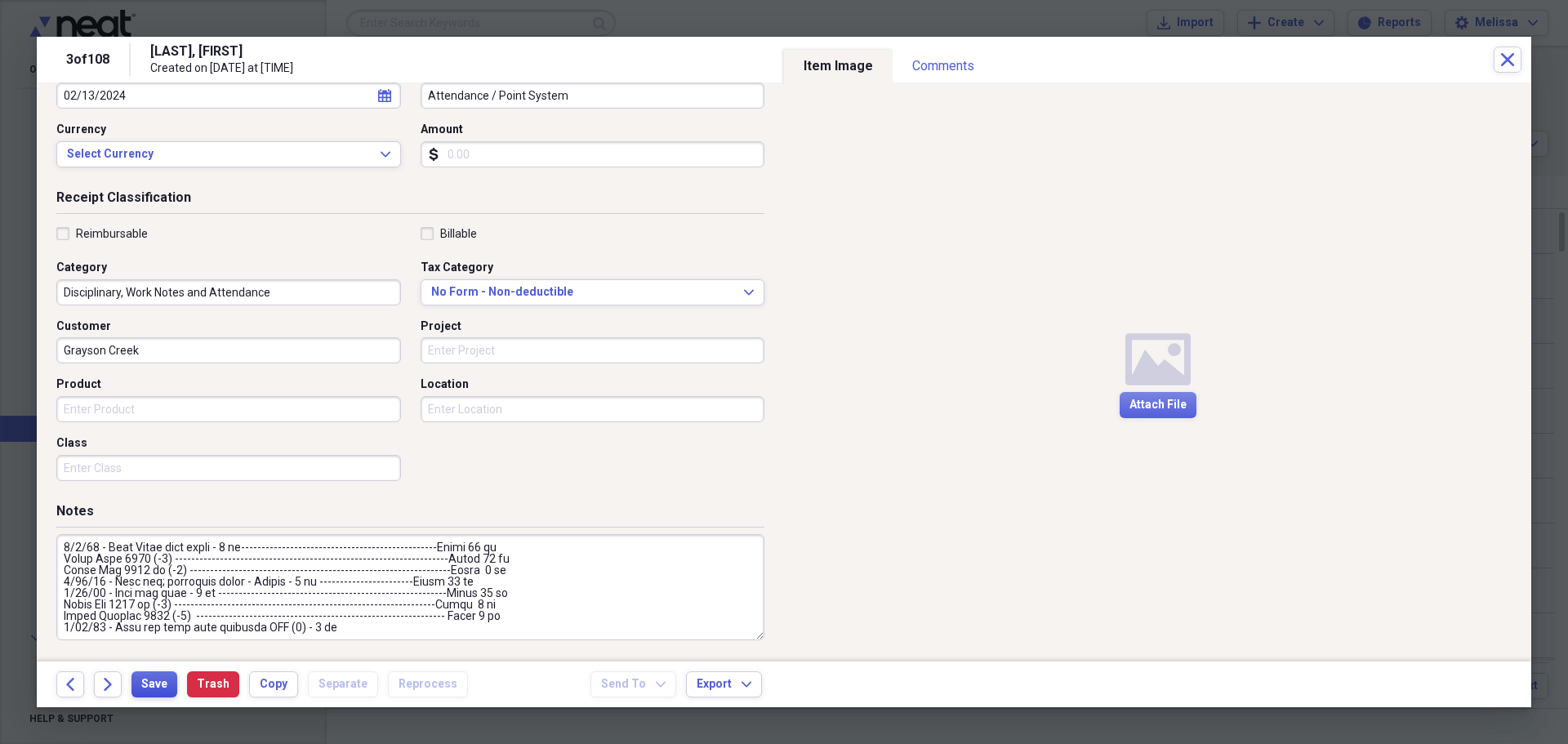 click on "Save" at bounding box center (154, 684) 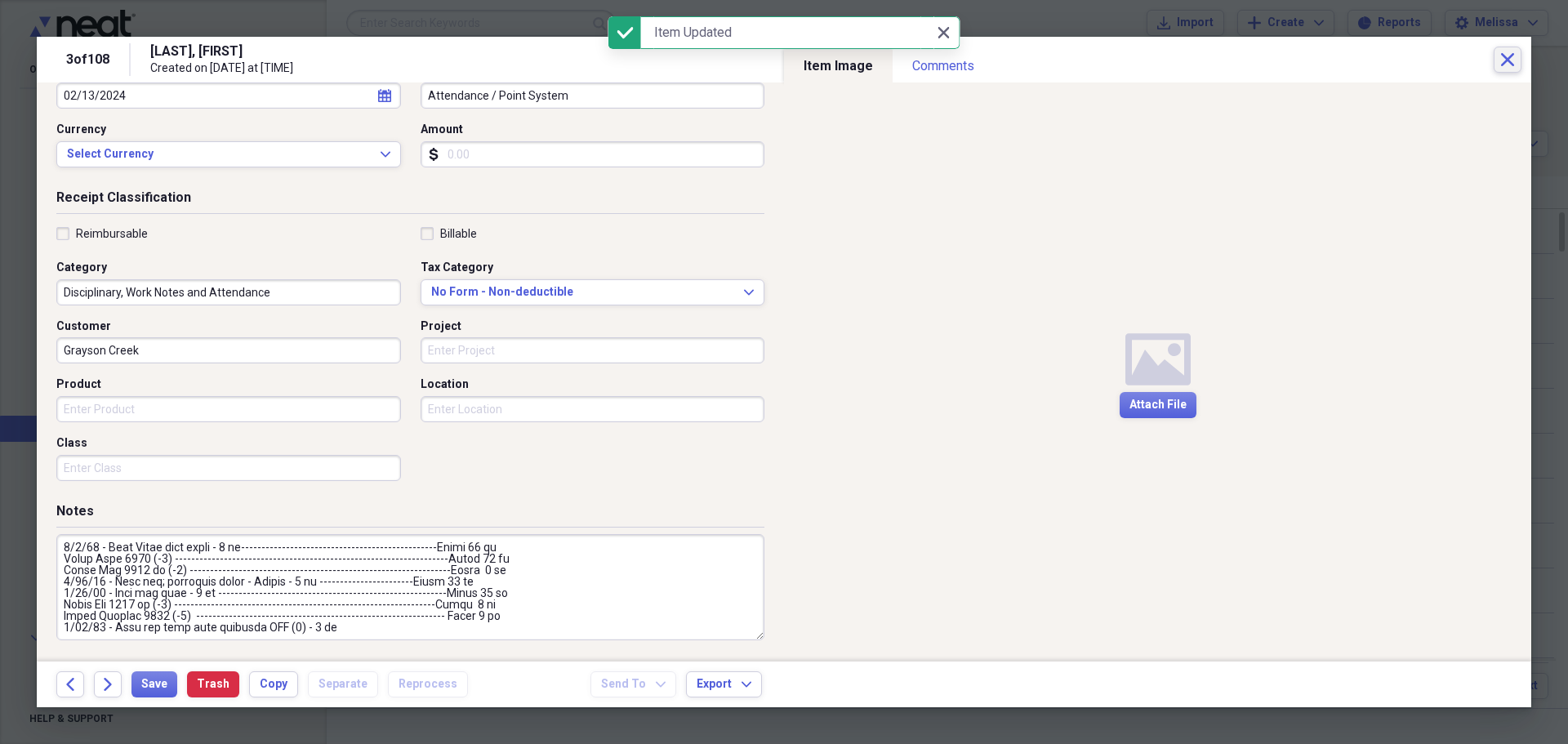 click on "Close" at bounding box center (1508, 60) 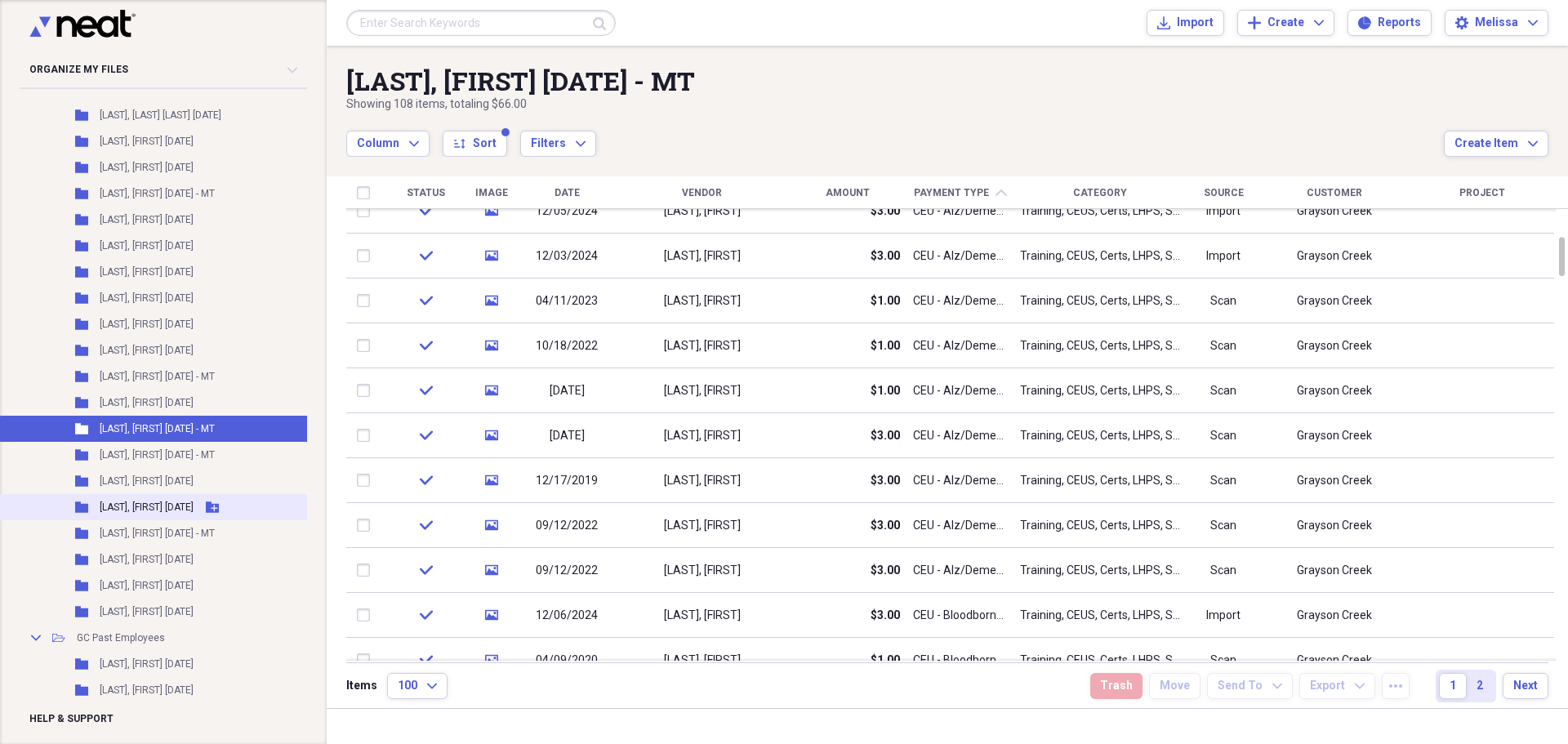 click on "[LAST], [FIRST] [DATE]" at bounding box center [146, 507] 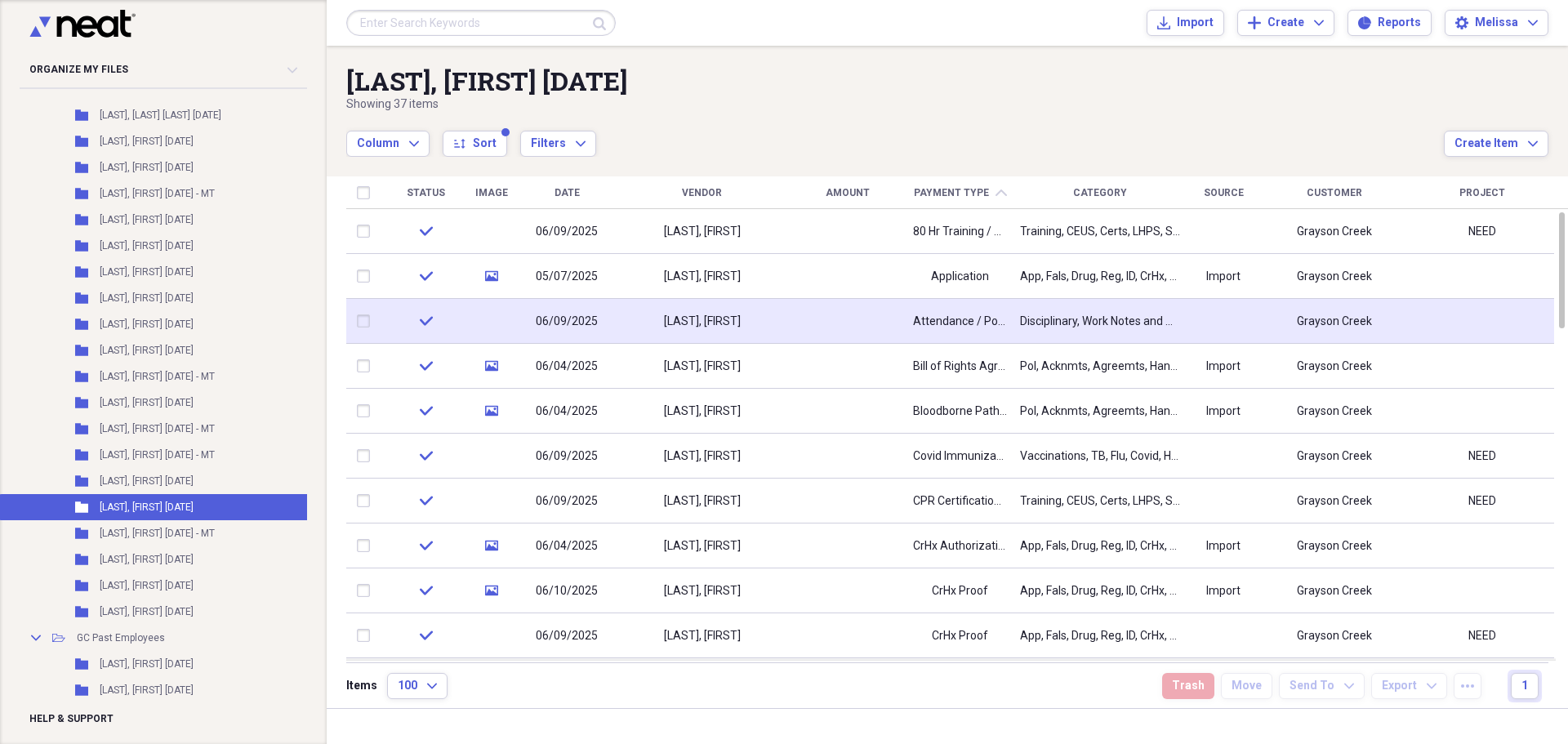 click at bounding box center (847, 321) 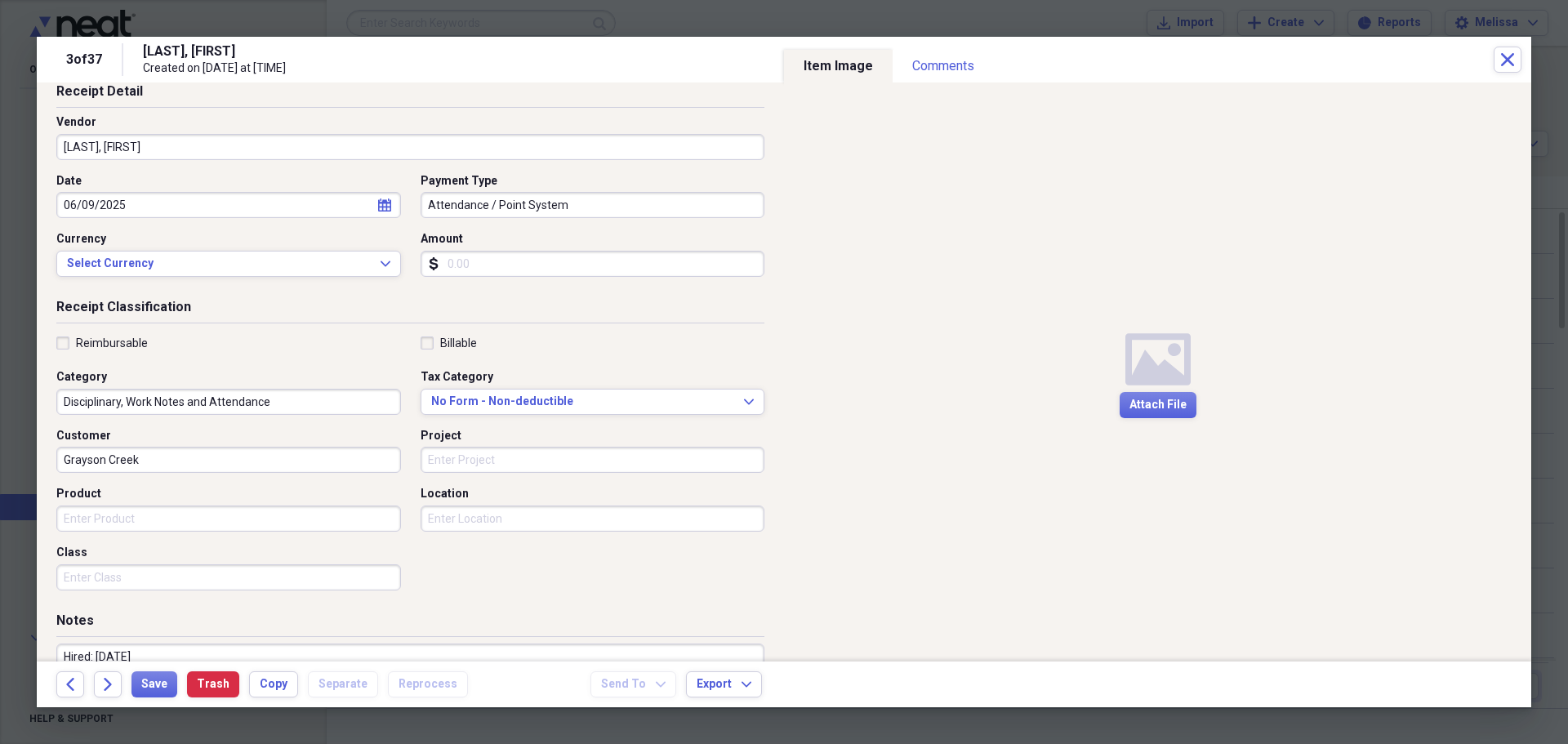 scroll, scrollTop: 196, scrollLeft: 0, axis: vertical 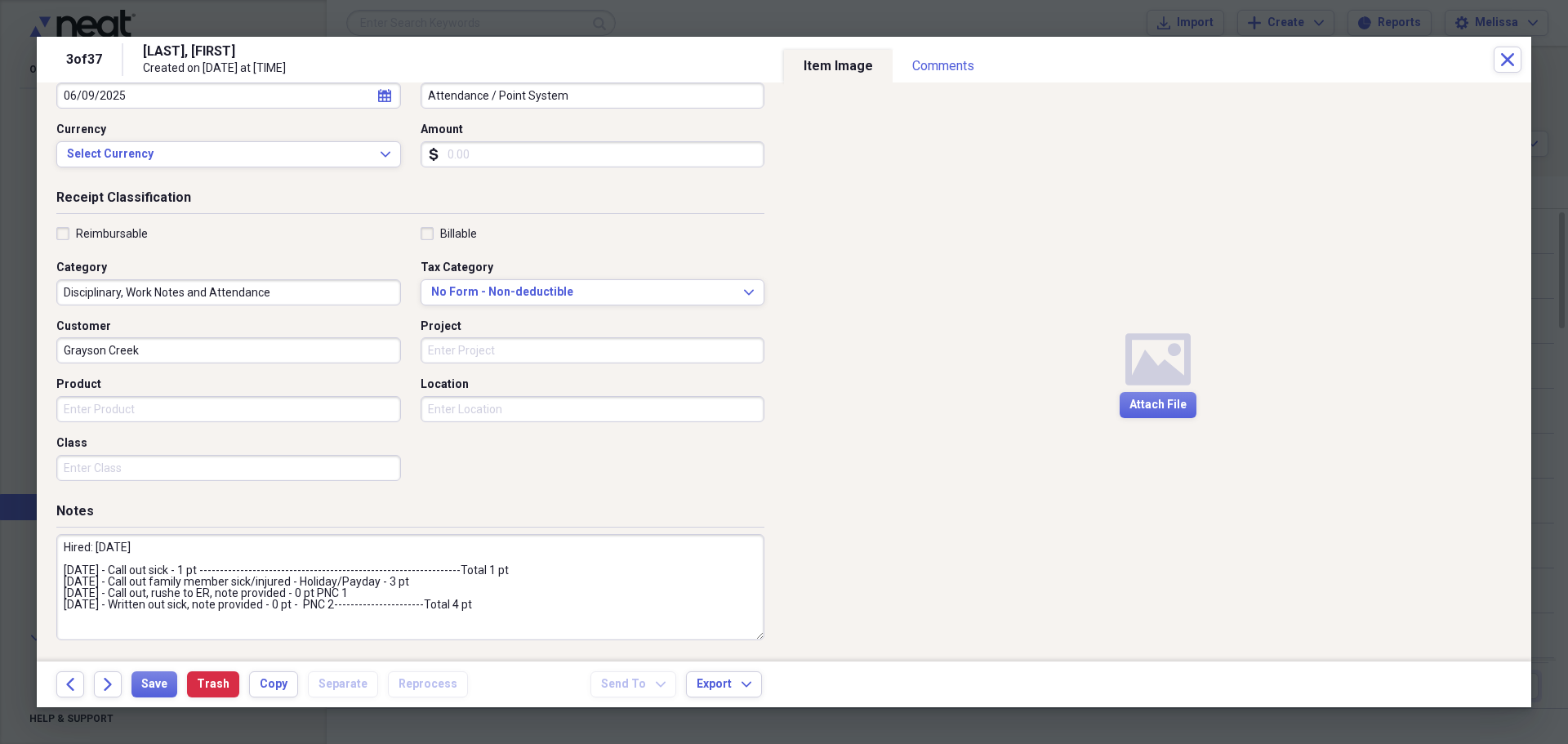 click on "Hired: [DATE]
[DATE] - Call out sick - 1 pt ----------------------------------------------------------------Total 1 pt
[DATE] - Call out family member sick/injured - Holiday/Payday - 3 pt
[DATE] - Call out, rushe to ER, note provided - 0 pt PNC 1
[DATE] - Written out sick, note provided - 0 pt -  PNC 2----------------------Total 4 pt" at bounding box center [410, 587] 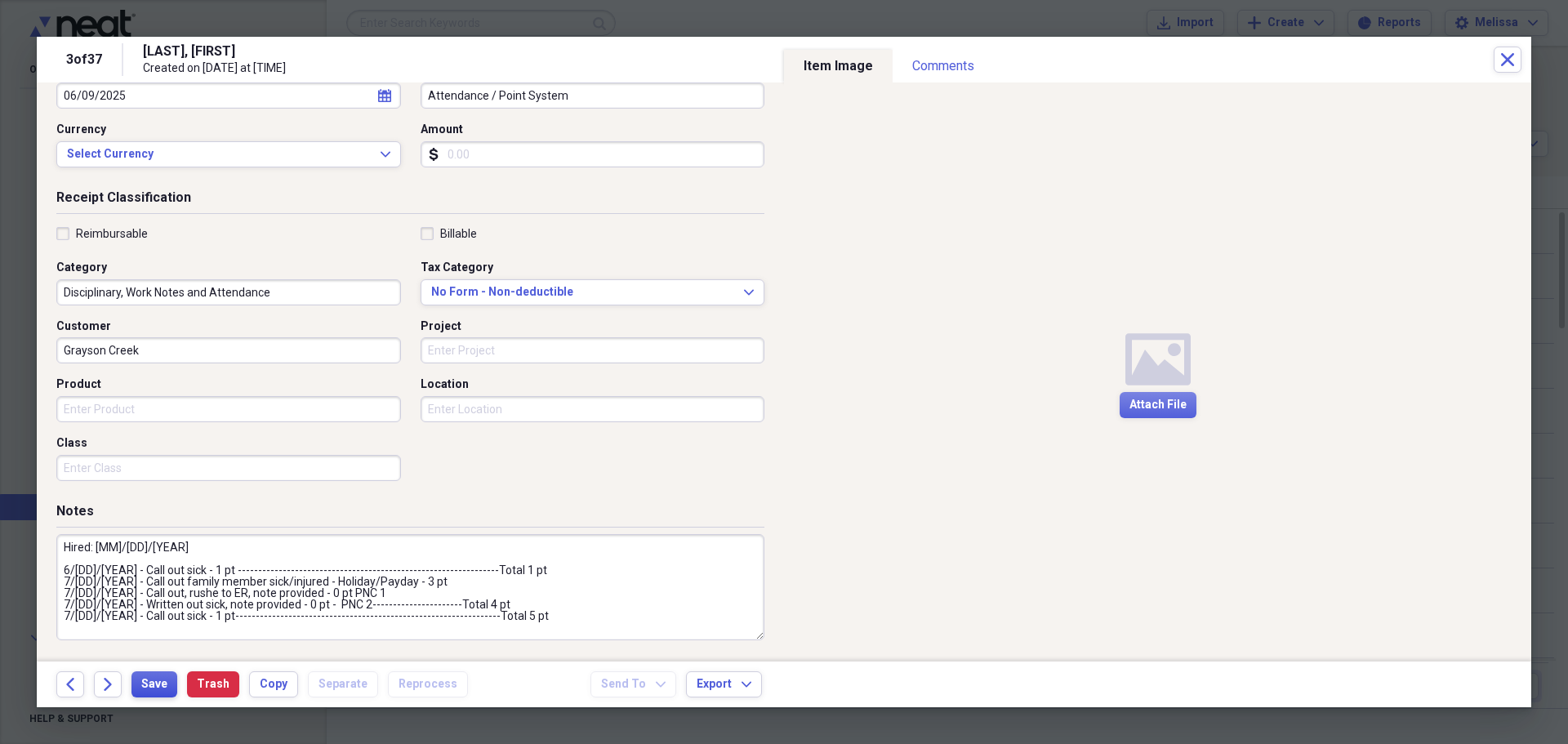 type on "Hired: [MM]/[DD]/[YEAR]
6/[DD]/[YEAR] - Call out sick - 1 pt ----------------------------------------------------------------Total 1 pt
7/[DD]/[YEAR] - Call out family member sick/injured - Holiday/Payday - 3 pt
7/[DD]/[YEAR] - Call out, rushe to ER, note provided - 0 pt PNC 1
7/[DD]/[YEAR] - Written out sick, note provided - 0 pt -  PNC 2----------------------Total 4 pt
7/[DD]/[YEAR] - Call out sick - 1 pt-----------------------------------------------------------------Total 5 pt" 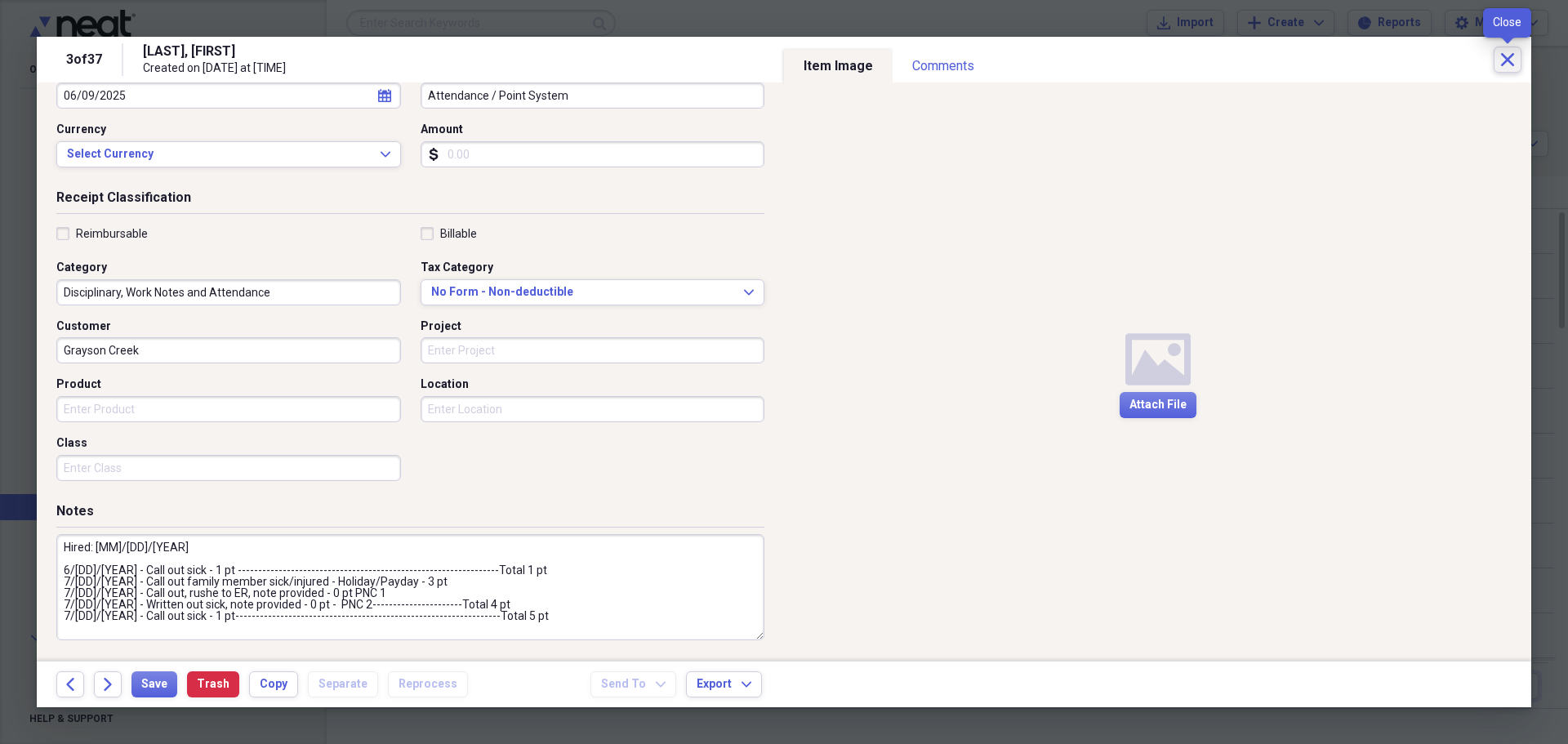 click 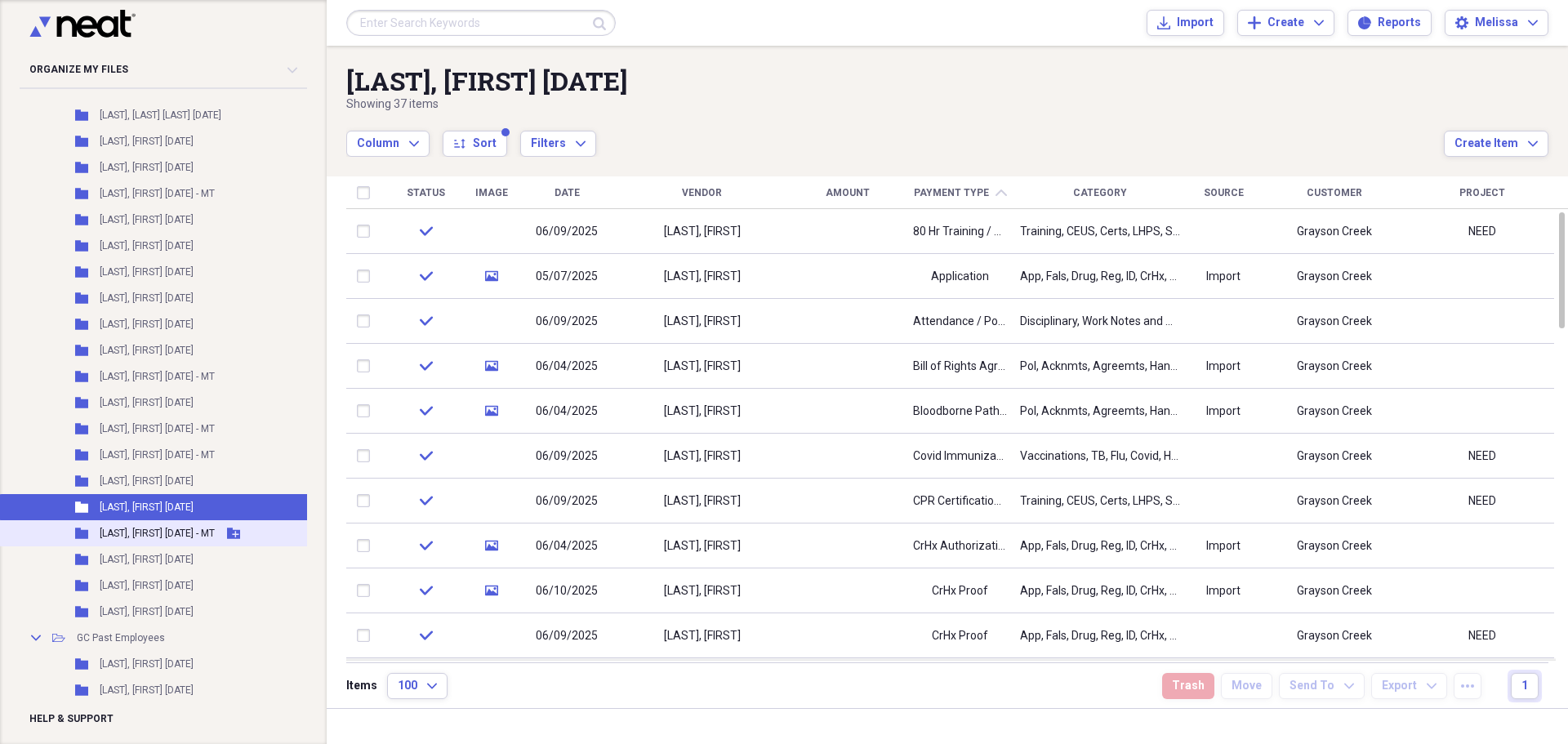 click on "[LAST], [FIRST] [DATE] - MT" at bounding box center (157, 533) 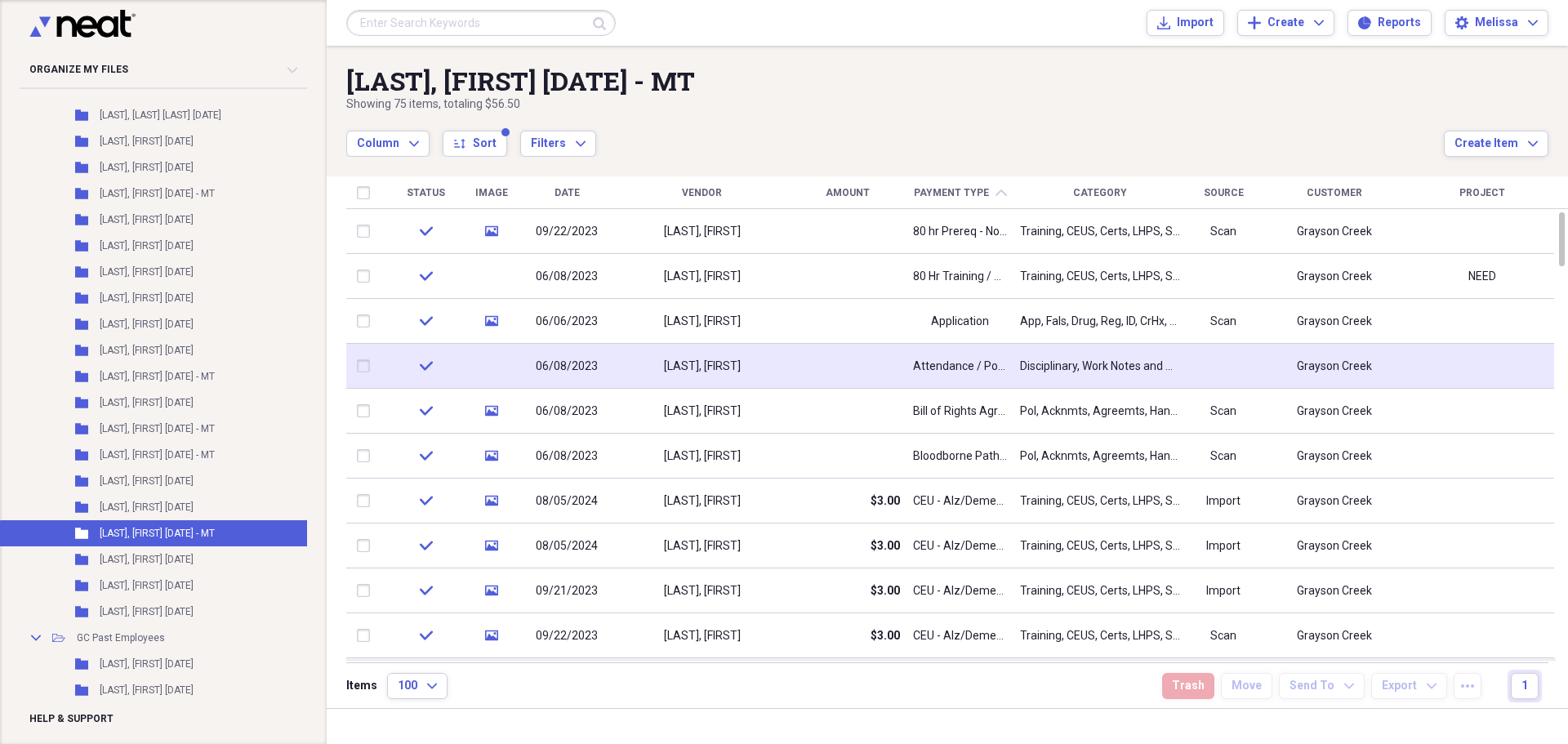click on "Attendance / Point System" at bounding box center [960, 367] 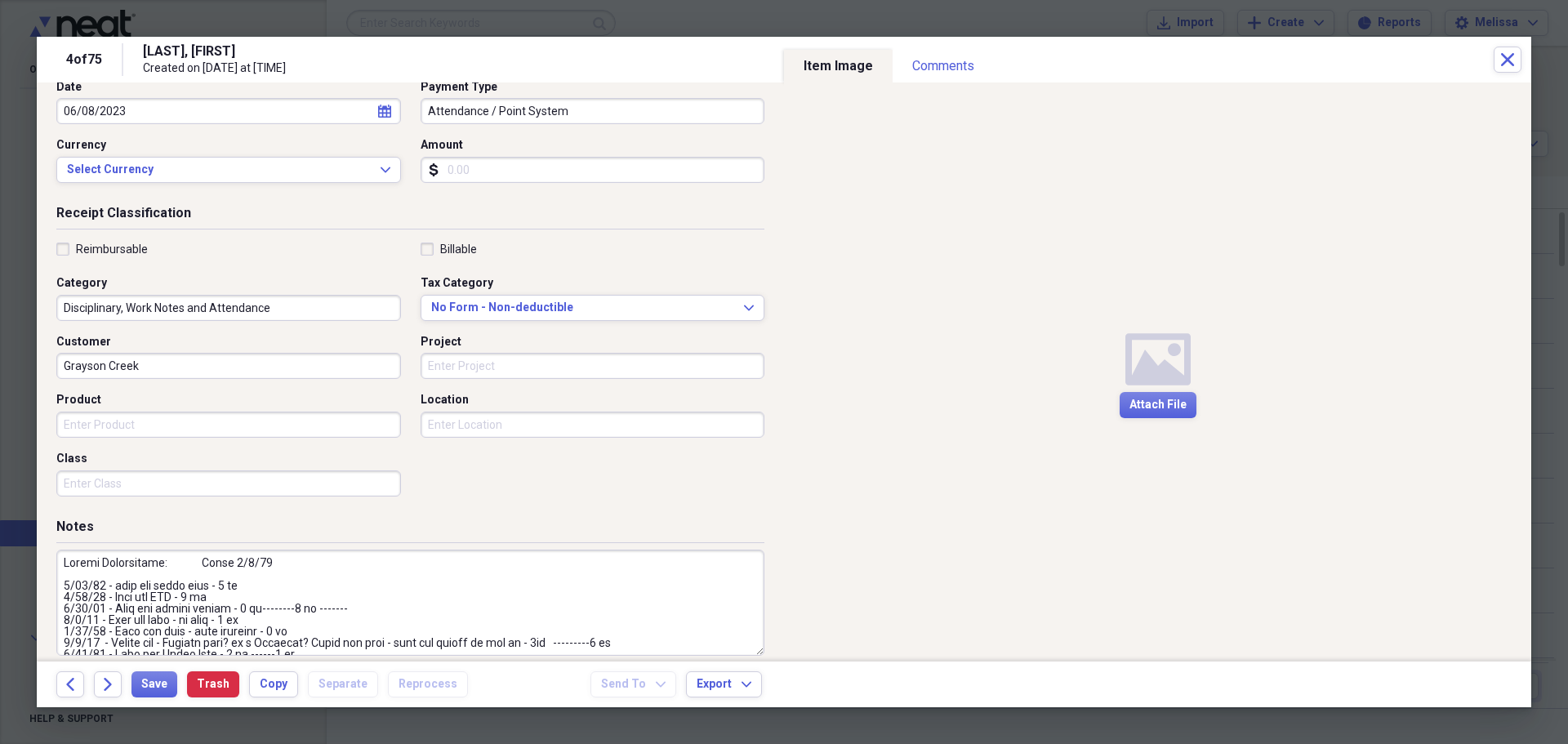 scroll, scrollTop: 196, scrollLeft: 0, axis: vertical 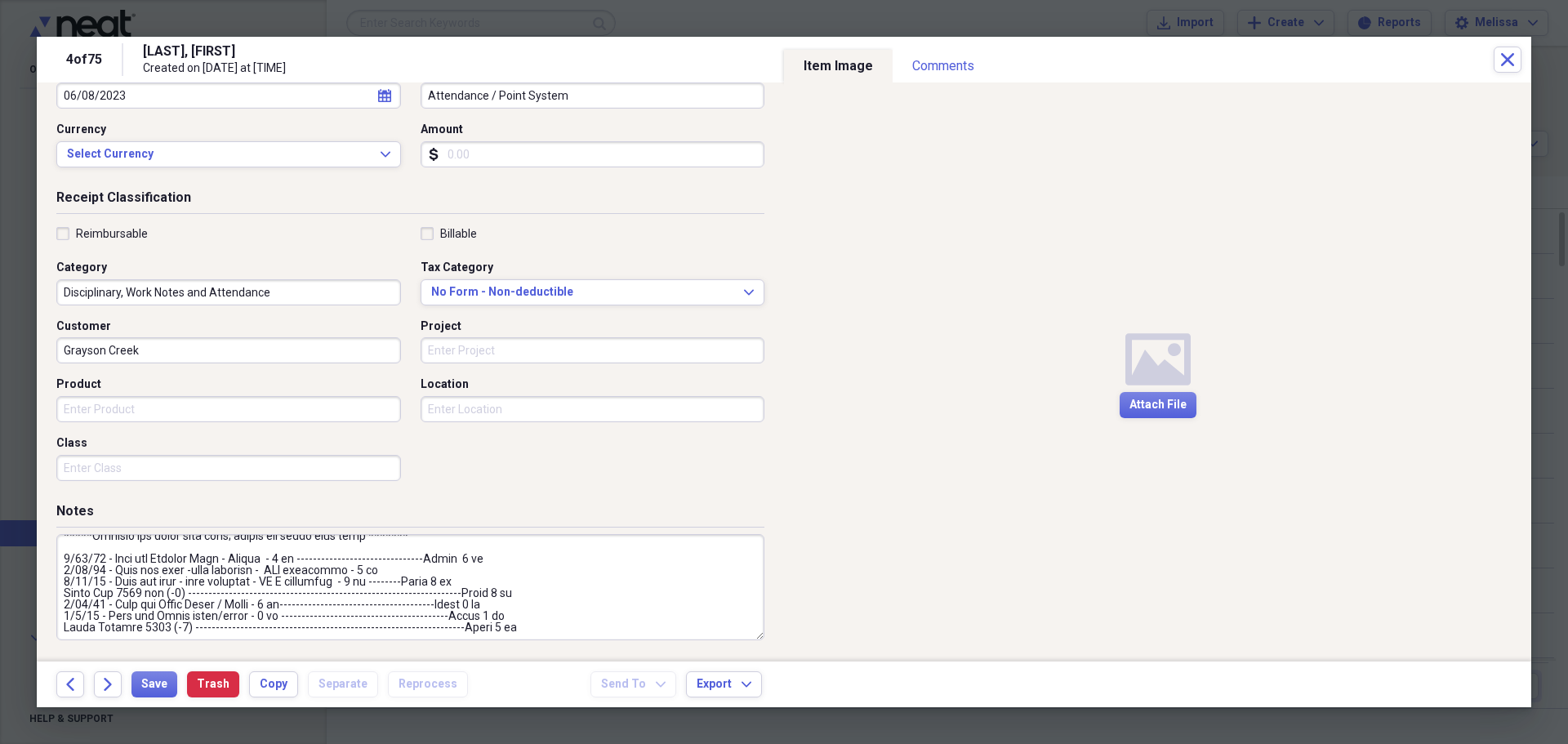 click at bounding box center [410, 587] 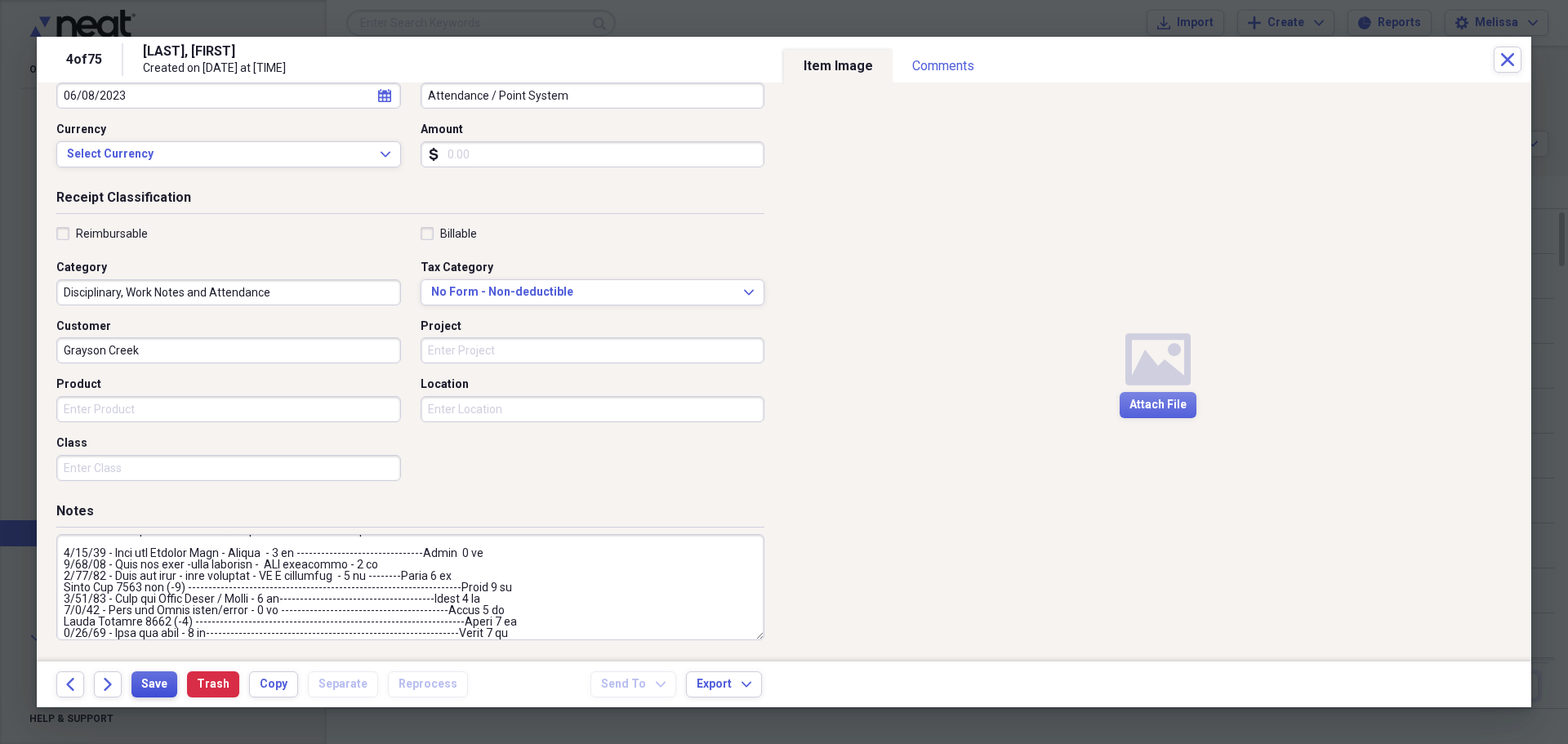 type on "Points Calculation:              Hired [DATE]
[DATE] - call out child sick - 1 pt
[DATE] - Call out NRG - 1 pt
[DATE] - Call out sitter issues - 1 pt--------3 pt -------
[DATE] - Call out sick - no note - 1 pt
[DATE] - Call out sick - note provided - 0 pt
[DATE]  - Called out - Urology appt? on a Saturday? Asked for note - says she forgot to get it - 2pt   ---------6 pt
[DATE] - Call out Broke Down - 2 pt ------8 pt
[DATE] - Call out Personal - 1 pt
[DATE] - Call out Sitter Issues - 1 pt
[DATE] - Call out child sick- 1 pt
[DATE] - Written out by facility (Covid)  - 0 pt  -----------------11 pt
[DATE] - Call out sick - 1 pt--------------------------------------12 pt
[DATE] - Call out sick - note in file - 0 pt
[DATE] - Call out sick - note in file - 0 pt
[DATE] - Call out Medical Appt - note provided - 0 pt
[DATE] - Written out medical - note provided - 0 pt ----12 pt
[DATE] - Left > 2 hrs - 1 pt
Minus [MONTH] [YEAR] (3 pt)  -------------------------------------10 pt
[DATE] - Call out - gran..." 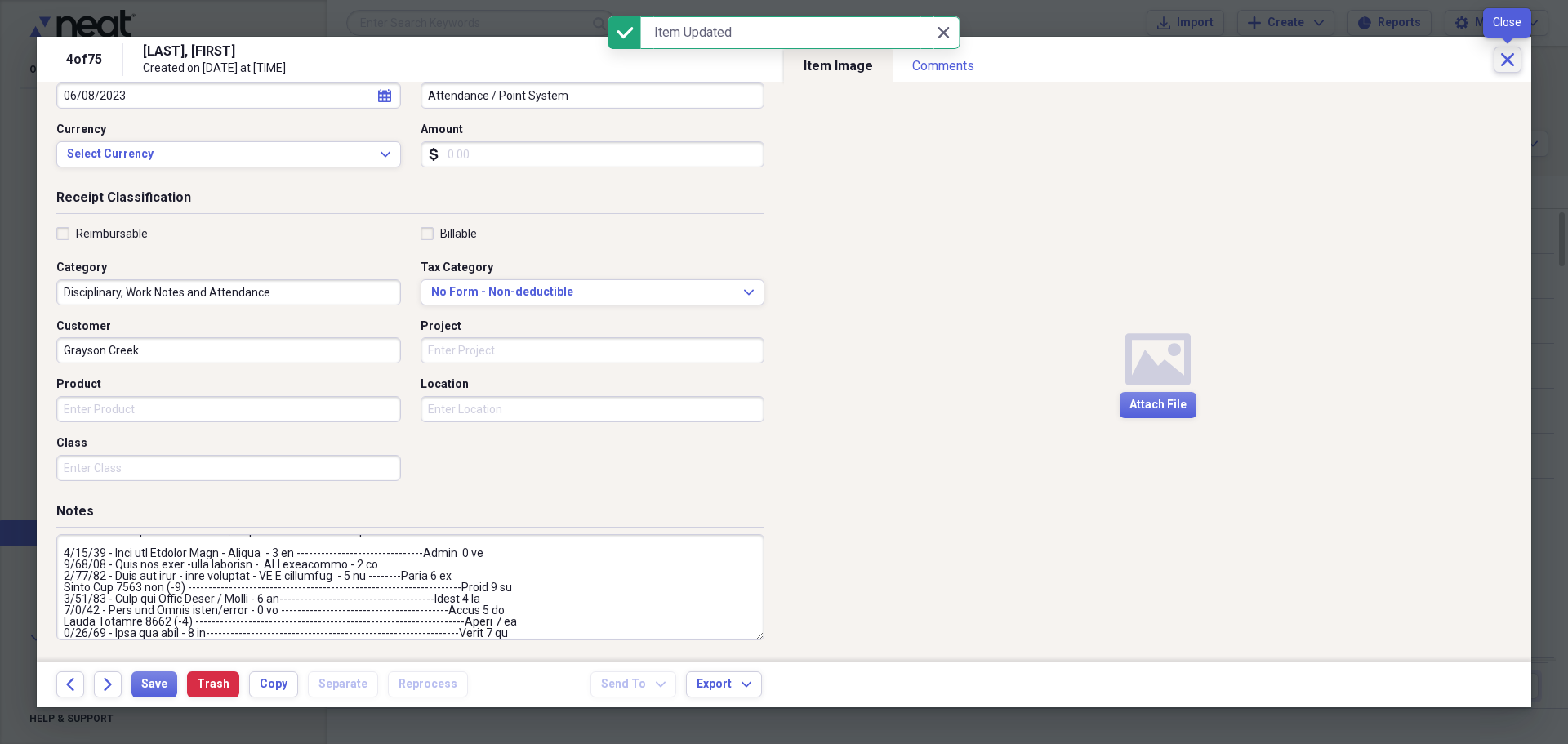 click on "Close" 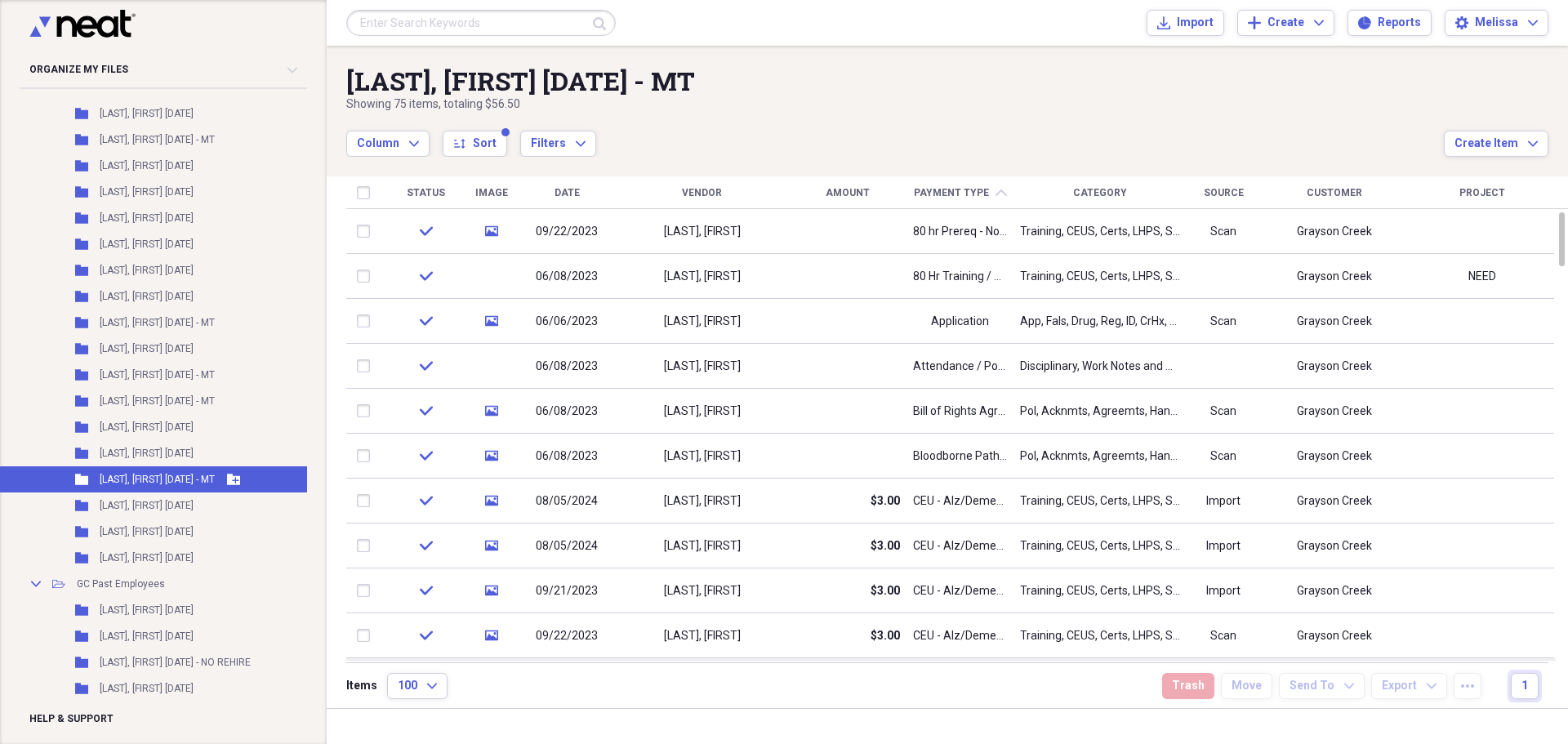 scroll, scrollTop: 781, scrollLeft: 0, axis: vertical 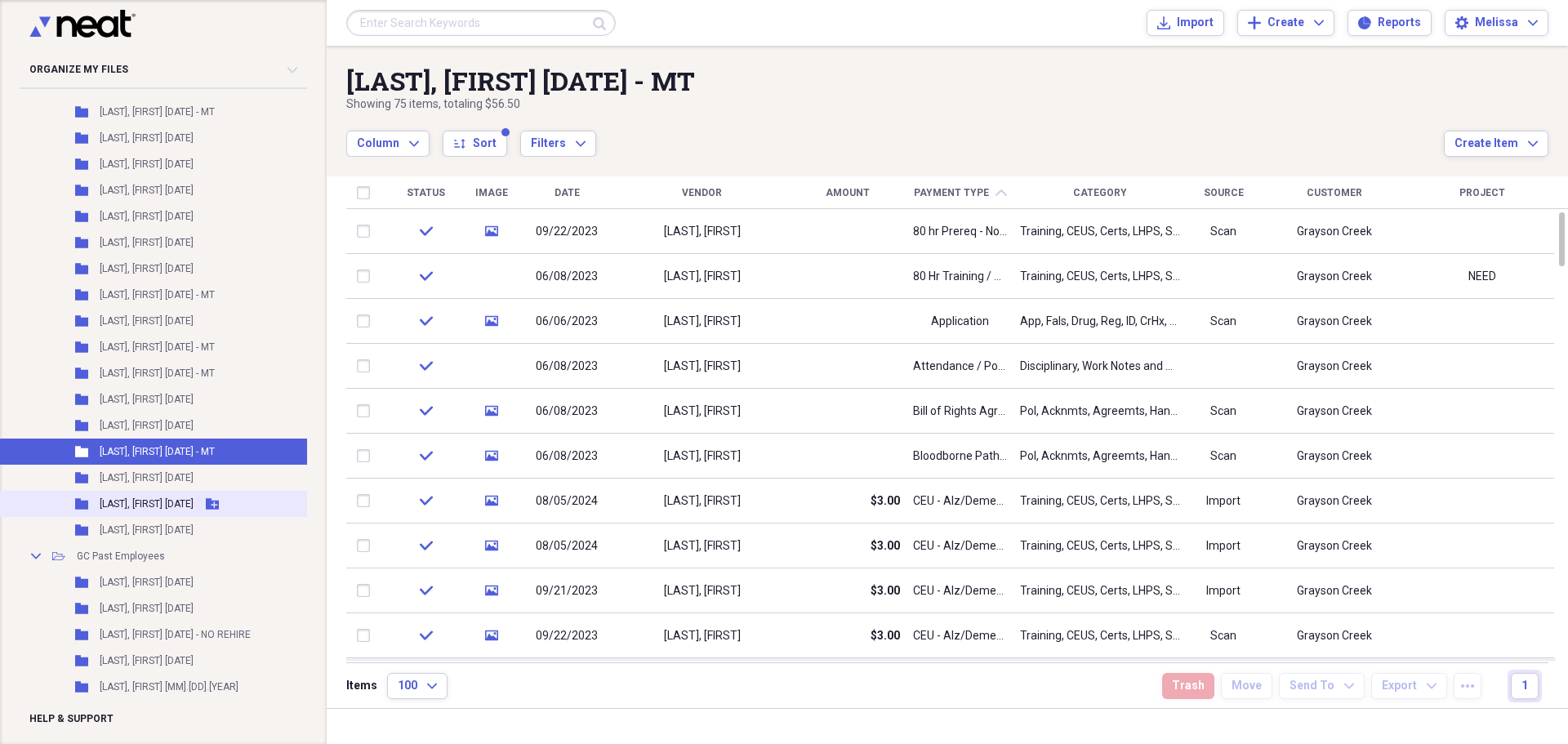 click on "[LAST], [FIRST] [DATE]" at bounding box center [146, 504] 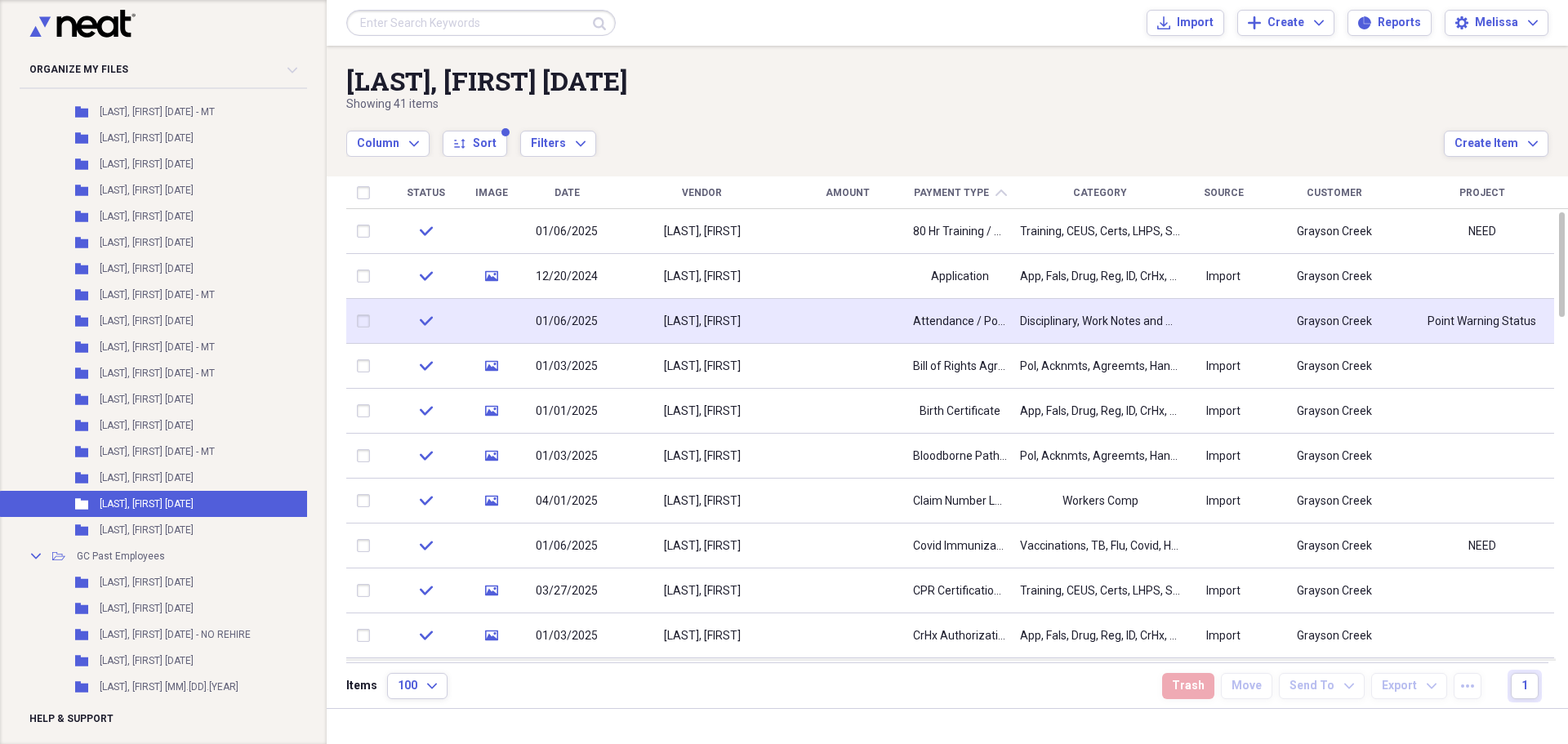 click on "Attendance / Point System" at bounding box center (960, 322) 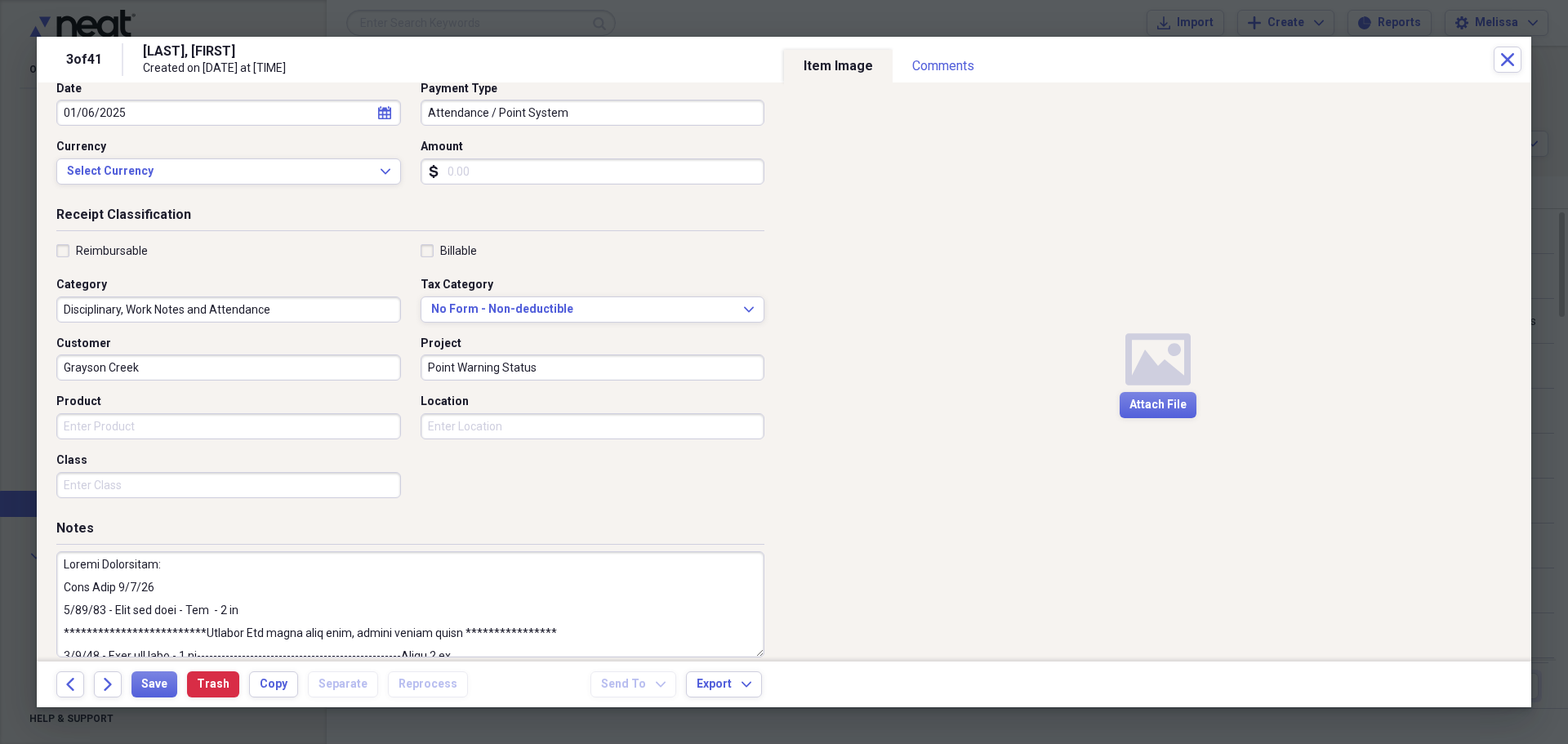 scroll, scrollTop: 196, scrollLeft: 0, axis: vertical 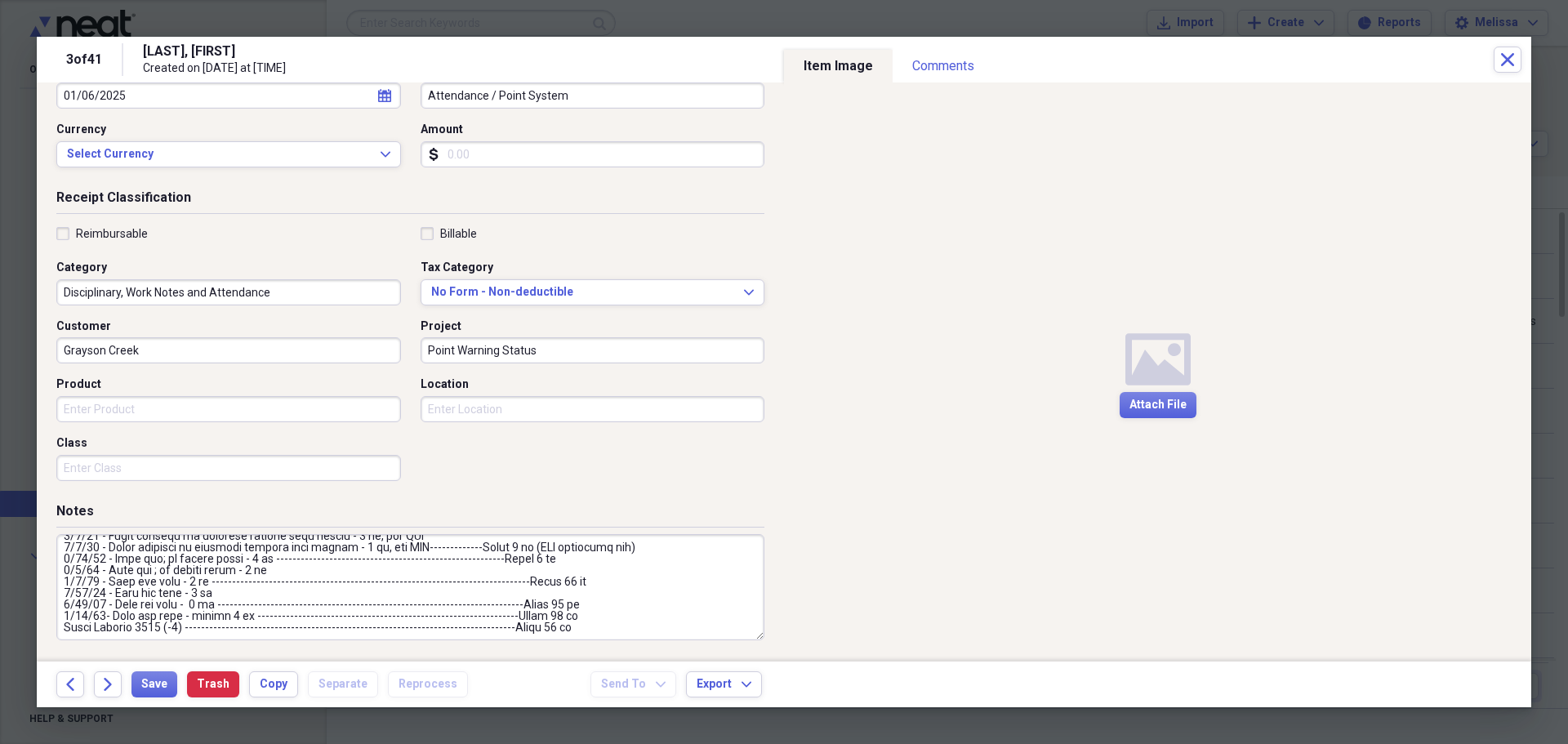 click at bounding box center (410, 587) 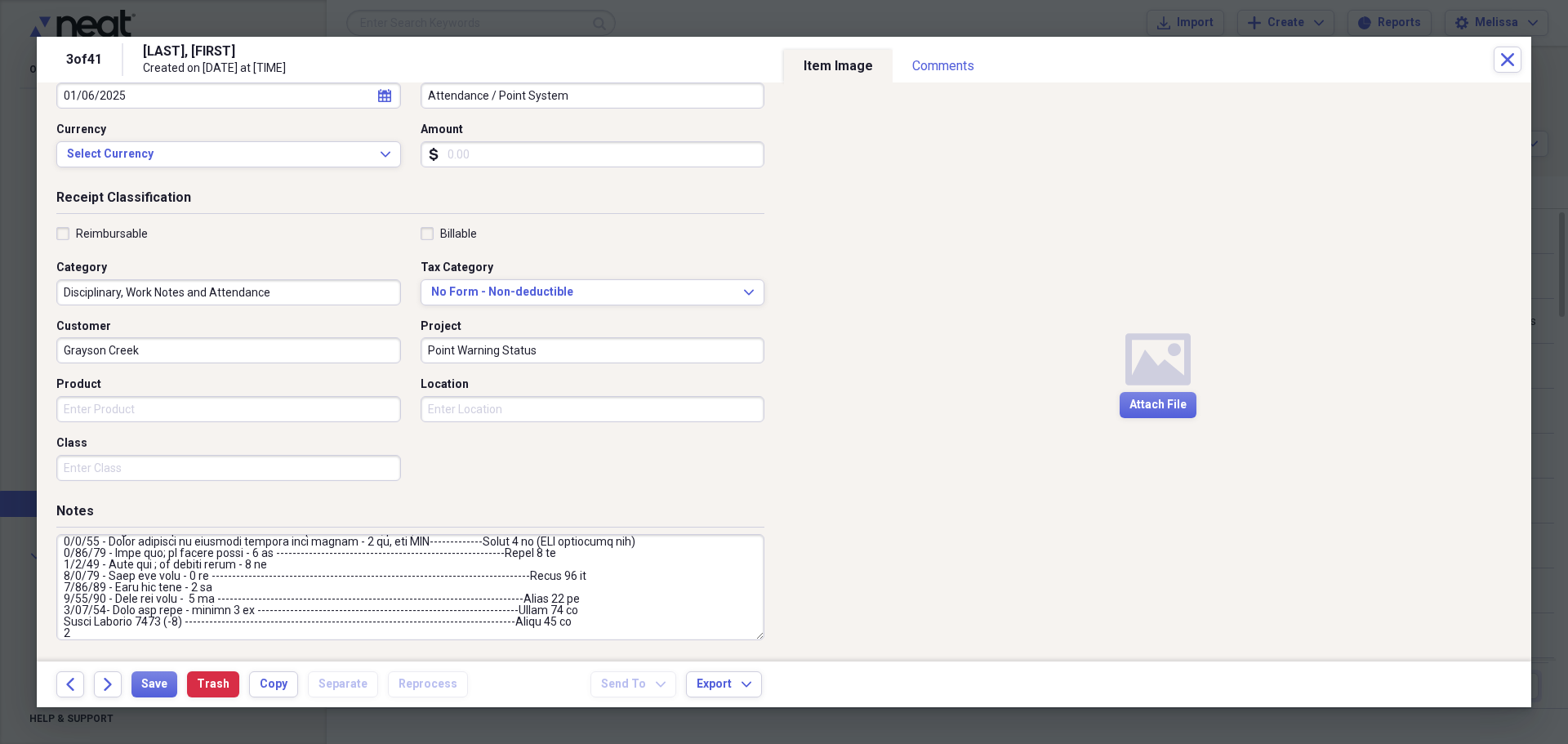 click at bounding box center (410, 587) 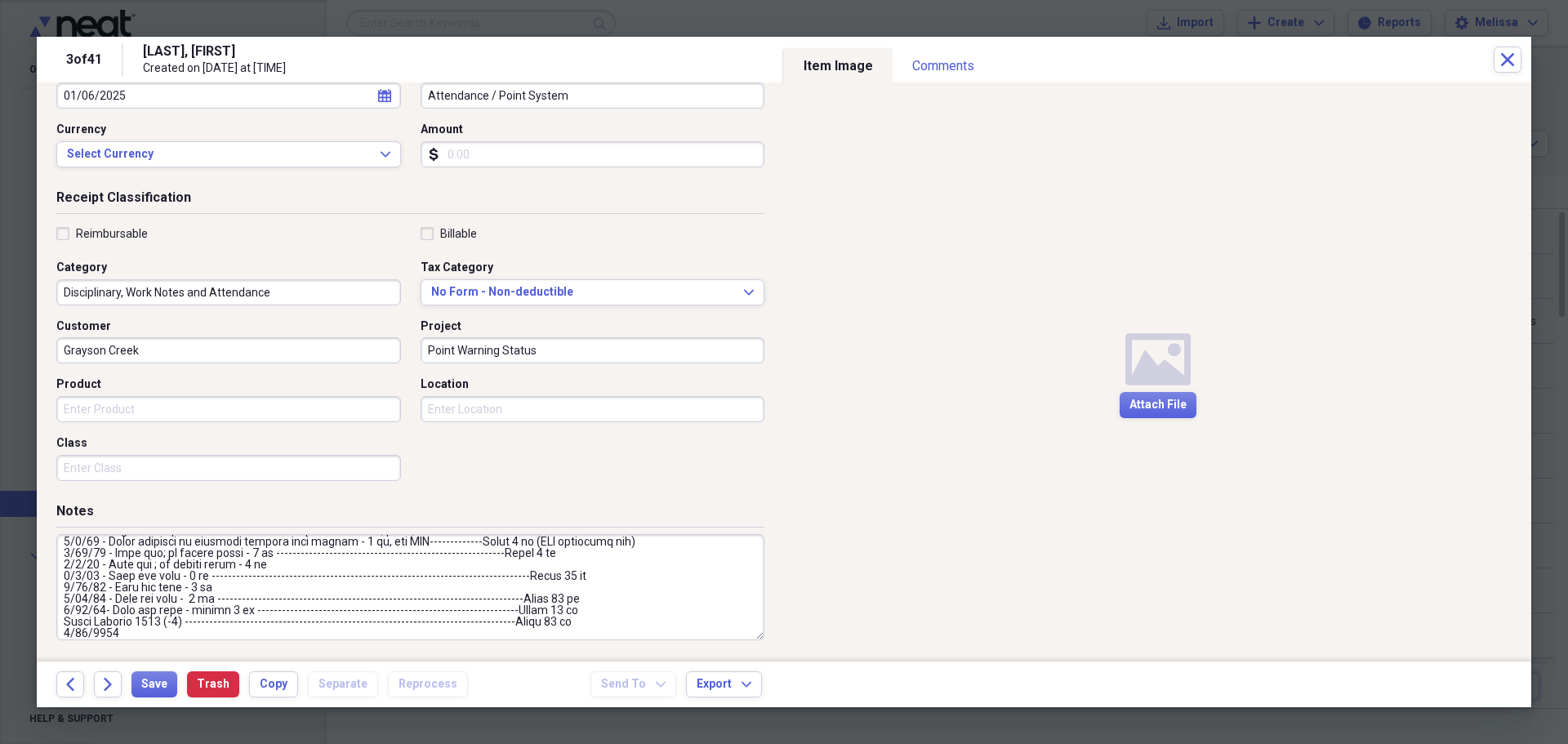 click at bounding box center (410, 587) 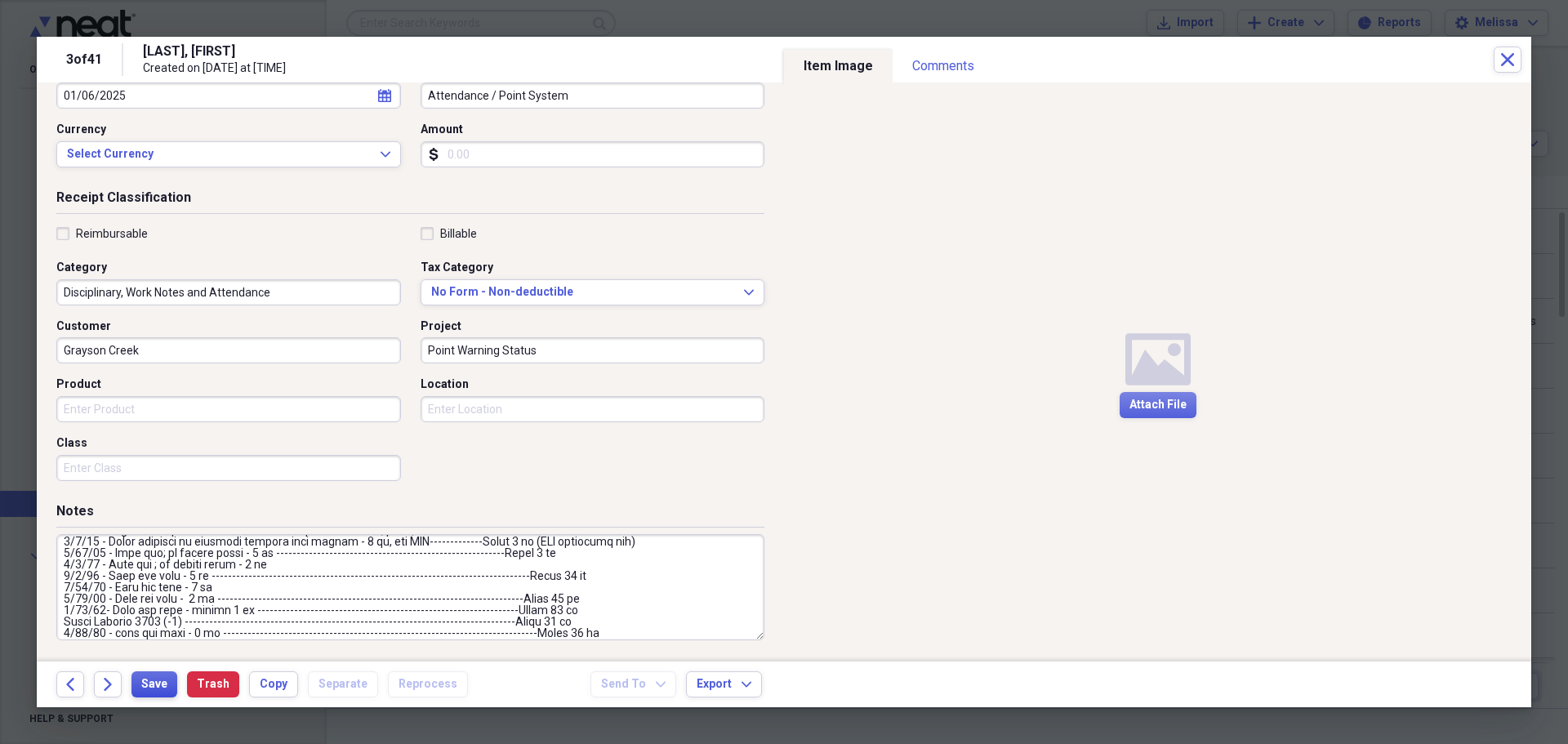 type on "**********" 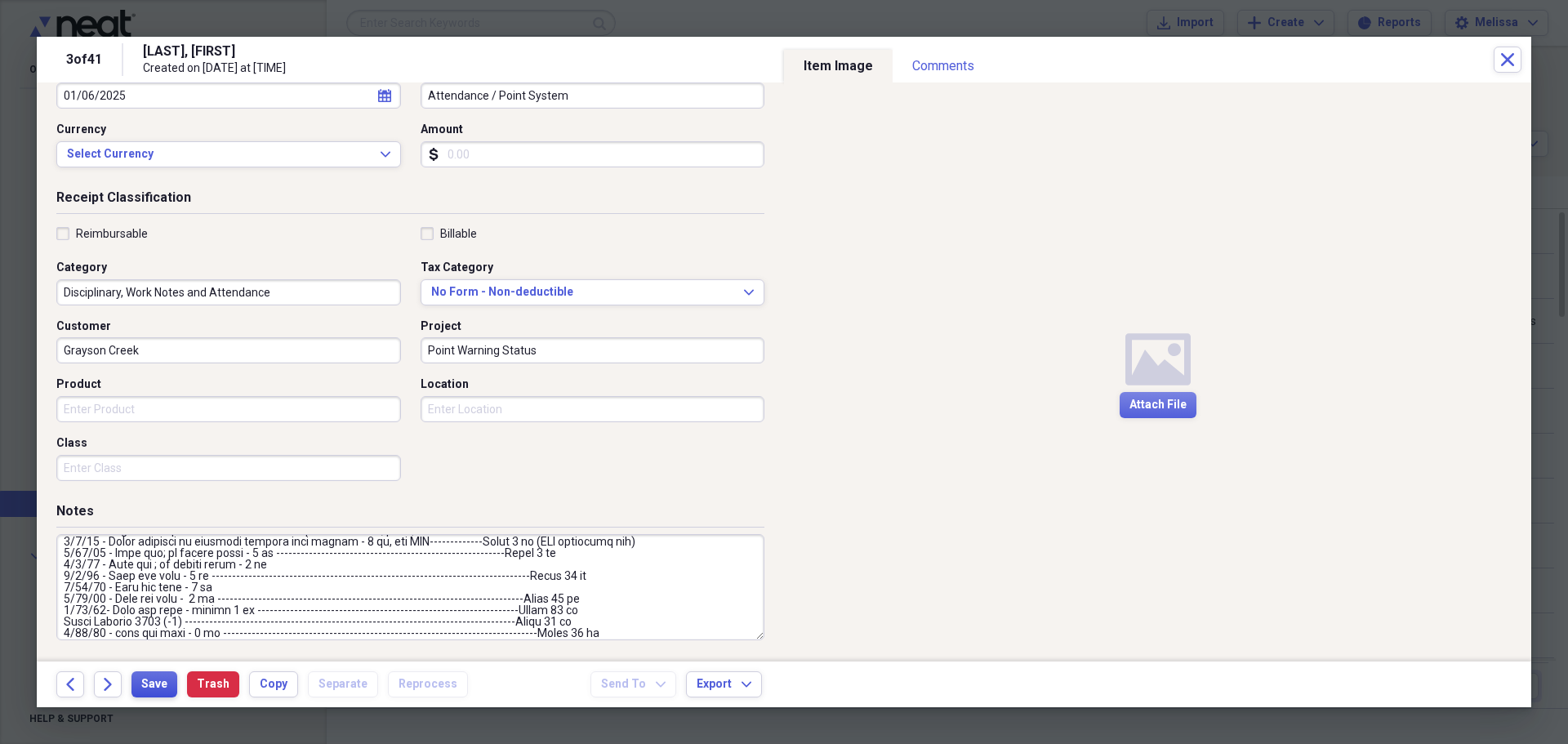 scroll, scrollTop: 206, scrollLeft: 0, axis: vertical 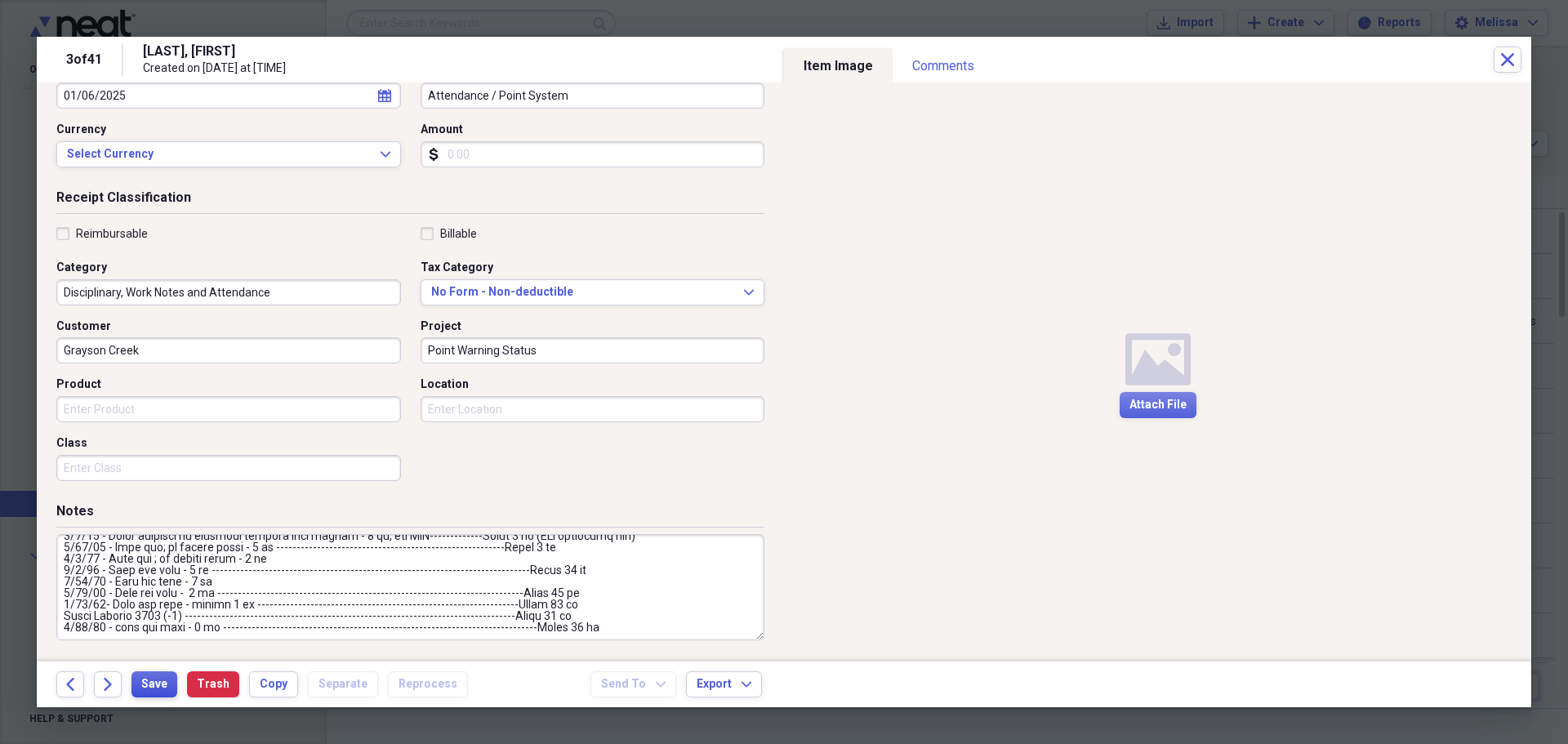 click on "Save" at bounding box center [154, 684] 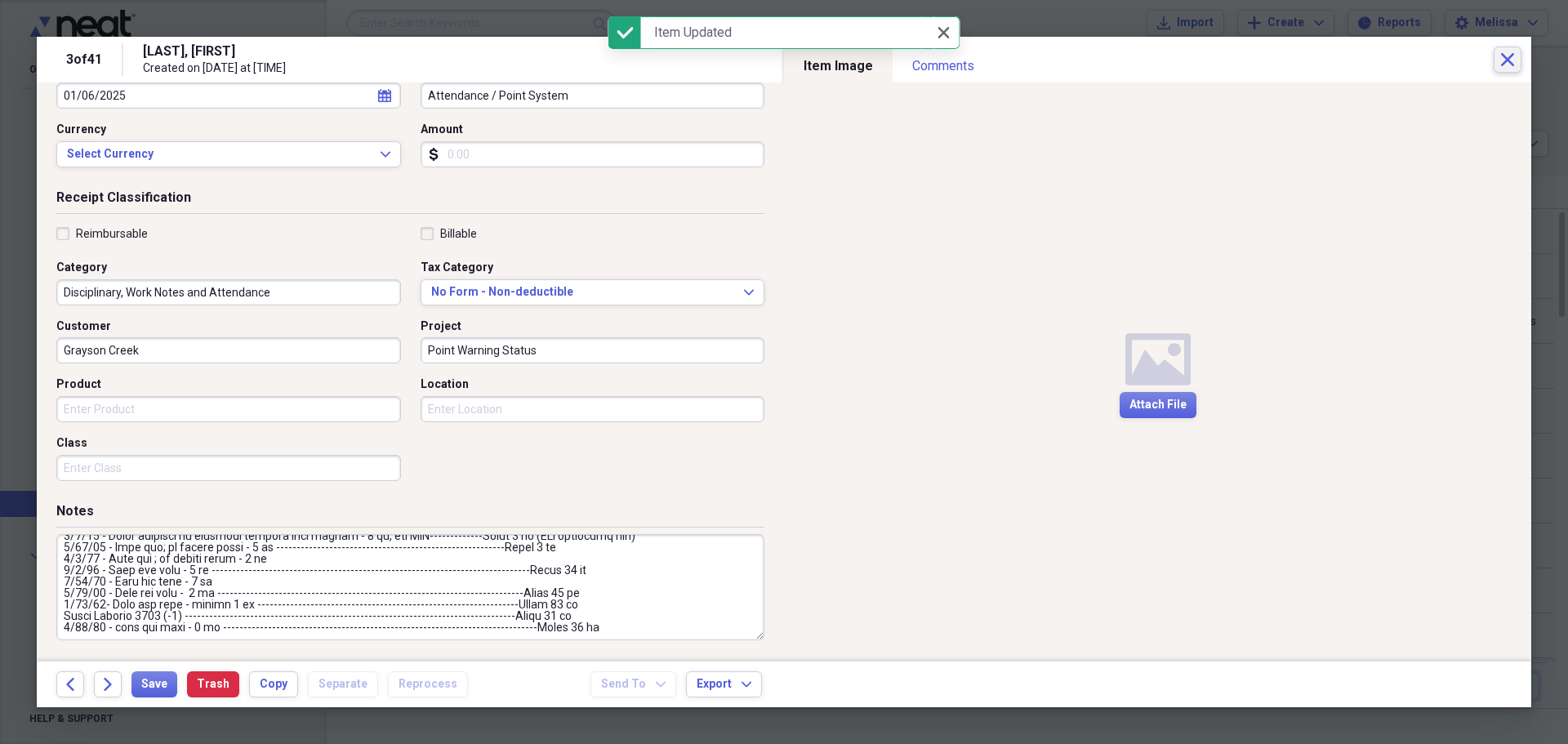 click on "Close" 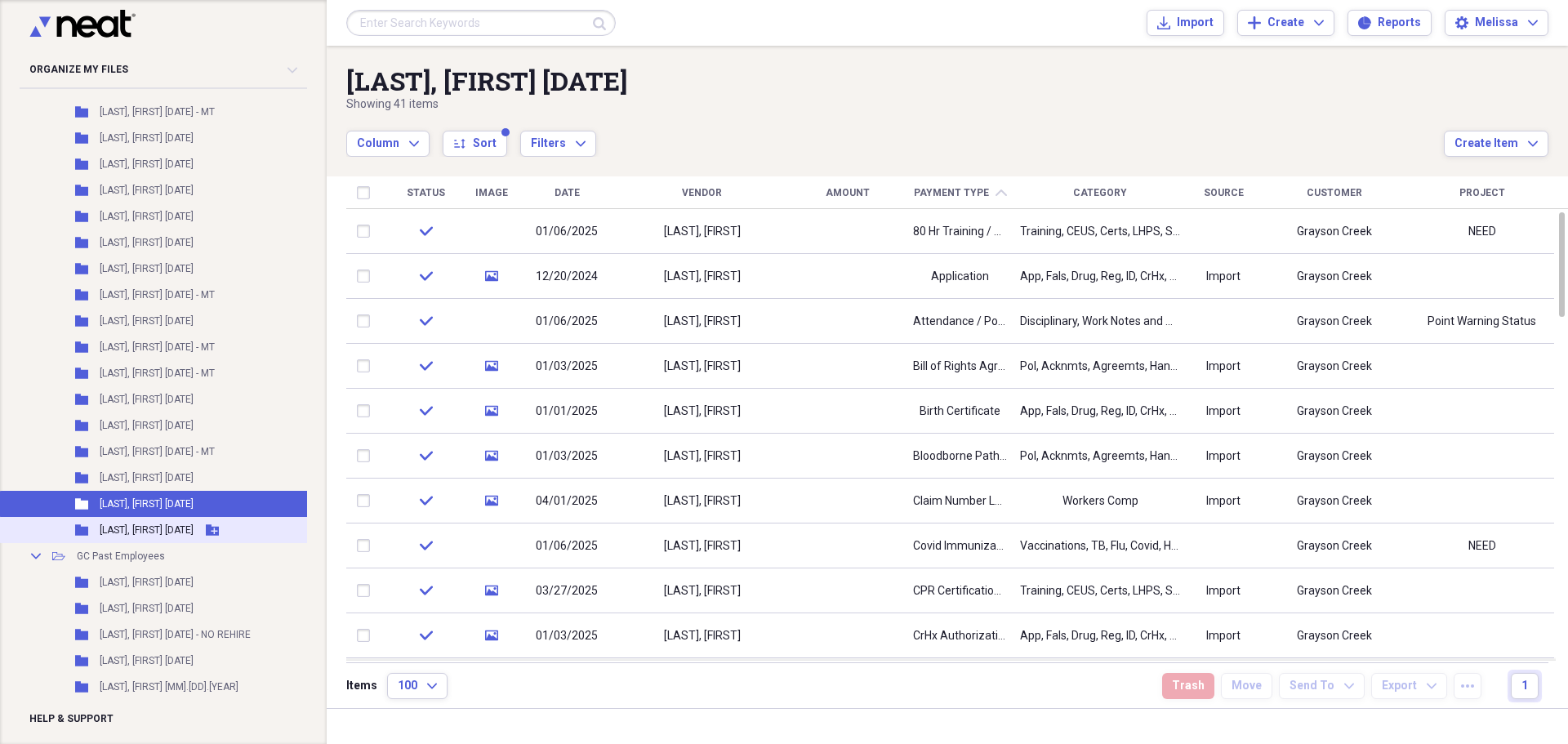 click on "Folder [LAST], [FIRST] [DATE] Add Folder" at bounding box center [185, 530] 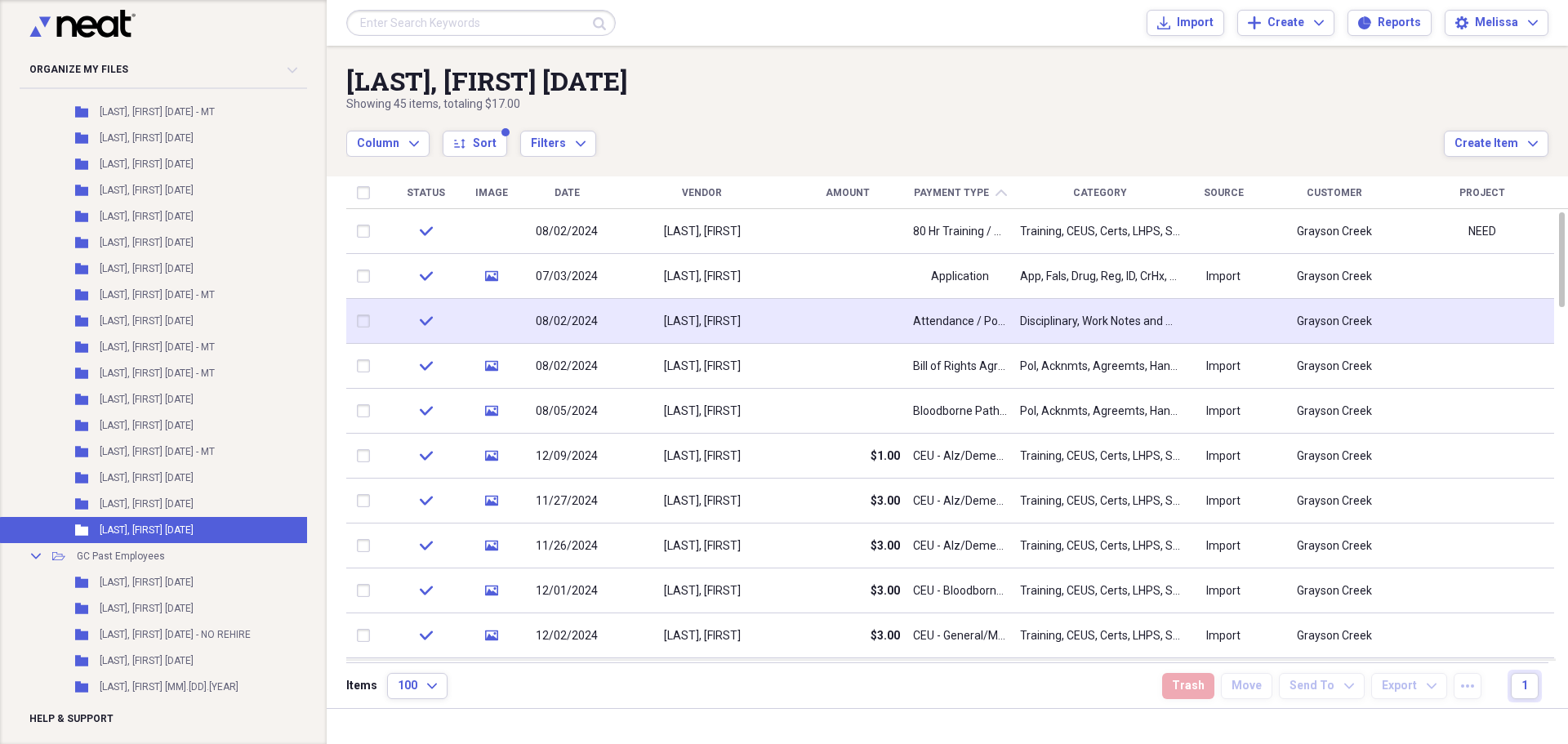click on "Attendance / Point System" at bounding box center (960, 322) 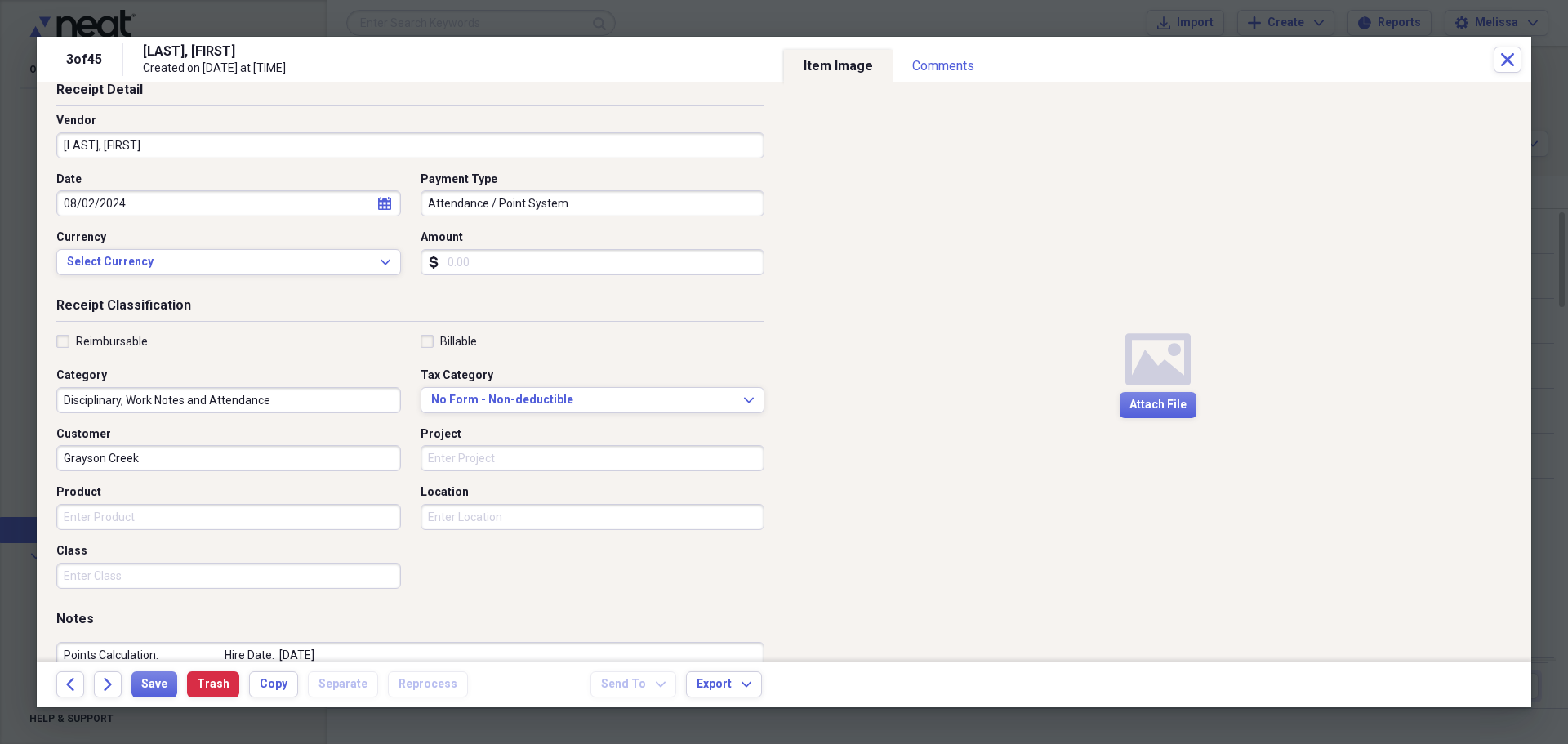 scroll, scrollTop: 196, scrollLeft: 0, axis: vertical 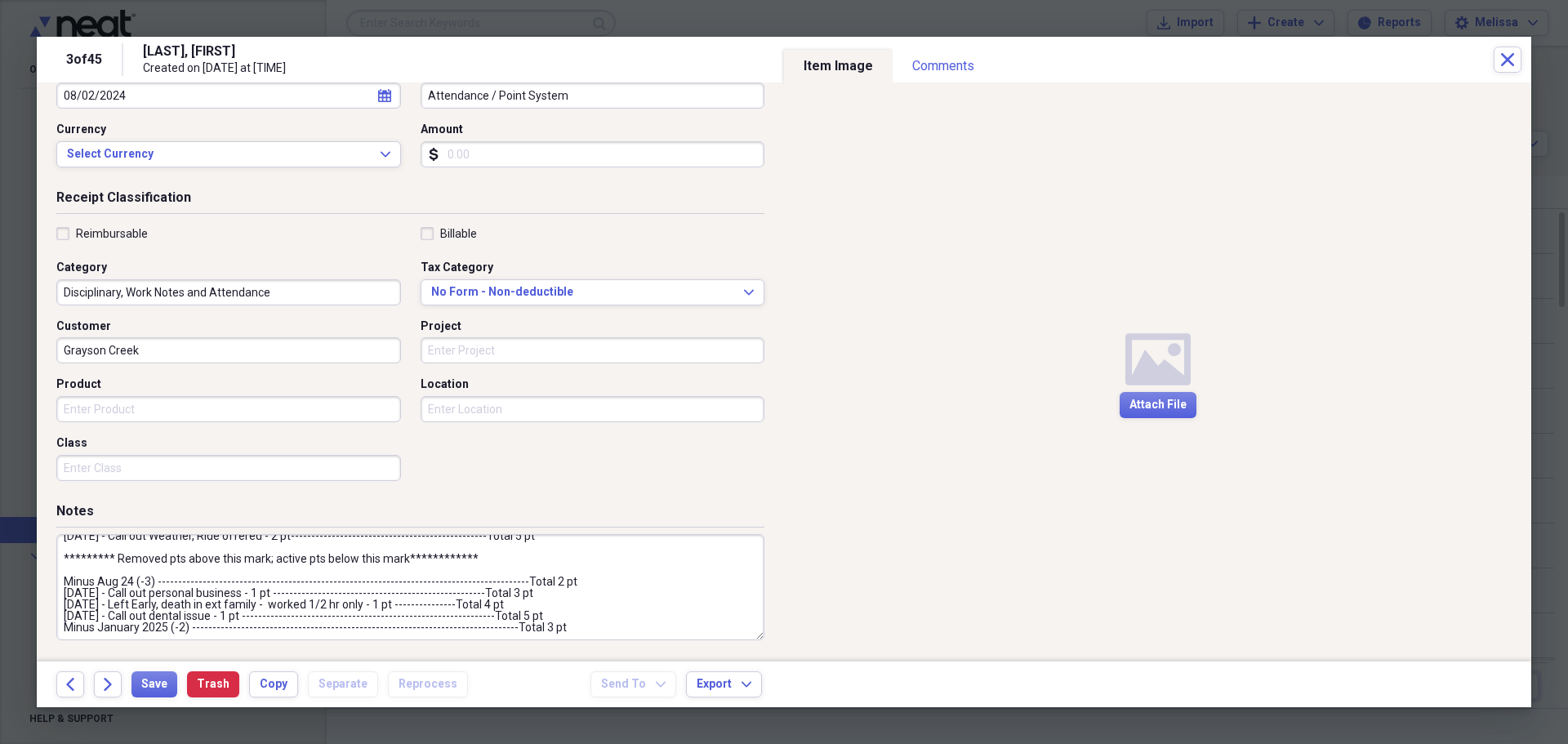 click on "**********" at bounding box center [410, 587] 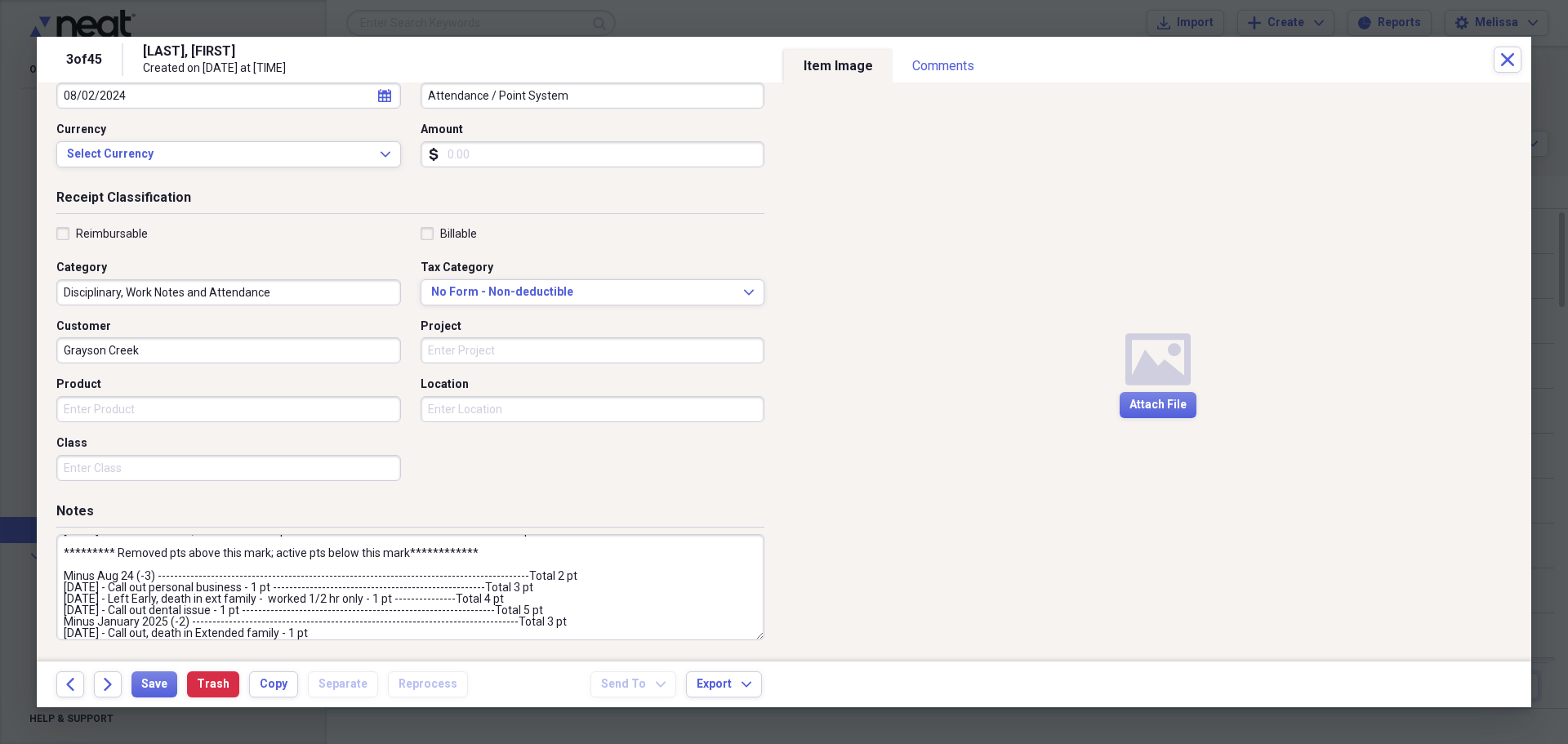 scroll, scrollTop: 74, scrollLeft: 0, axis: vertical 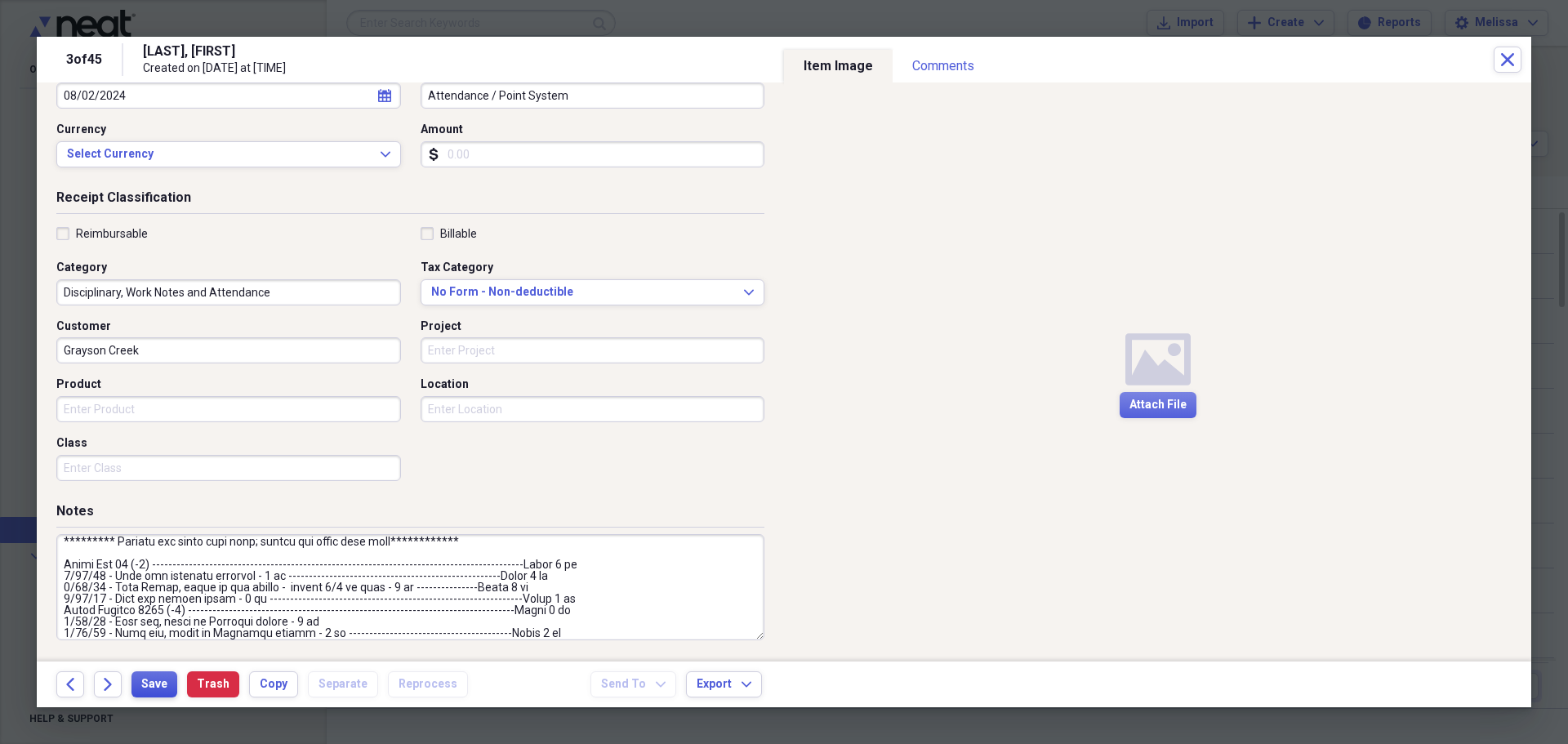 type on "**********" 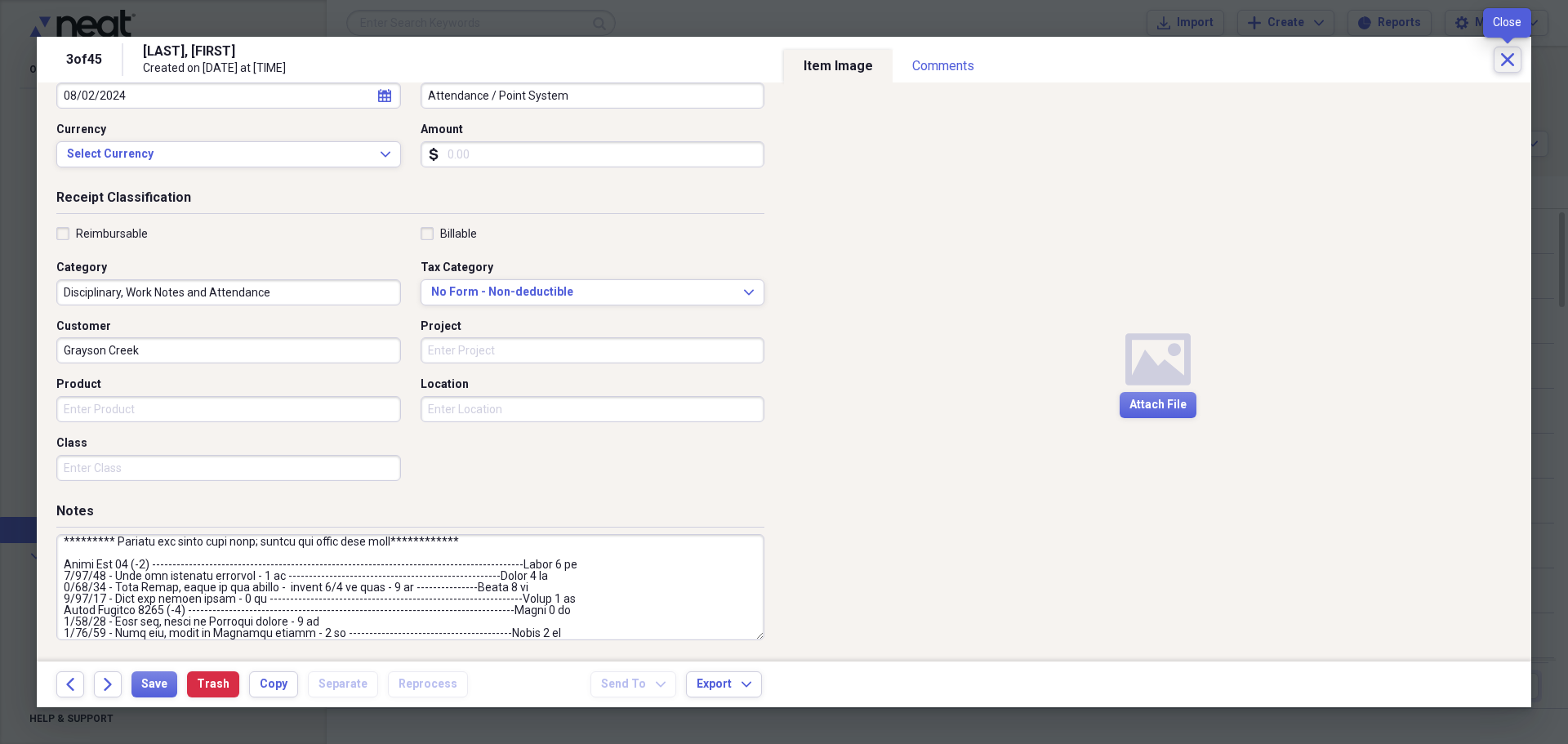 click on "Close" 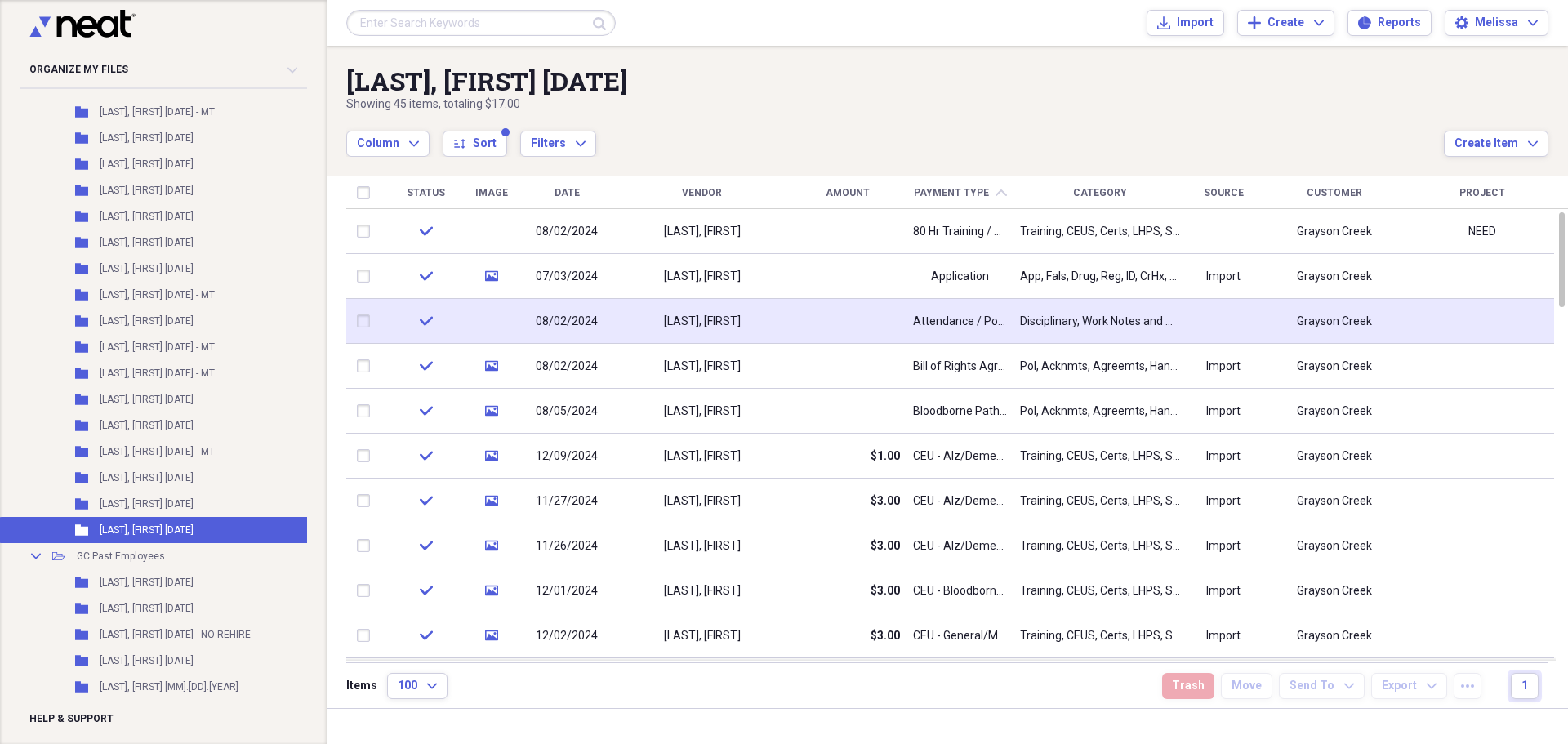 click at bounding box center (847, 321) 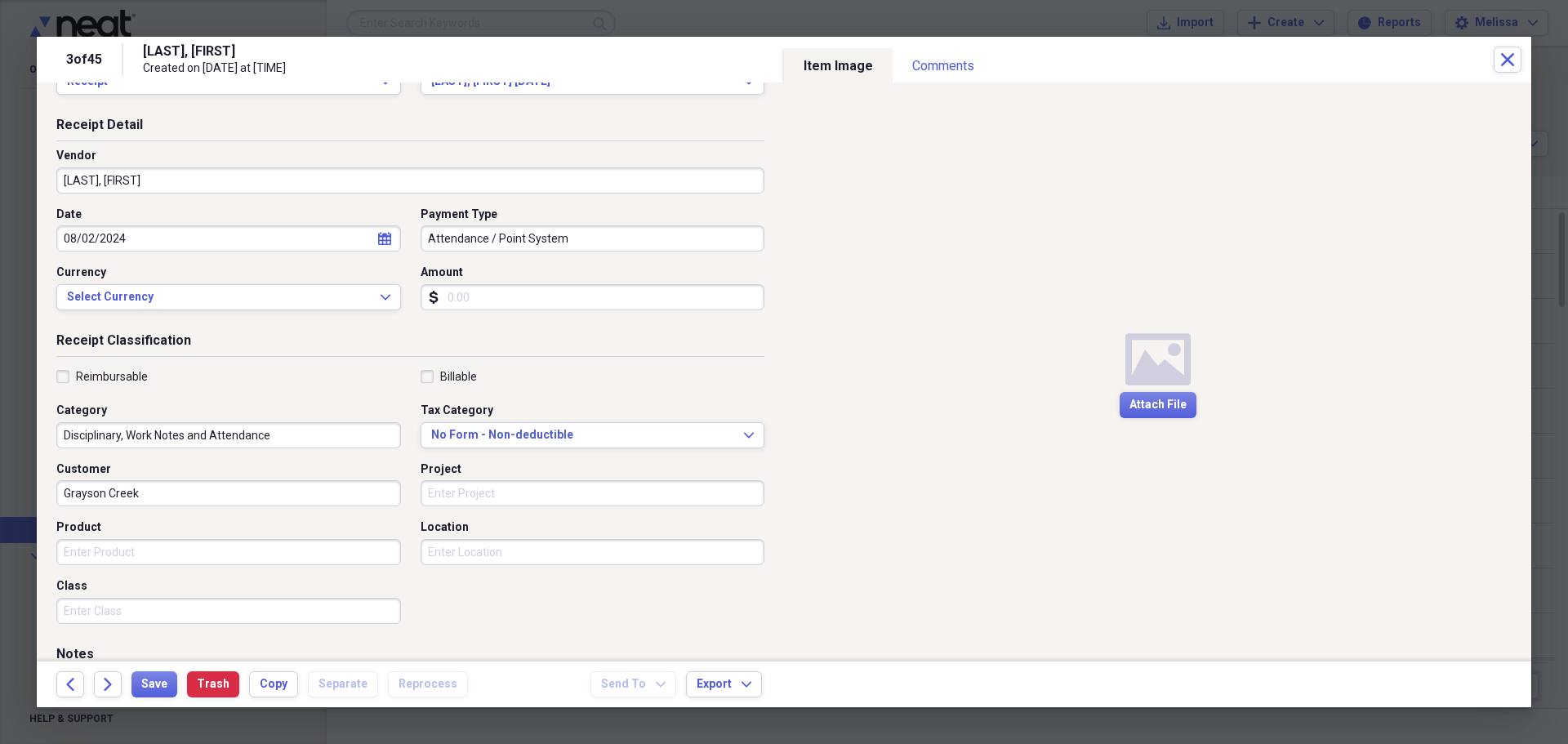 scroll, scrollTop: 196, scrollLeft: 0, axis: vertical 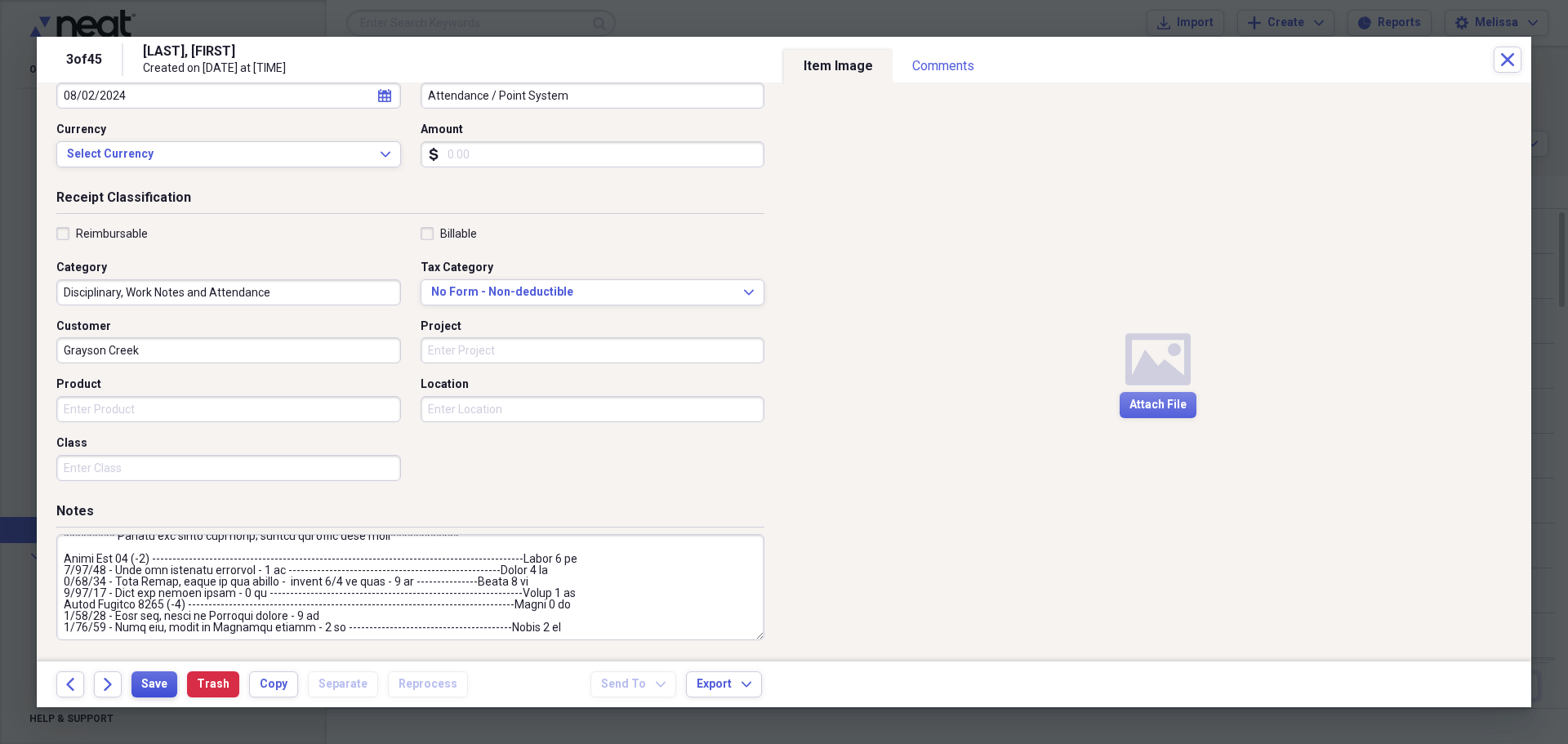 click on "Save" at bounding box center [154, 684] 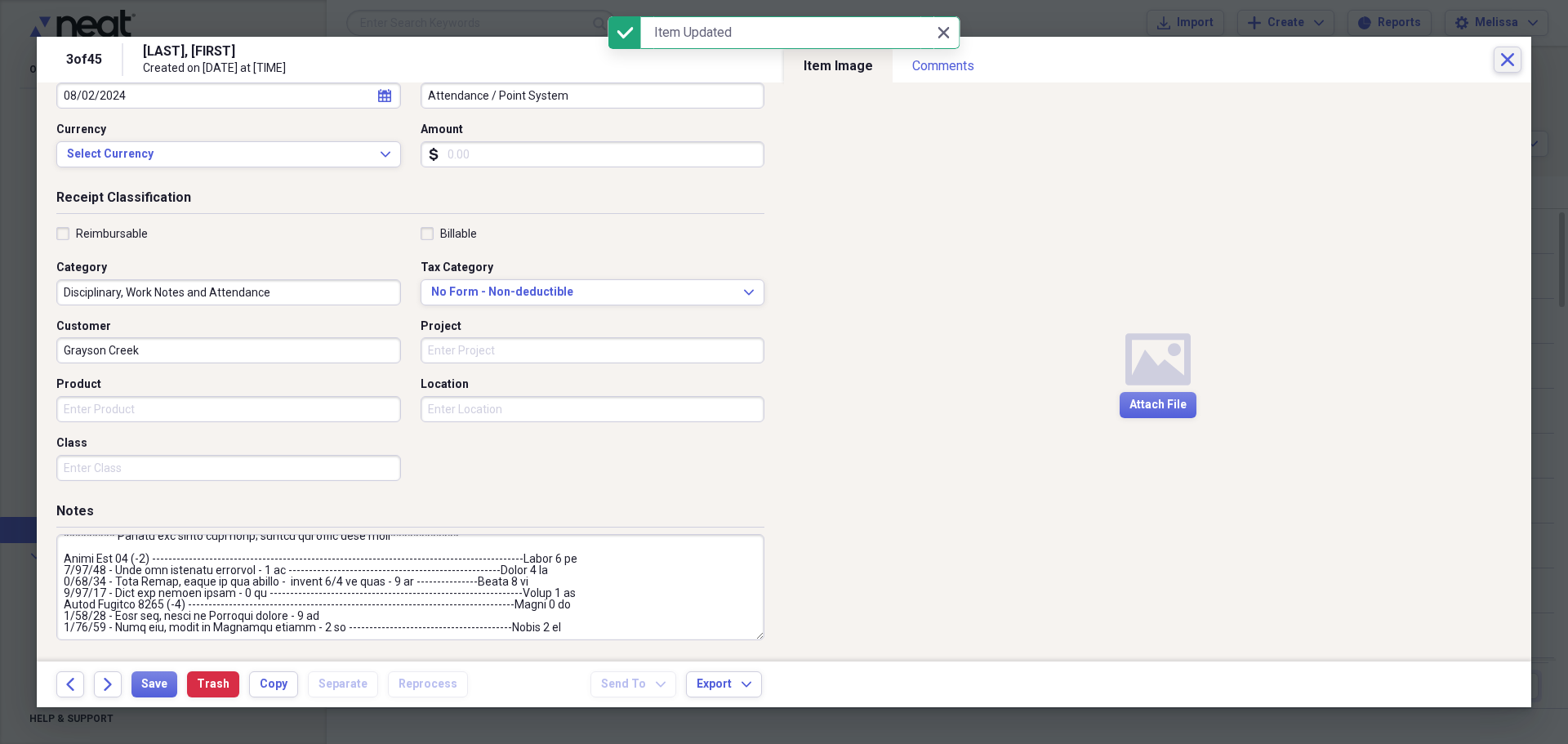 click on "Close" at bounding box center [1508, 60] 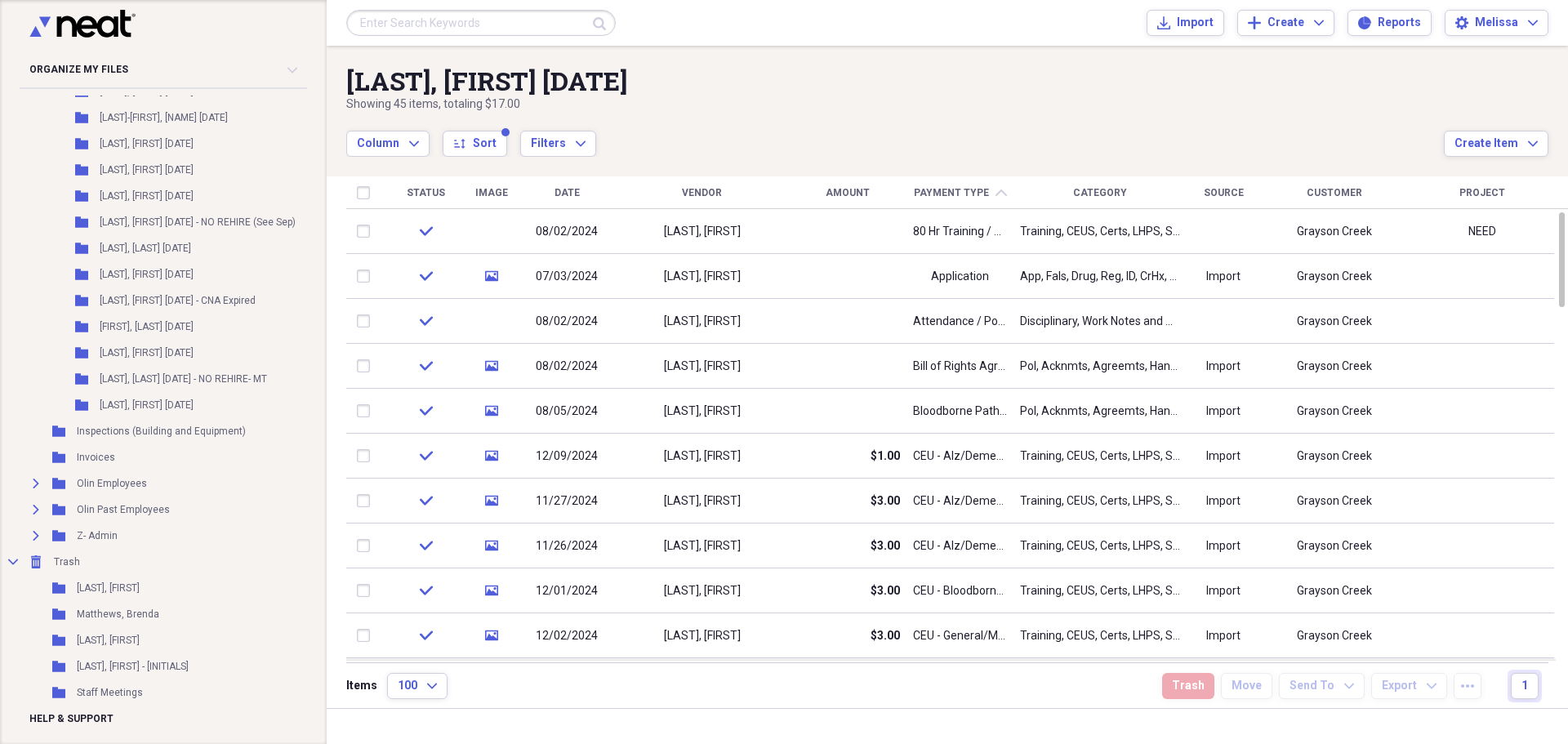 scroll, scrollTop: 3087, scrollLeft: 0, axis: vertical 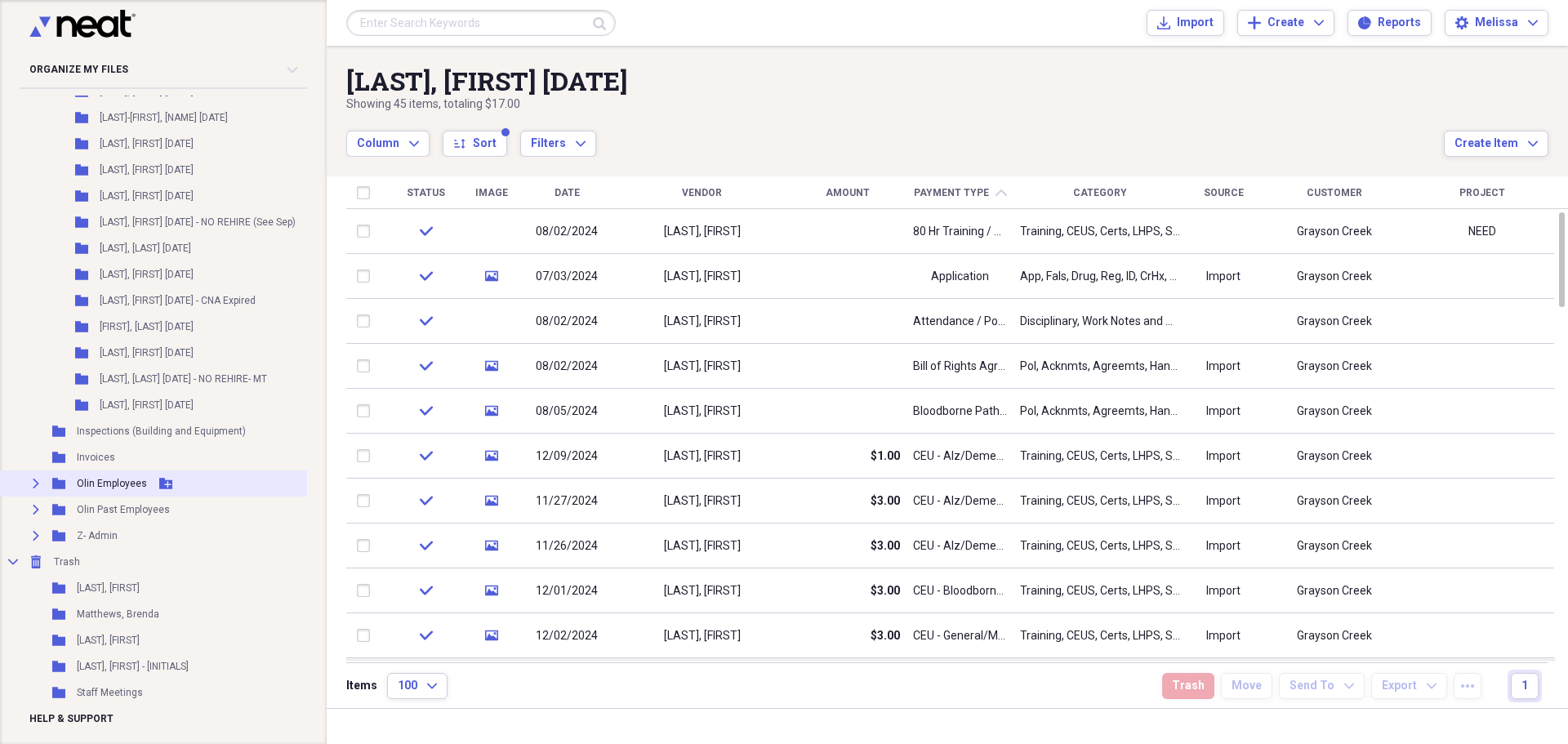 click on "Expand" 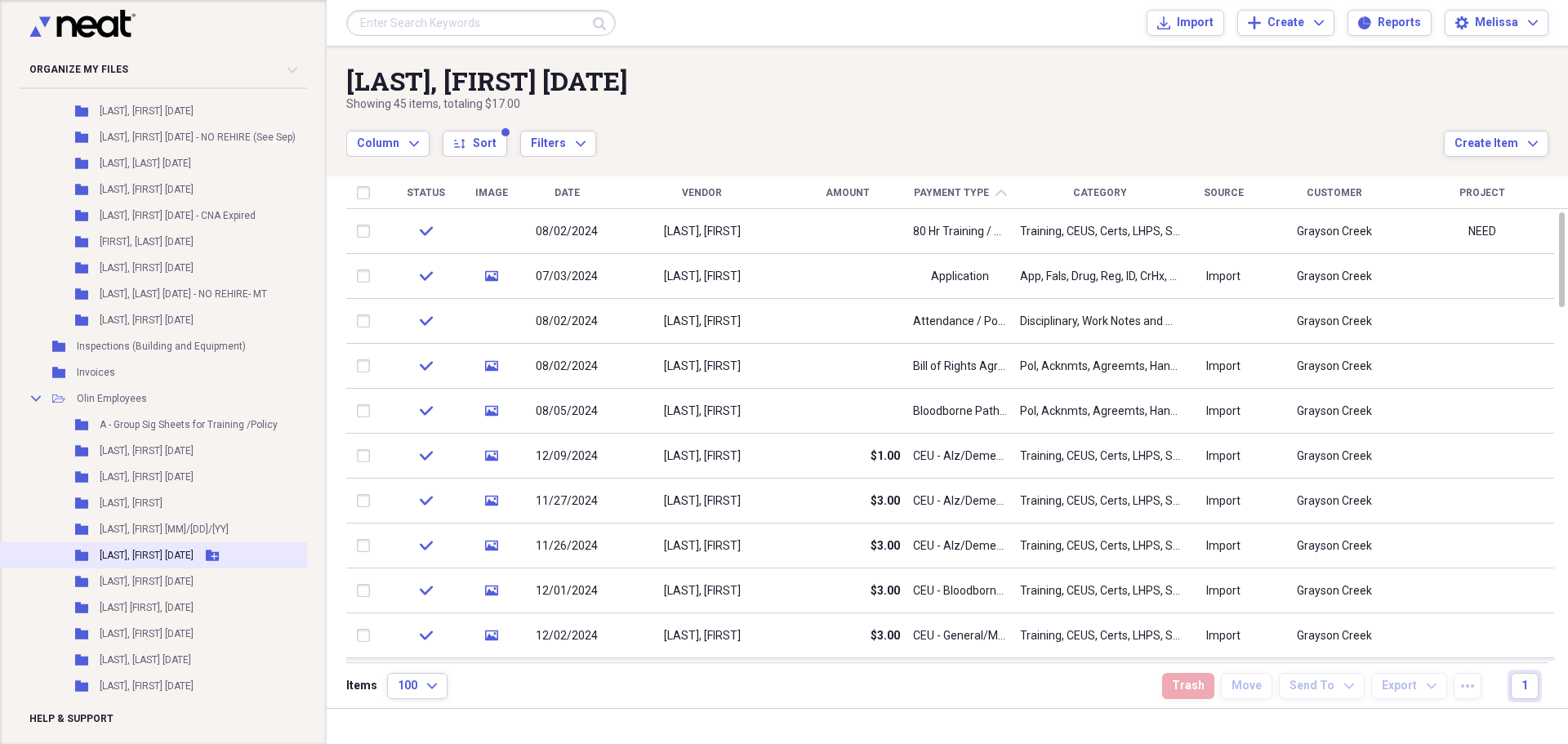 scroll, scrollTop: 3250, scrollLeft: 0, axis: vertical 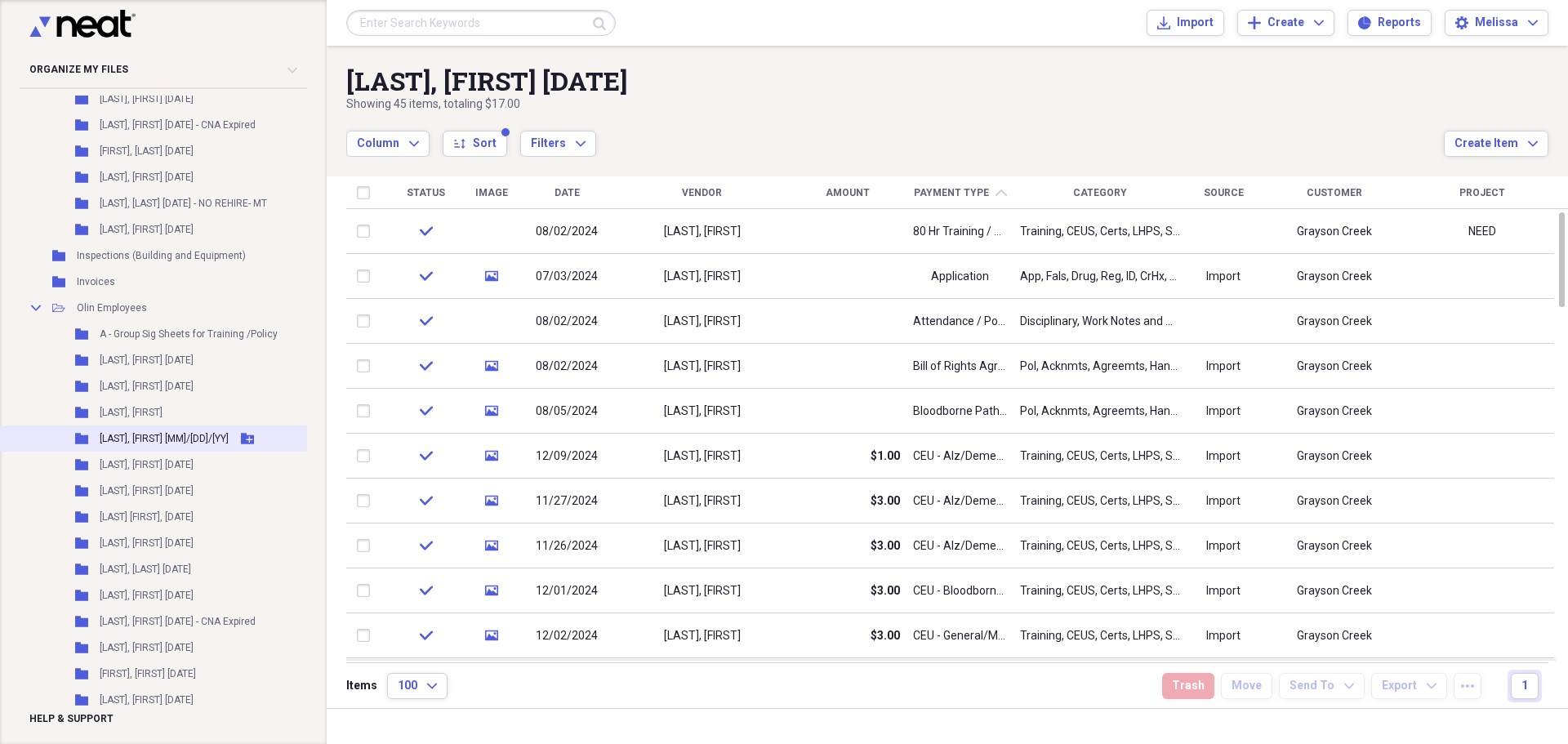 click on "[LAST], [FIRST] [MM]/[DD]/[YY]" at bounding box center [164, 439] 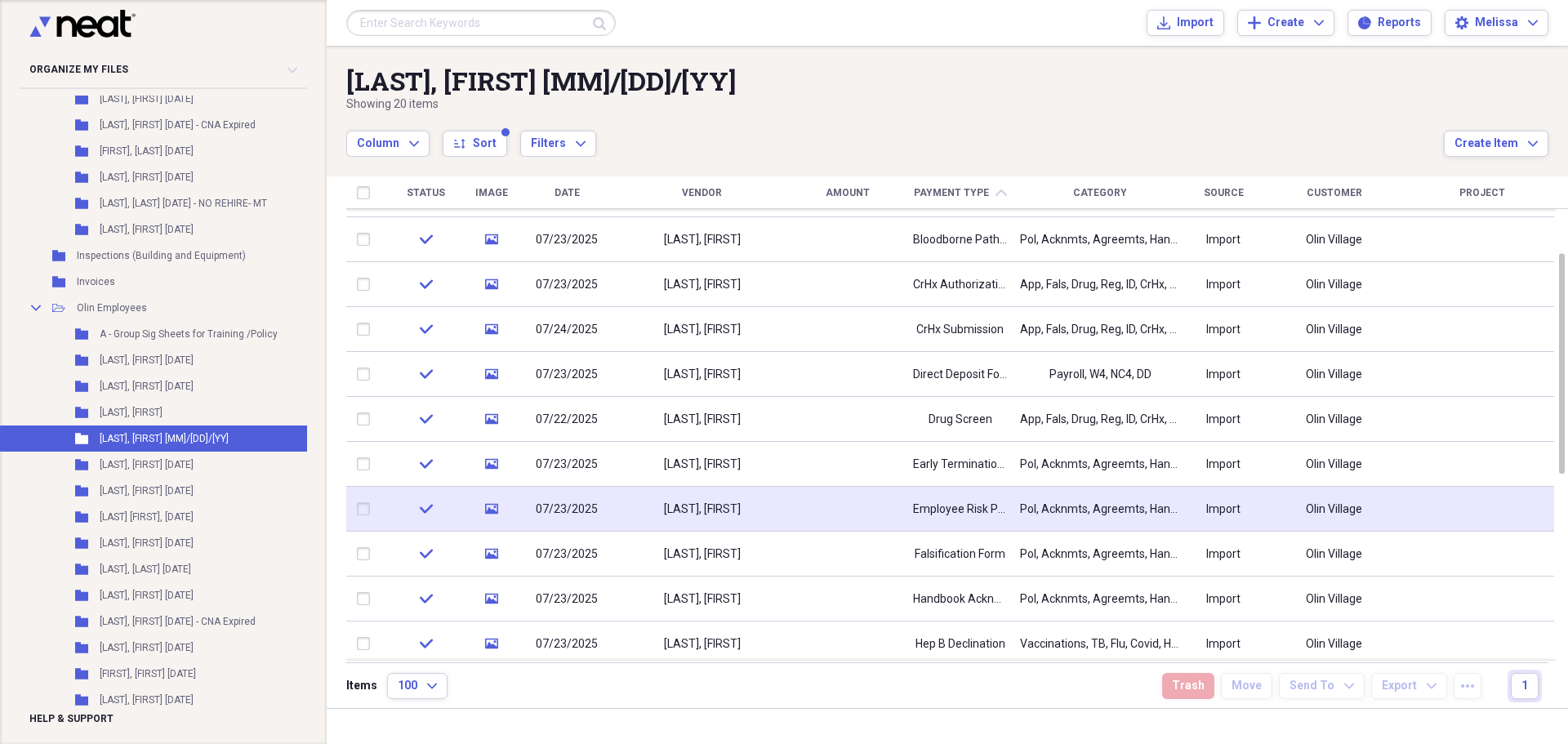 click on "Employee Risk Policy" at bounding box center (960, 510) 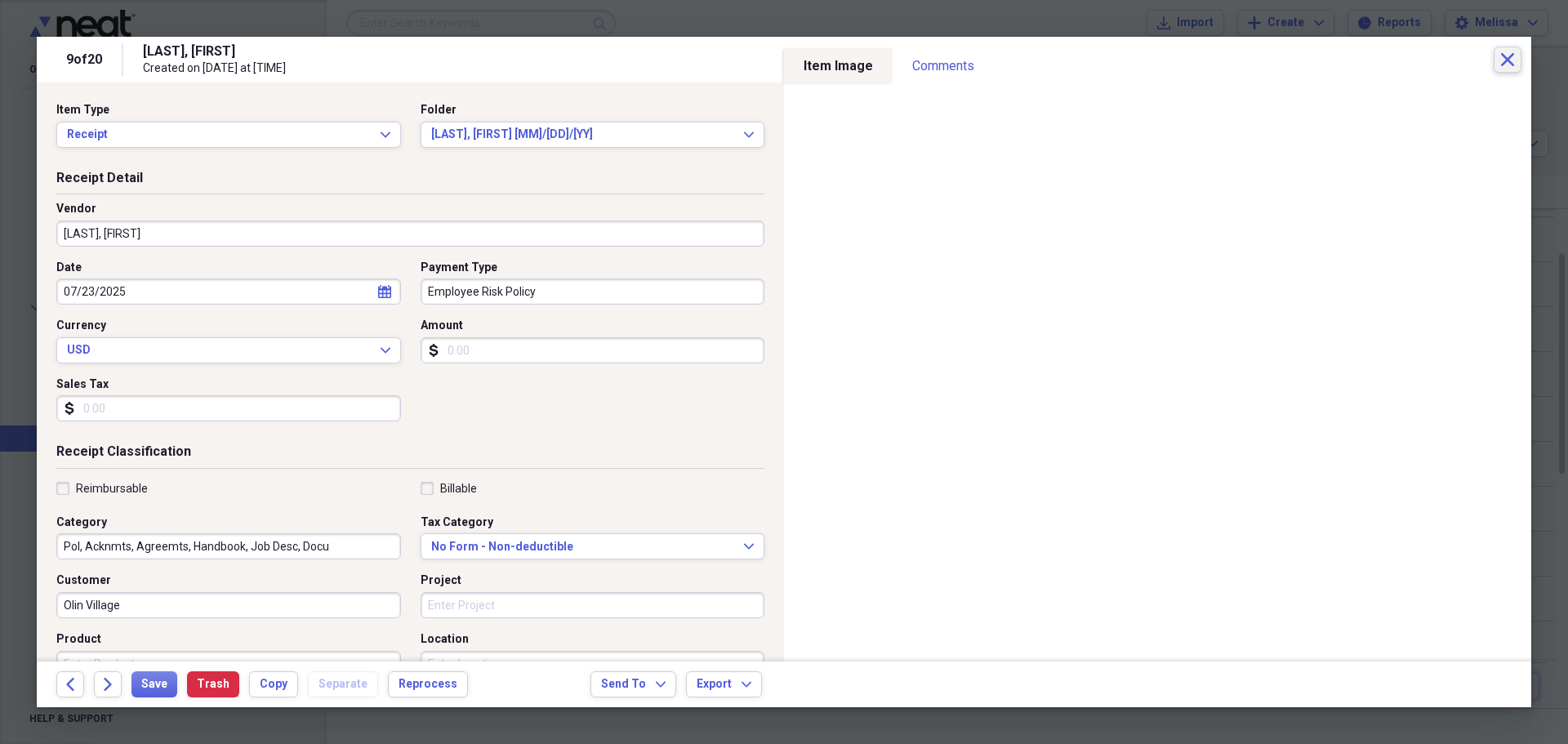 click on "Close" at bounding box center (1508, 60) 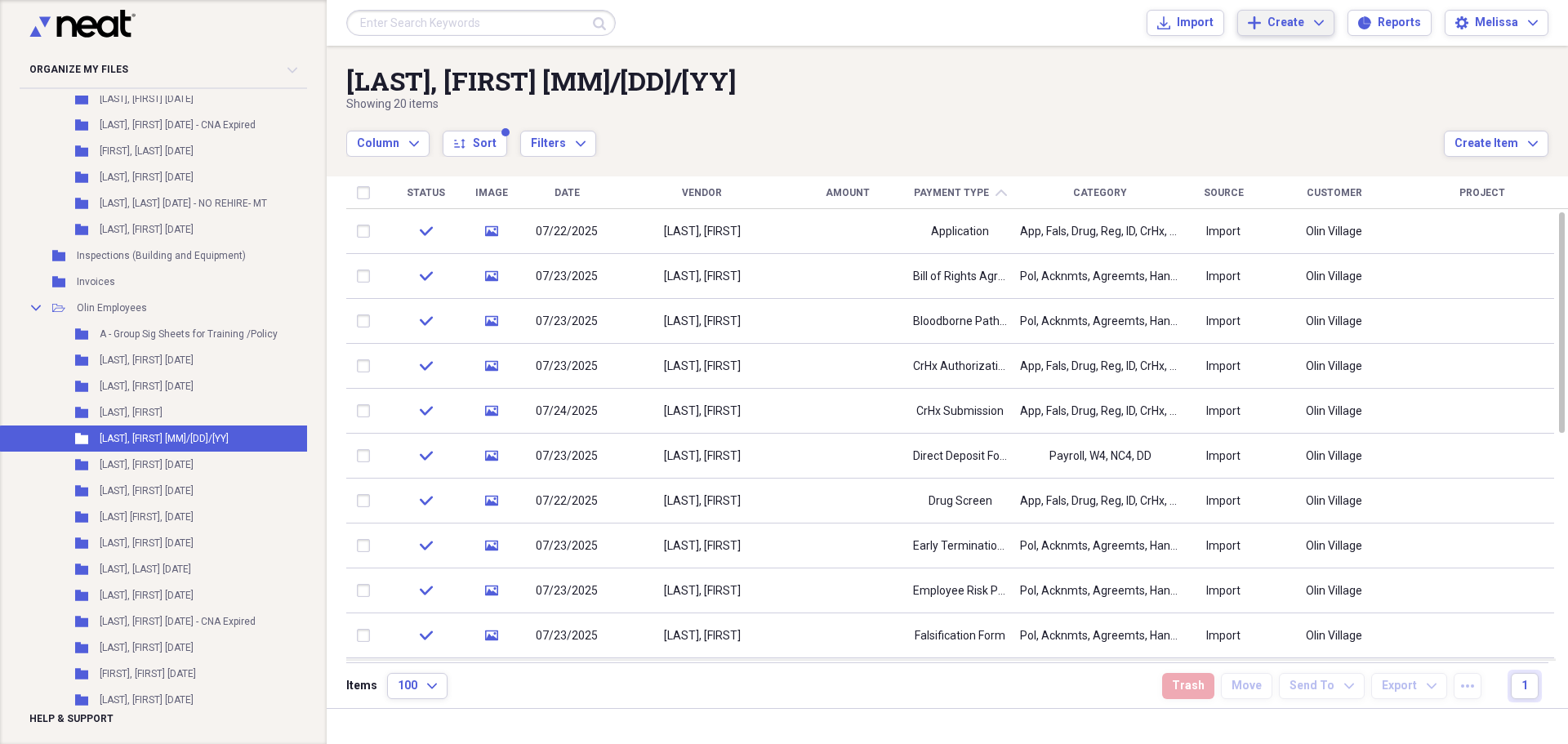 click on "Add Create Expand" at bounding box center [1285, 23] 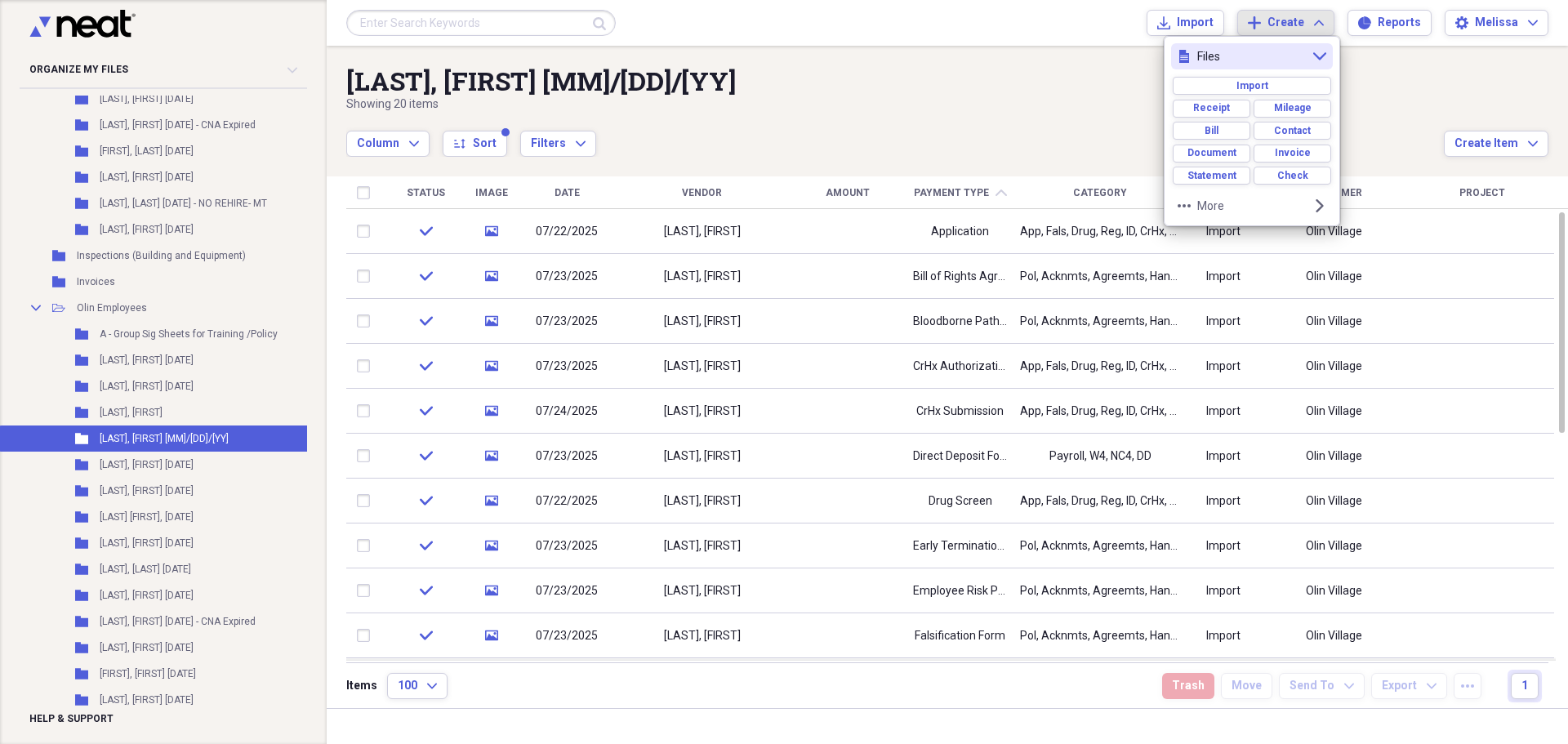 drag, startPoint x: 1428, startPoint y: 56, endPoint x: 1450, endPoint y: 83, distance: 34.82815 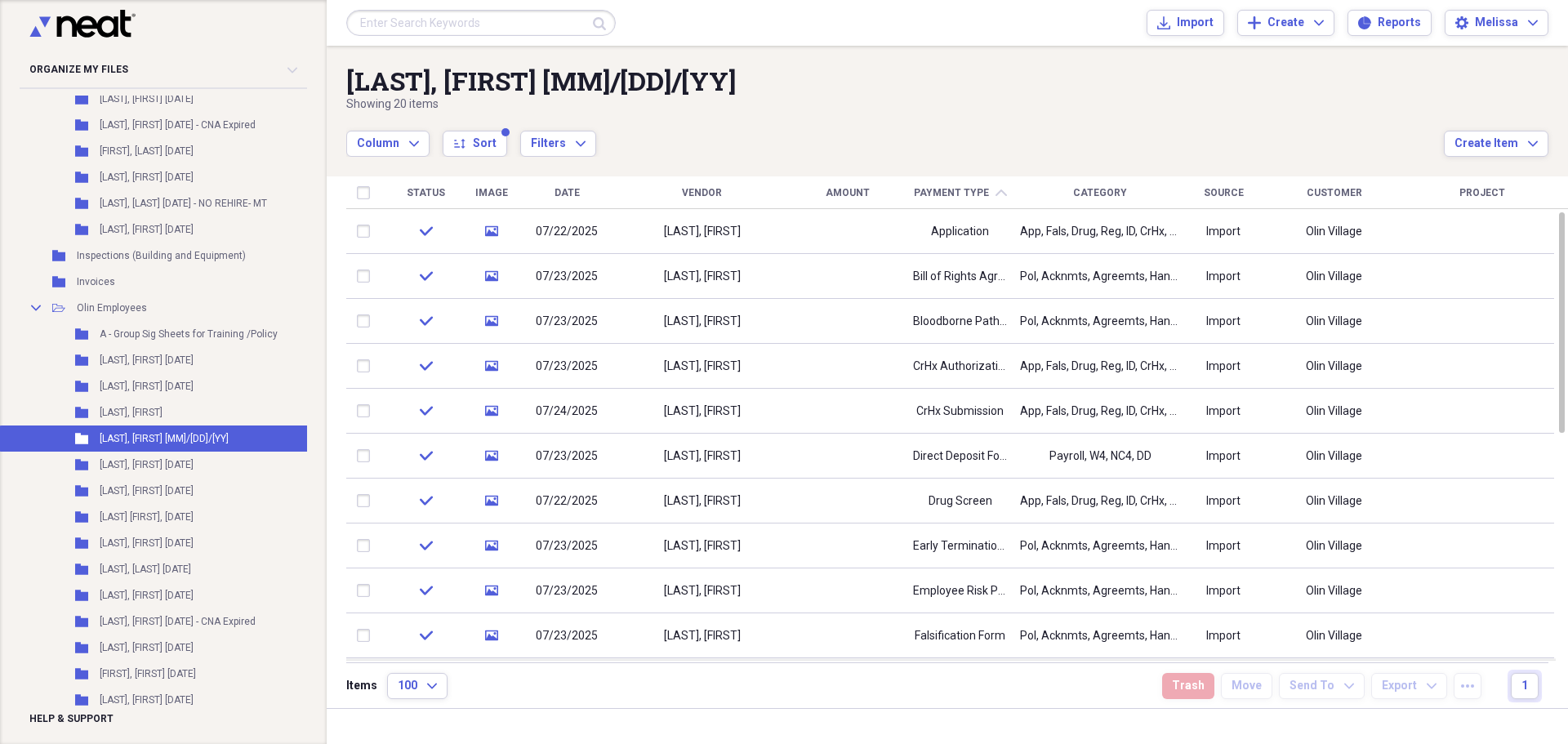 click on "[LAST], [FIRST] [DATE] Showing 20 items Column Expand sort Sort Filters  Expand Create Item Expand Status Image Date Vendor Amount Payment Type chevron-up Category Source Customer Project check media [DATE] [LAST], [FIRST] Application App, Fals, Drug, Reg, ID, CrHx, New Hire, EVer, I9 Import Olin Village check media [DATE] [LAST], [FIRST] Bloodborne Pathogens Acknowledgement Pol, Acknmts, Agreemts, Handbook, Job Desc, Docu Import Olin Village check media [DATE] [LAST], [FIRST] CrHx Authorization App, Fals, Drug, Reg, ID, CrHx, New Hire, EVer, I9 Import Olin Village check media [DATE] [LAST], [FIRST] CrHx Submission App, Fals, Drug, Reg, ID, CrHx, New Hire, EVer, I9 Import Olin Village check media [DATE] [LAST], [FIRST] Direct Deposit Form Payroll, W4, NC4, DD Import Olin Village check media [DATE] [LAST], [FIRST] Drug Screen check" at bounding box center [947, 376] 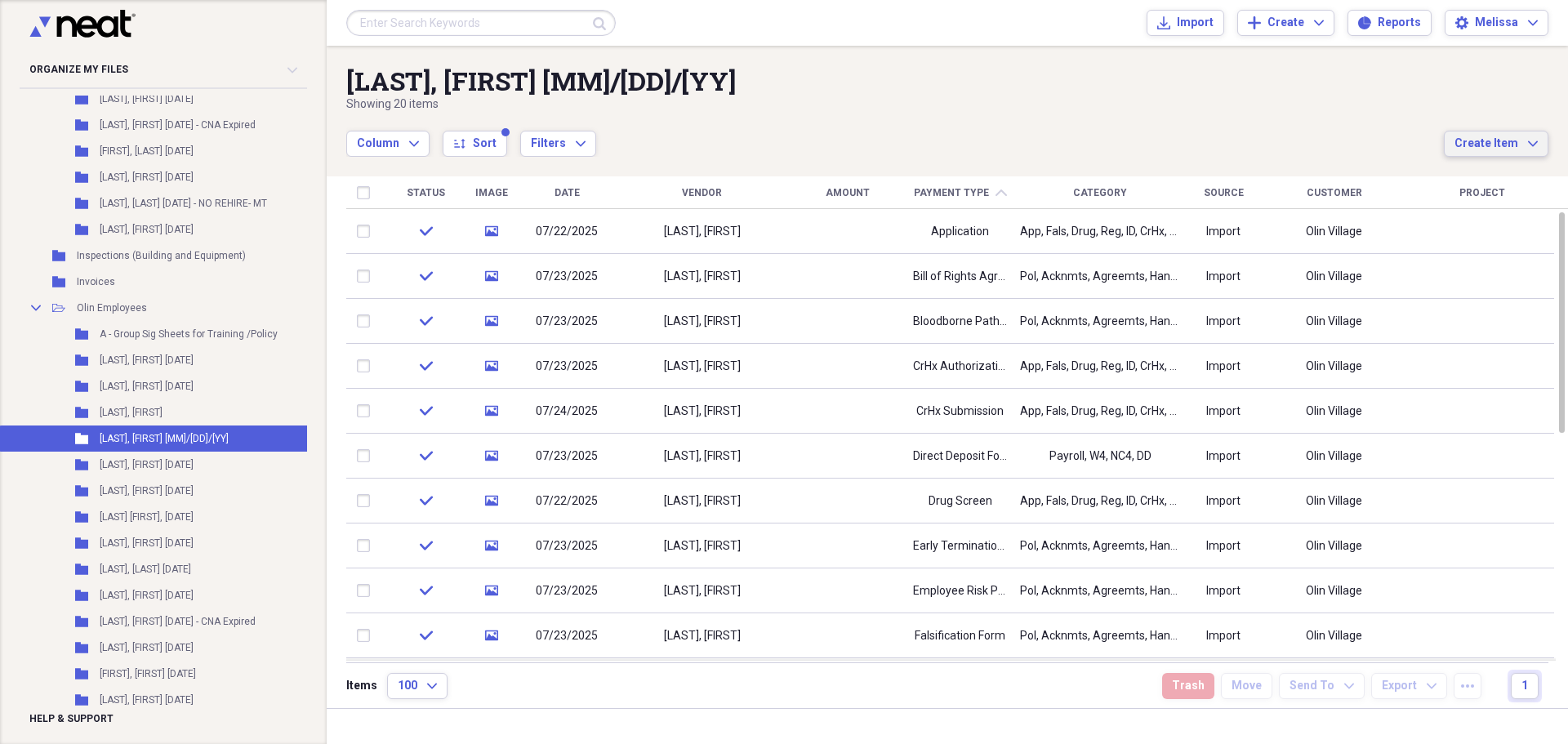 click on "Create Item Expand" at bounding box center (1496, 144) 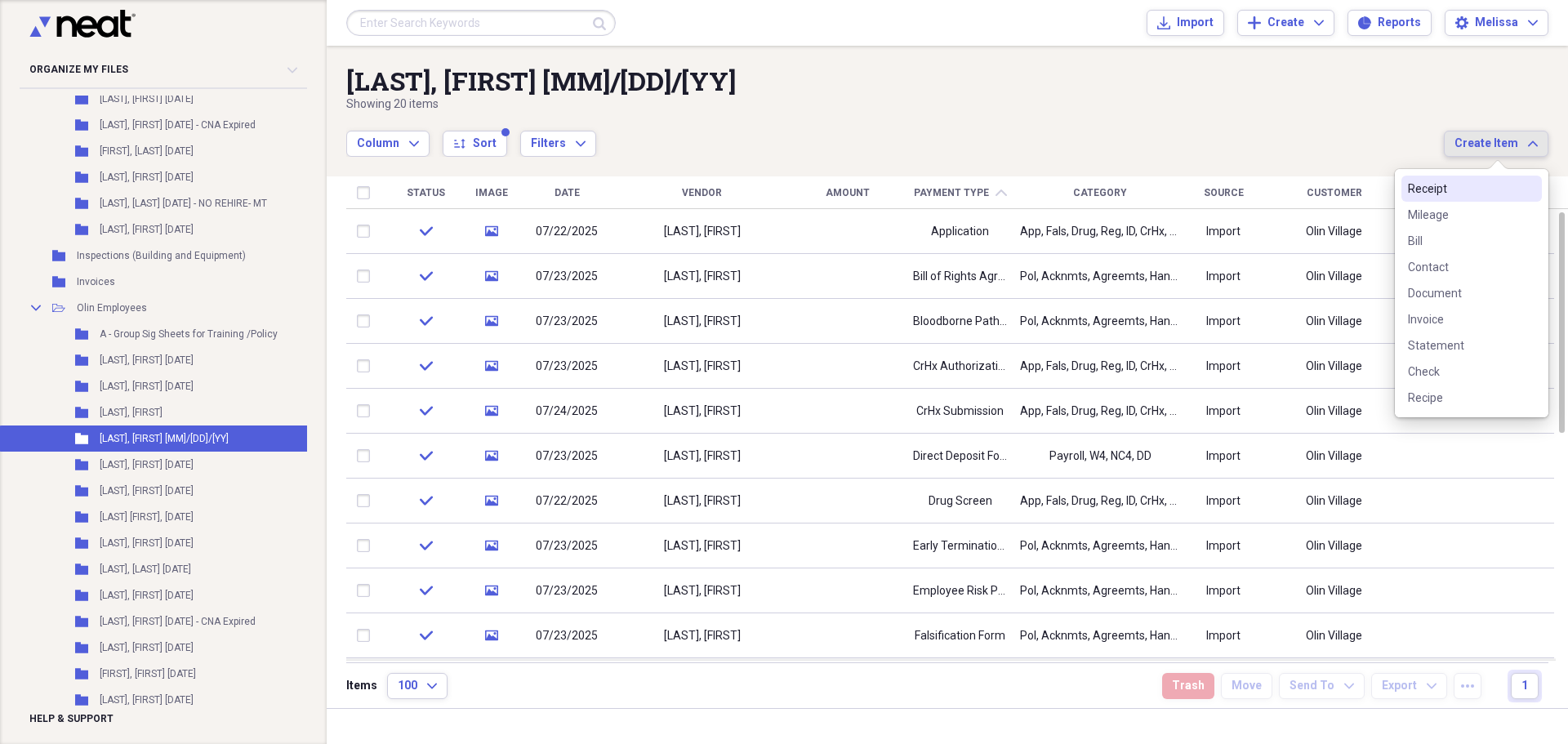 drag, startPoint x: 1457, startPoint y: 186, endPoint x: 1412, endPoint y: 194, distance: 45.7056 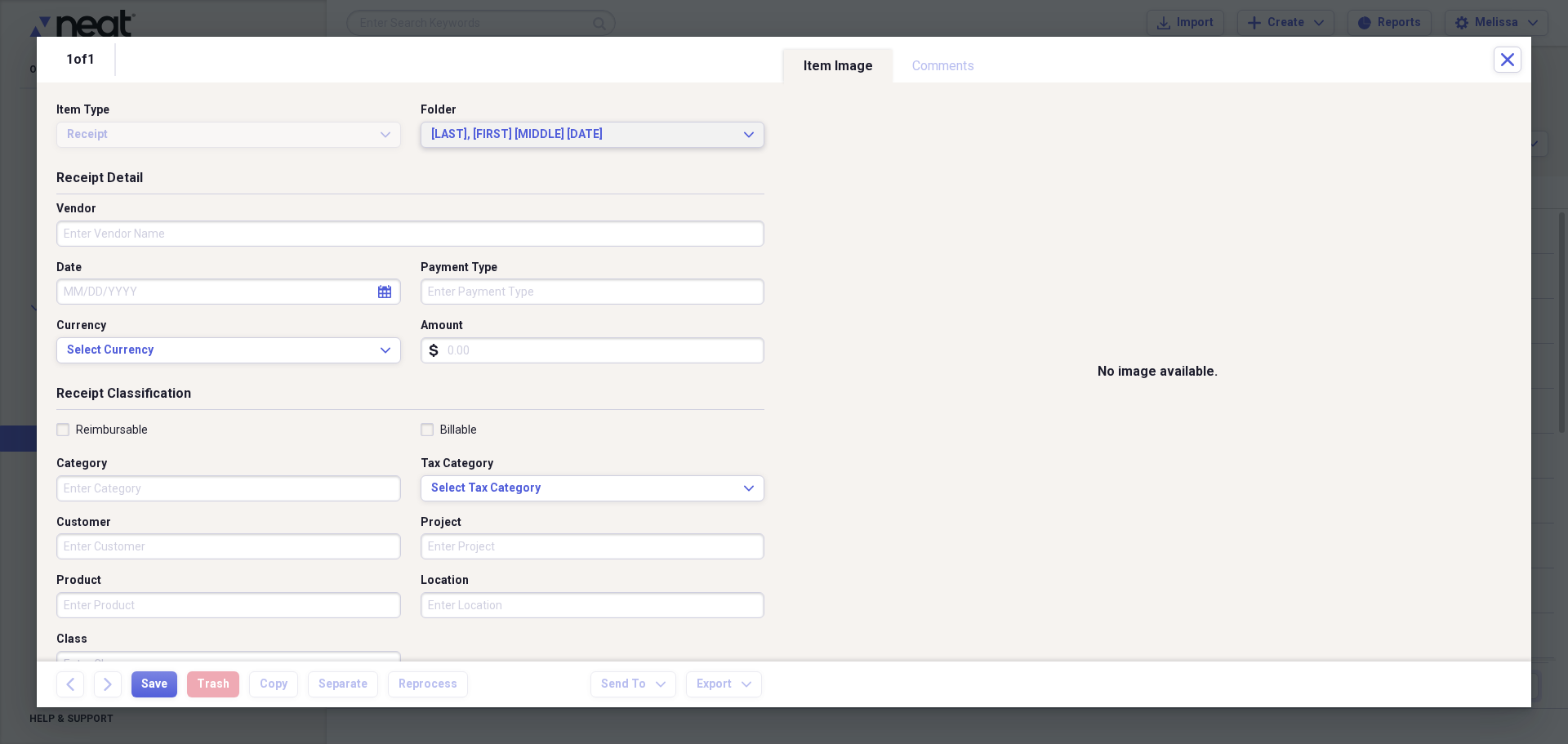 click on "[LAST], [FIRST] [MIDDLE] [DATE]" at bounding box center [583, 135] 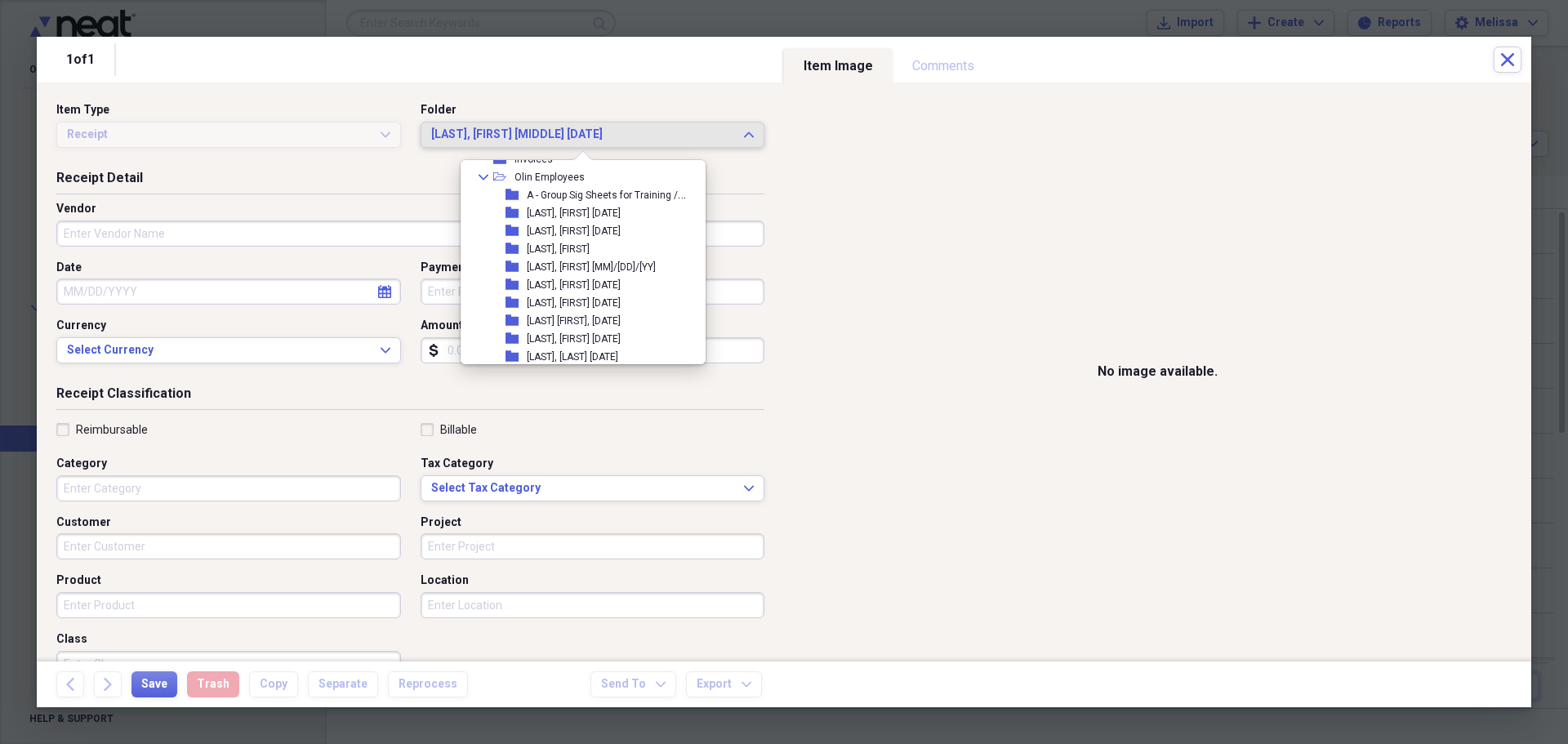 scroll, scrollTop: 2294, scrollLeft: 0, axis: vertical 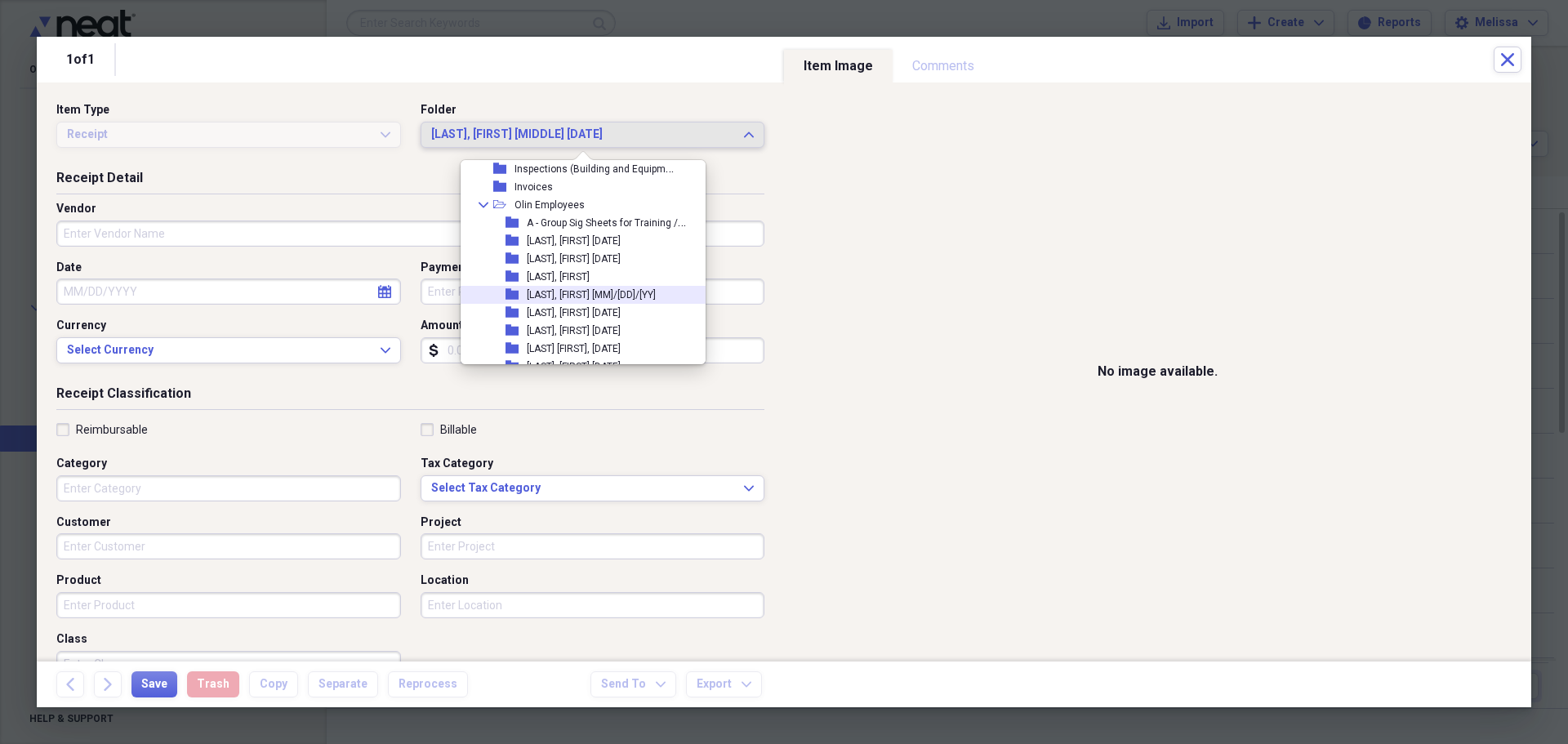 click on "[LAST], [FIRST] [MM]/[DD]/[YY]" at bounding box center (591, 295) 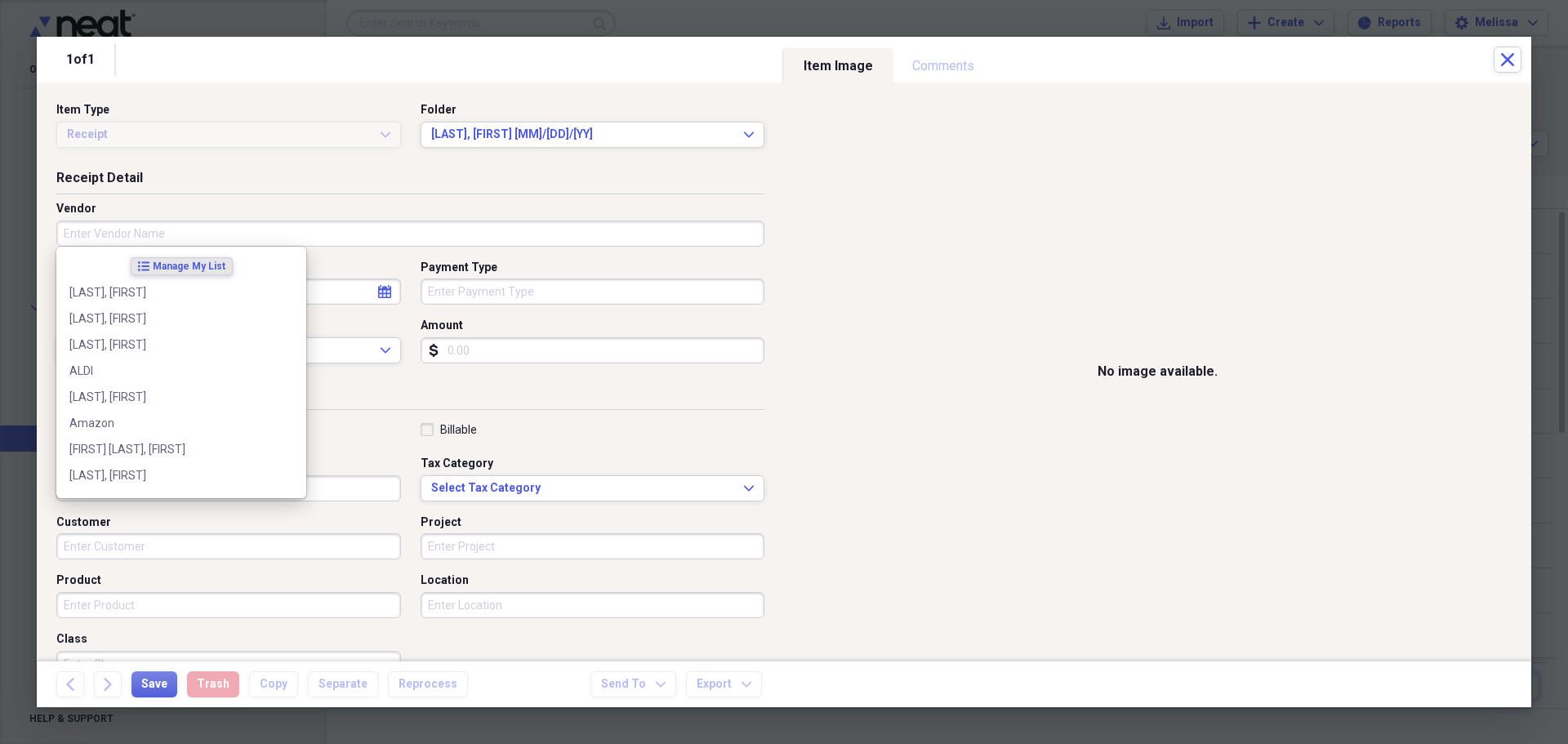 click on "Vendor" at bounding box center (410, 234) 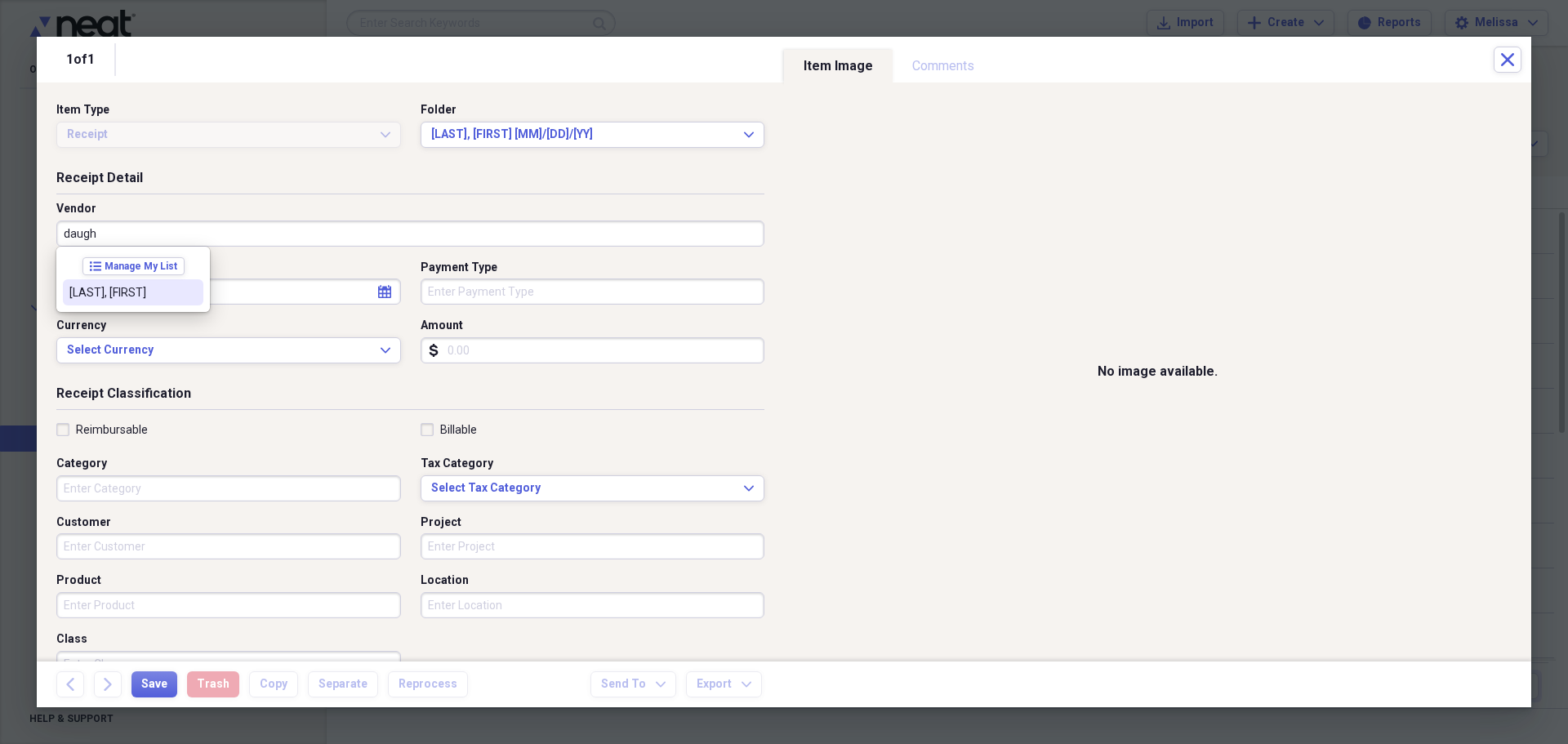 click on "[LAST], [FIRST]" at bounding box center (123, 292) 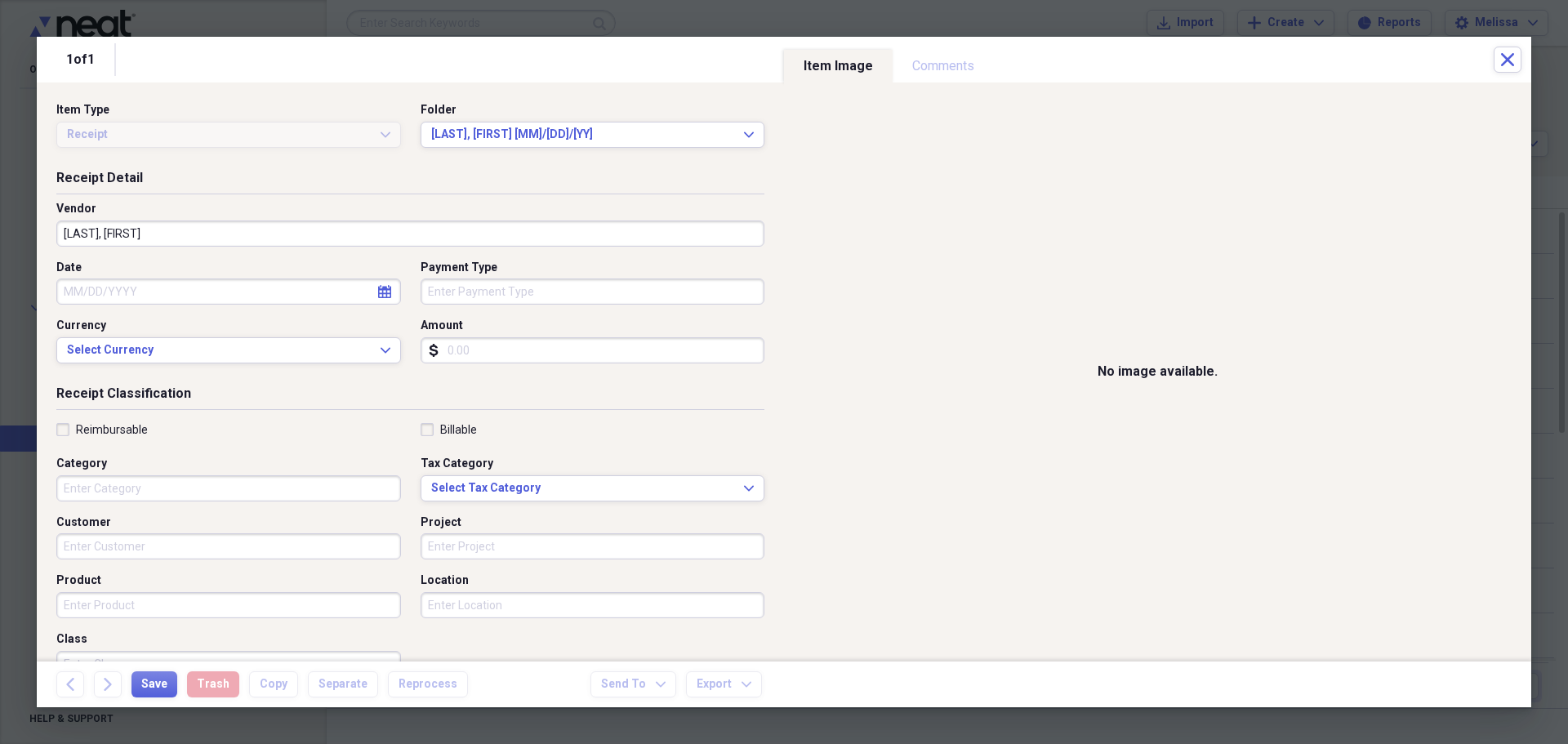 click on "Date" at bounding box center [229, 292] 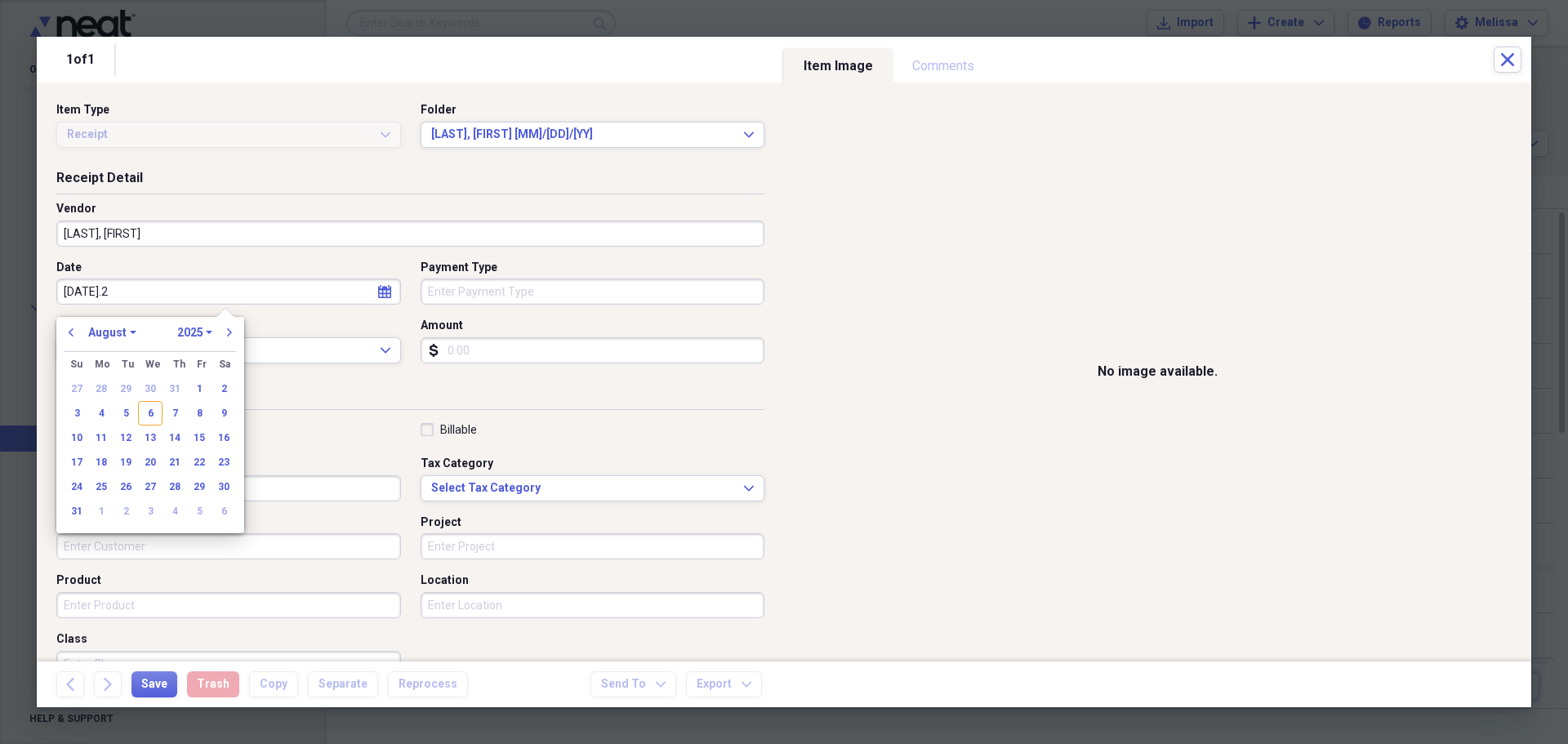 type on "[MONTH].[DAY].[YEAR]" 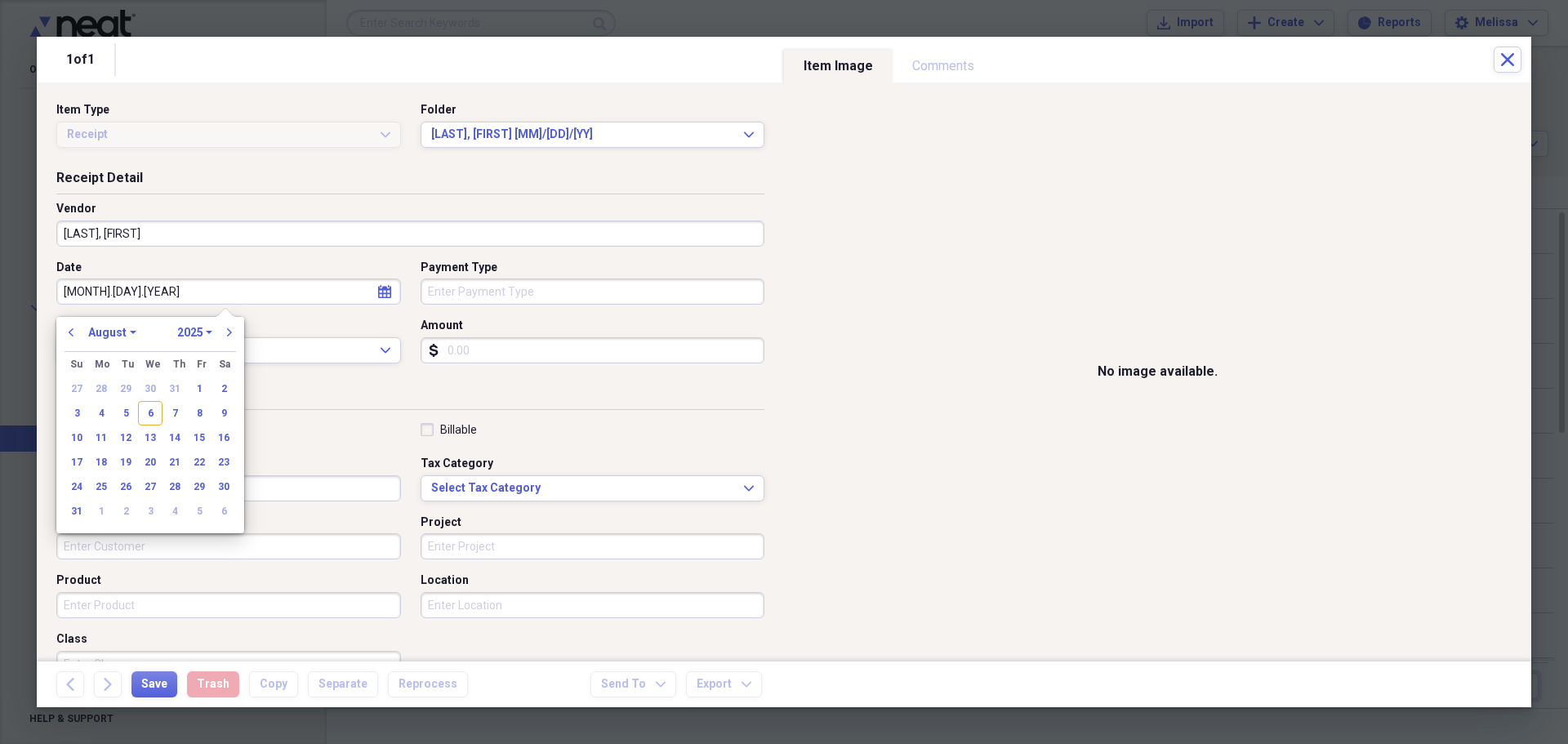 select on "6" 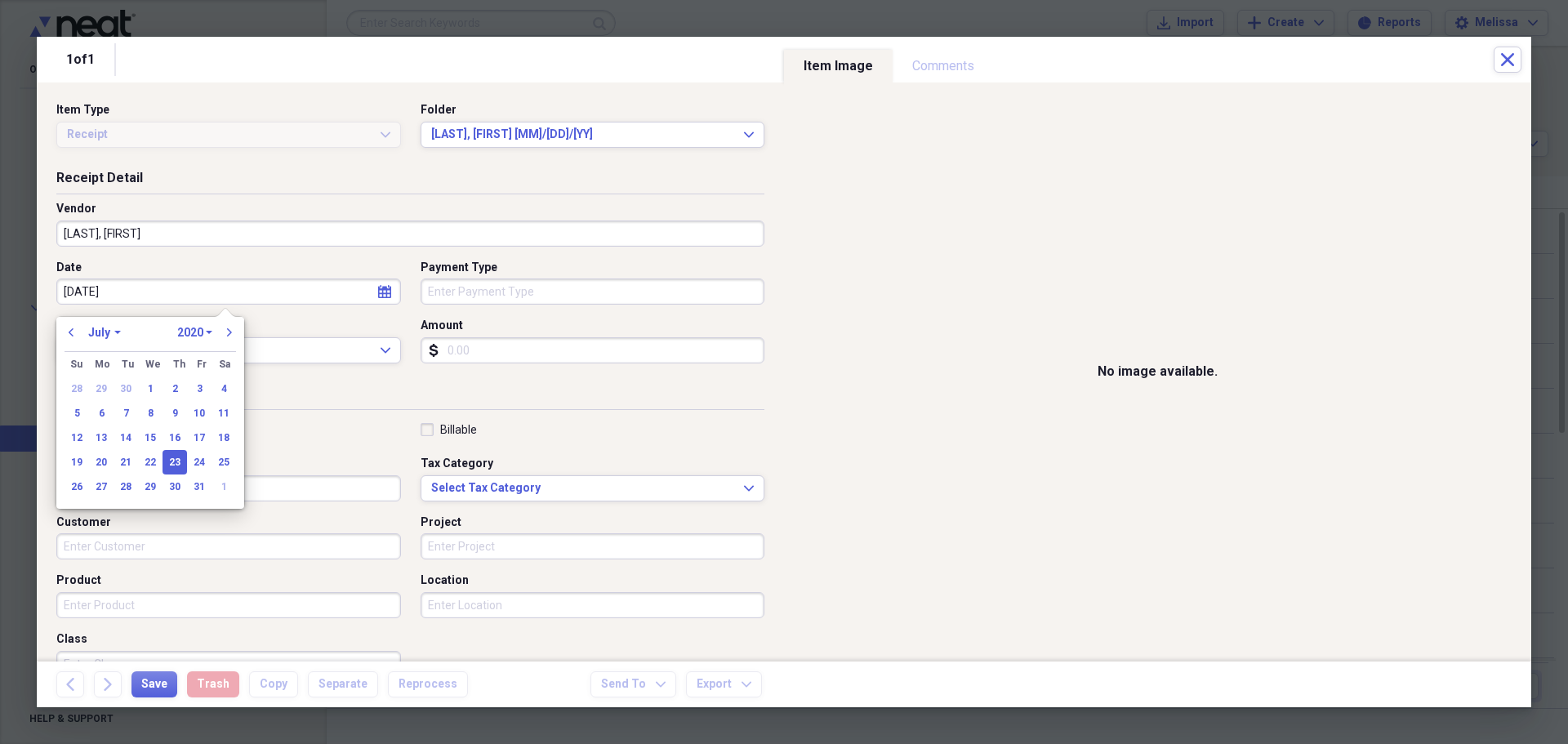 type on "[MM].[DD].[YEAR]" 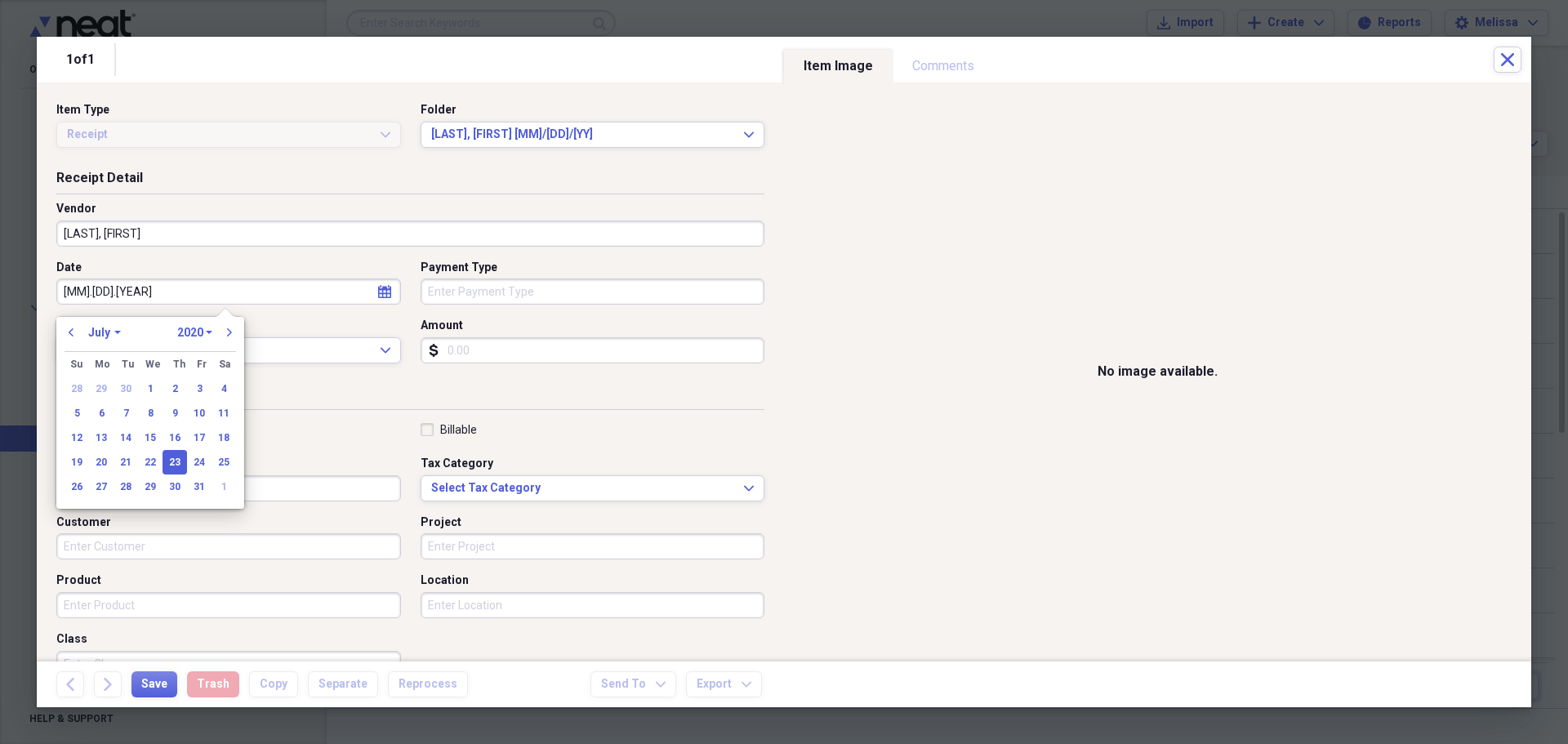 select on "2025" 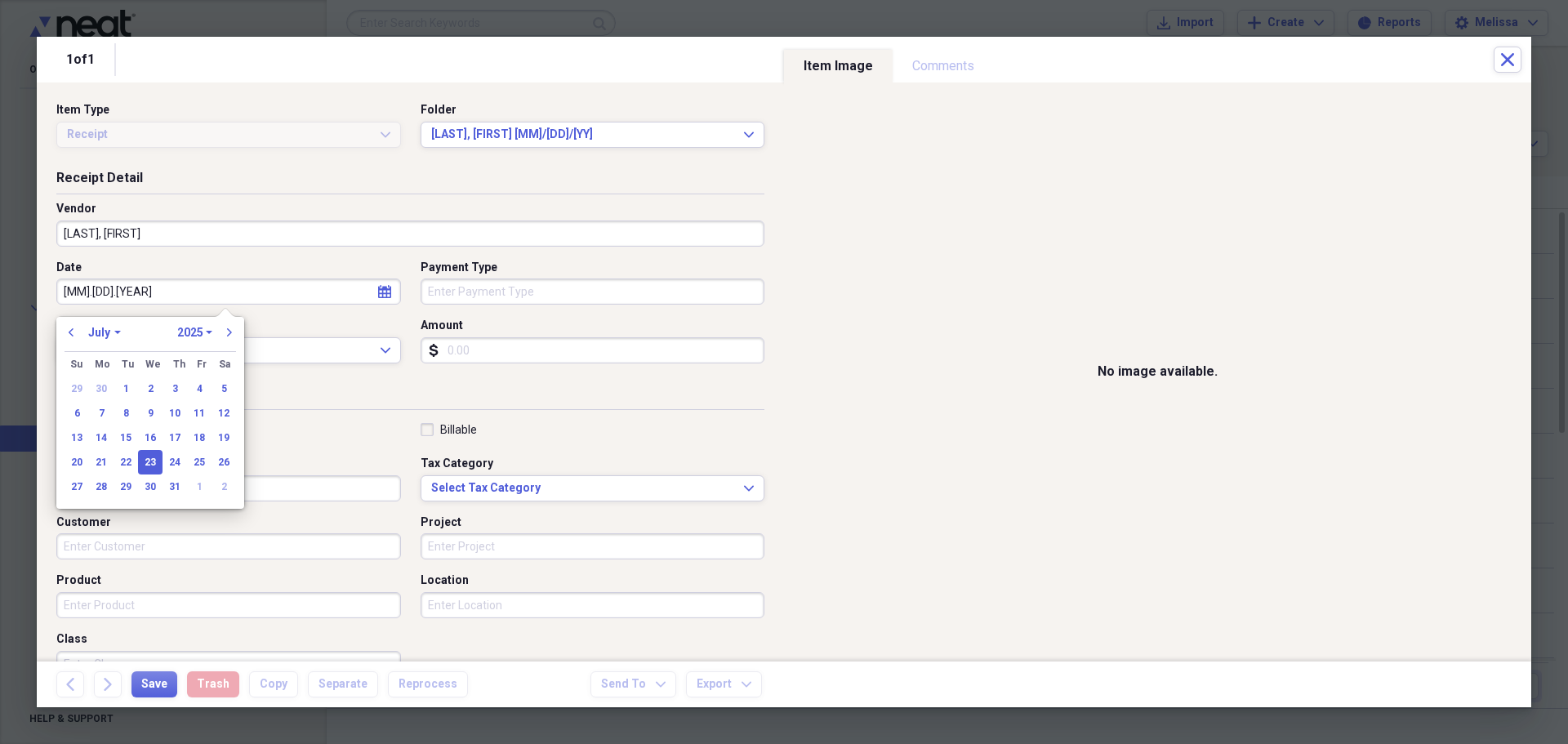 type on "07/23/2025" 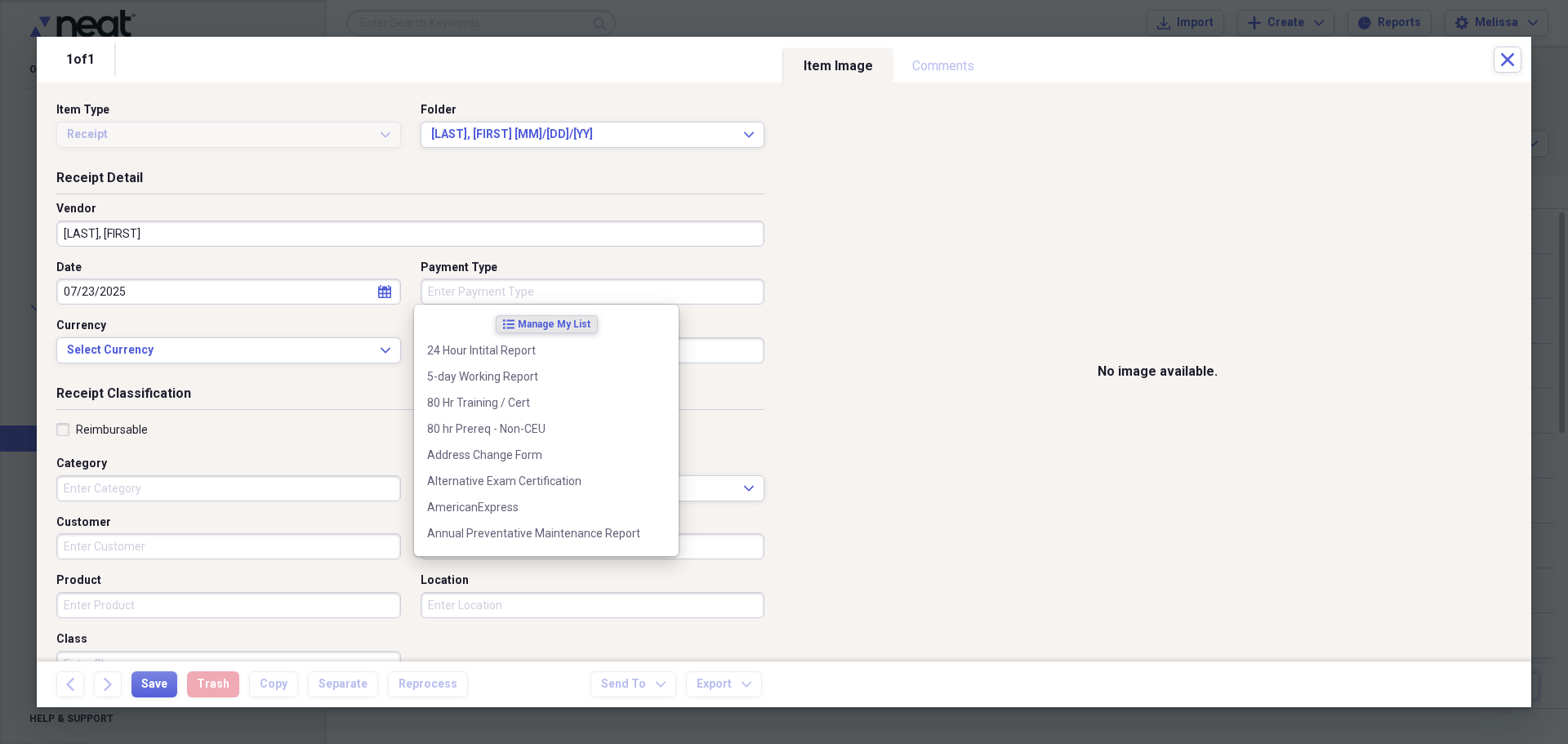 click on "Payment Type" at bounding box center [593, 292] 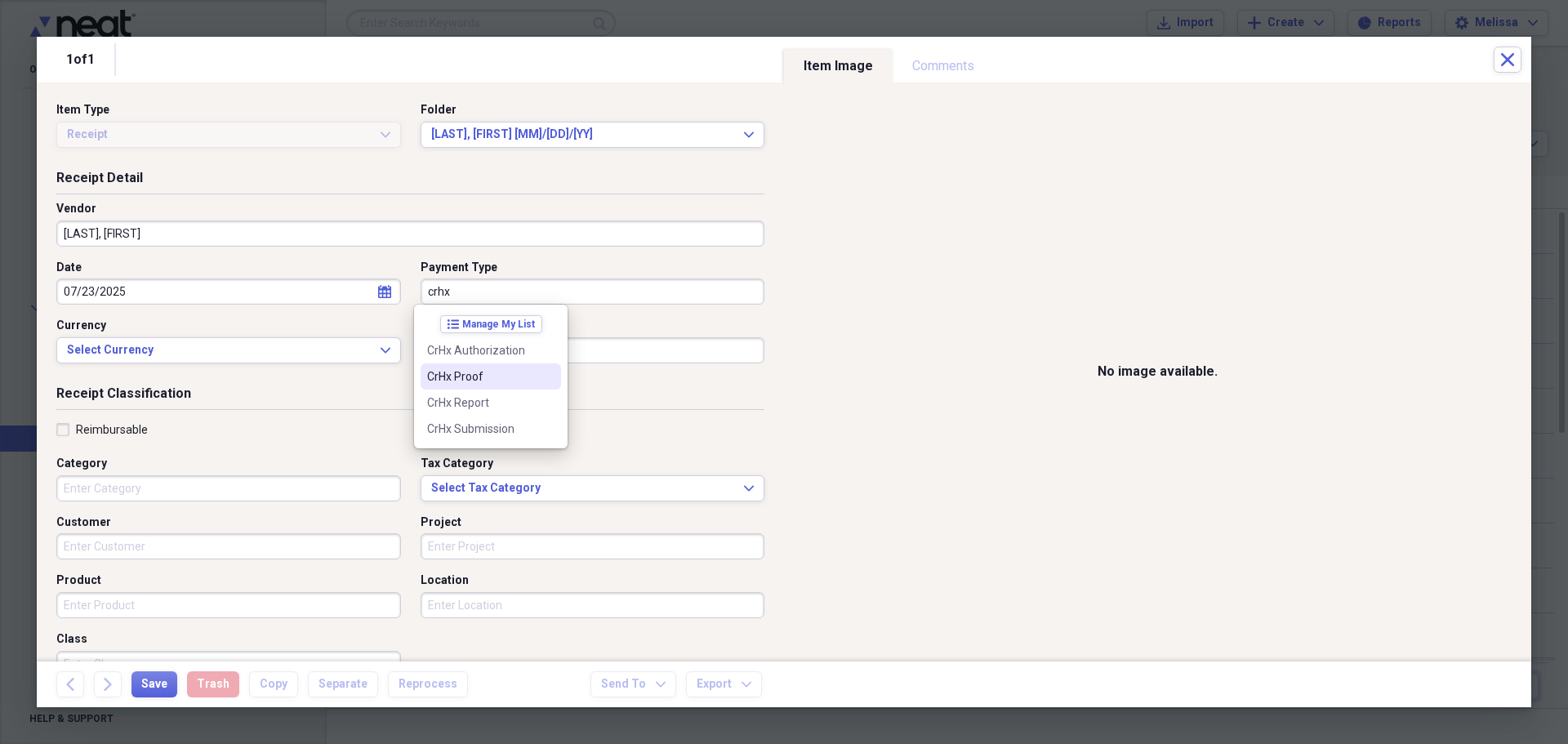 click on "CrHx Proof" at bounding box center (481, 376) 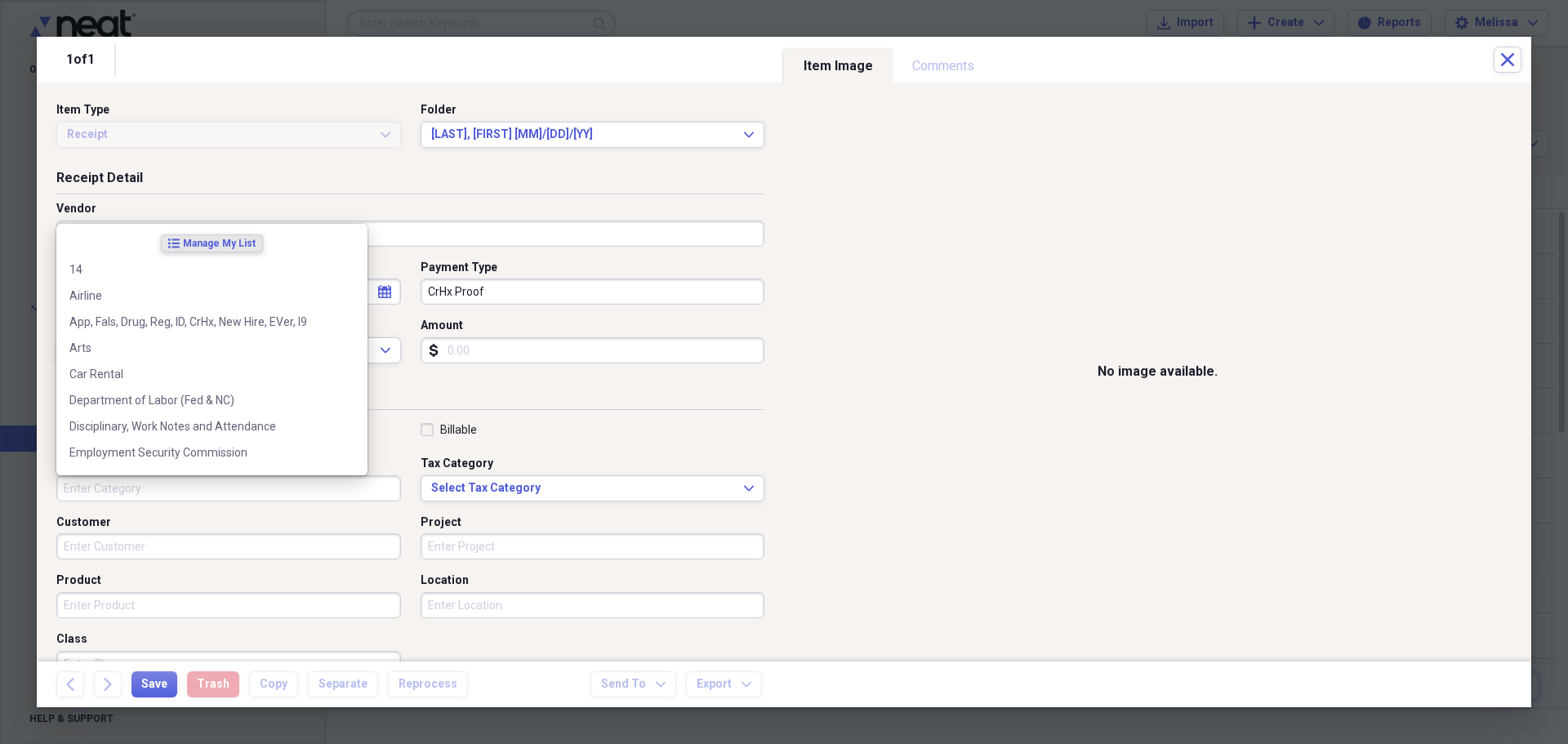click on "Category" at bounding box center (229, 488) 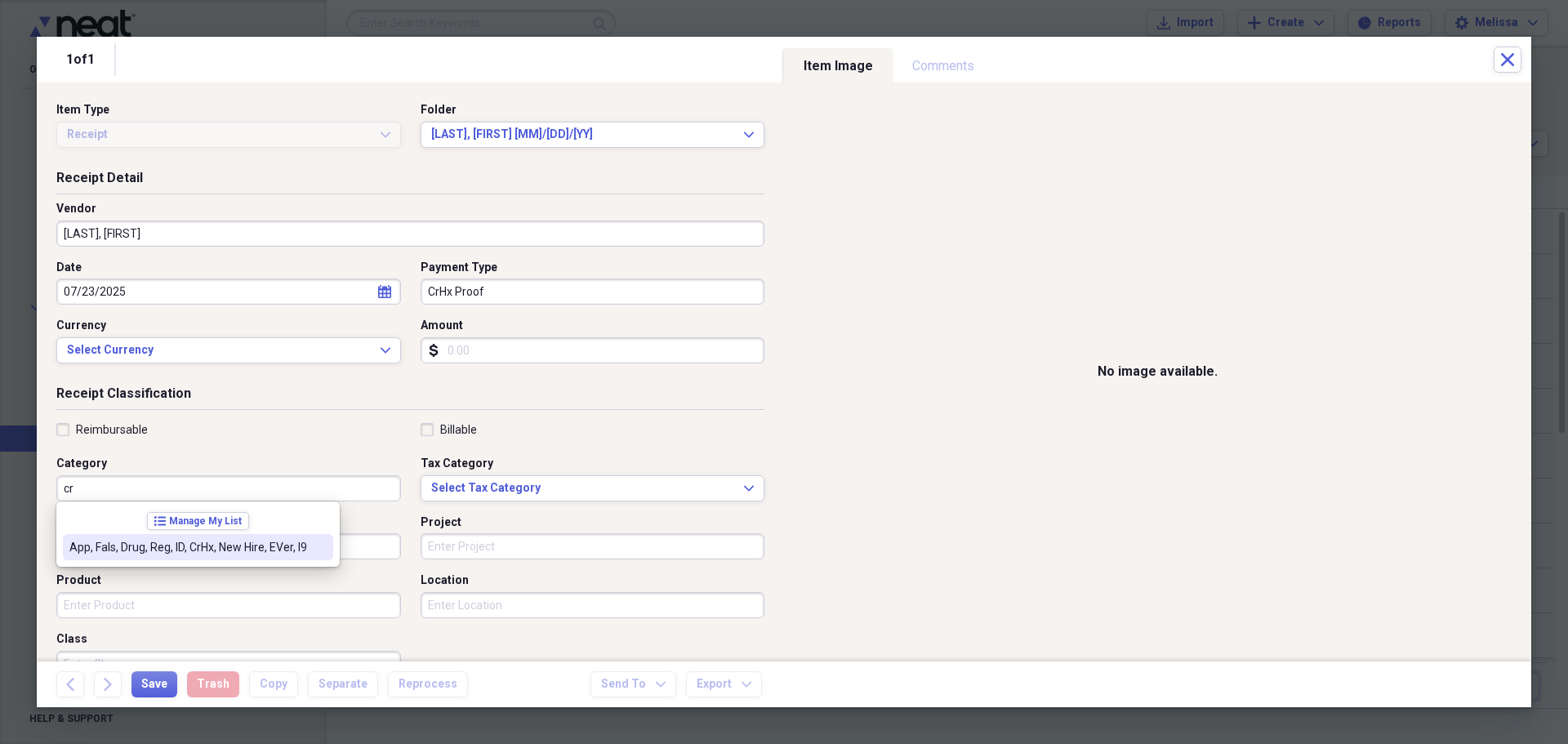 drag, startPoint x: 294, startPoint y: 546, endPoint x: 283, endPoint y: 545, distance: 11.045361 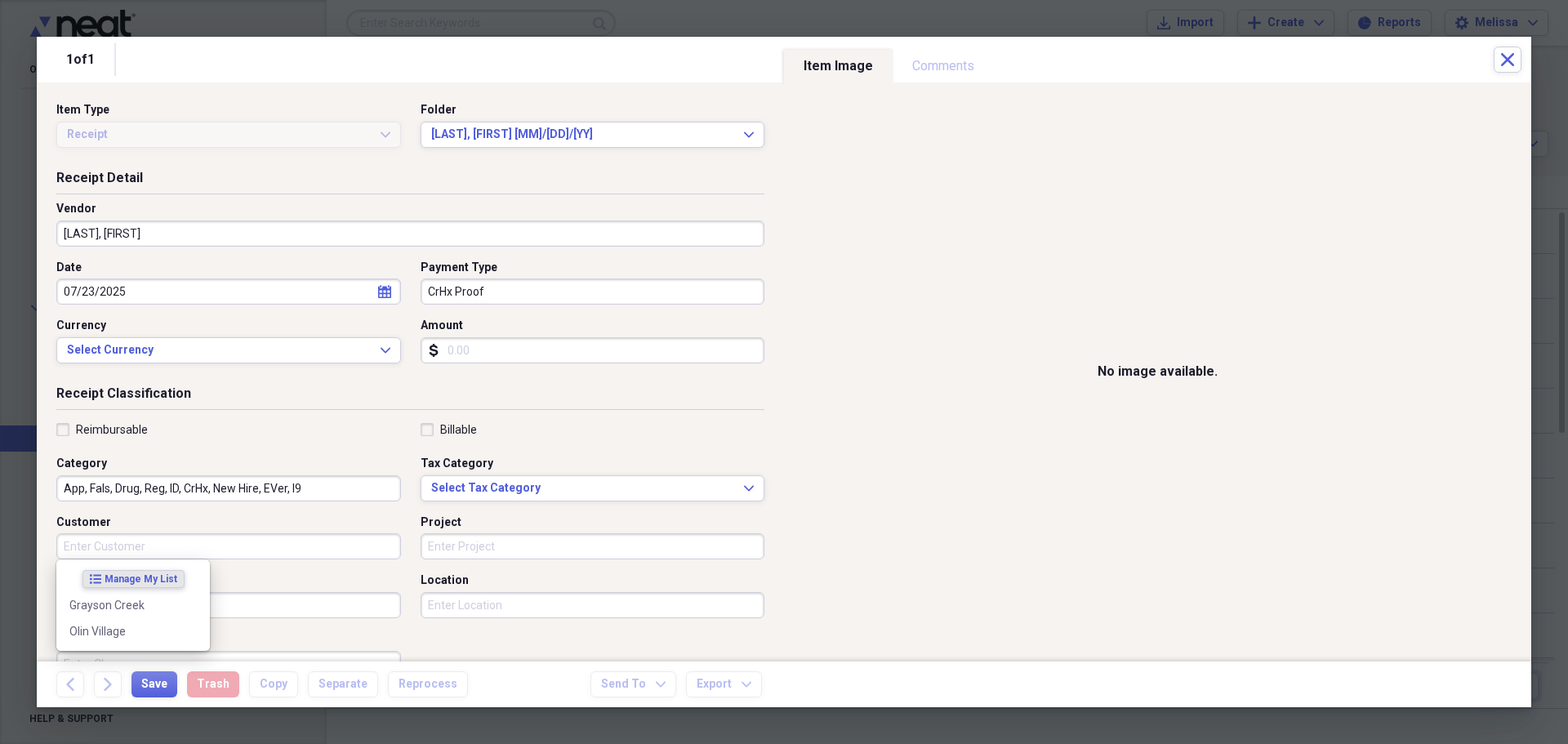 click on "Customer" at bounding box center (229, 546) 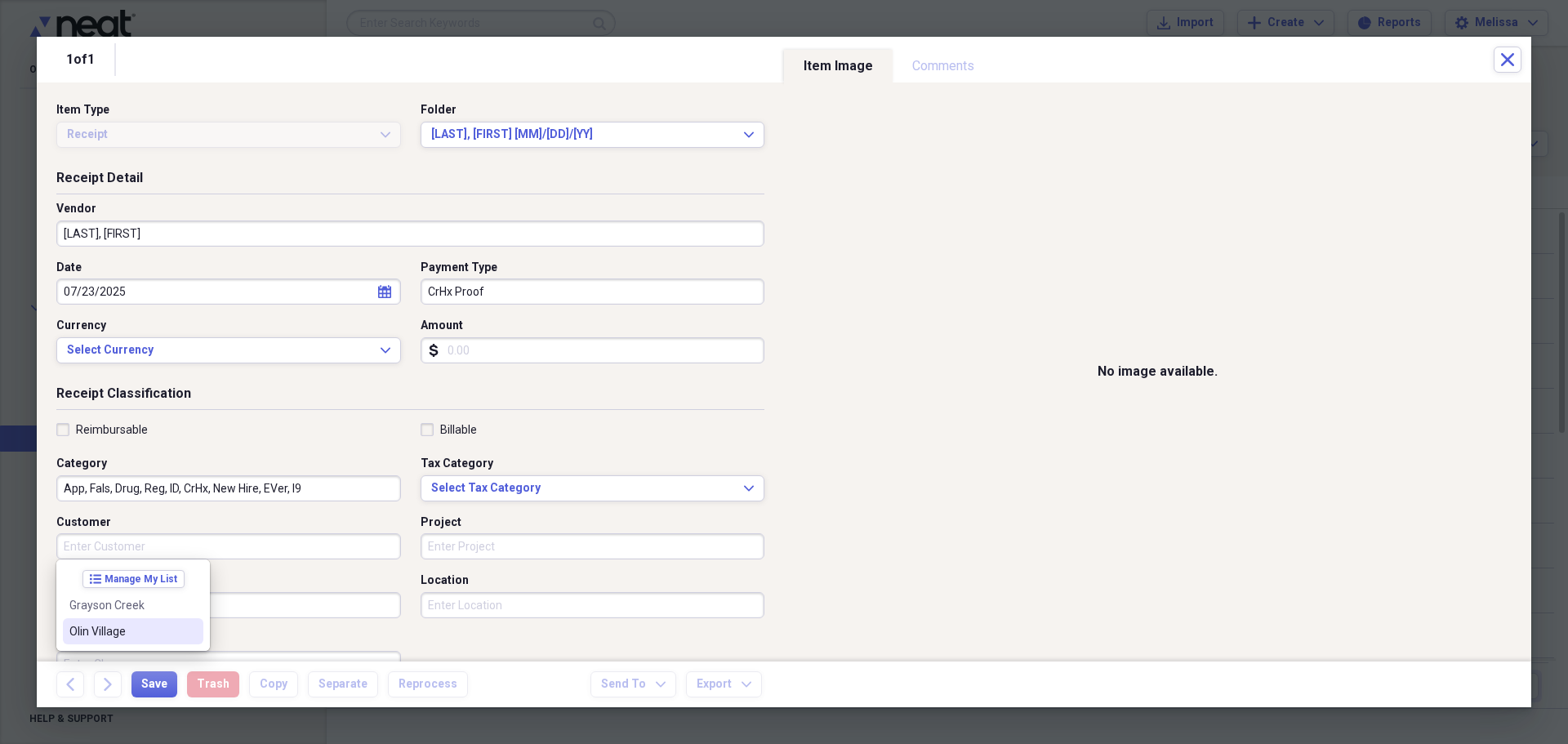 click on "Olin Village" at bounding box center (123, 631) 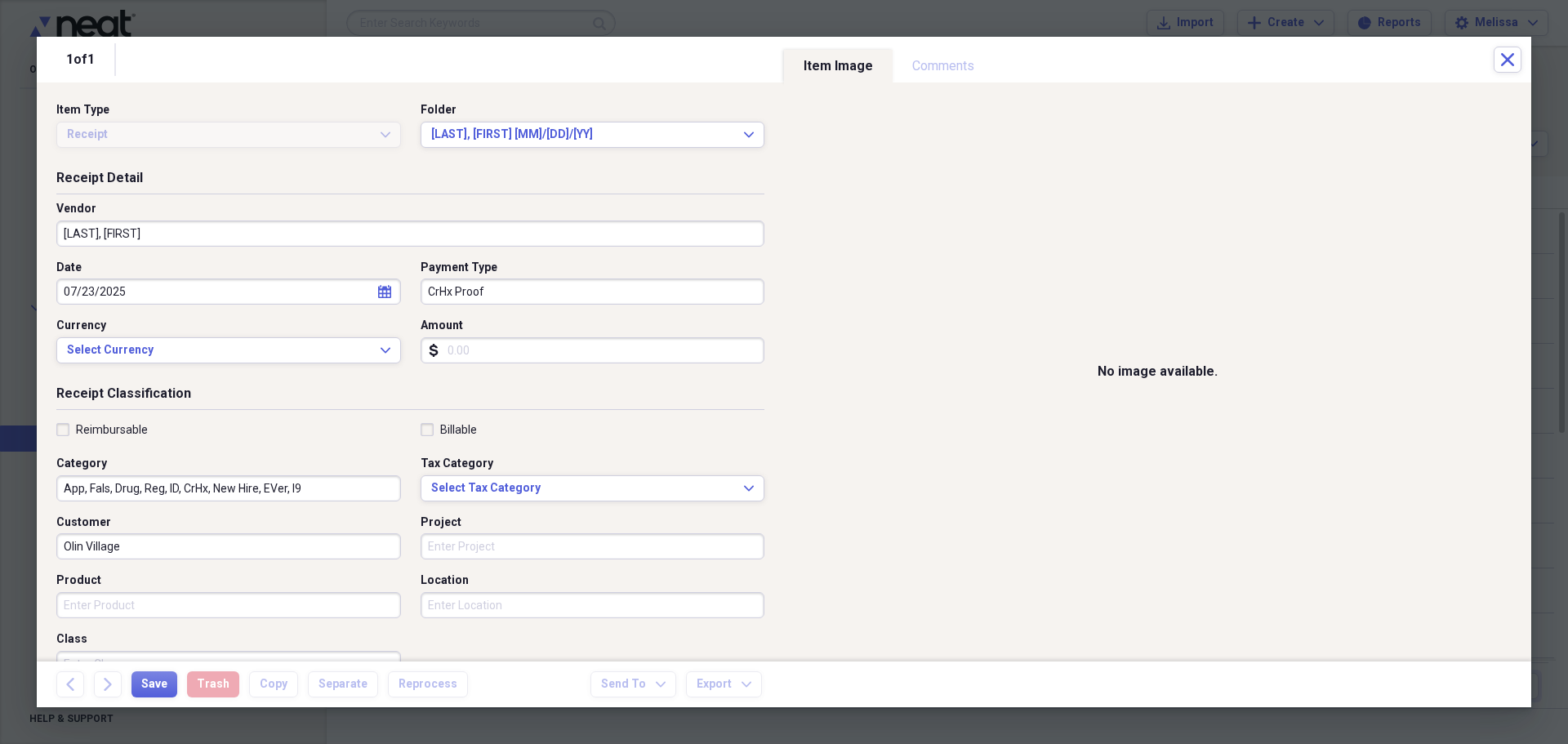 drag, startPoint x: 518, startPoint y: 524, endPoint x: 514, endPoint y: 534, distance: 11 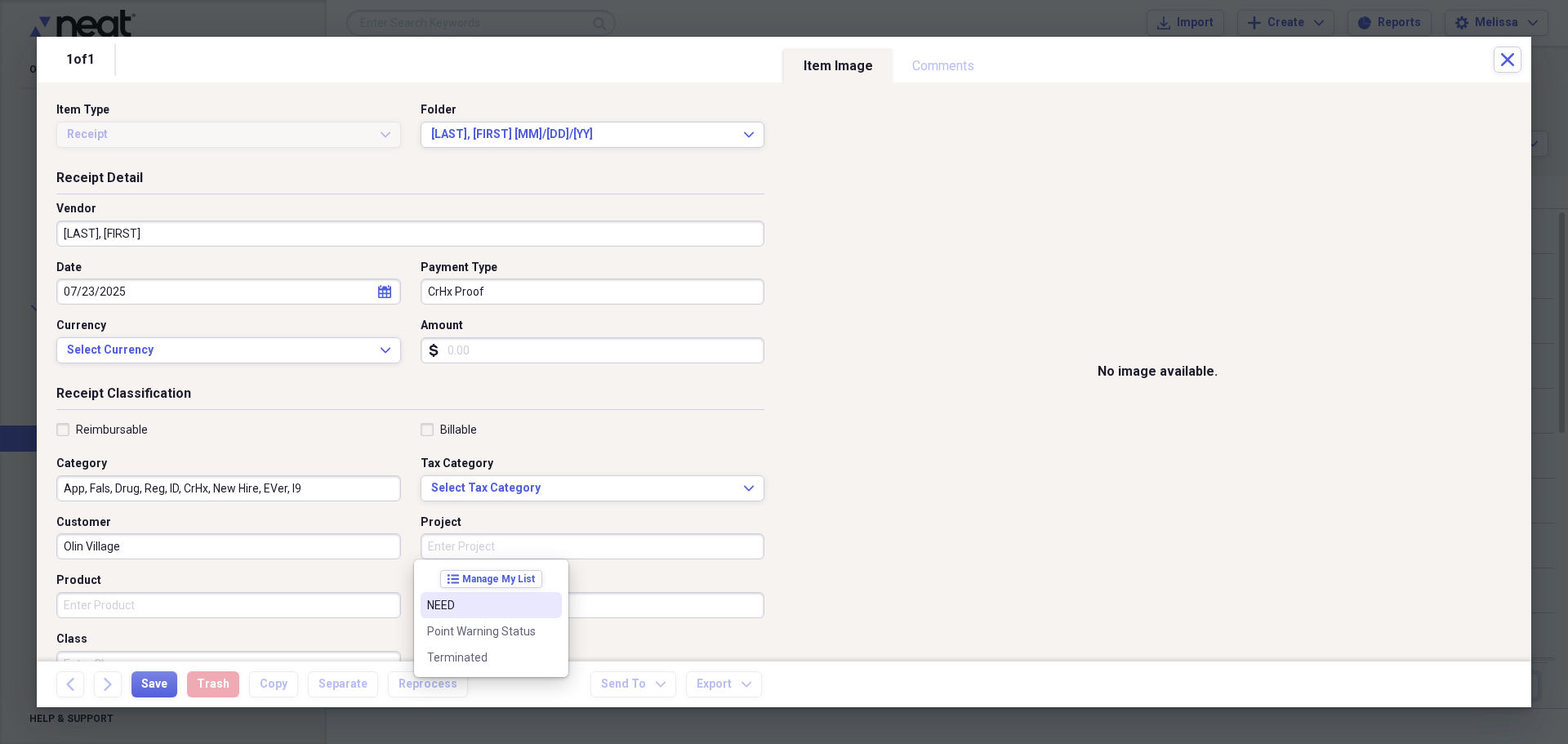 click on "NEED" at bounding box center [481, 605] 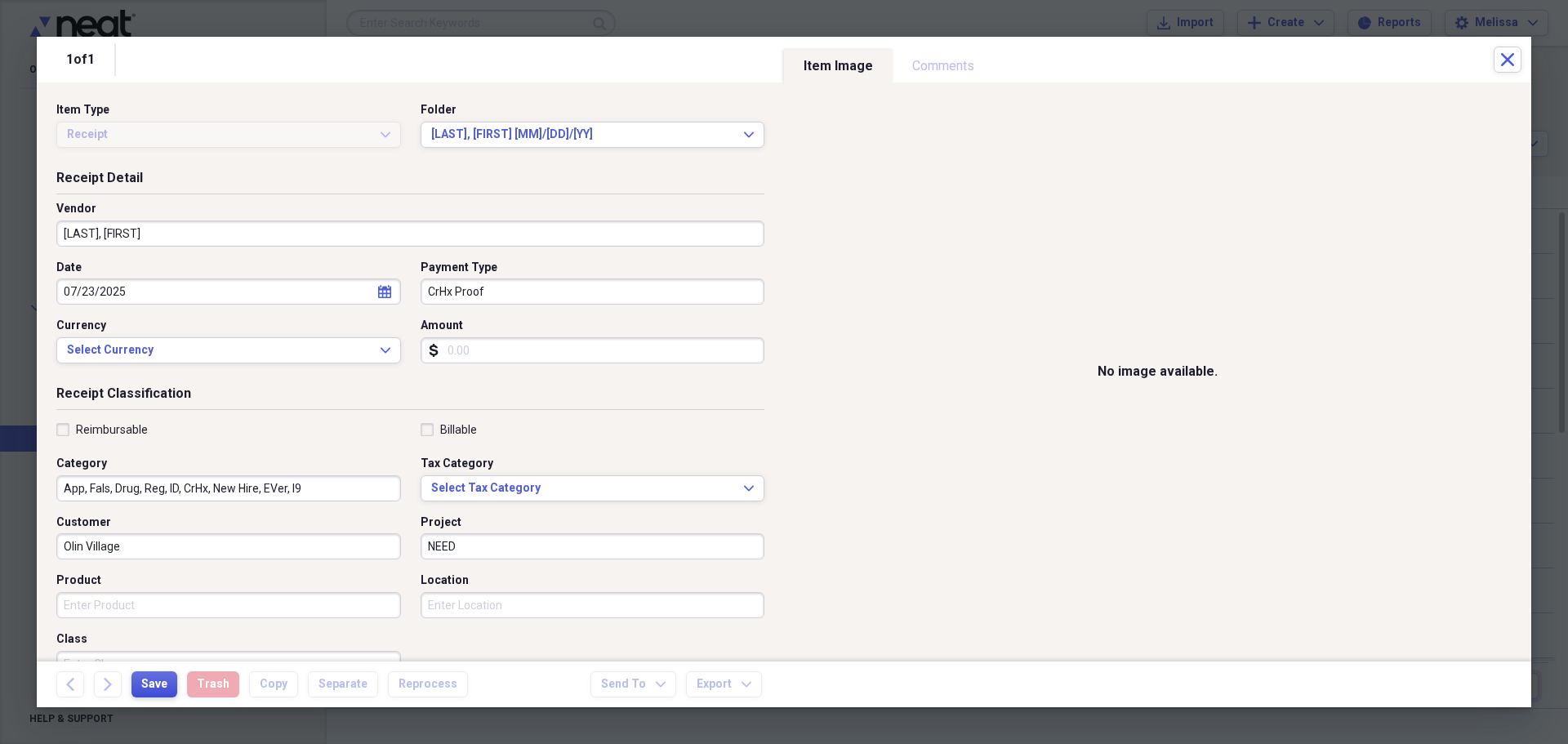 click on "Save" at bounding box center (154, 684) 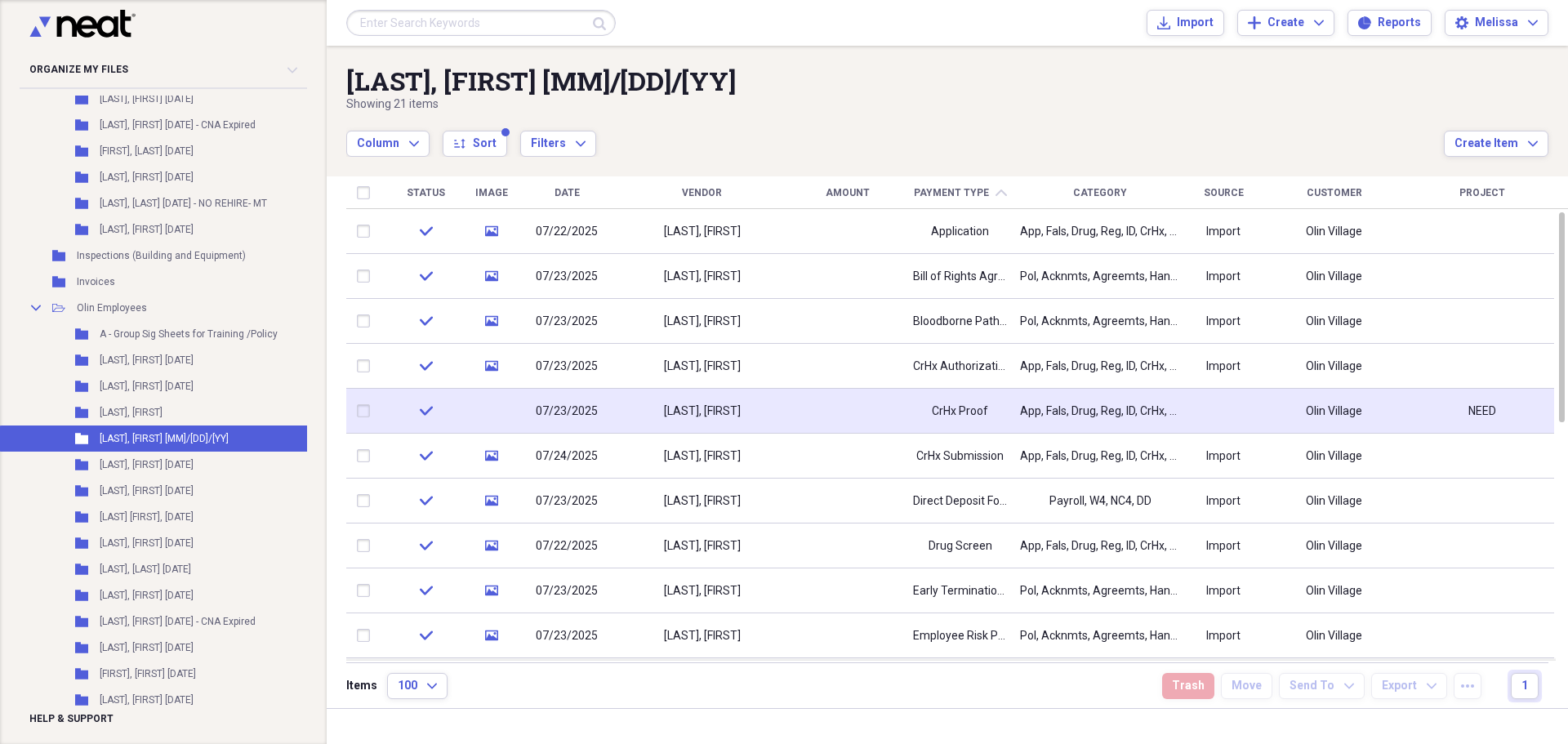 click on "CrHx Proof" at bounding box center (960, 412) 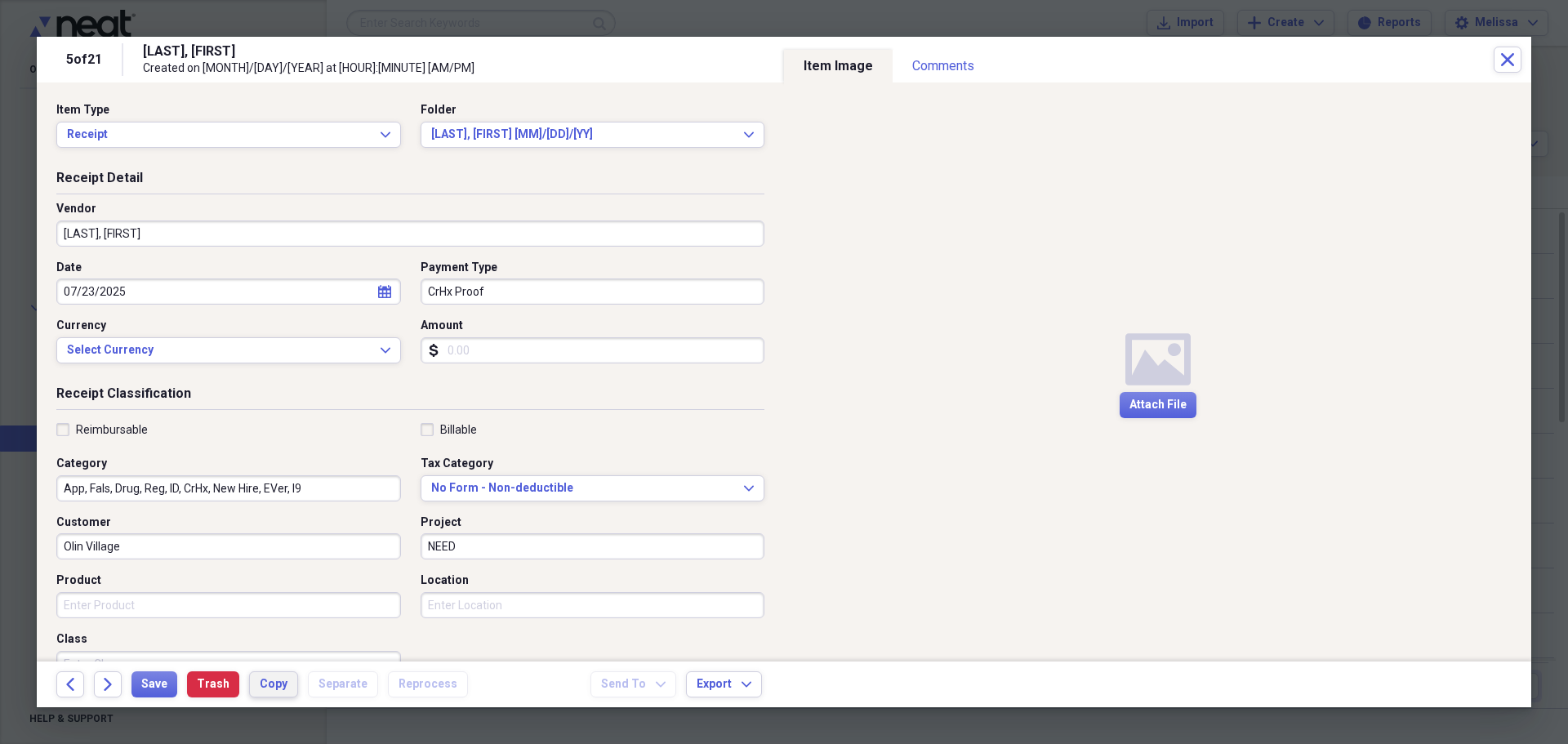 click on "Copy" at bounding box center [274, 684] 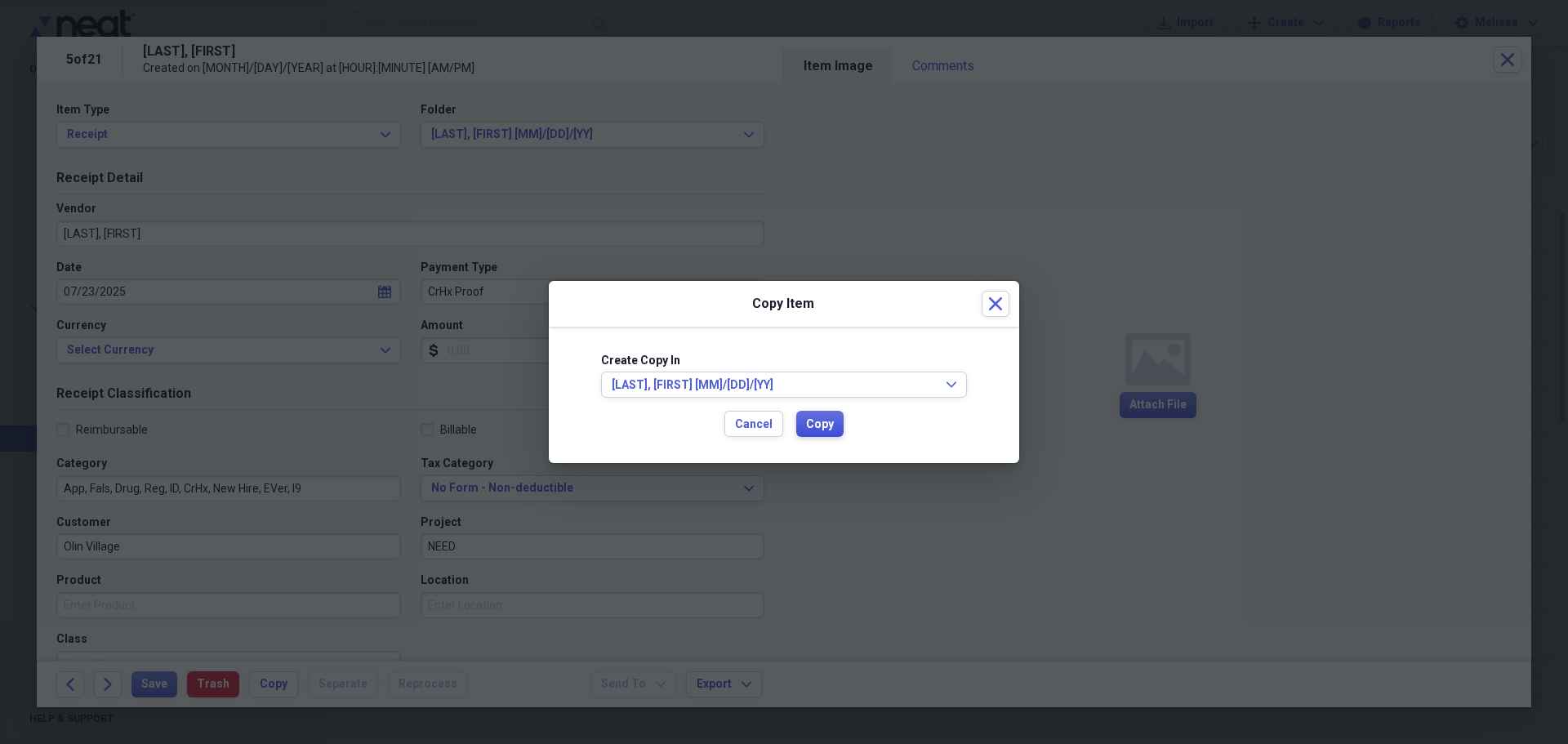 click on "Copy" at bounding box center [820, 425] 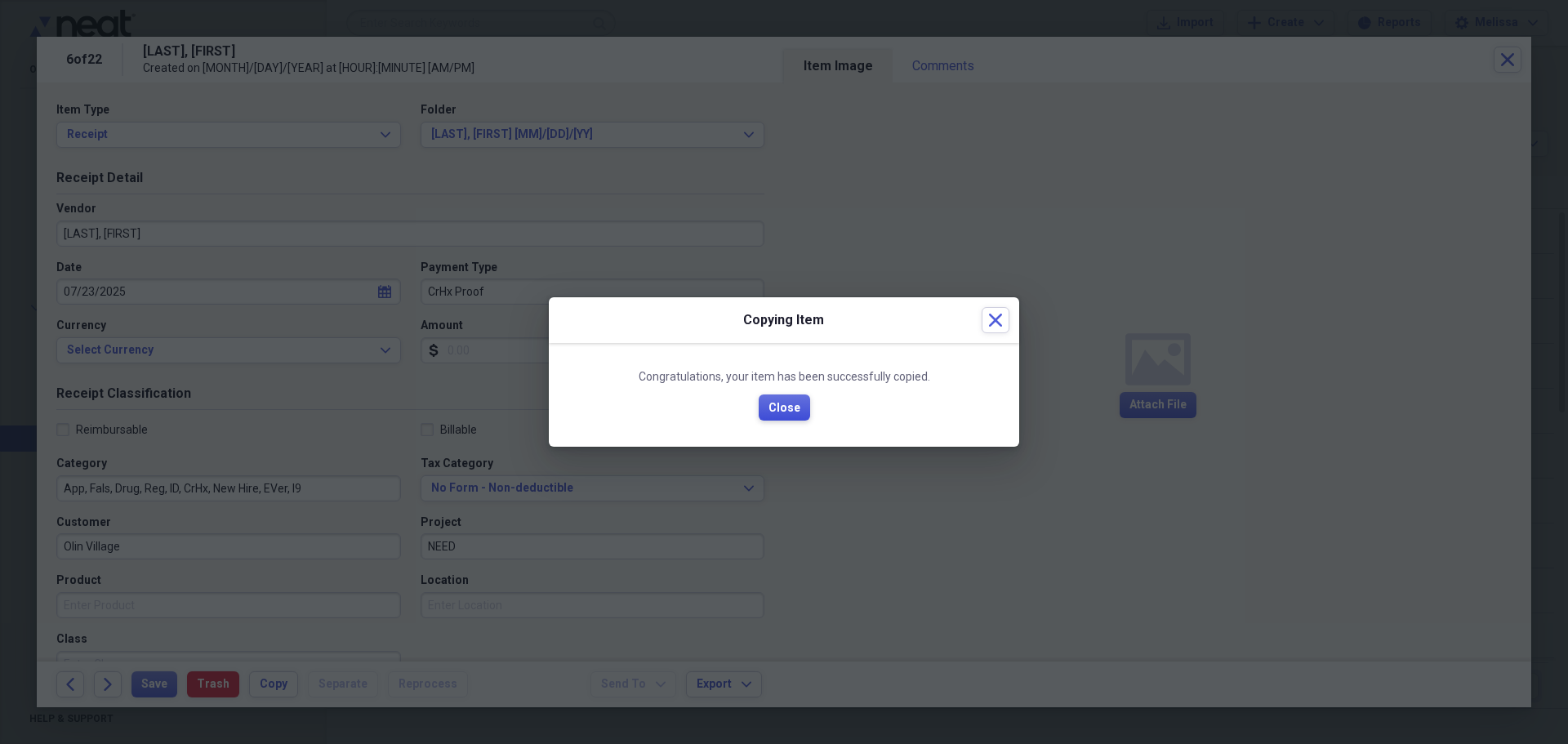 click on "Close" at bounding box center [784, 408] 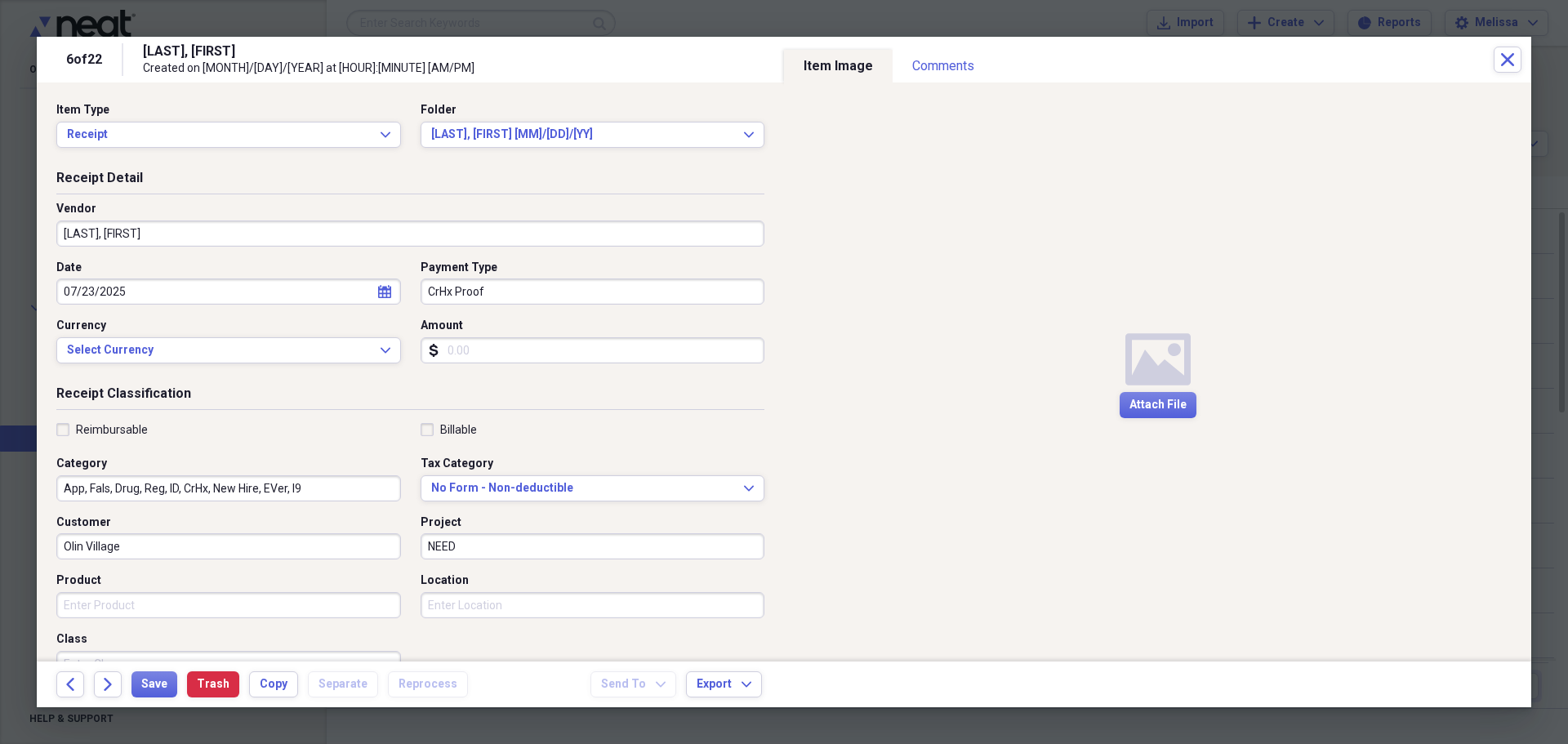 click on "CrHx Proof" at bounding box center (593, 292) 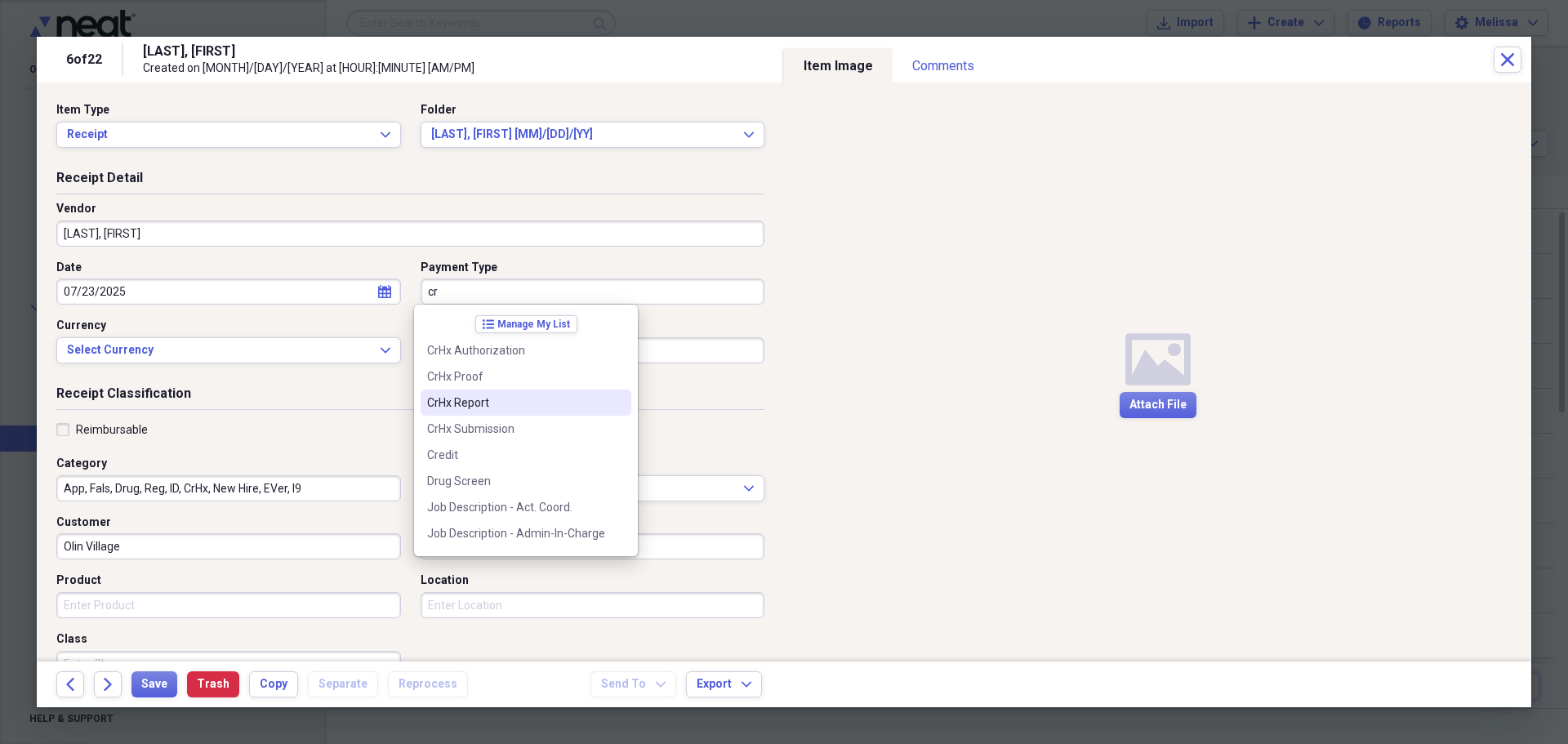 click on "CrHx Report" at bounding box center [516, 403] 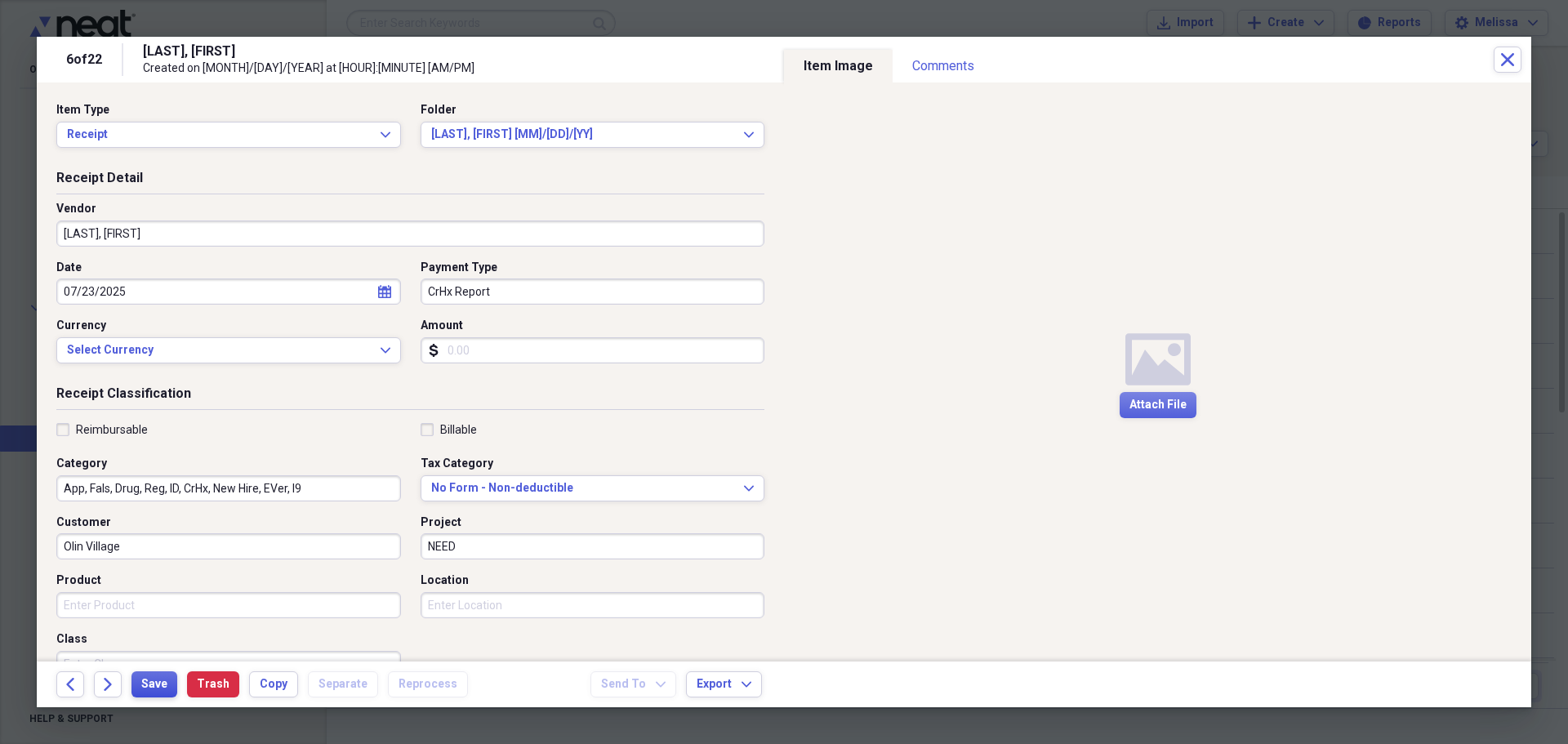click on "Save" at bounding box center (154, 684) 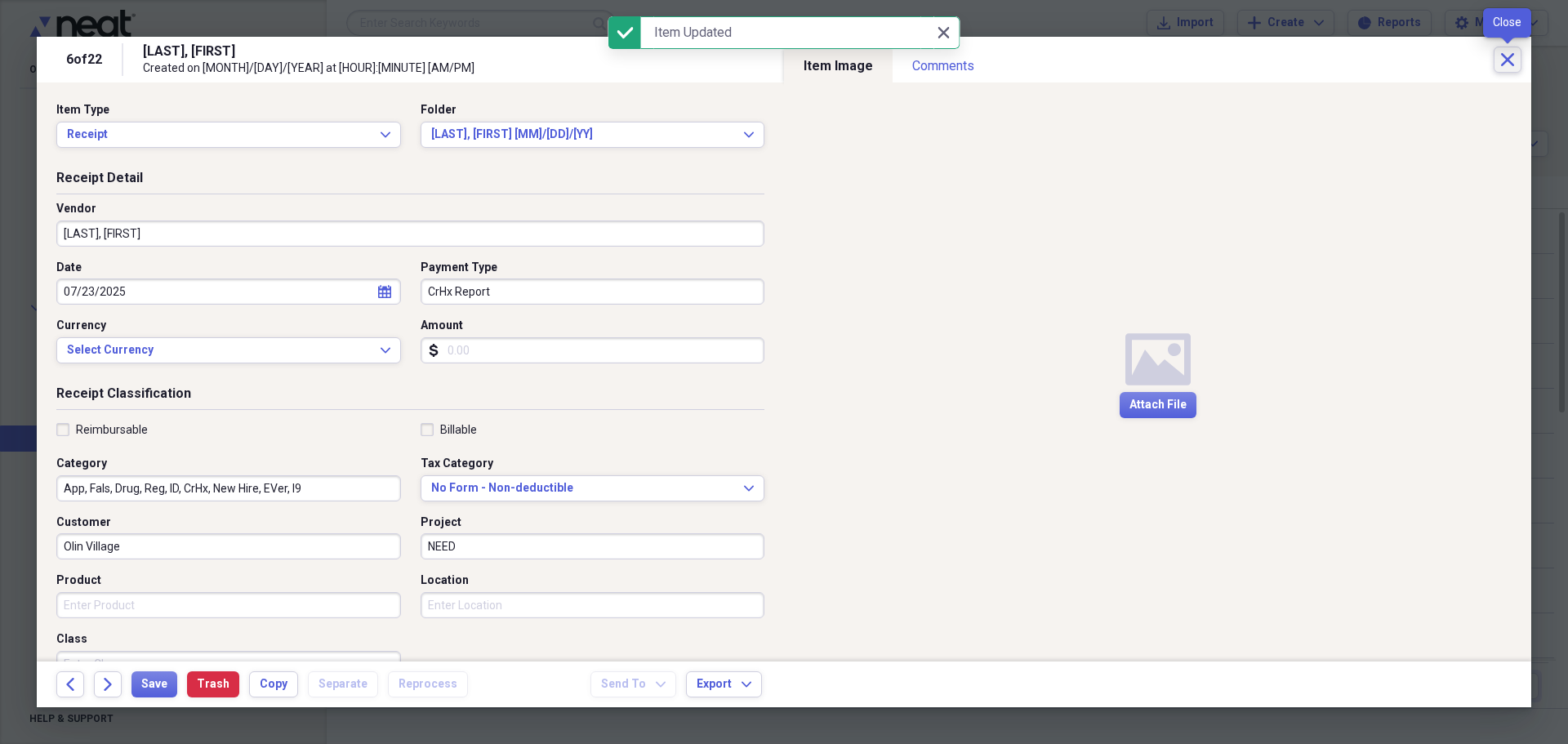 click 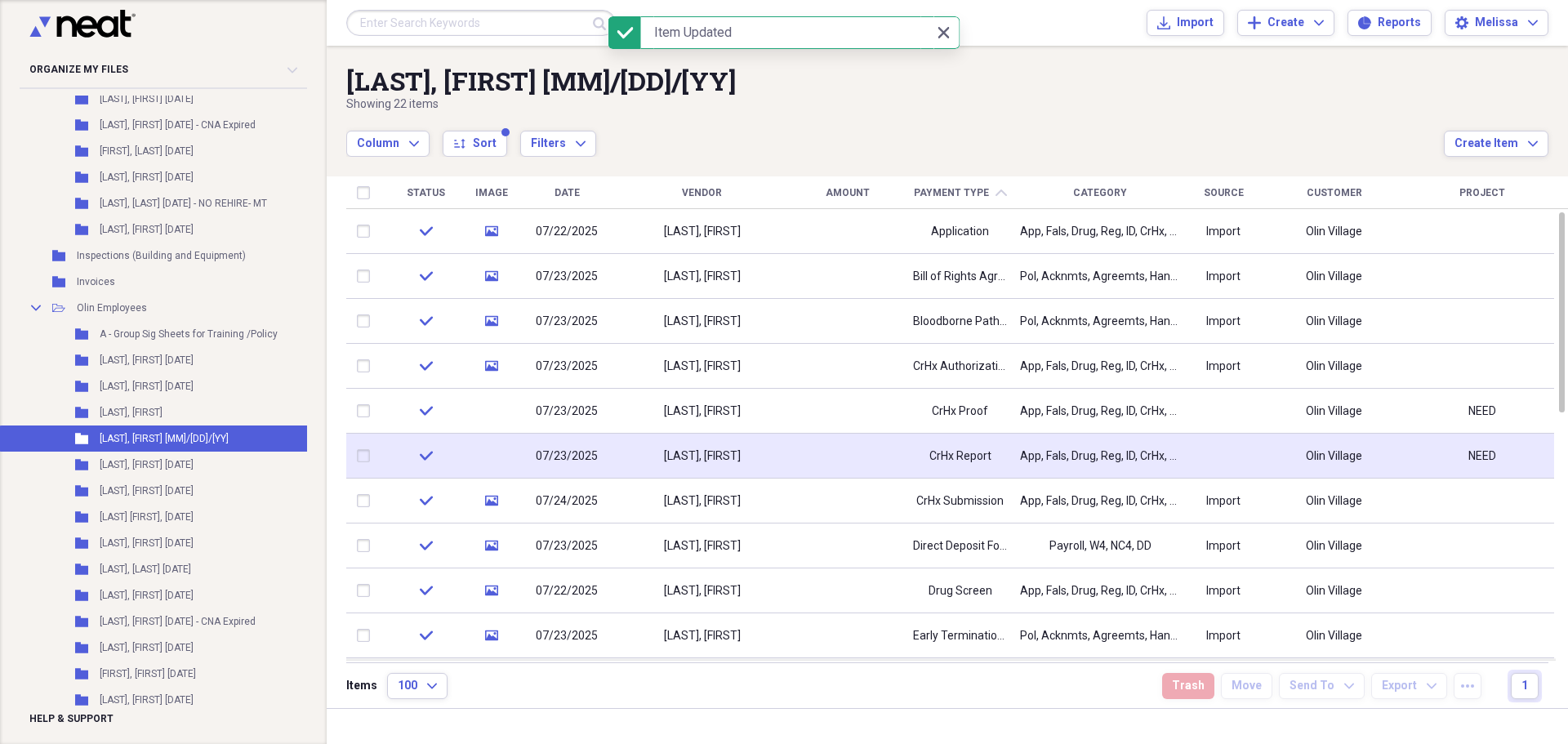 click on "CrHx Report" at bounding box center [960, 457] 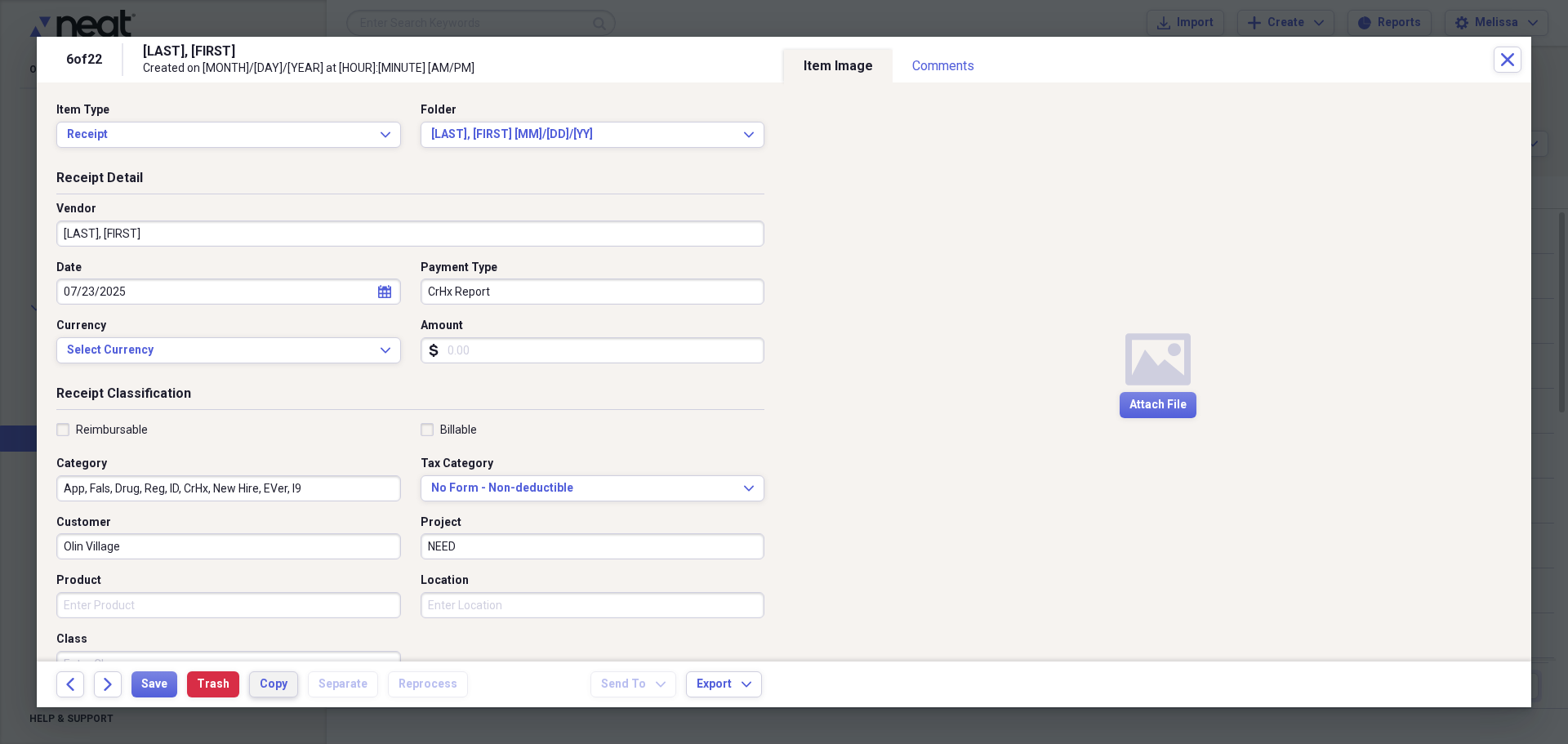 click on "Copy" at bounding box center [274, 684] 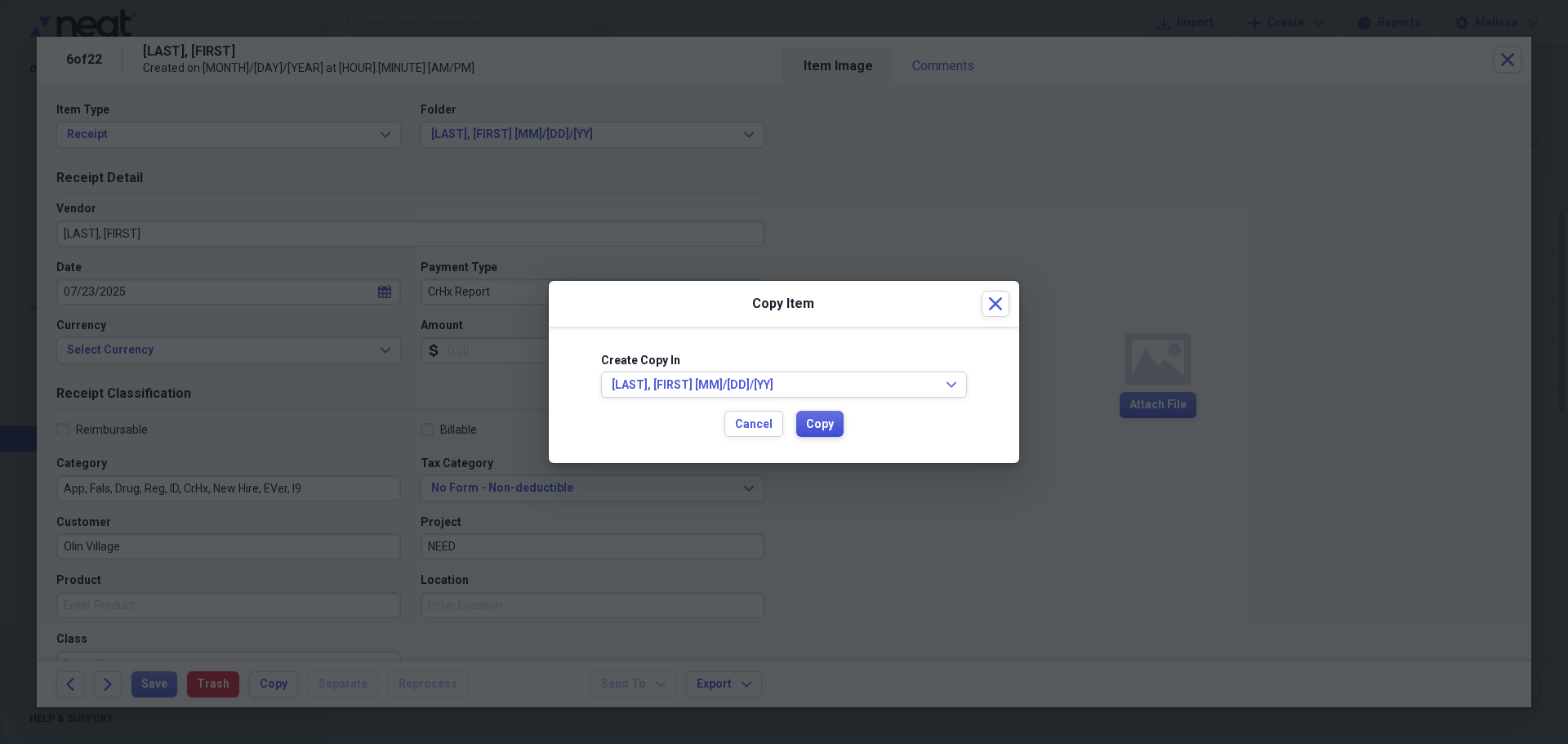 click on "Copy" at bounding box center (820, 425) 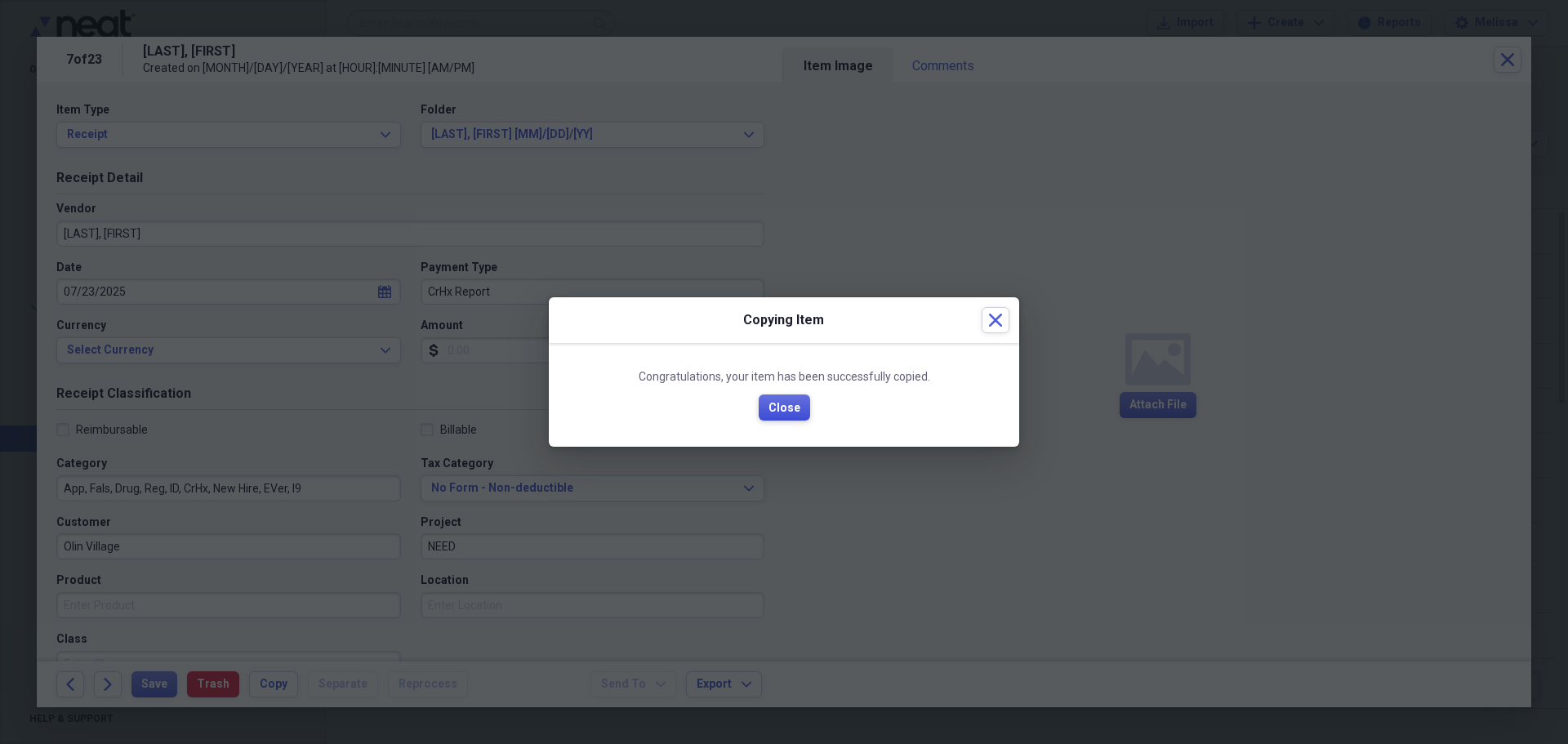 click on "Close" at bounding box center [784, 408] 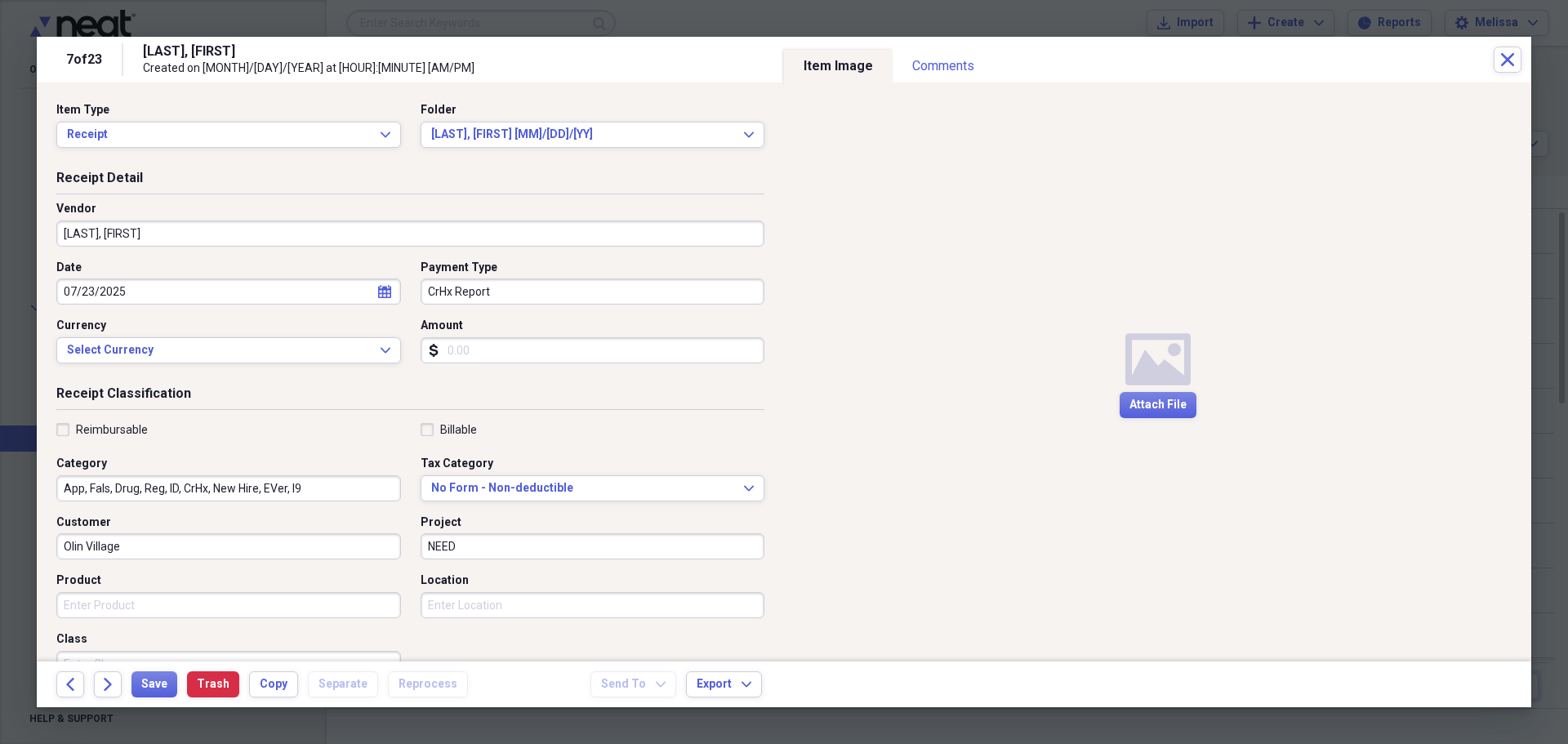 click on "CrHx Report" at bounding box center (593, 292) 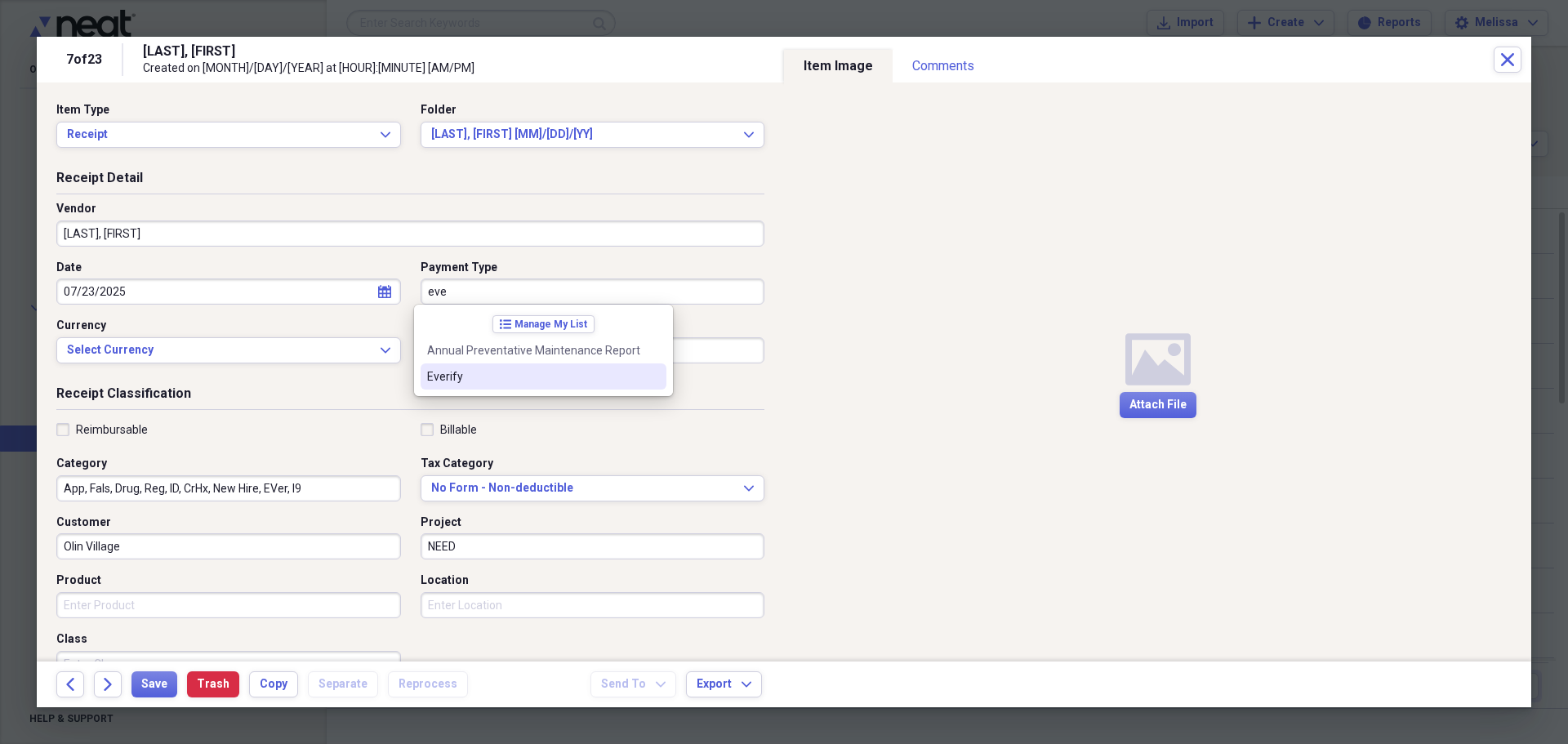 click on "Everify" at bounding box center [533, 376] 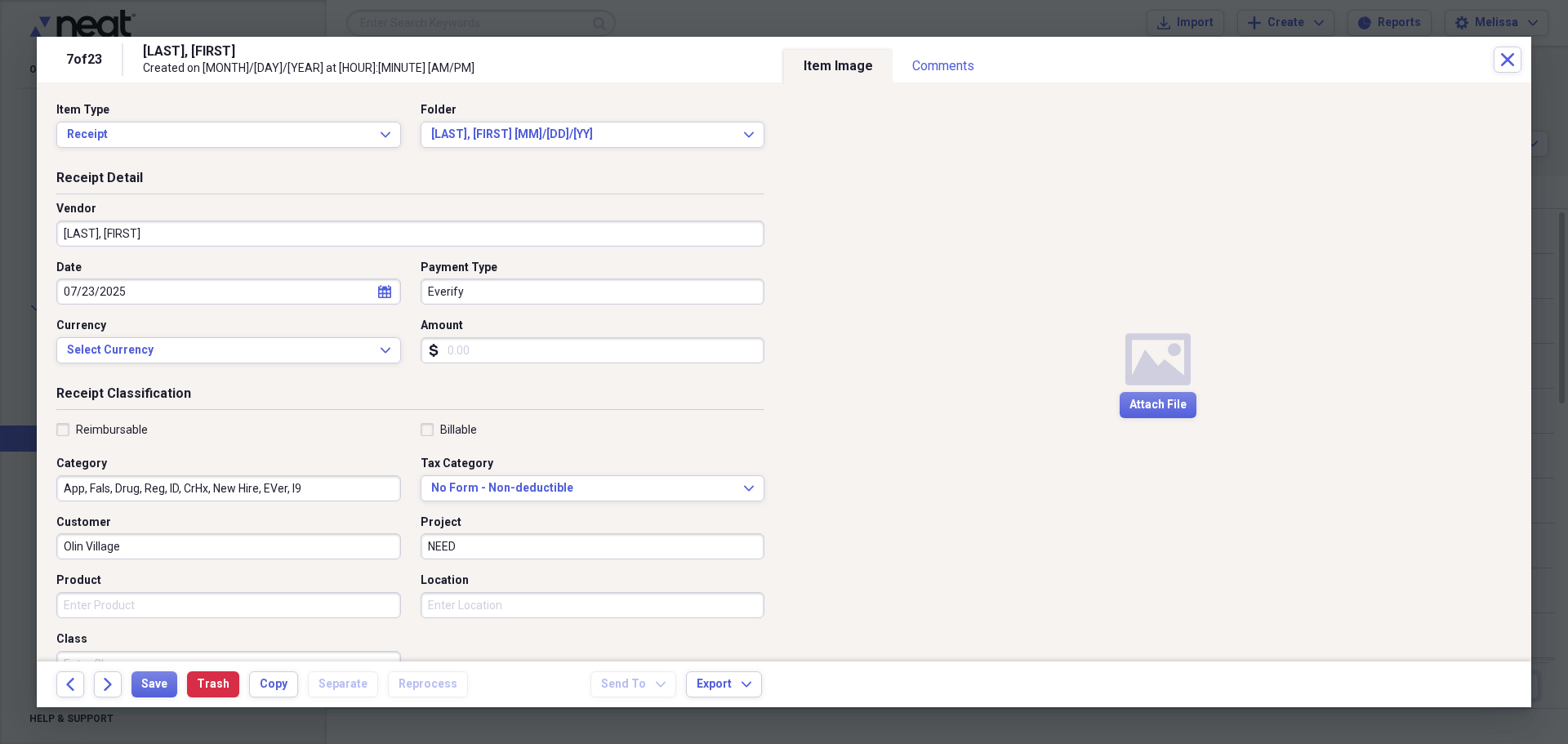 click on "App, Fals, Drug, Reg, ID, CrHx, New Hire, EVer, I9" at bounding box center [229, 488] 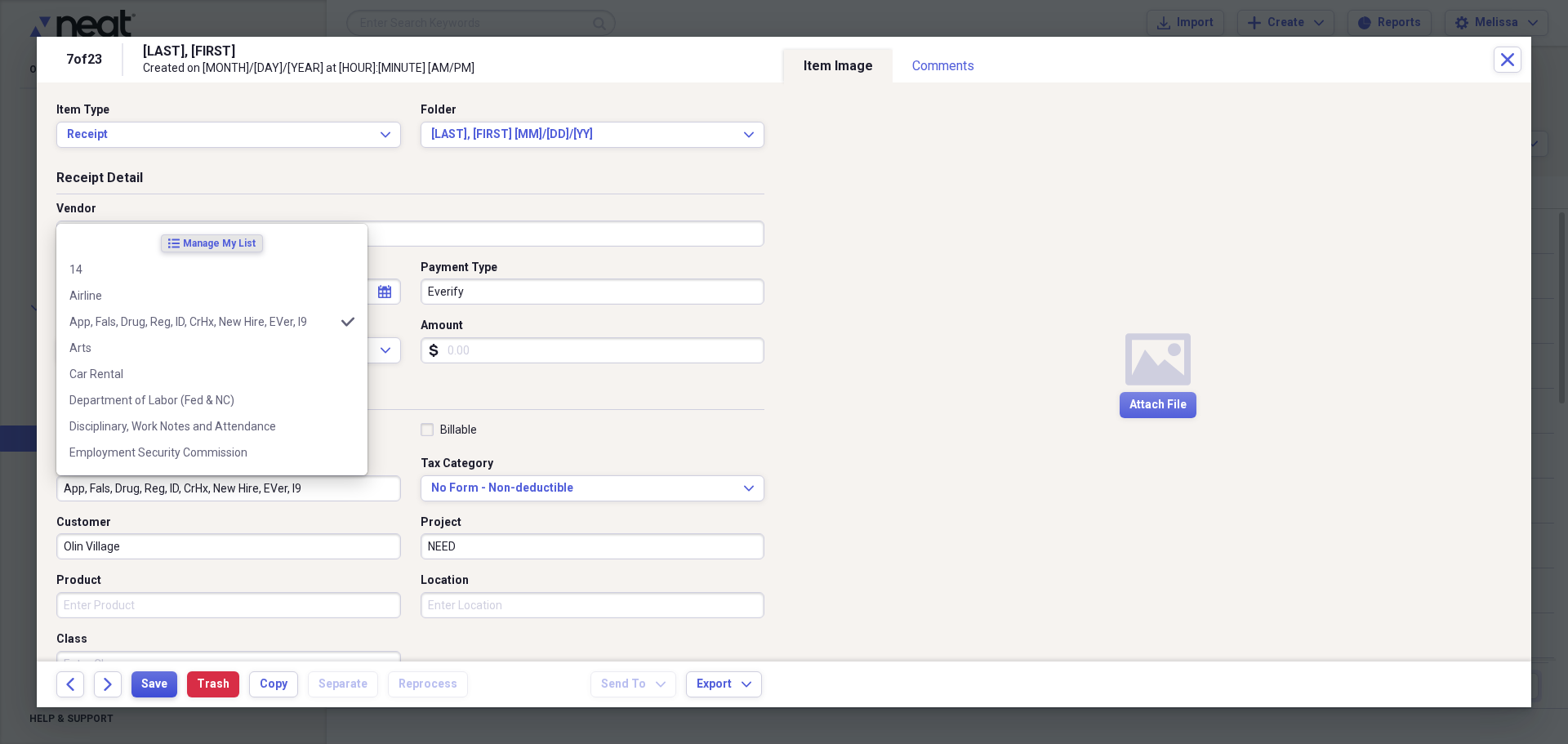 click on "Save" at bounding box center [154, 684] 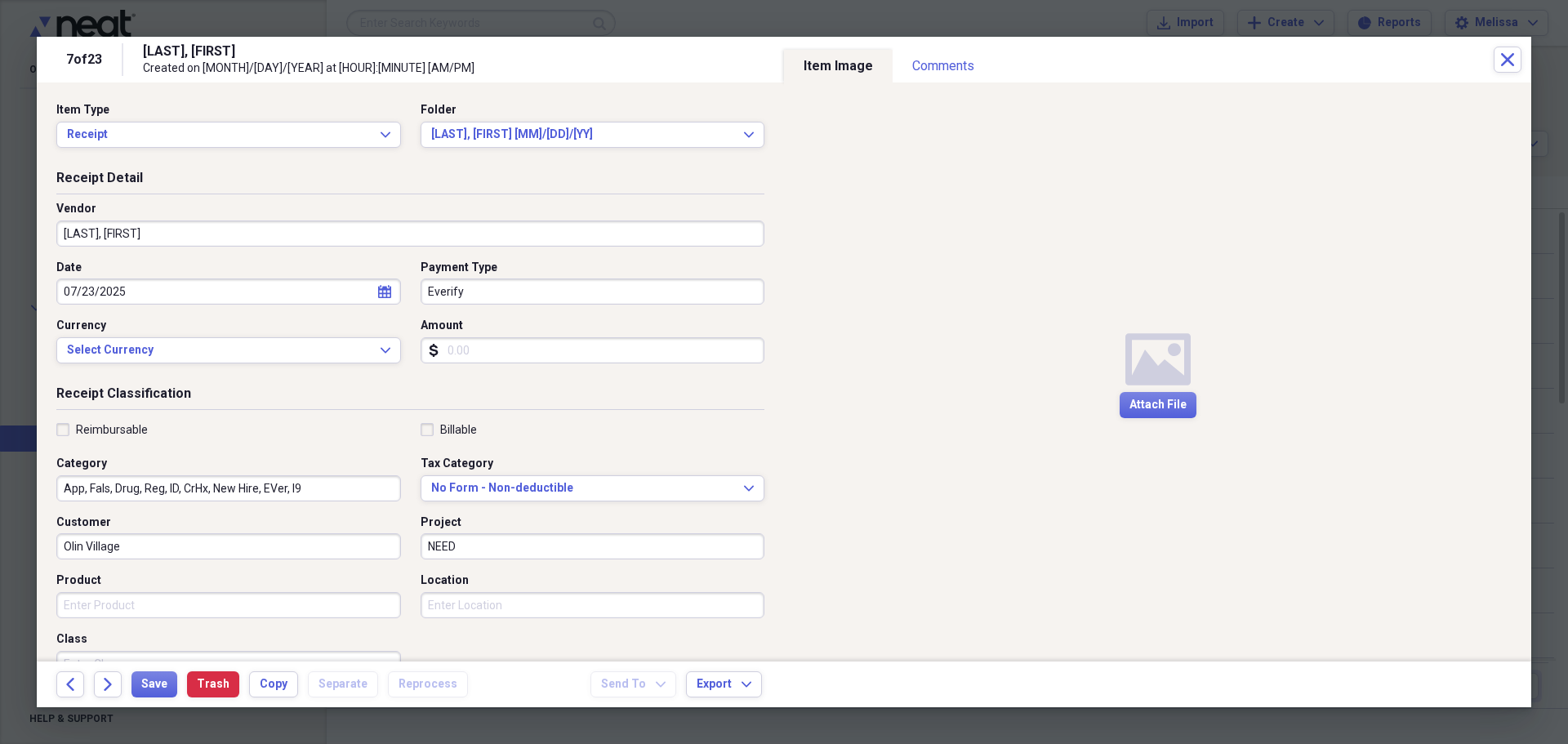 click on "Everify" at bounding box center [593, 292] 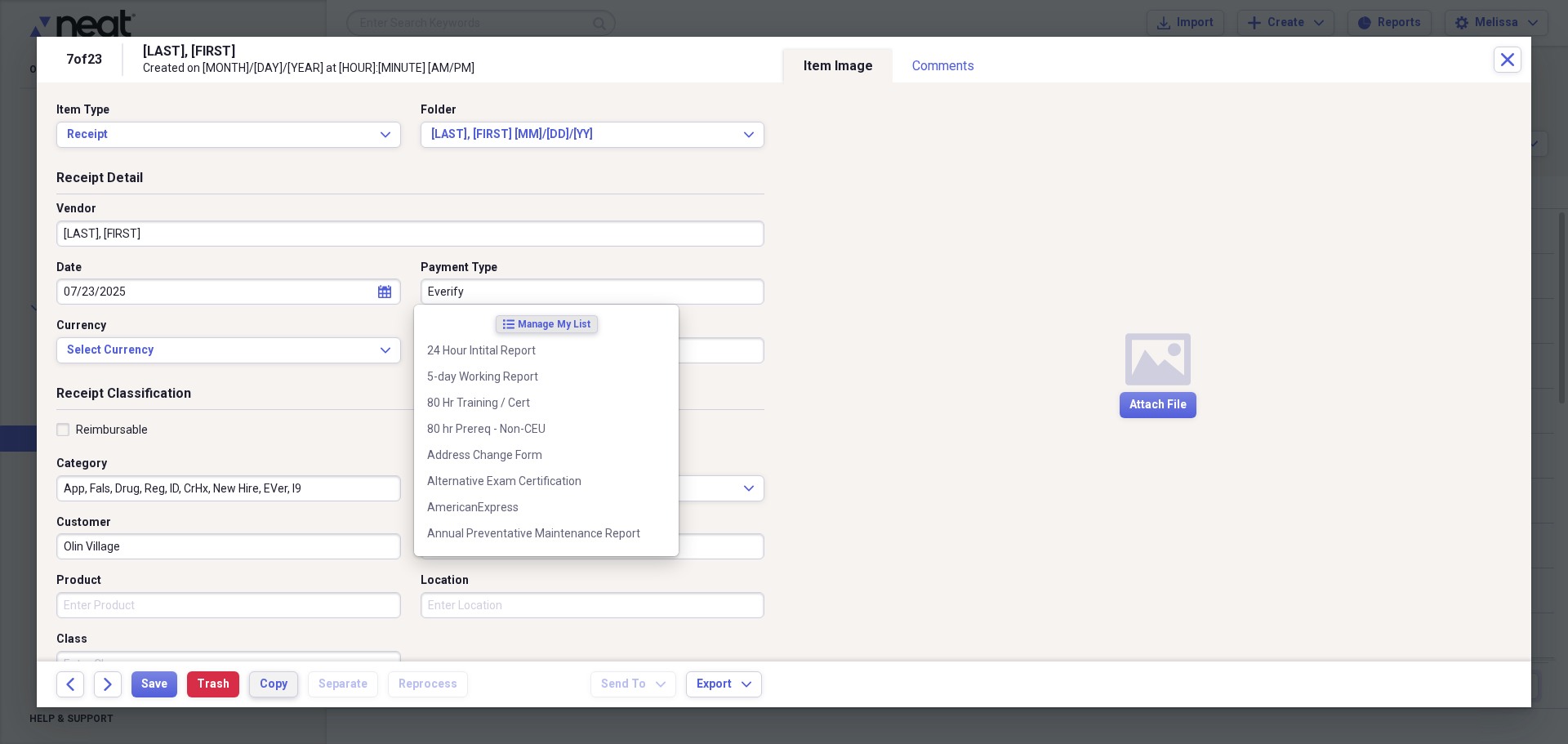 click on "Copy" at bounding box center [274, 684] 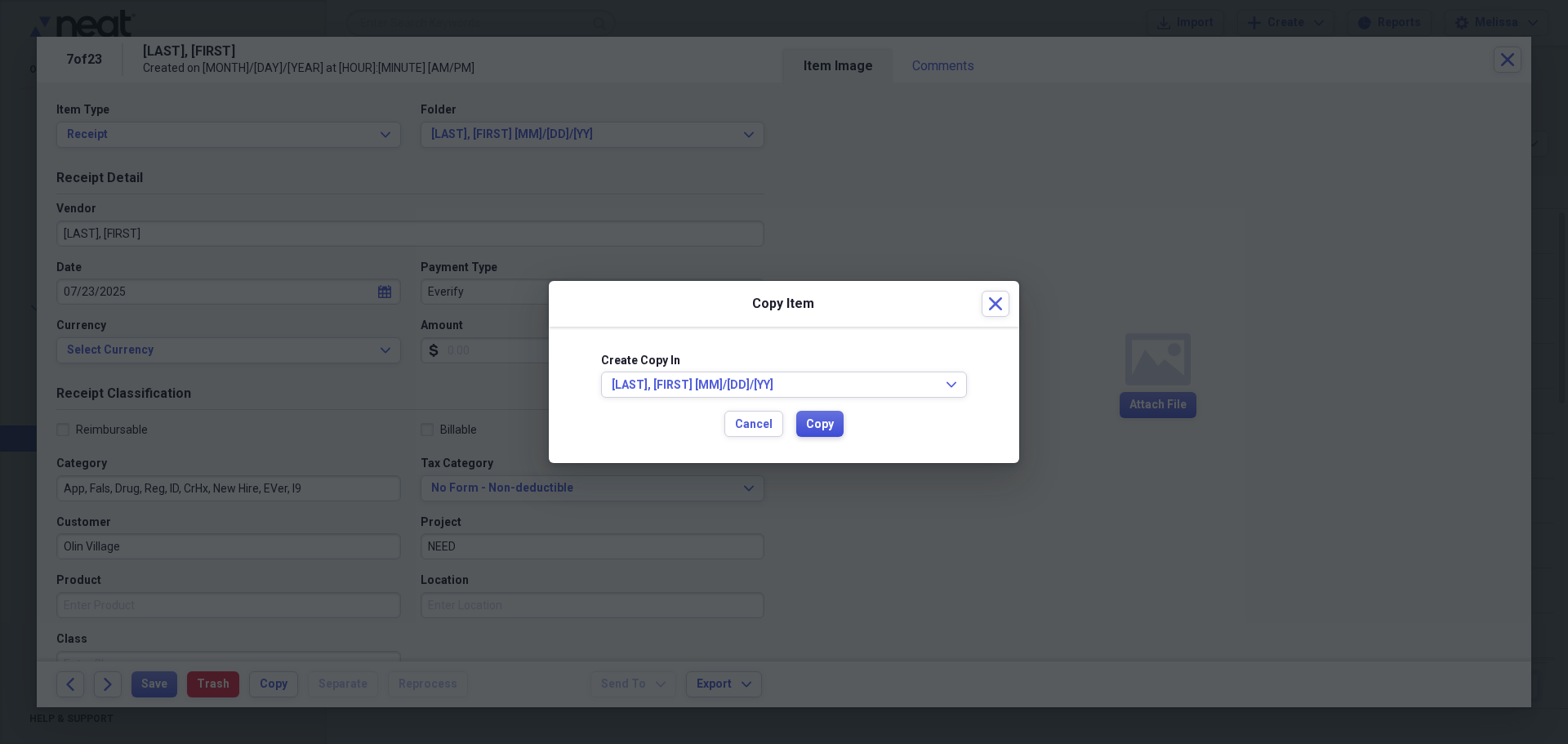 click on "Copy" at bounding box center [820, 424] 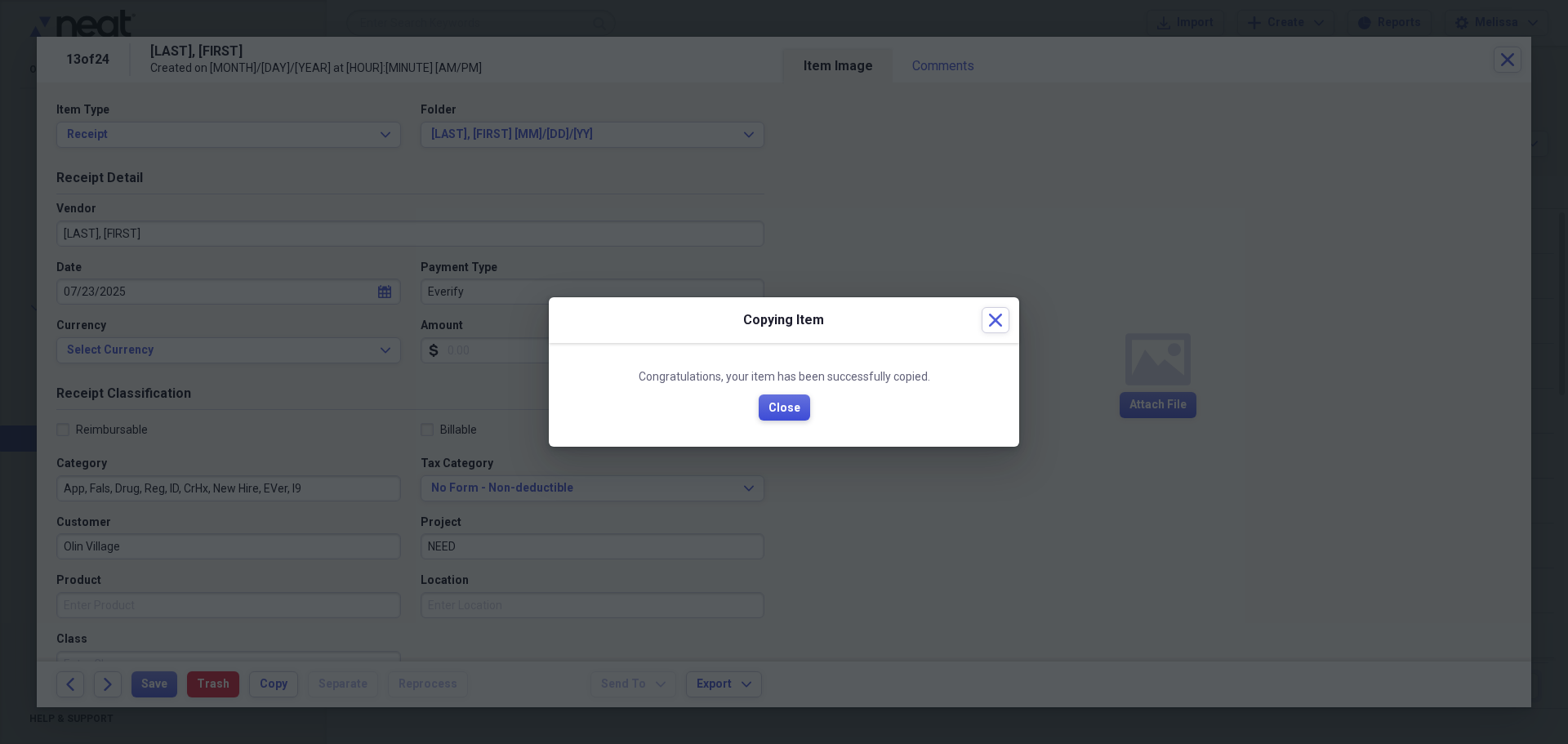 click on "Close" at bounding box center [784, 408] 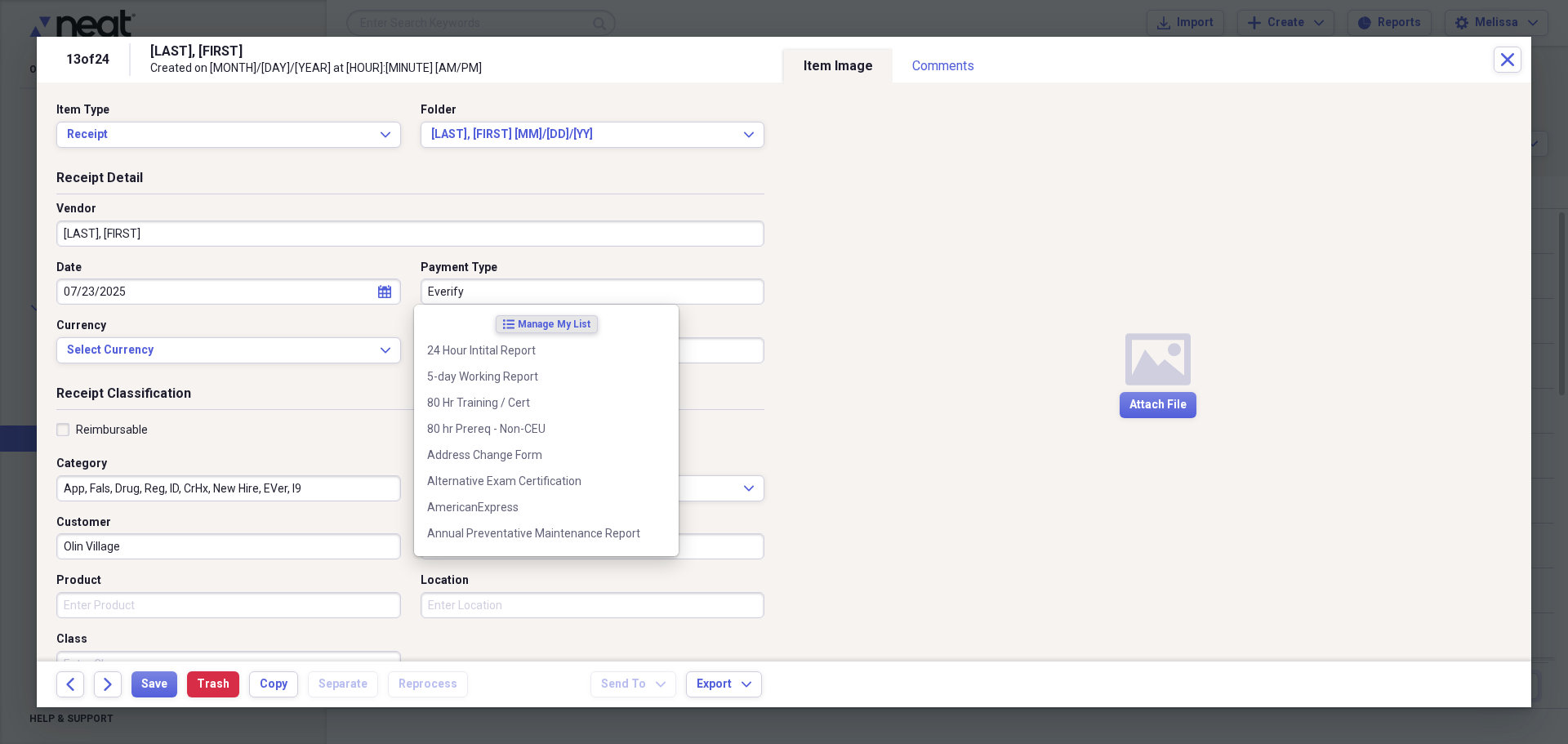 click on "Everify" at bounding box center (593, 292) 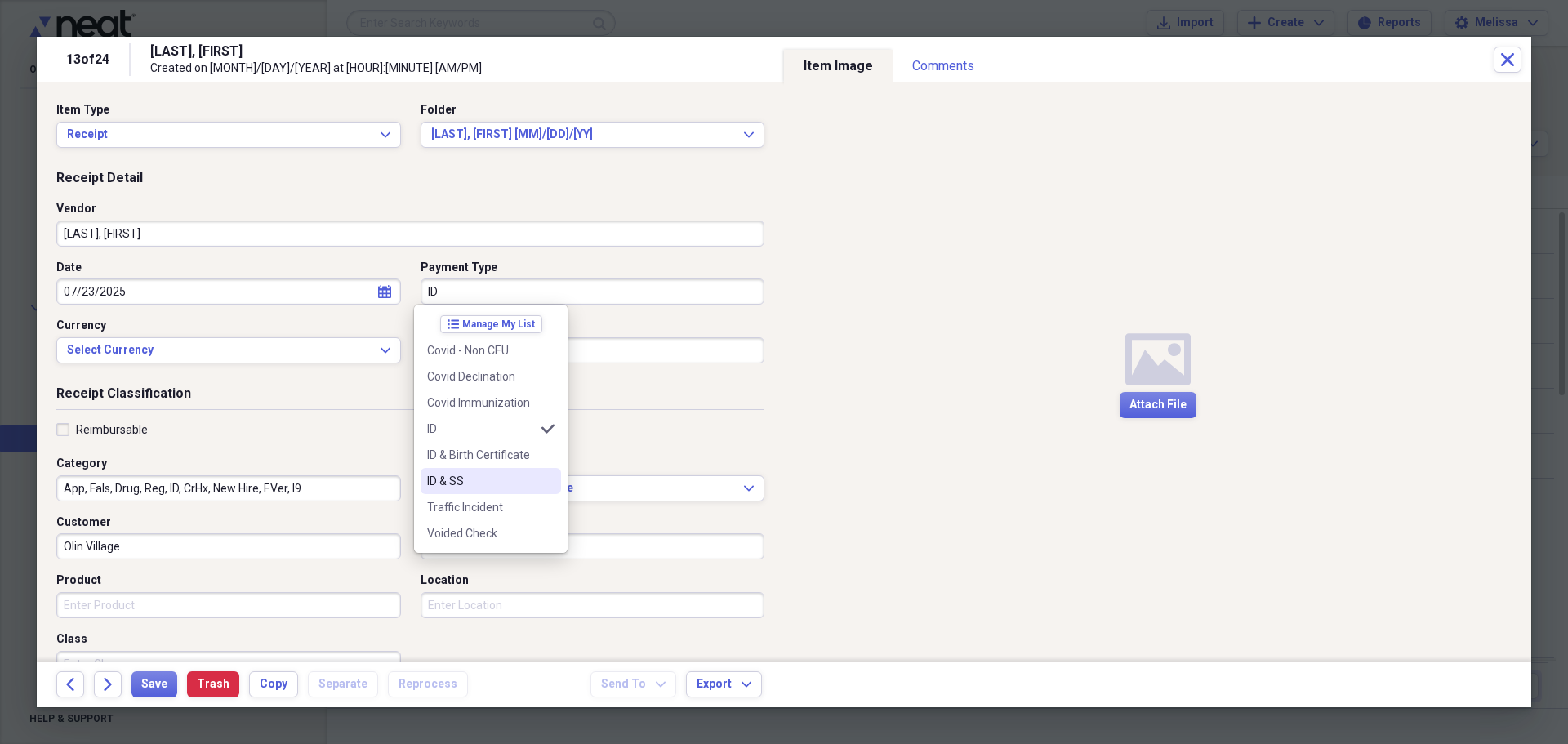 click on "ID & SS" at bounding box center (481, 481) 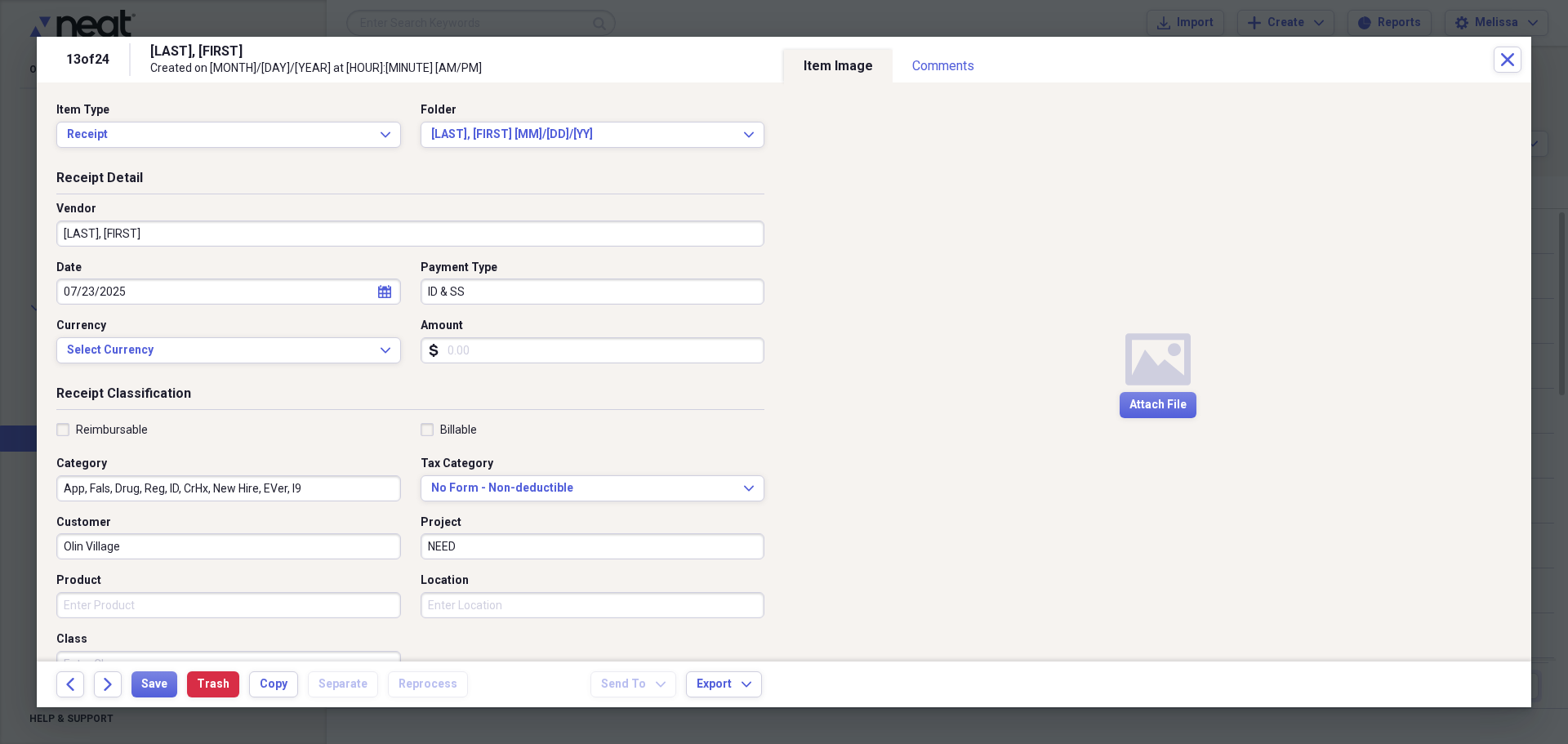 click on "App, Fals, Drug, Reg, ID, CrHx, New Hire, EVer, I9" at bounding box center (229, 488) 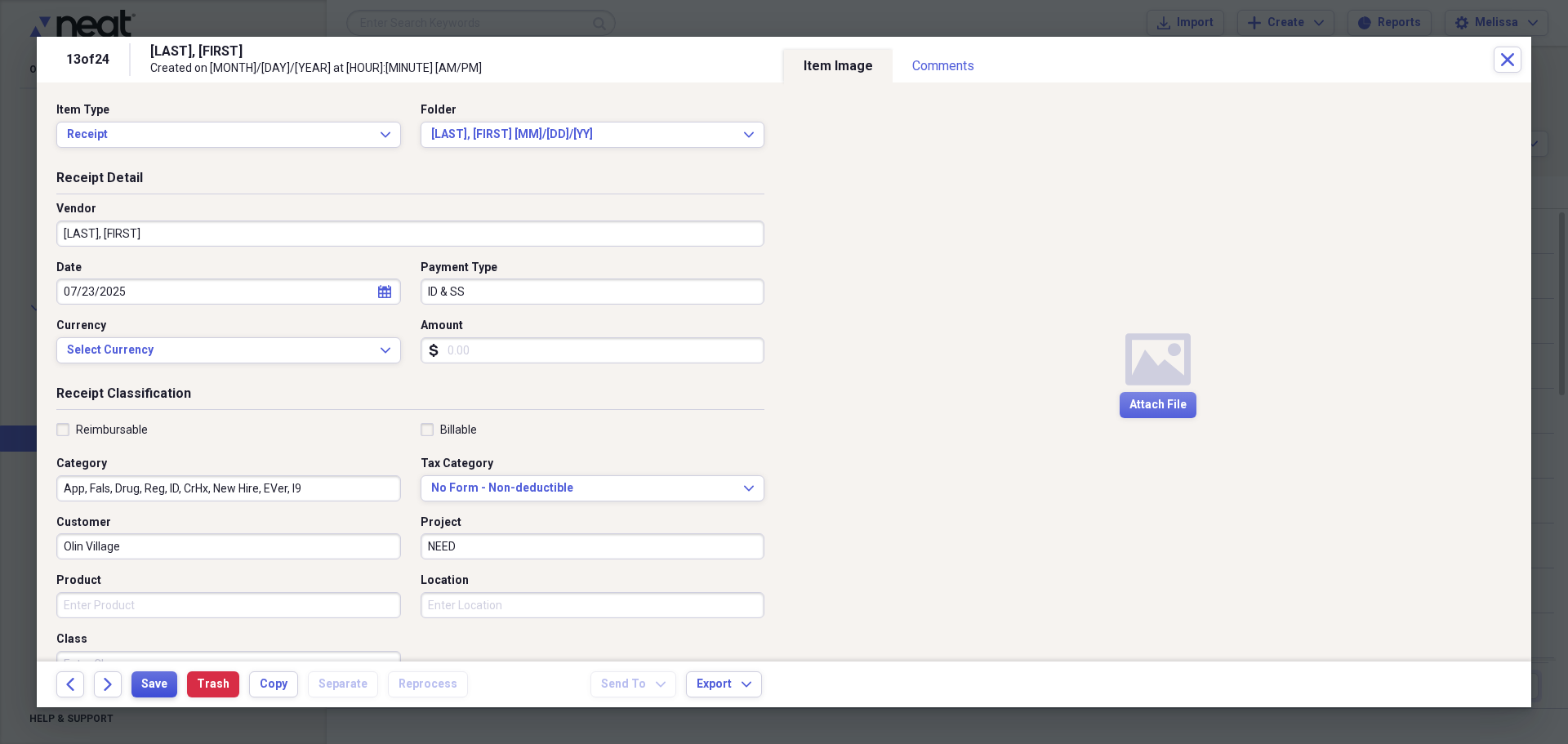 click on "Save" at bounding box center [154, 684] 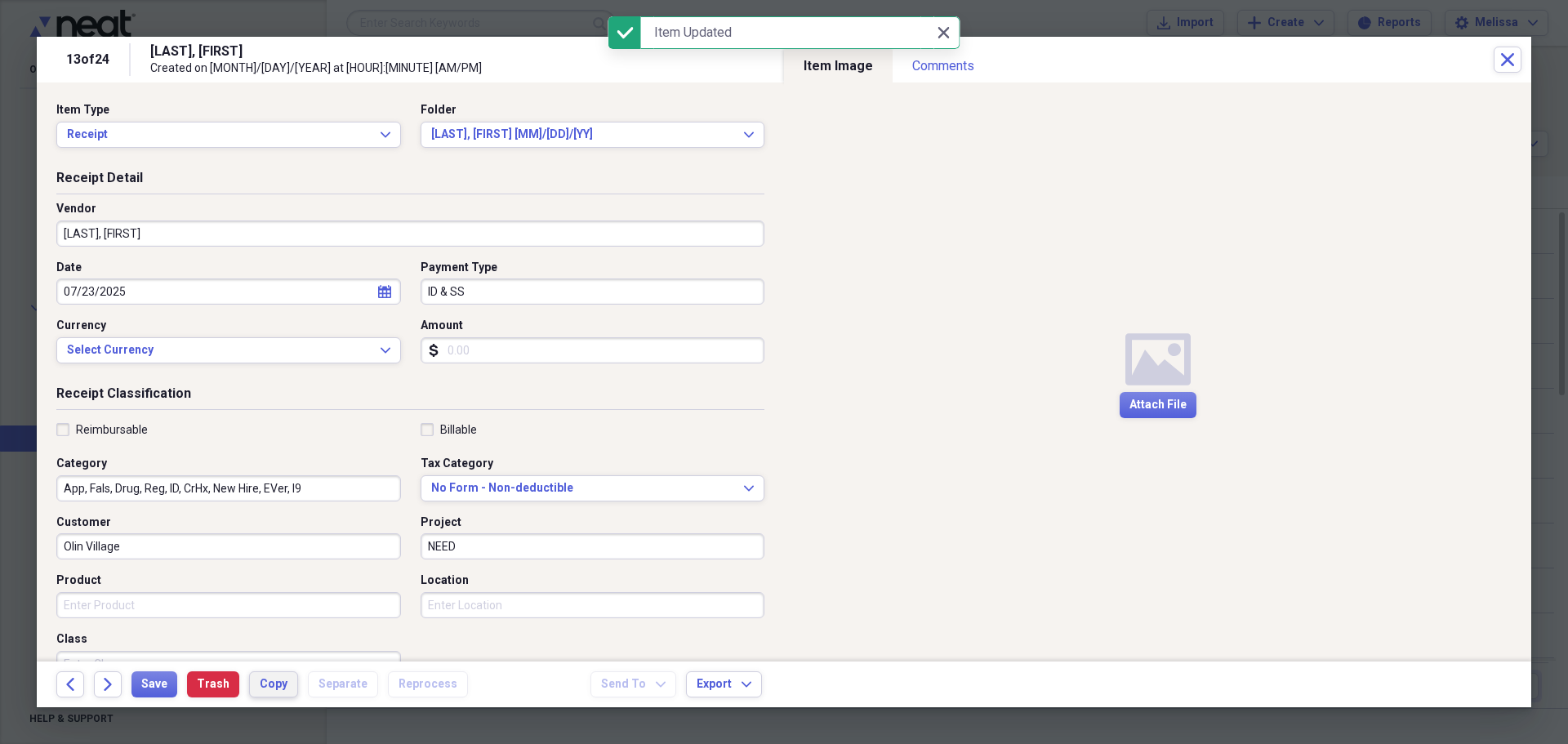 drag, startPoint x: 256, startPoint y: 683, endPoint x: 273, endPoint y: 684, distance: 17.029386 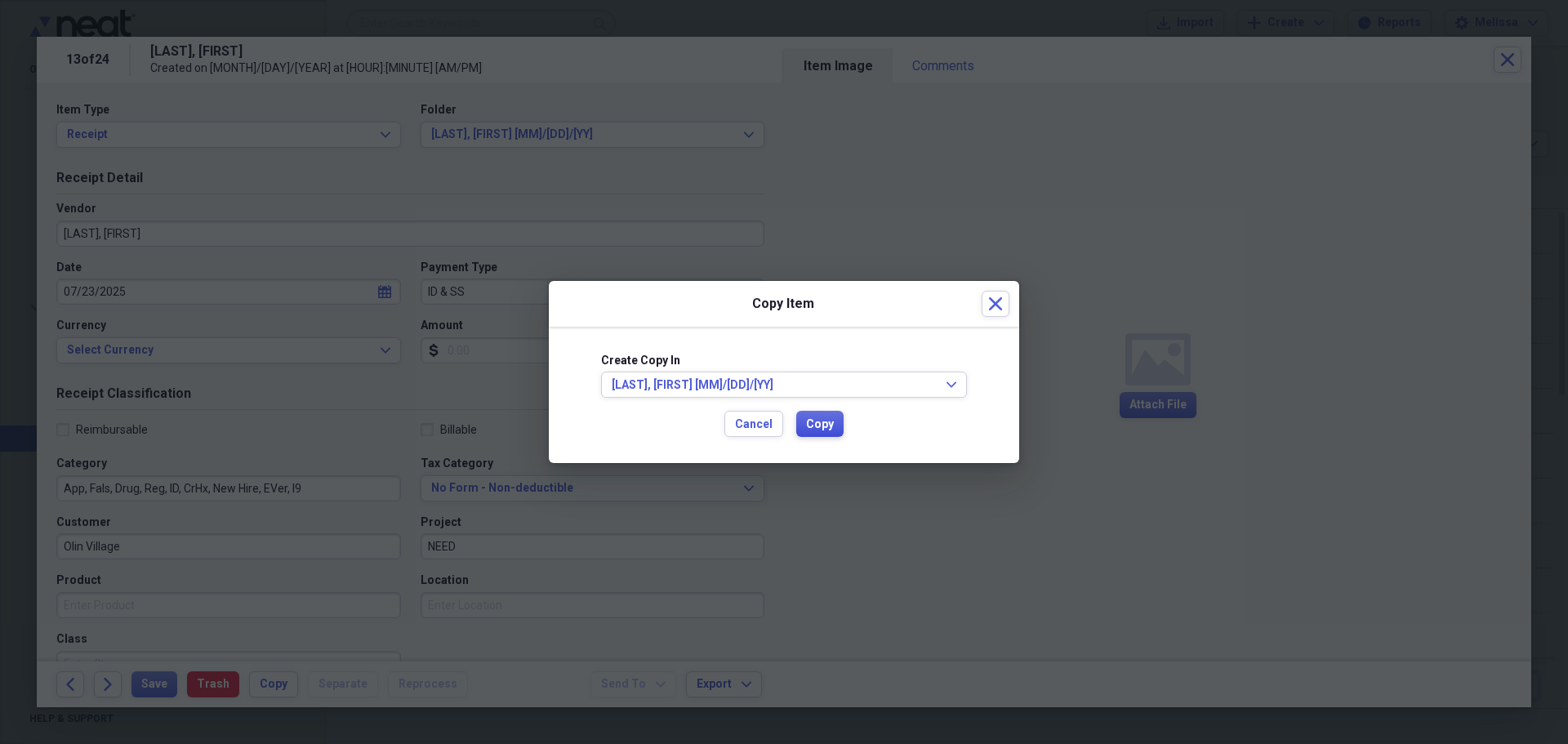 click on "Copy" at bounding box center [820, 425] 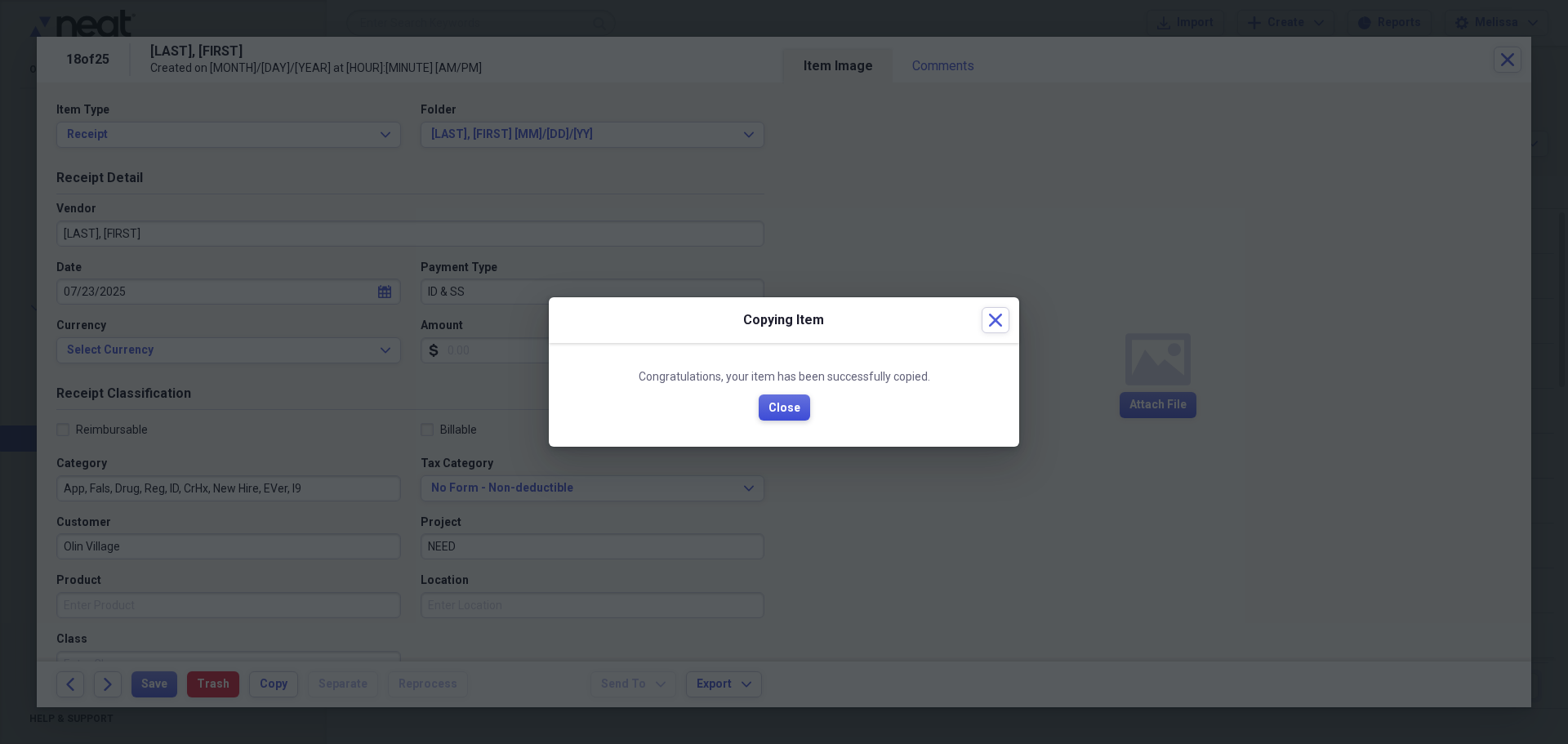 click on "Close" at bounding box center (784, 408) 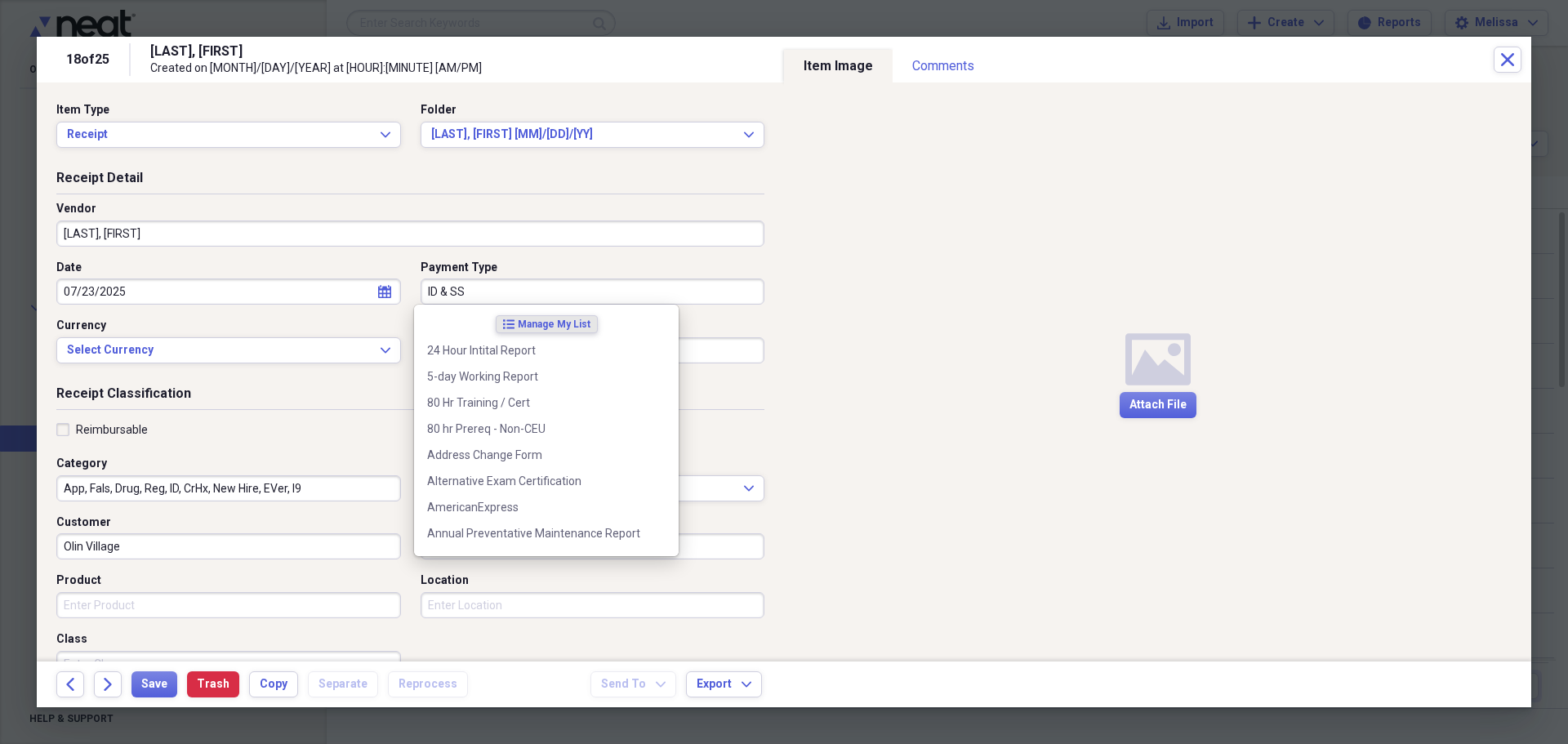 click on "ID & SS" at bounding box center (593, 292) 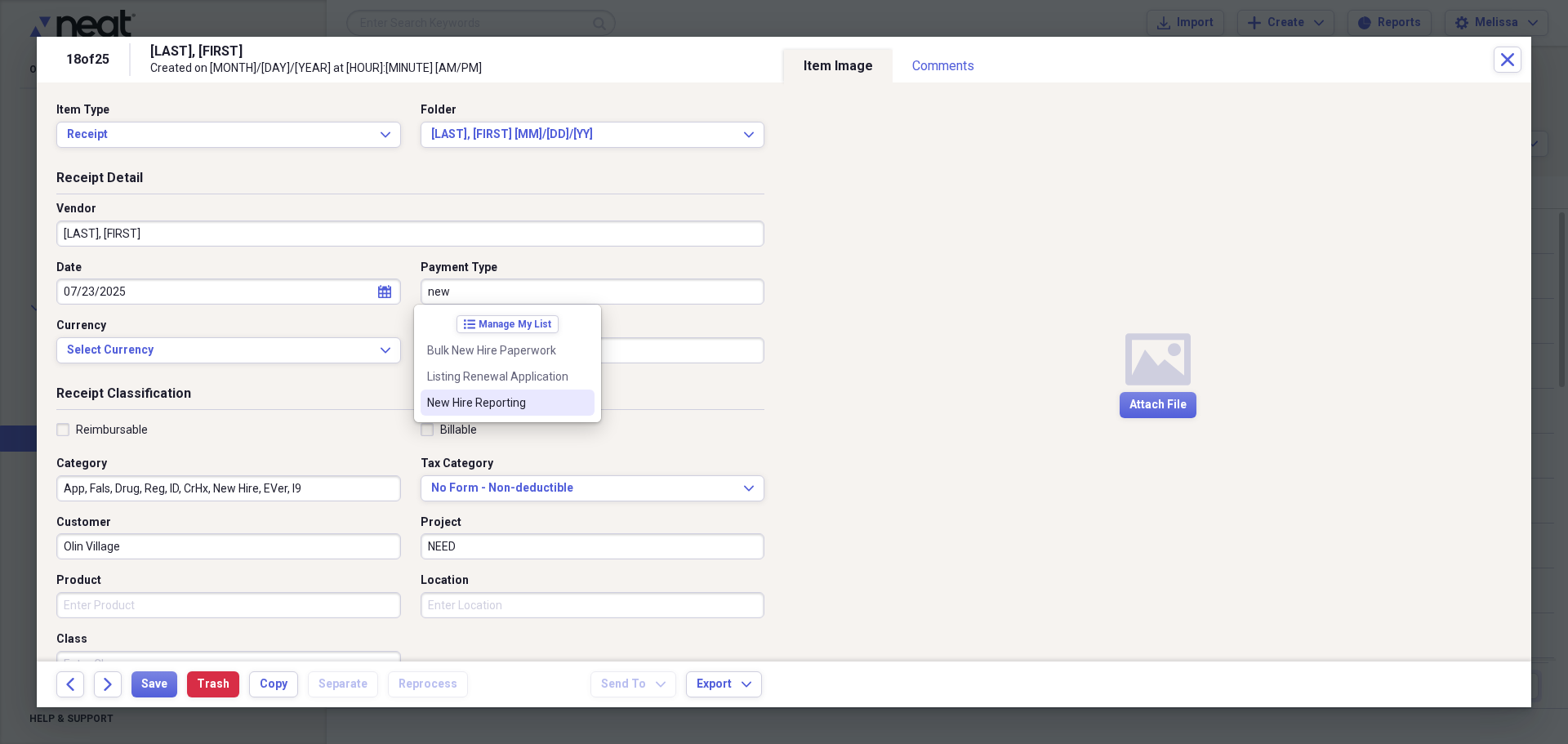 click on "New Hire Reporting" at bounding box center [497, 403] 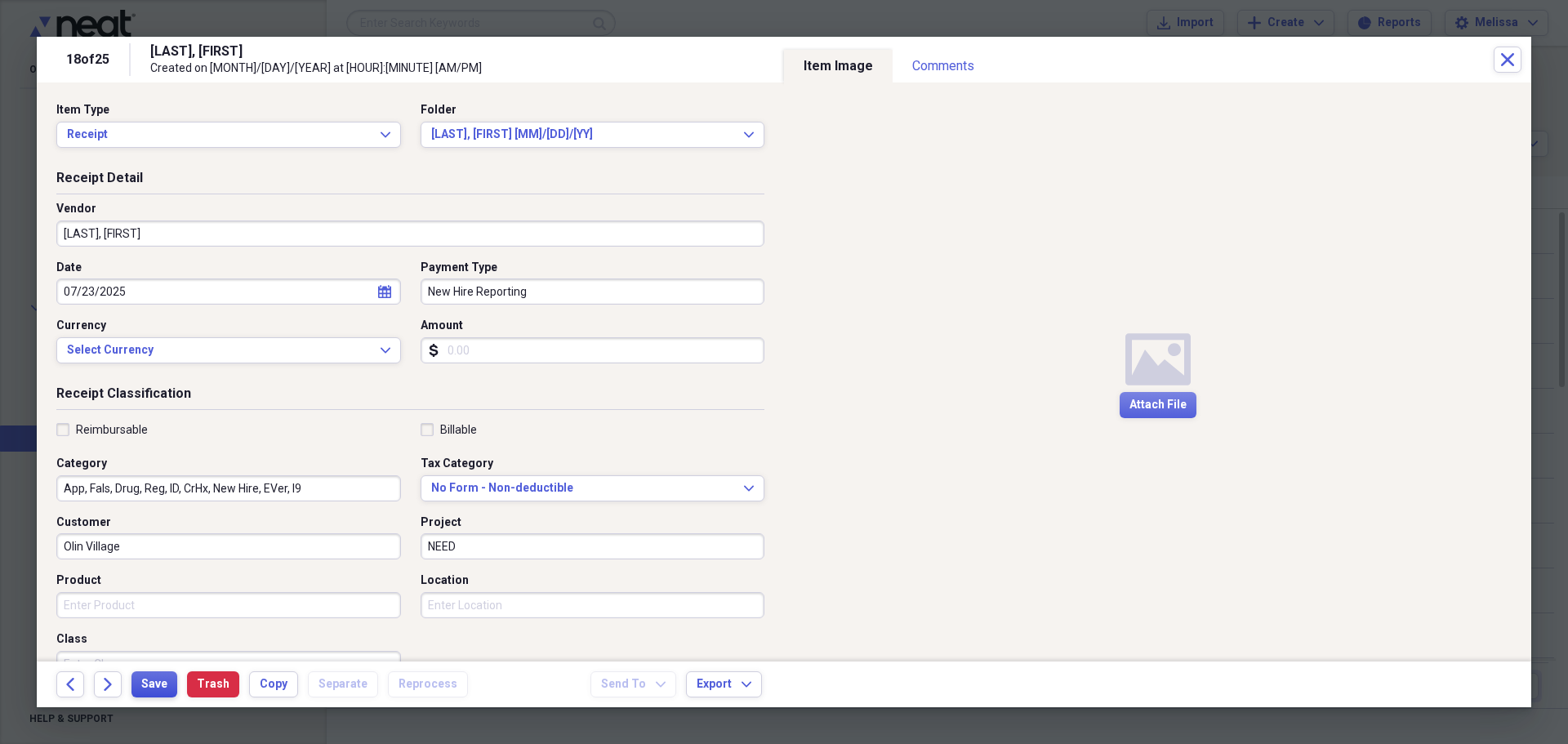 click on "Save" at bounding box center (154, 684) 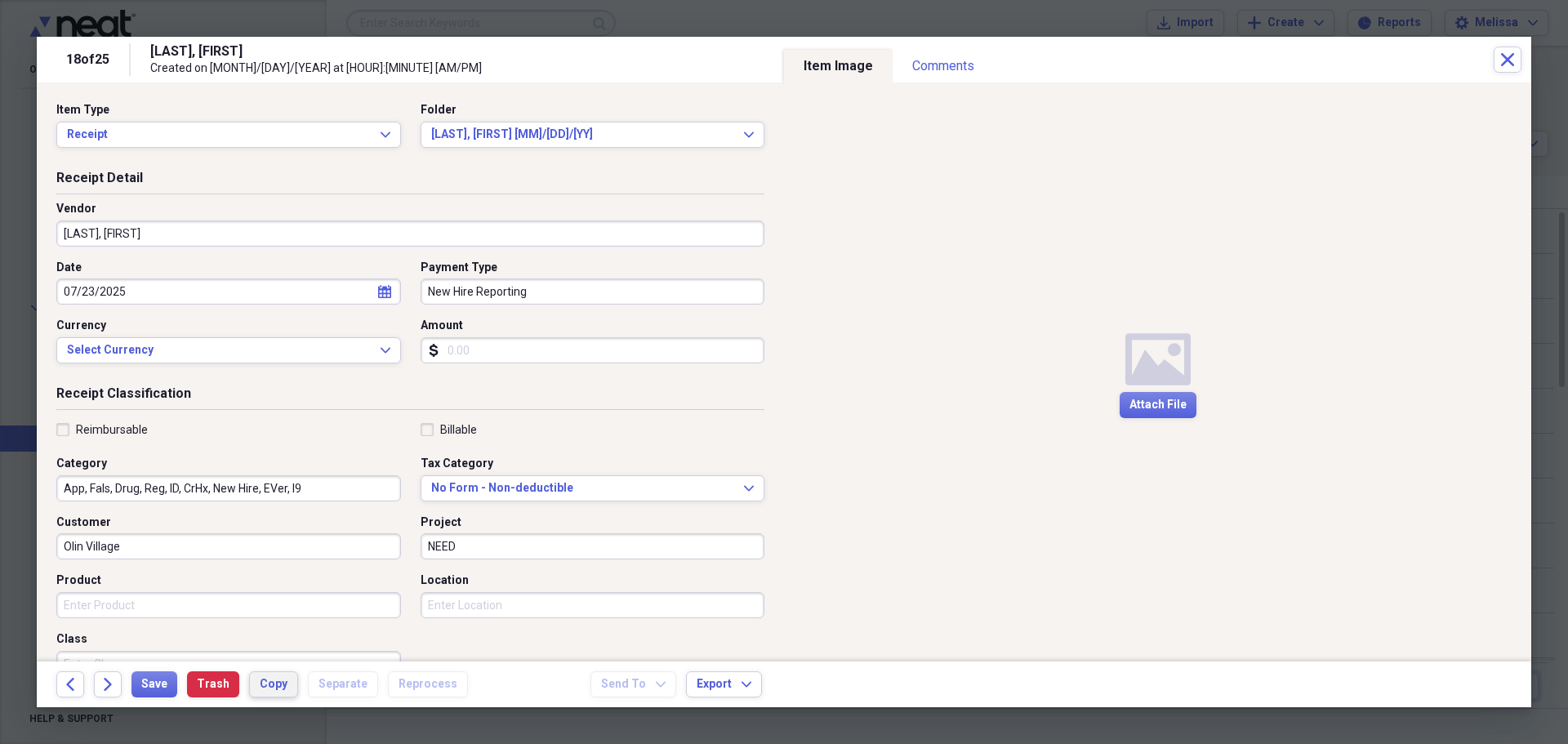 click on "Copy" at bounding box center (274, 684) 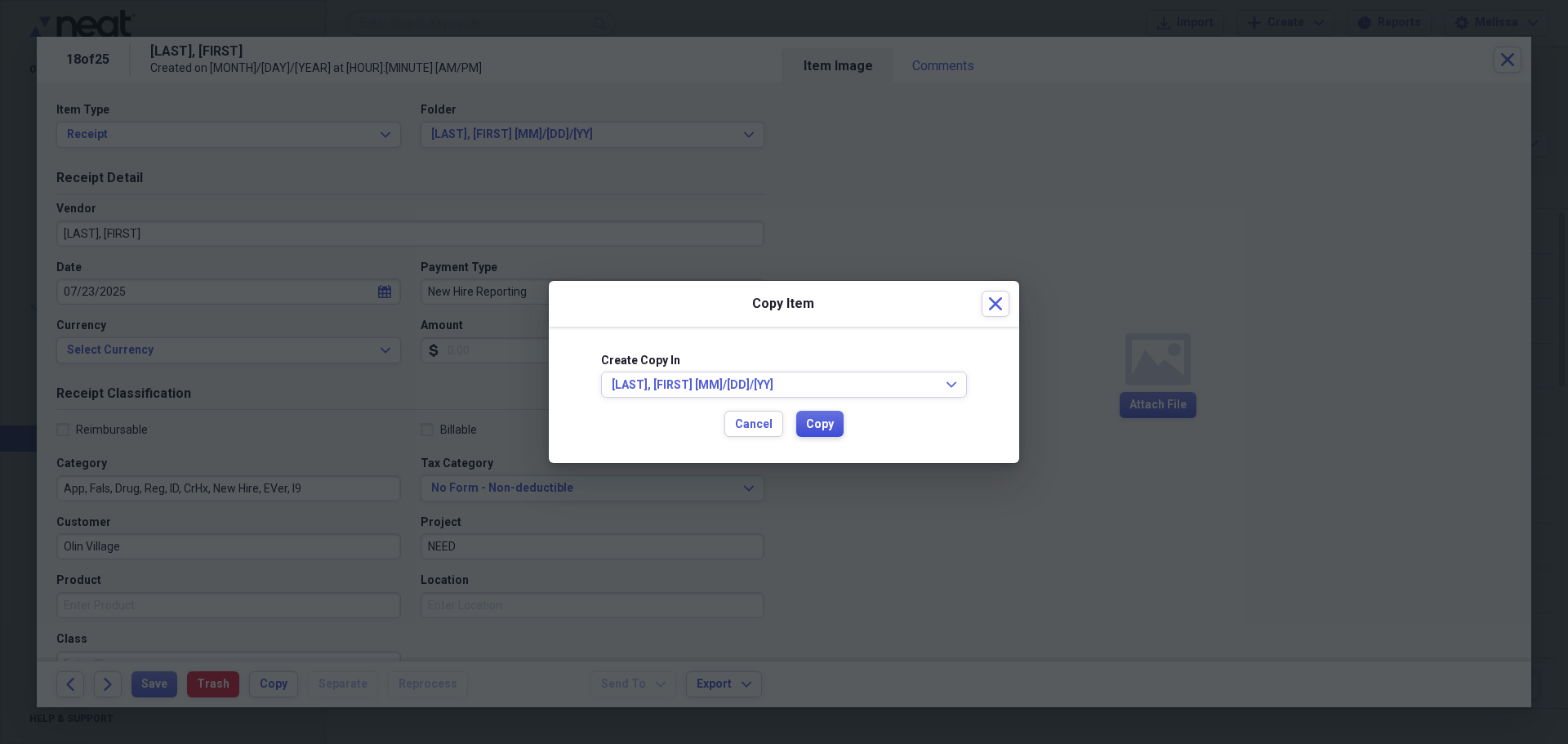 click on "Copy" at bounding box center [820, 424] 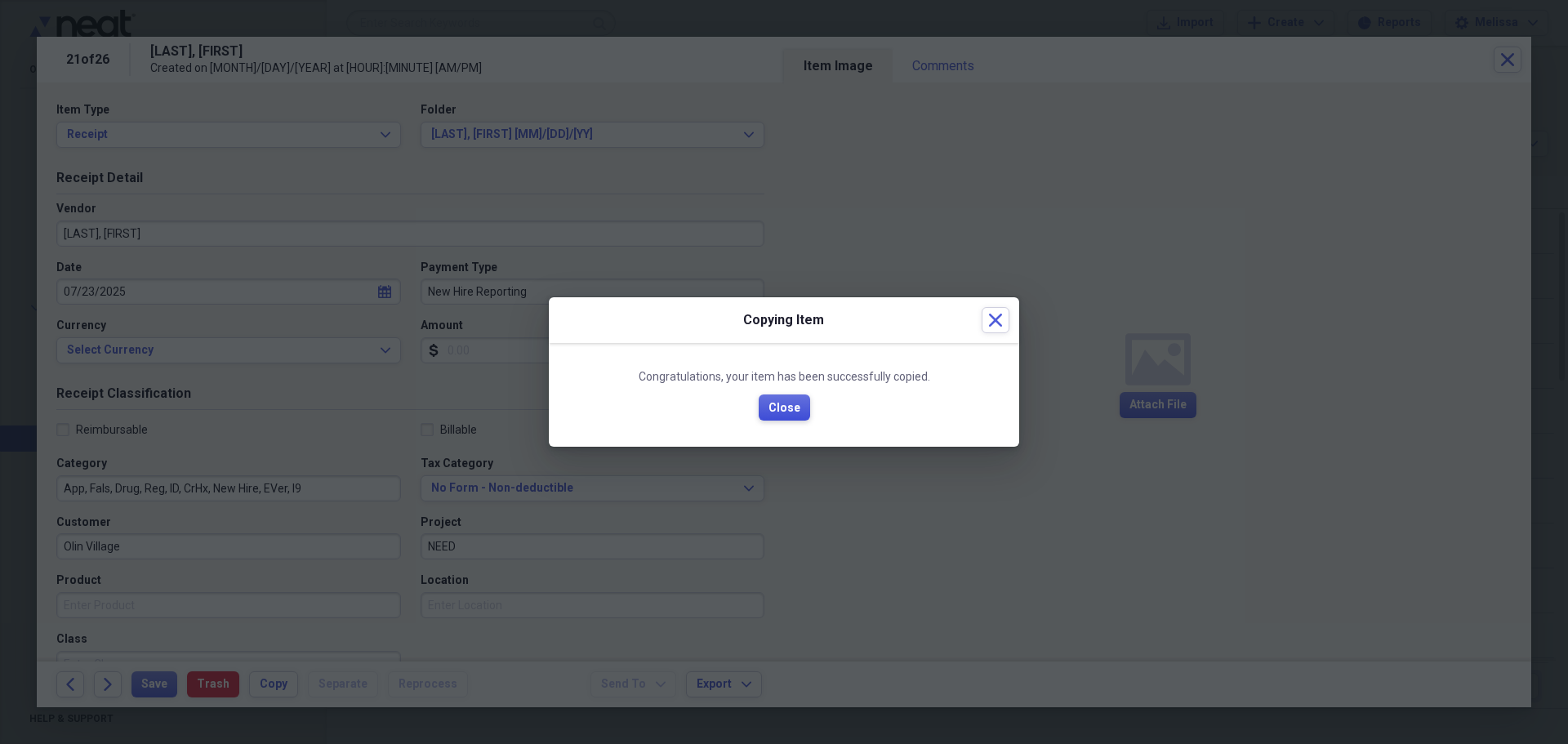 drag, startPoint x: 797, startPoint y: 418, endPoint x: 626, endPoint y: 372, distance: 177.07908 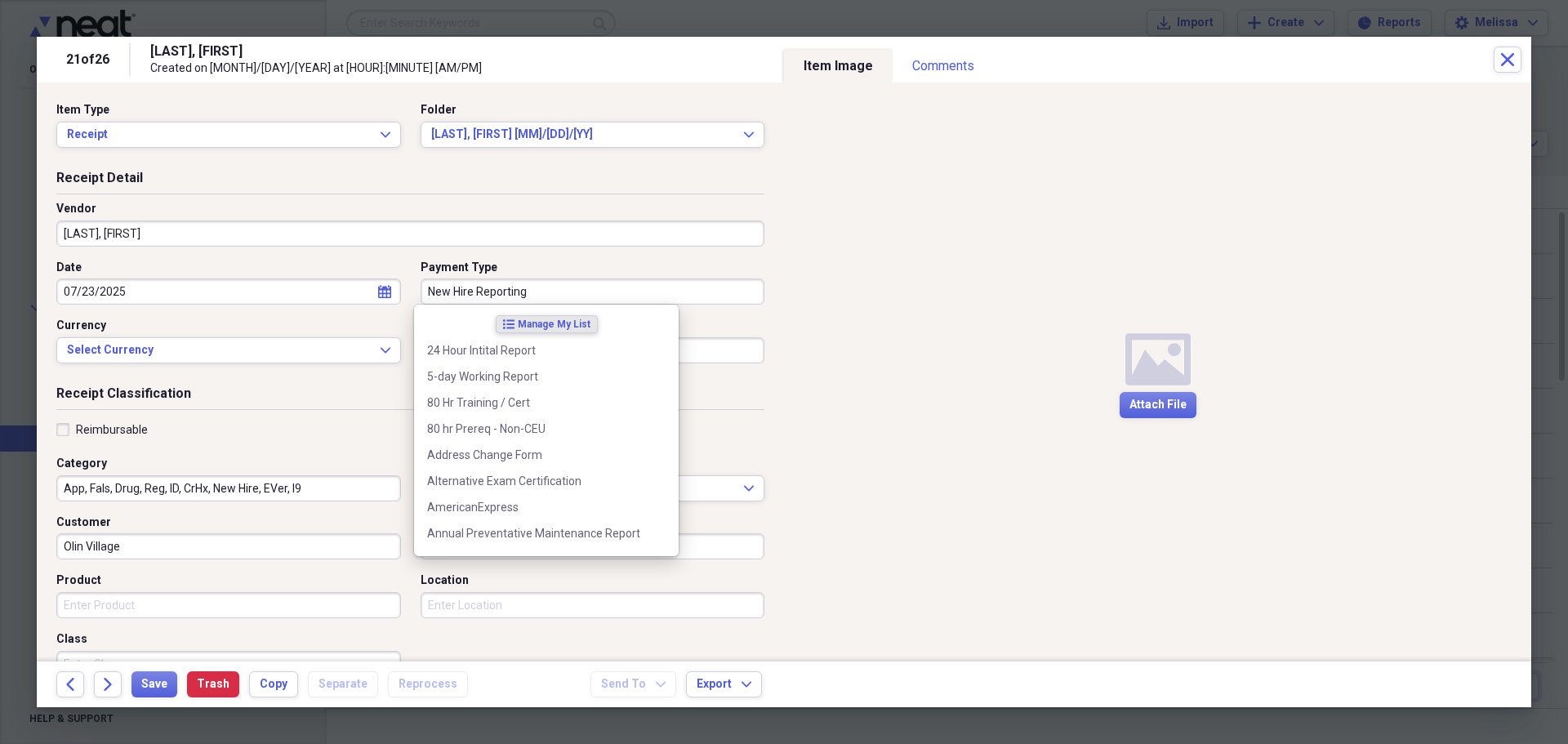 click on "New Hire Reporting" at bounding box center [593, 292] 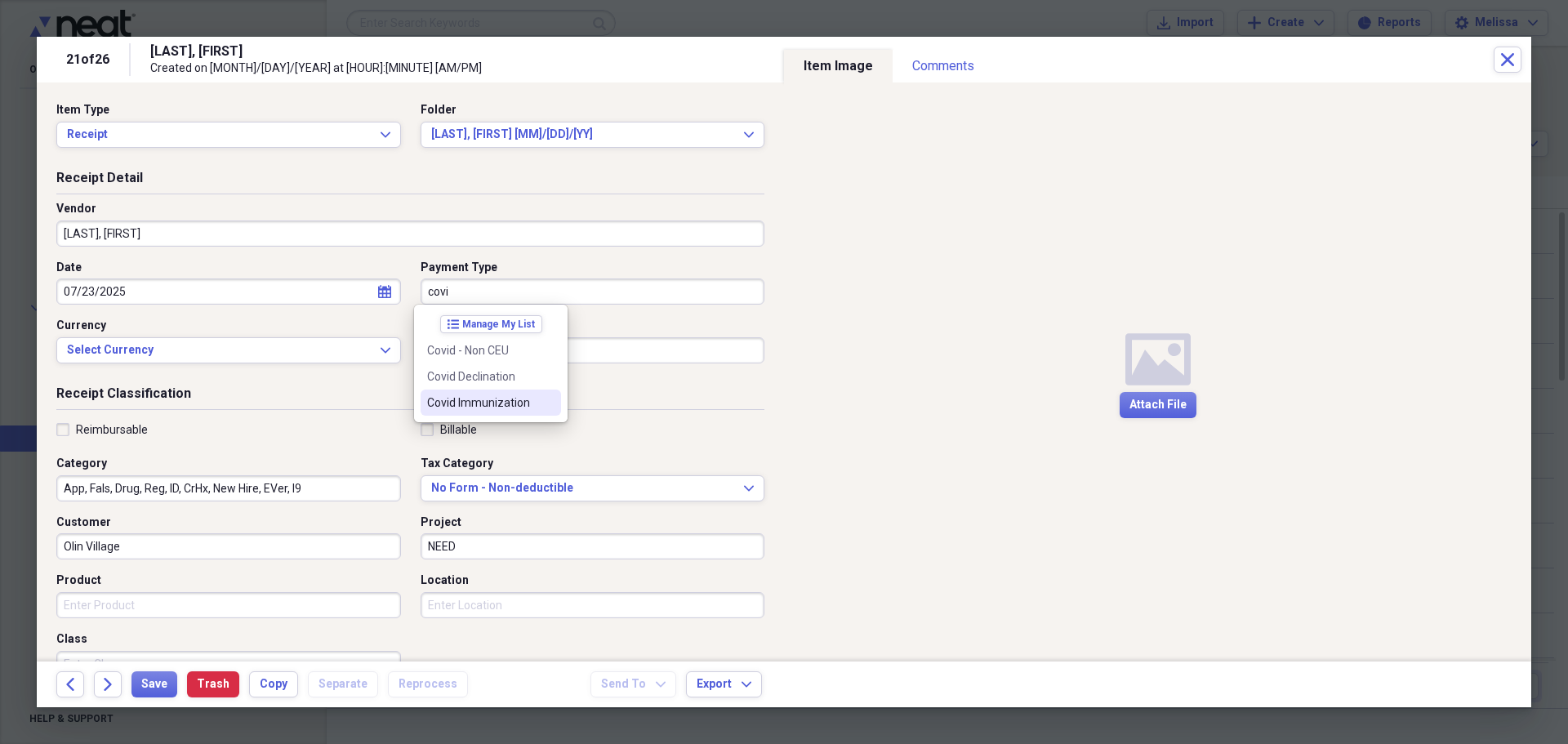 click on "Covid Immunization" at bounding box center [481, 403] 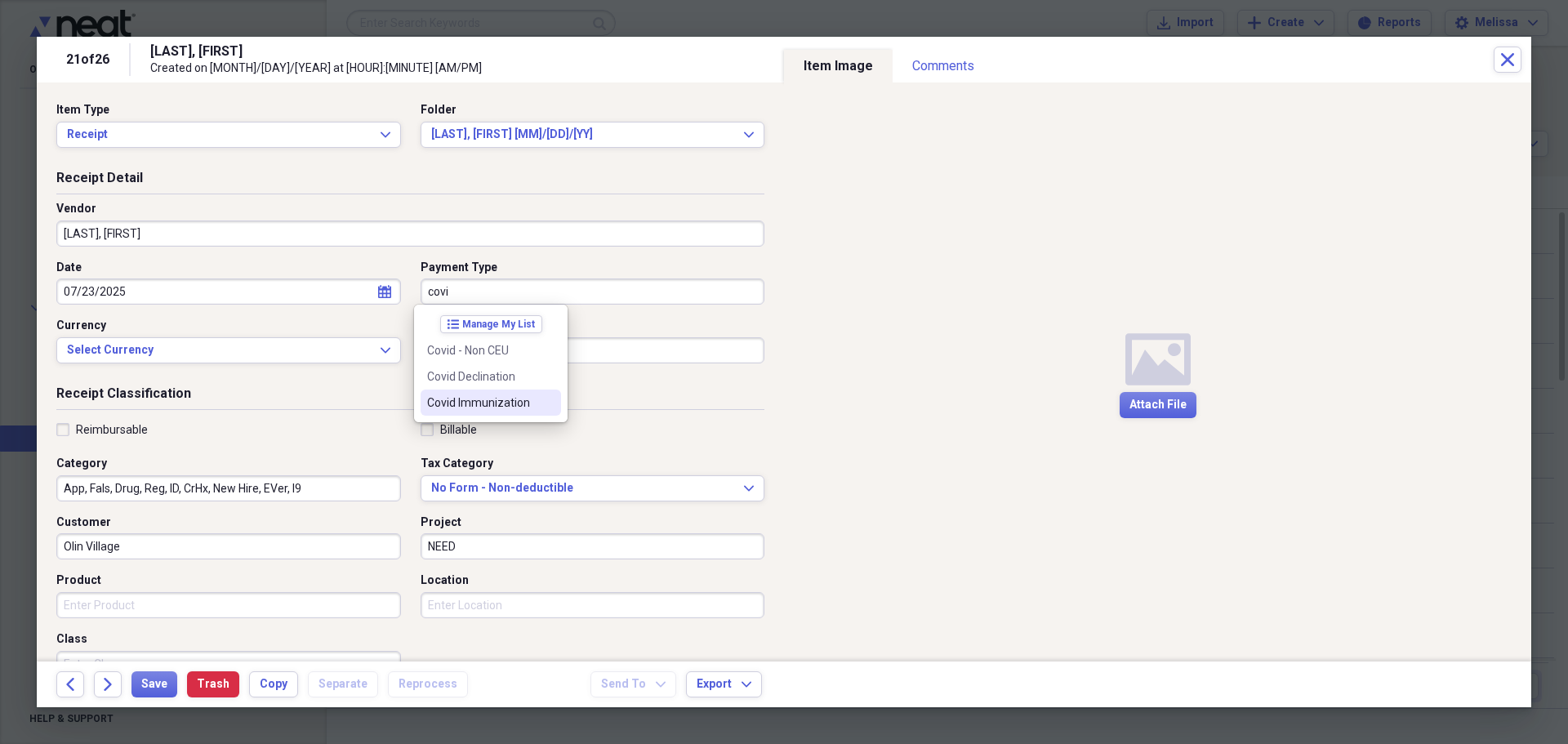 type on "Covid Immunization" 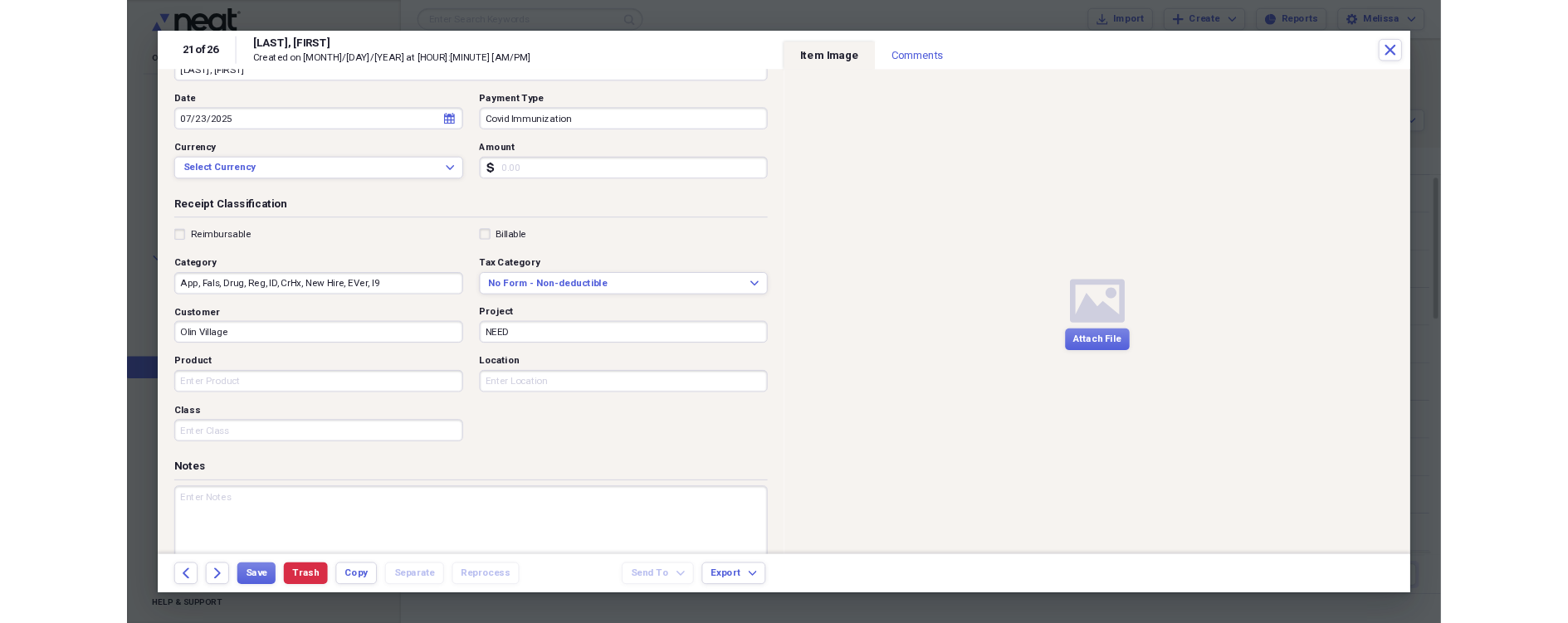 scroll, scrollTop: 166, scrollLeft: 0, axis: vertical 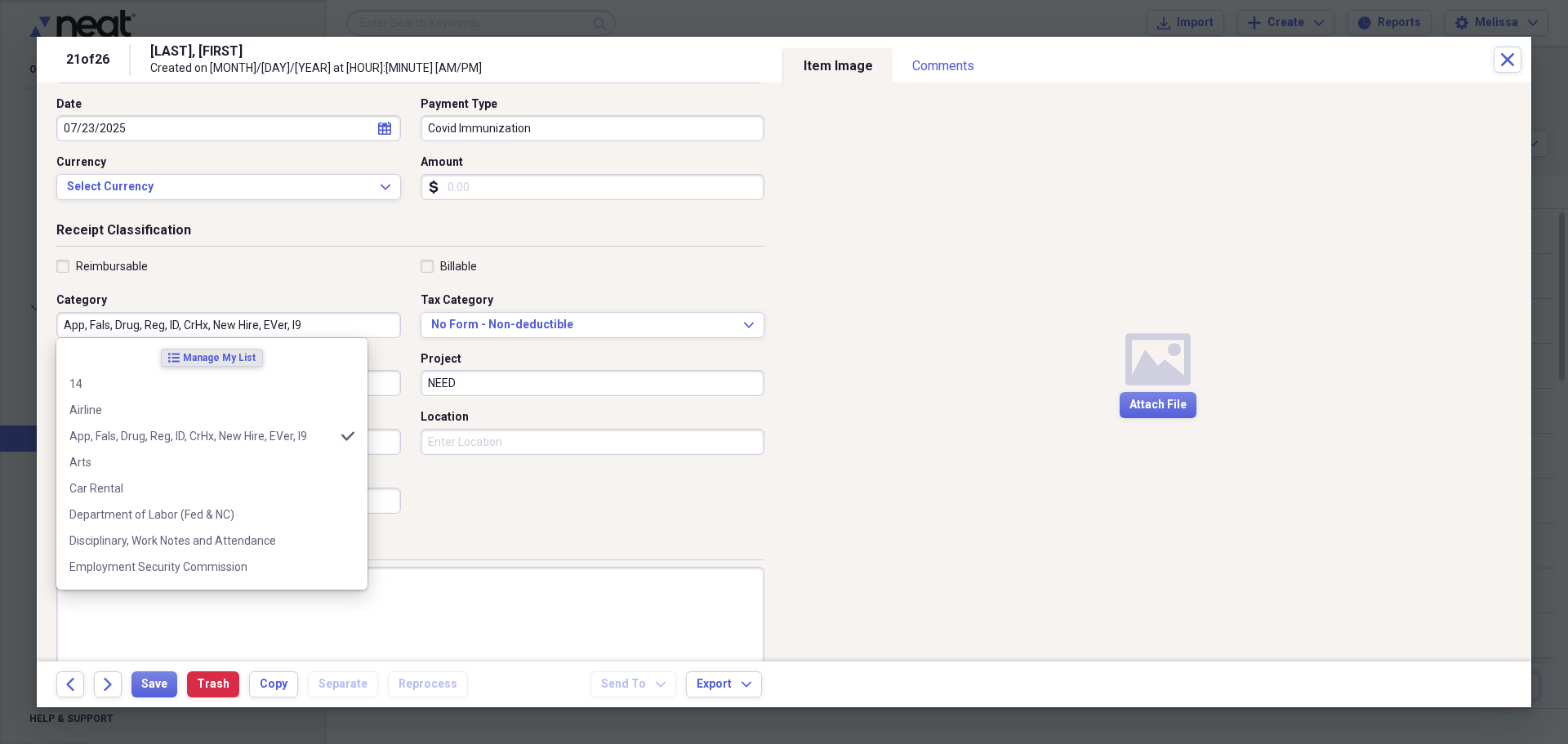 click on "App, Fals, Drug, Reg, ID, CrHx, New Hire, EVer, I9" at bounding box center [229, 325] 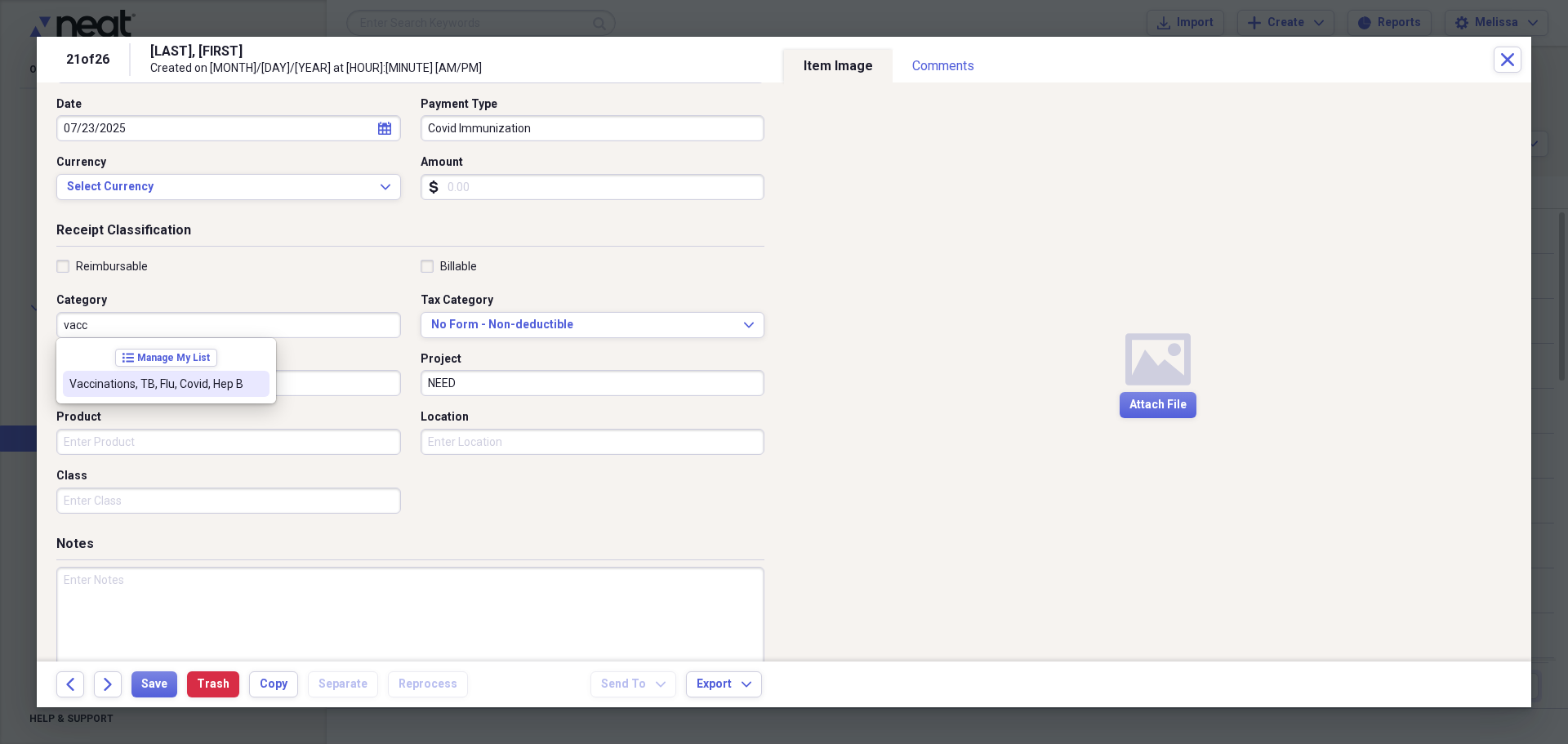 drag, startPoint x: 229, startPoint y: 380, endPoint x: 216, endPoint y: 403, distance: 26.41969 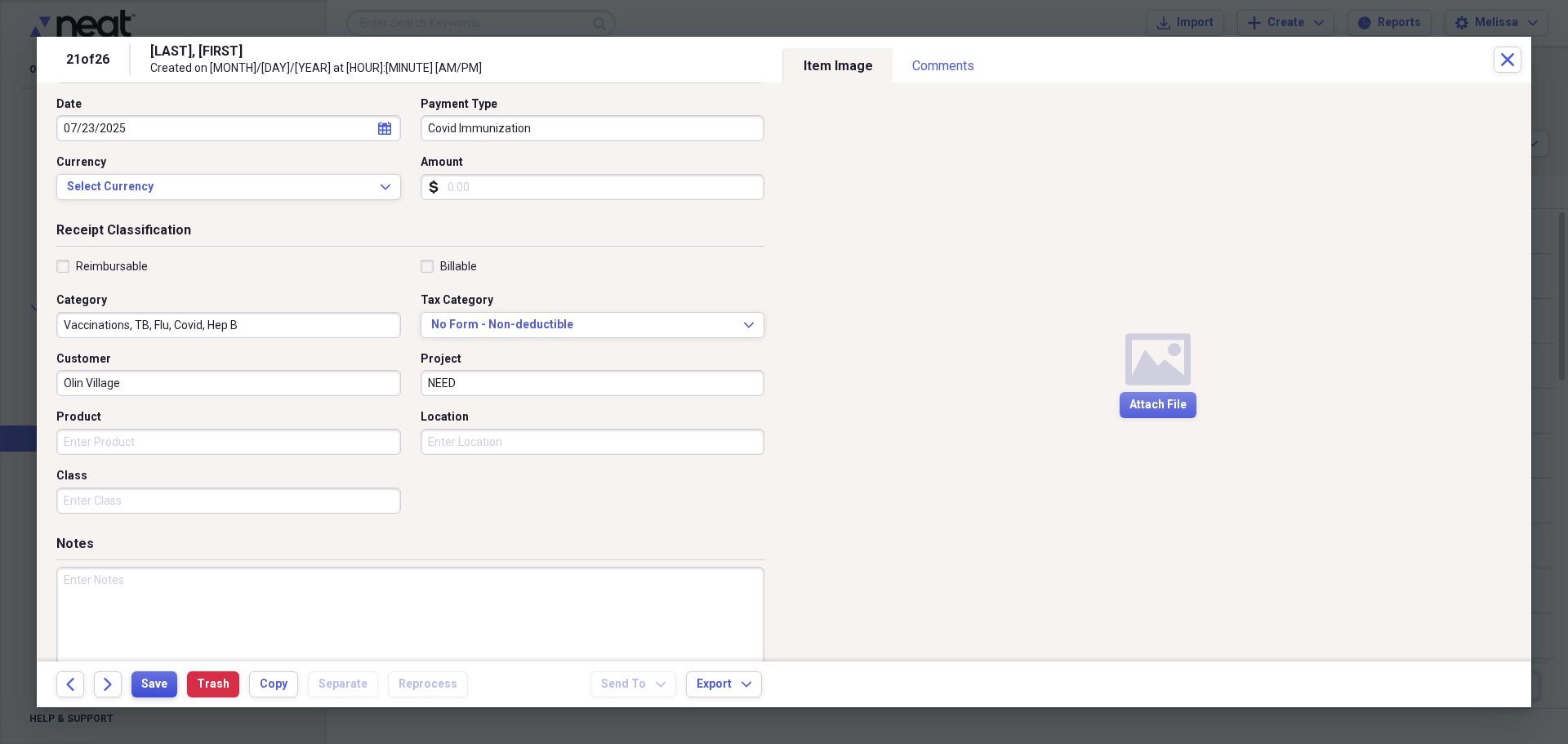 click on "Save" at bounding box center [154, 684] 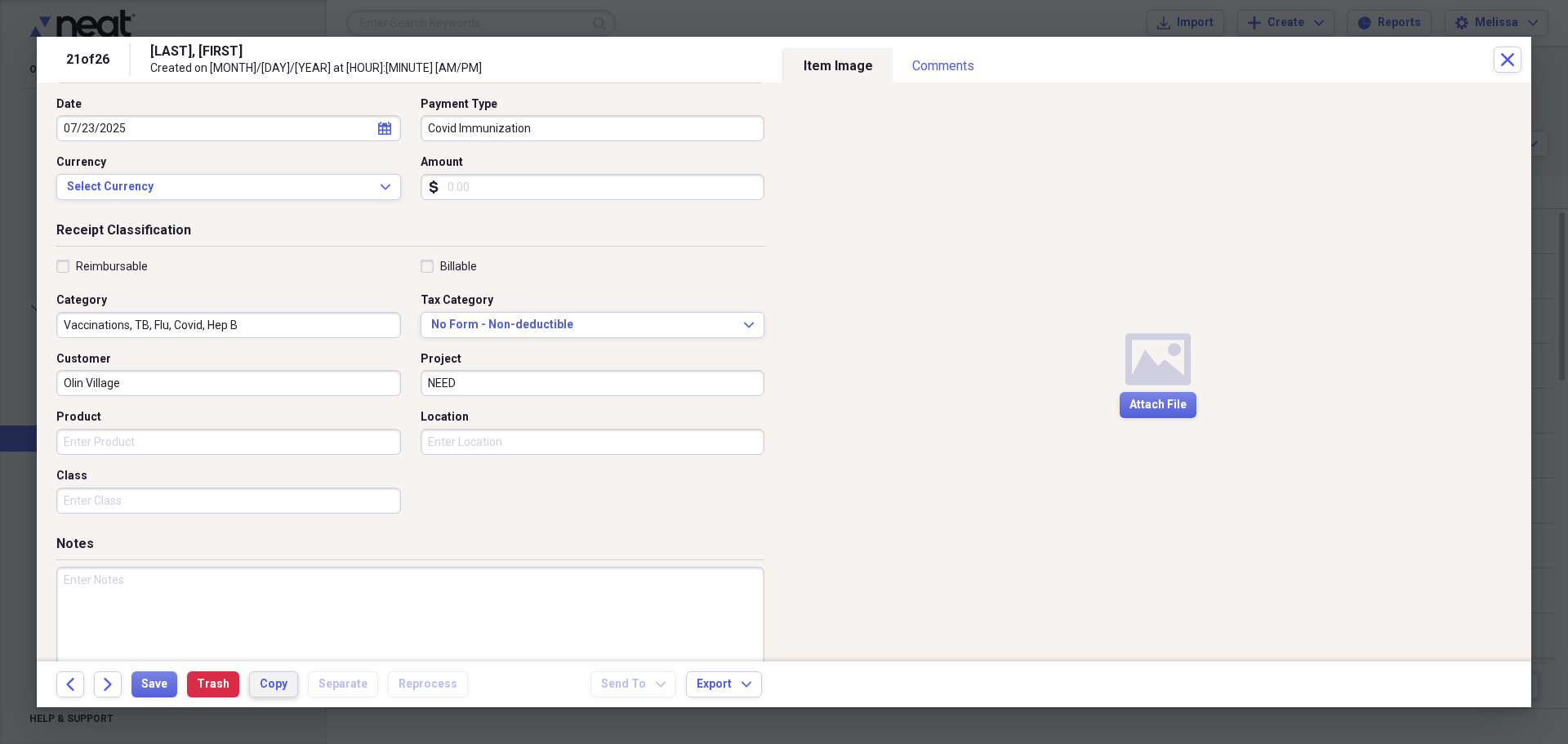 click on "Copy" at bounding box center (274, 684) 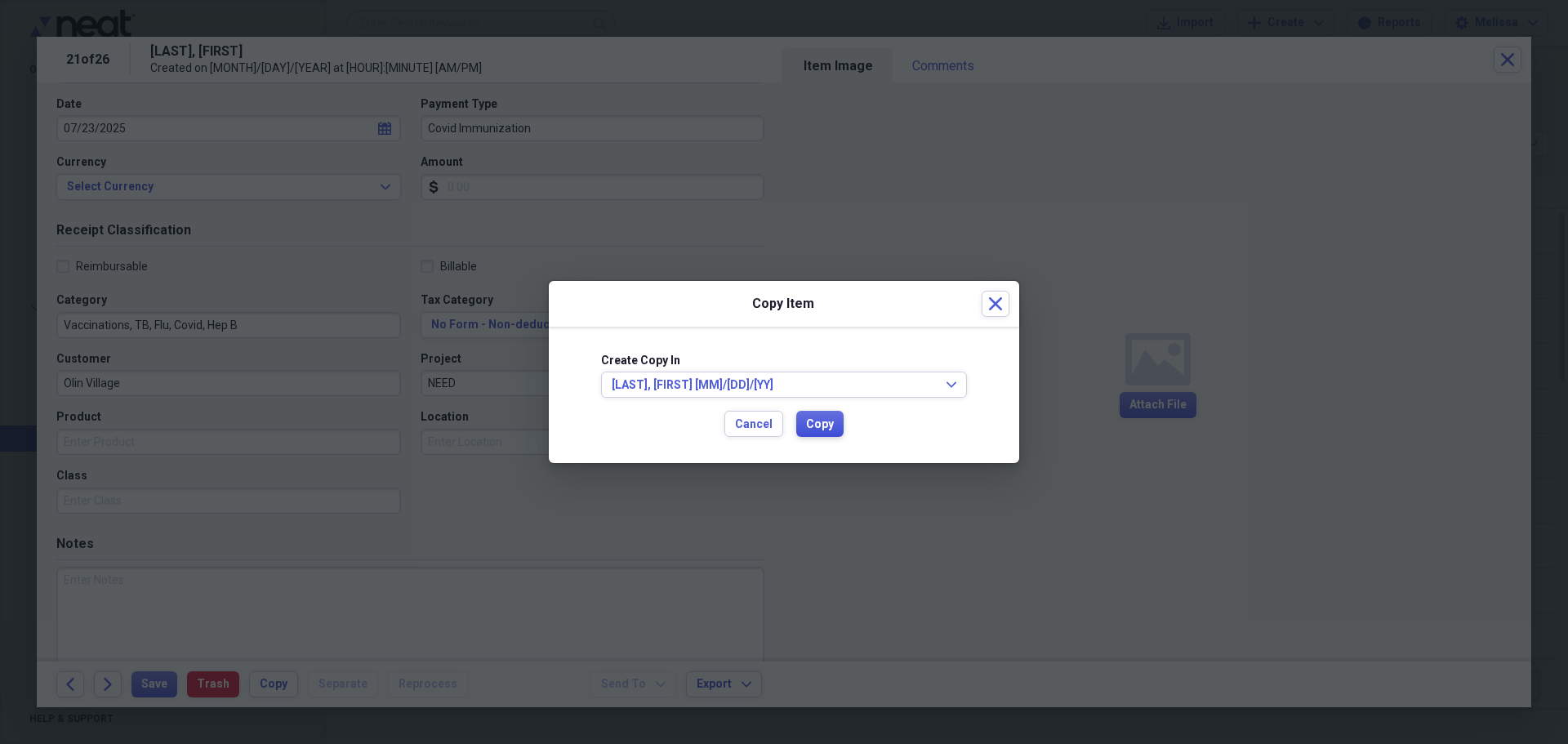 click on "Copy" at bounding box center [820, 425] 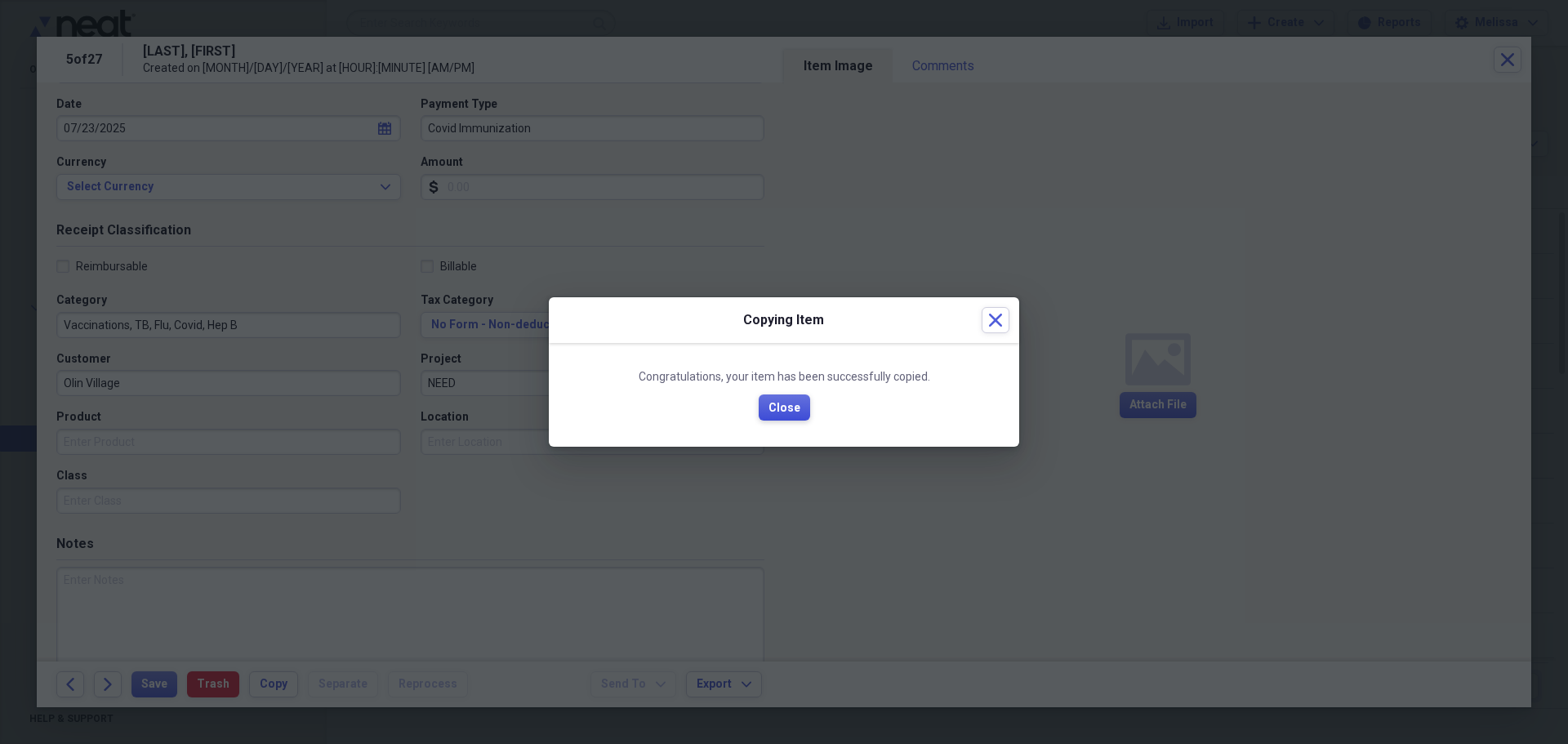 drag, startPoint x: 782, startPoint y: 403, endPoint x: 635, endPoint y: 279, distance: 192.31485 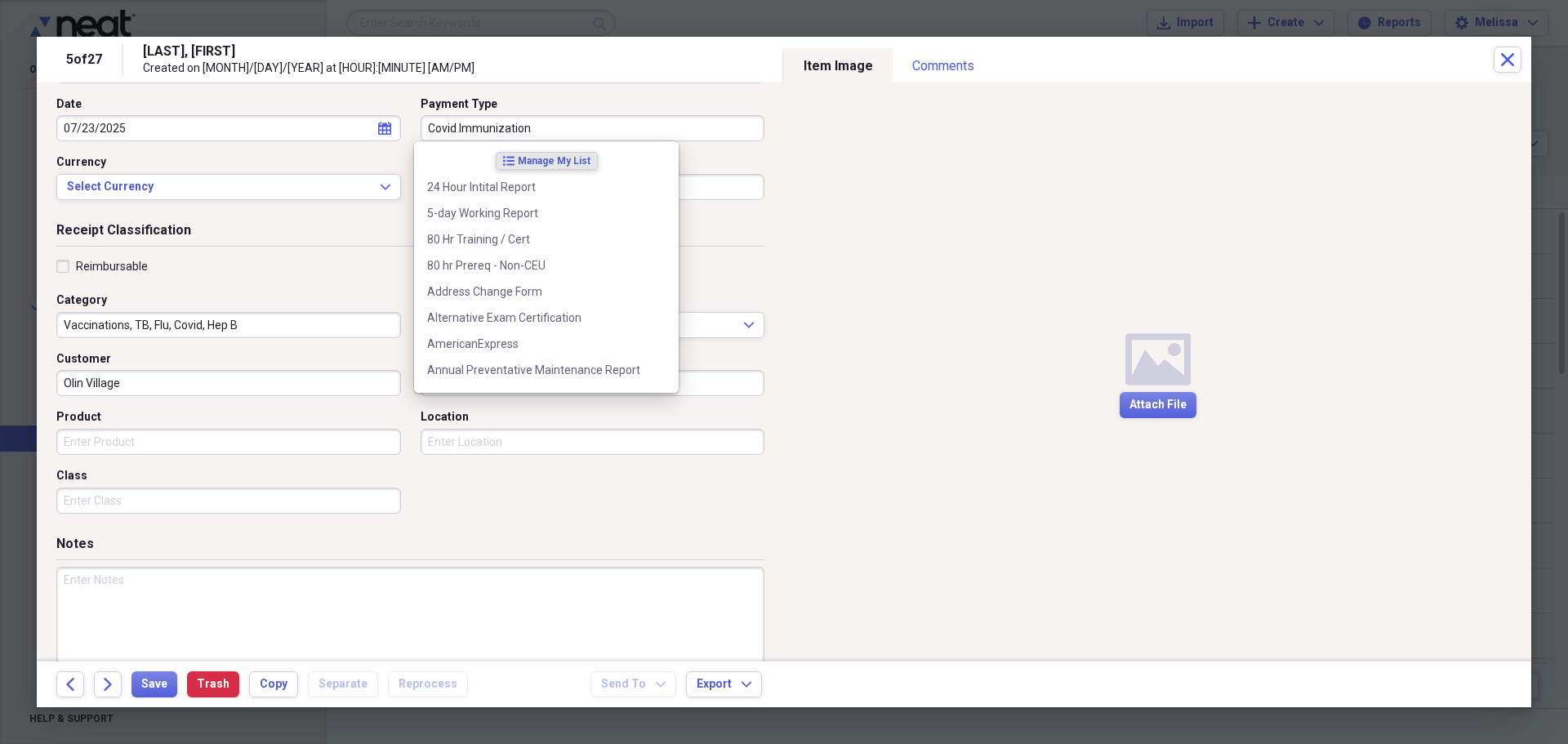 click on "Covid Immunization" at bounding box center (593, 128) 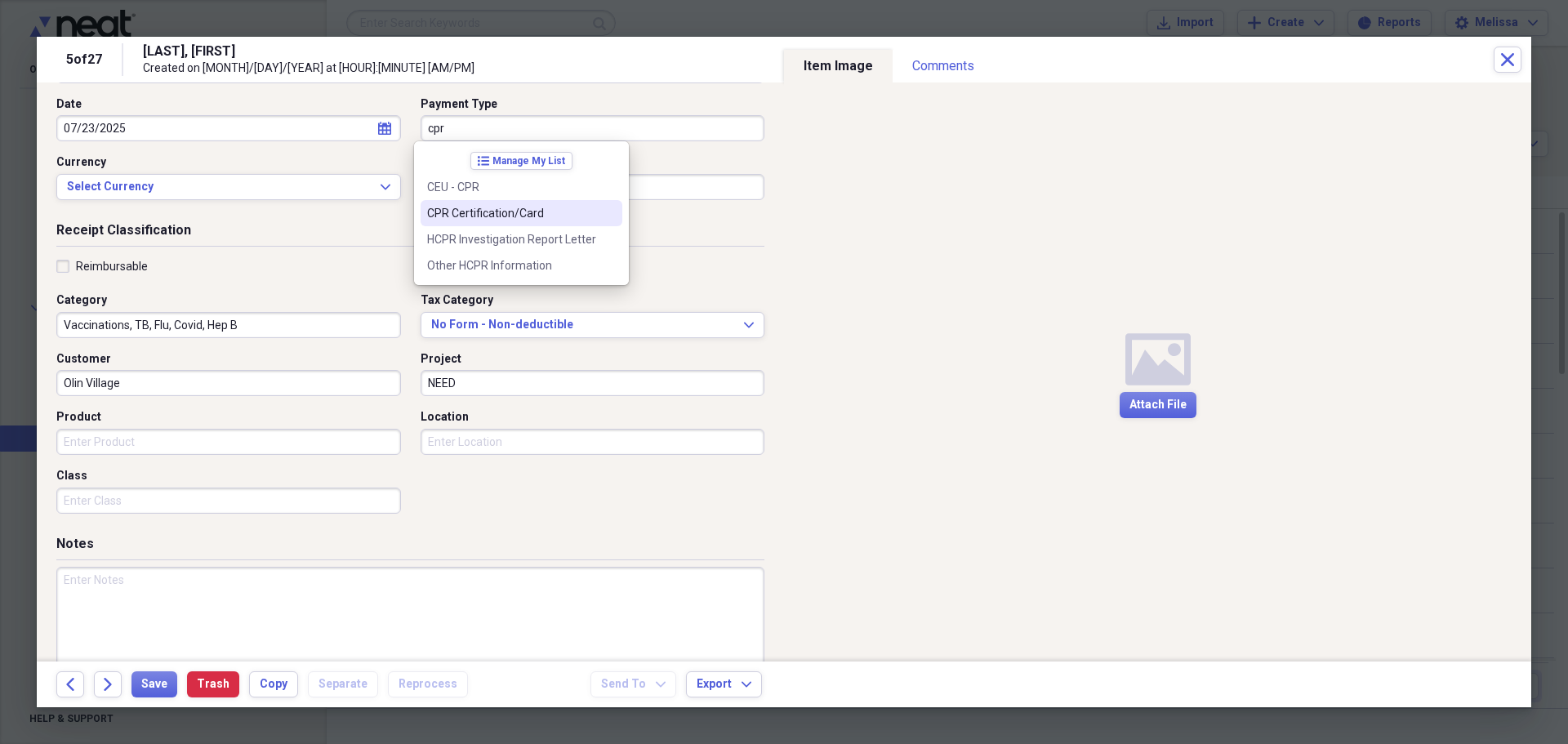 click on "CPR Certification/Card" at bounding box center [511, 213] 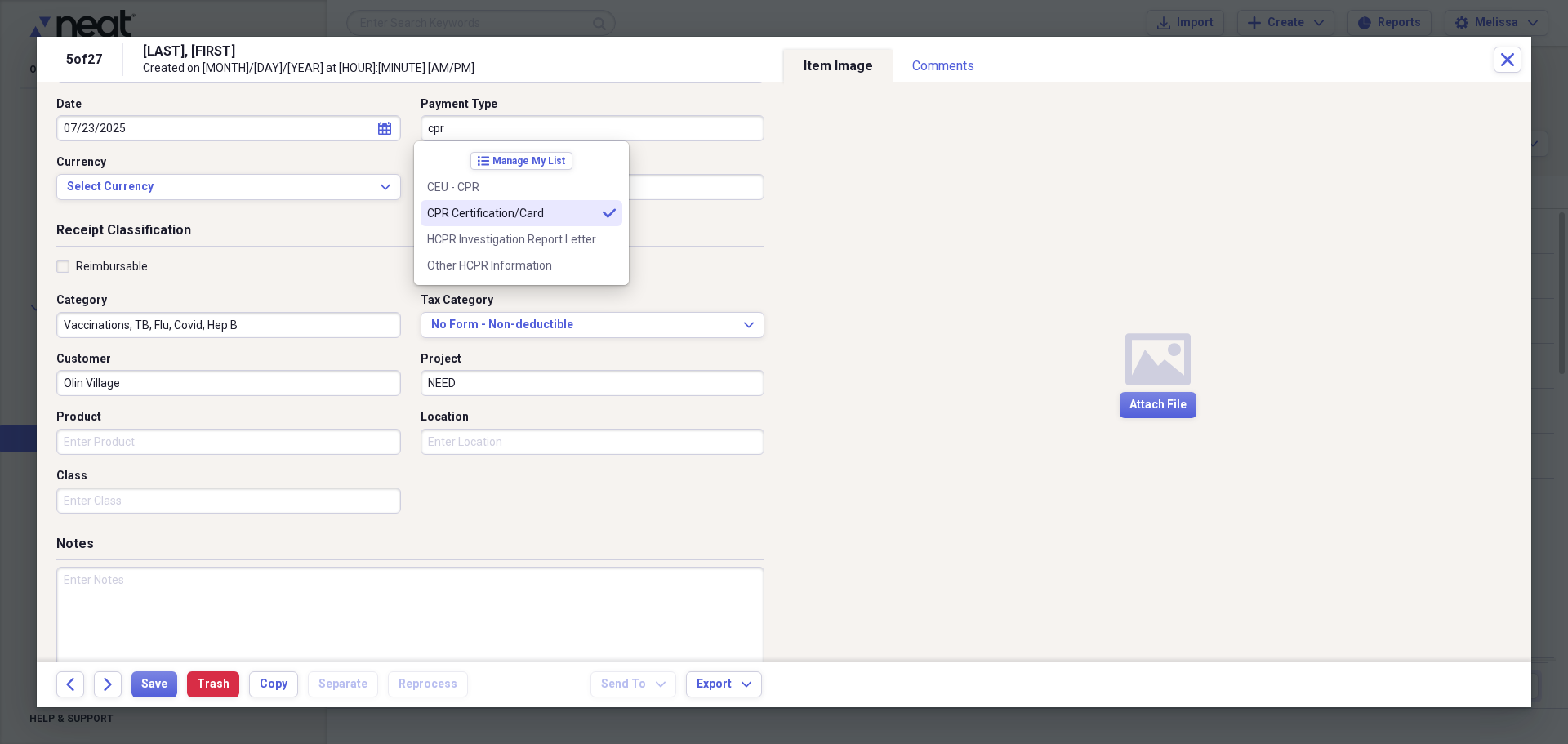 type on "CPR Certification/Card" 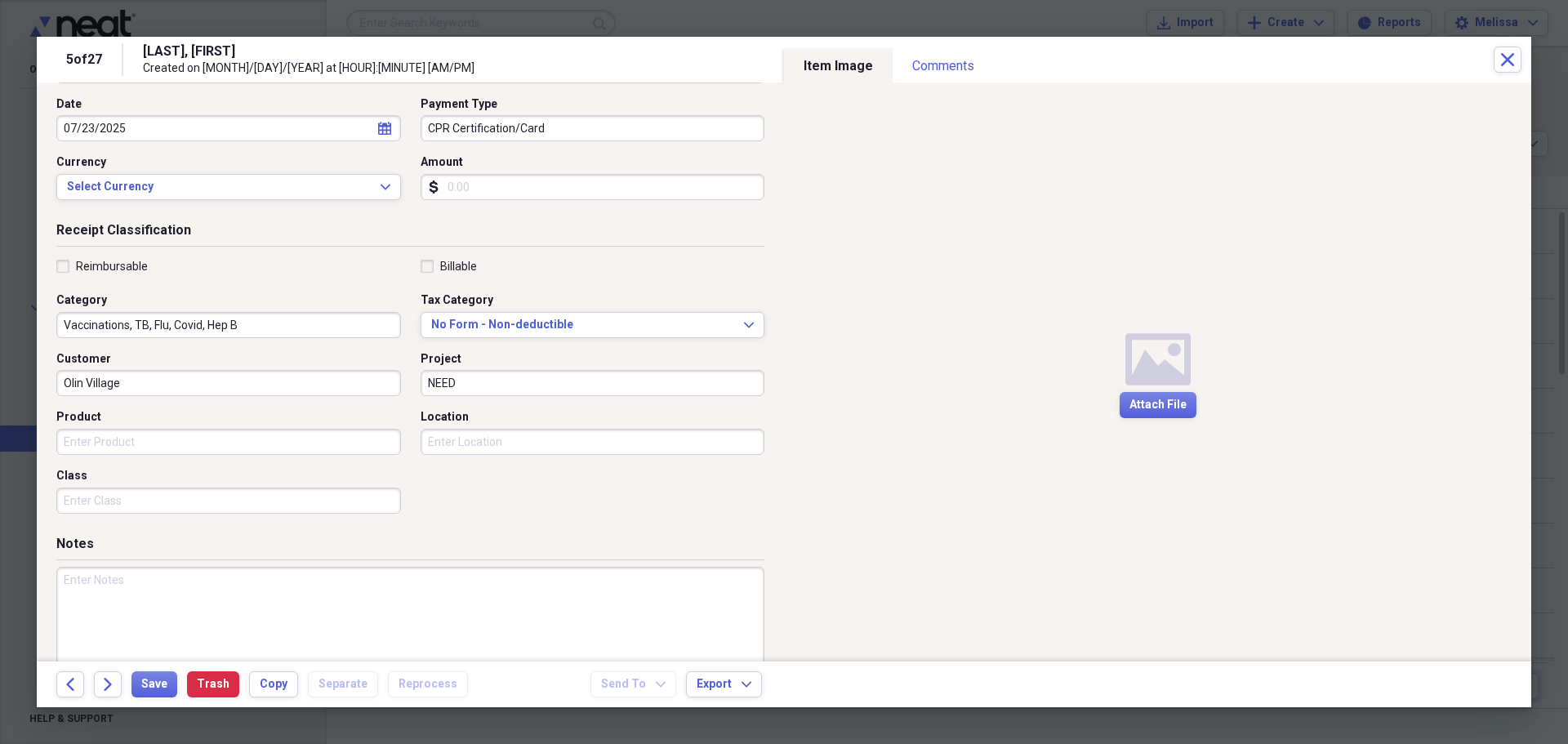 click on "Vaccinations, TB, Flu, Covid, Hep B" at bounding box center (229, 325) 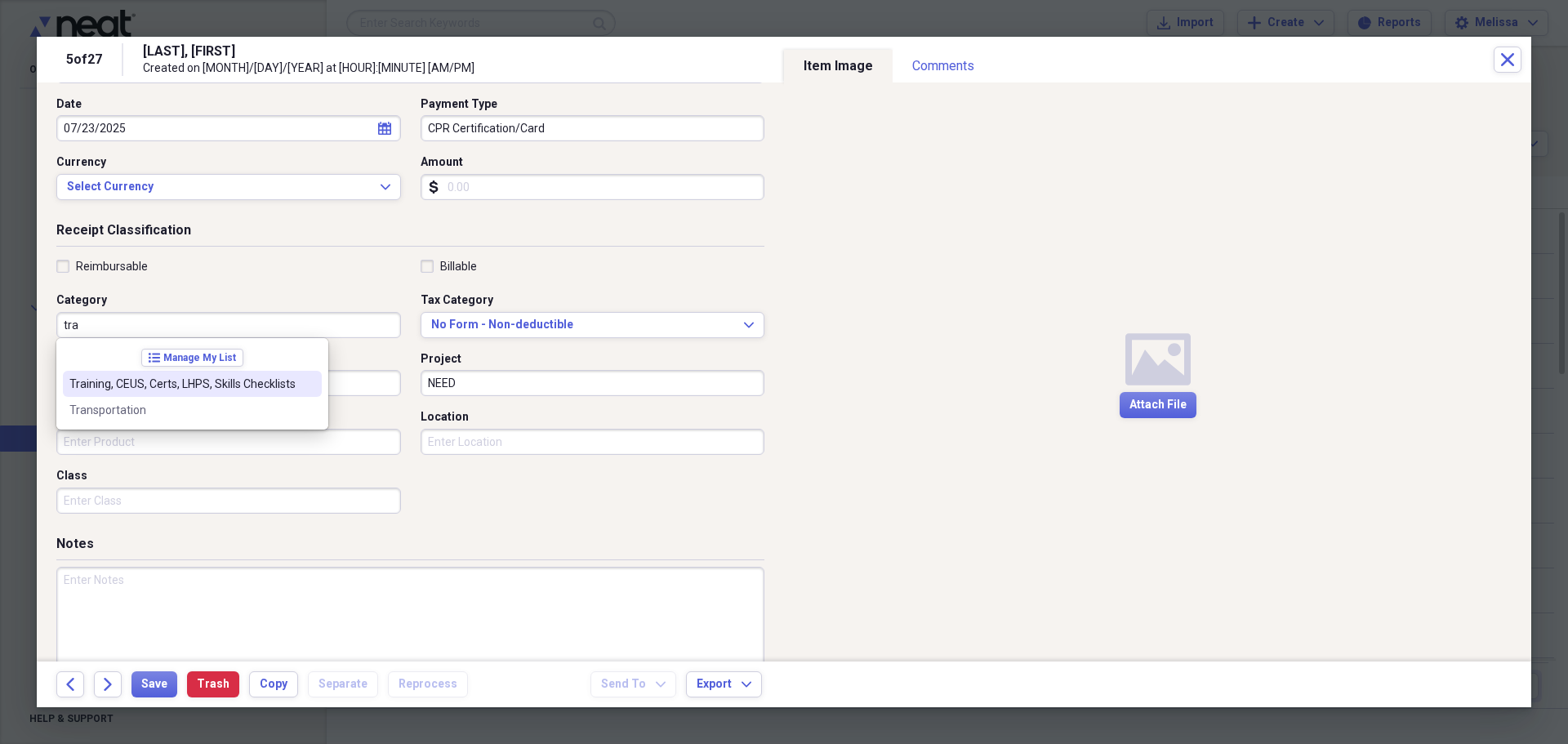 click on "Training, CEUS, Certs, LHPS, Skills Checklists" at bounding box center [182, 384] 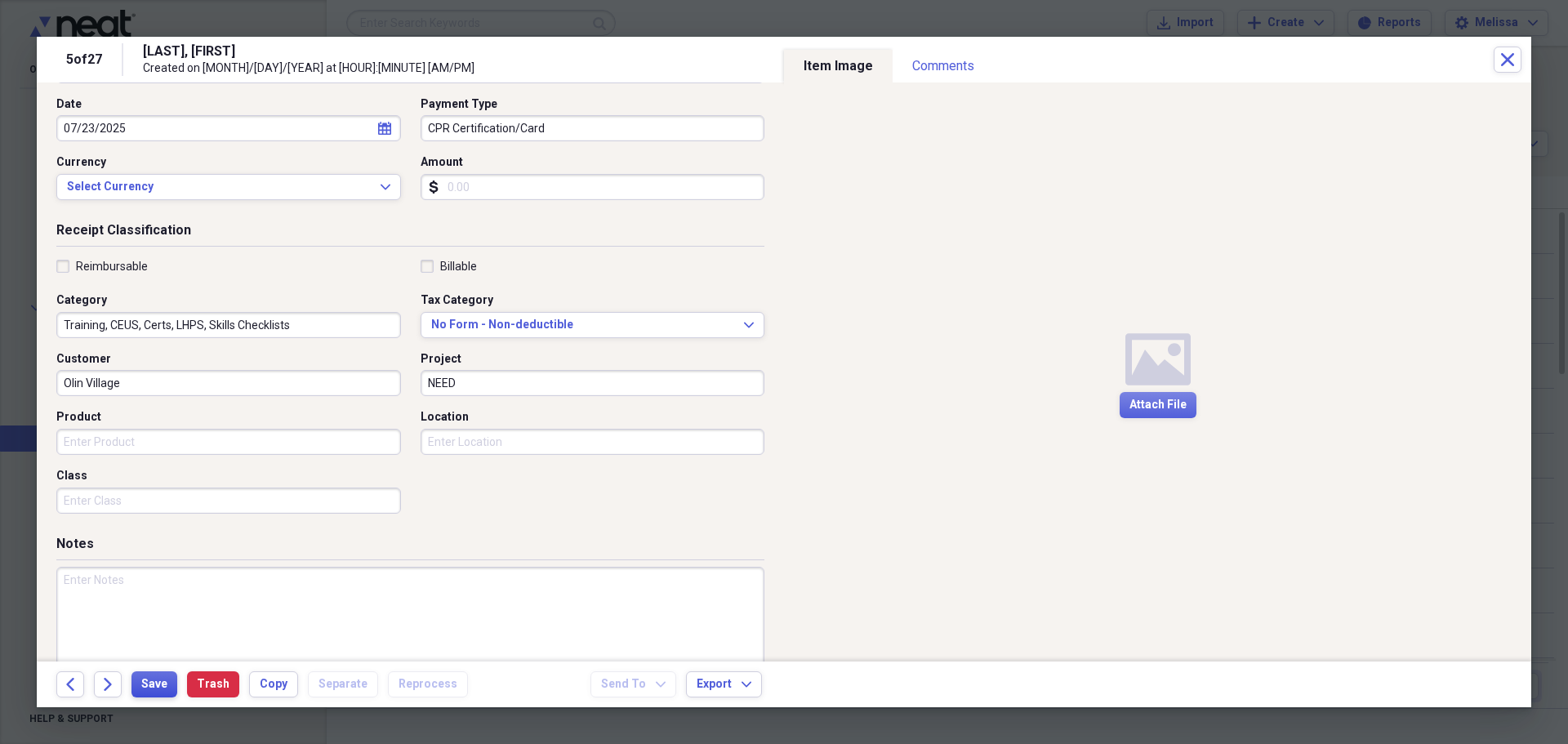 click on "Save" at bounding box center (154, 684) 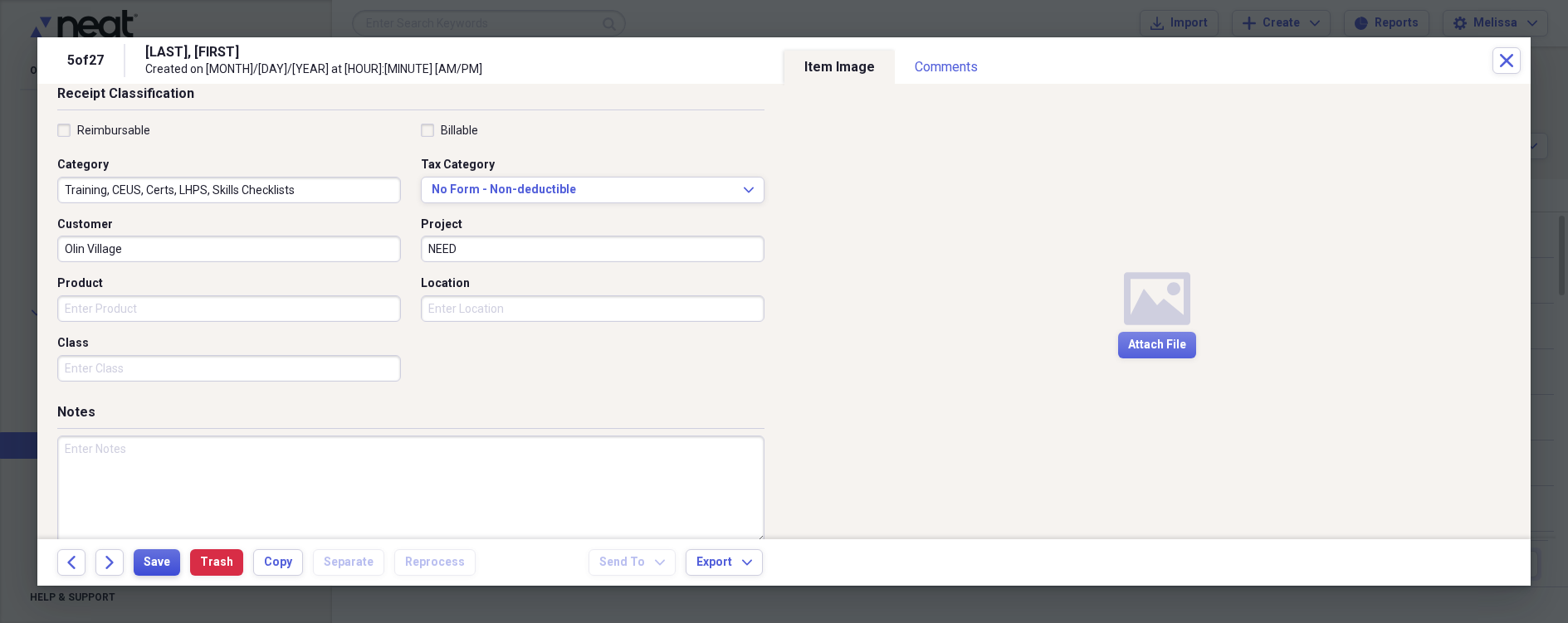 scroll, scrollTop: 332, scrollLeft: 0, axis: vertical 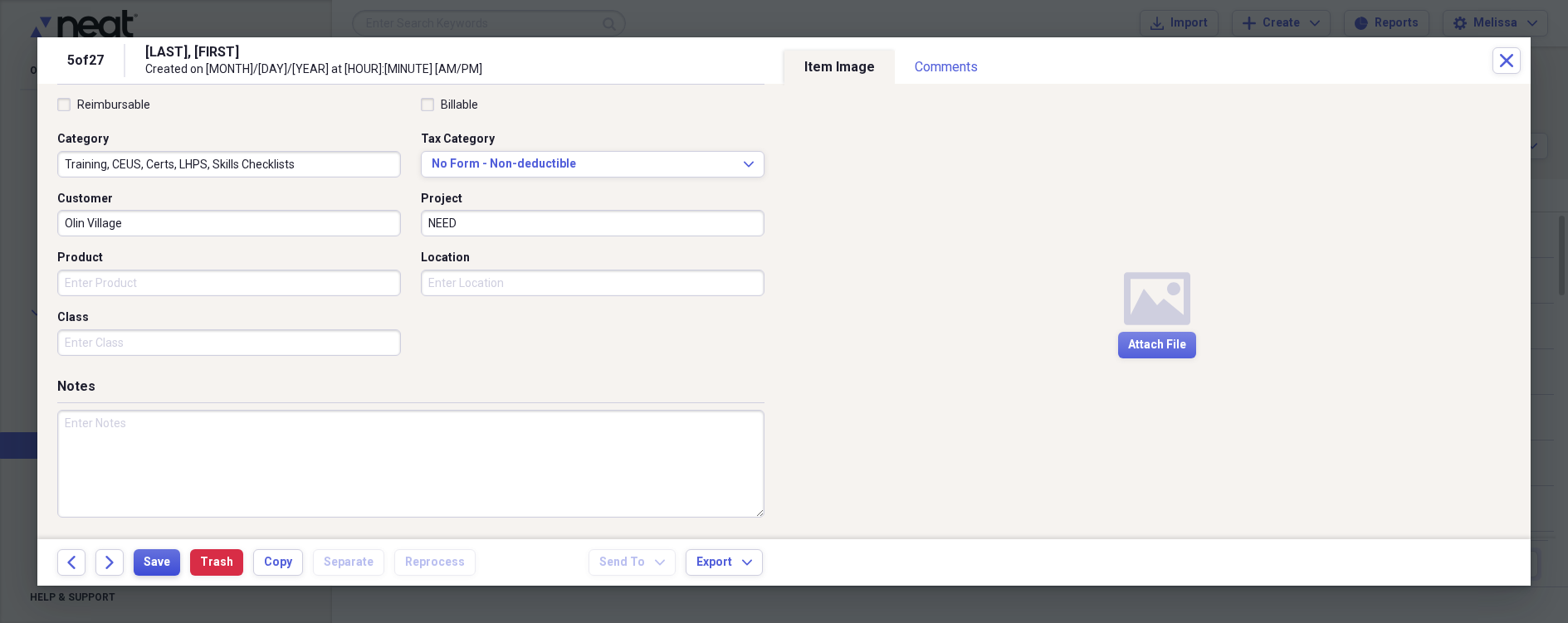 click on "Save" at bounding box center [157, 562] 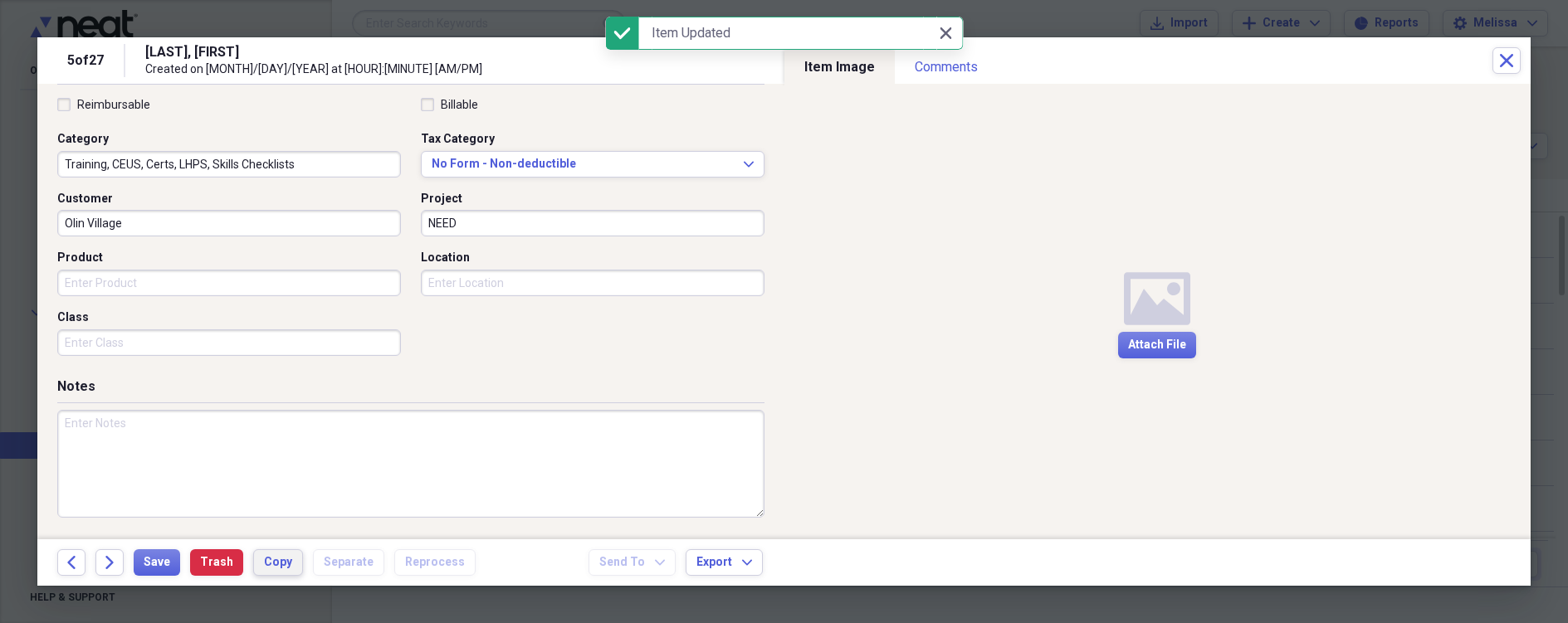 click on "Copy" at bounding box center (278, 562) 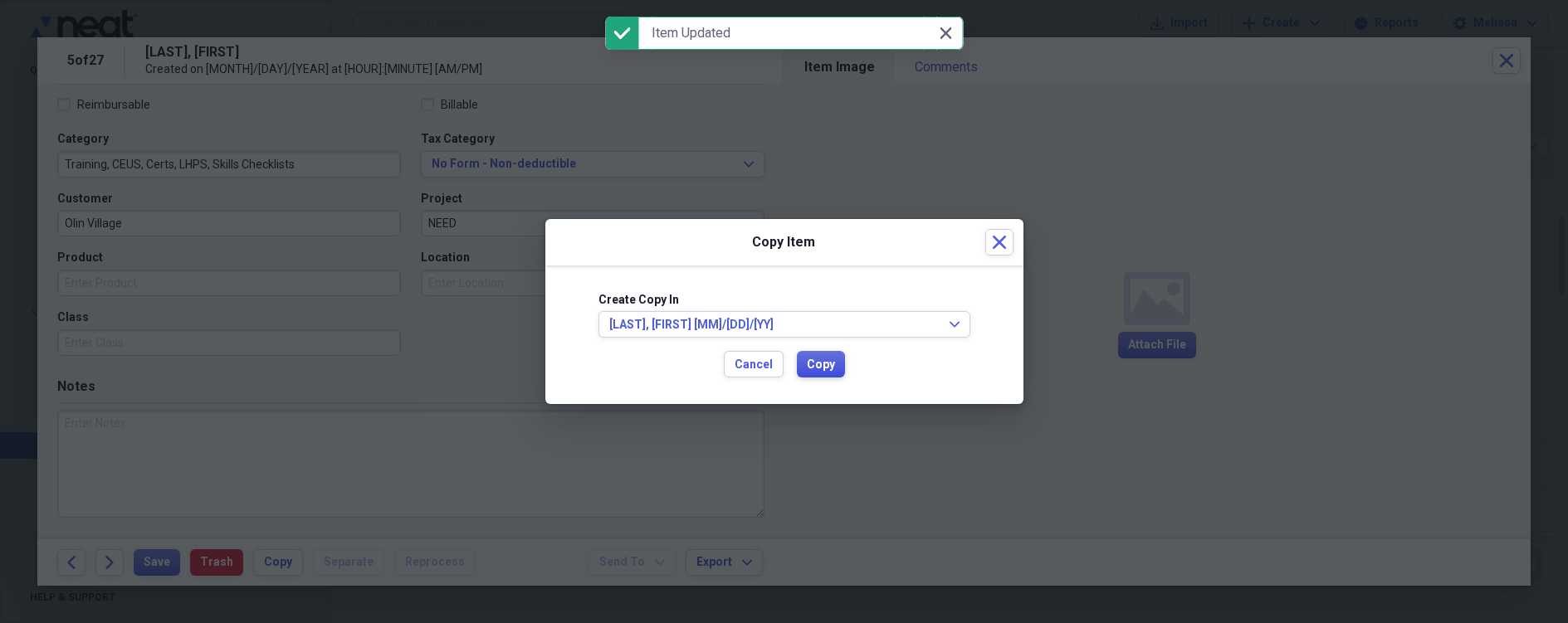 click on "Copy" at bounding box center [821, 365] 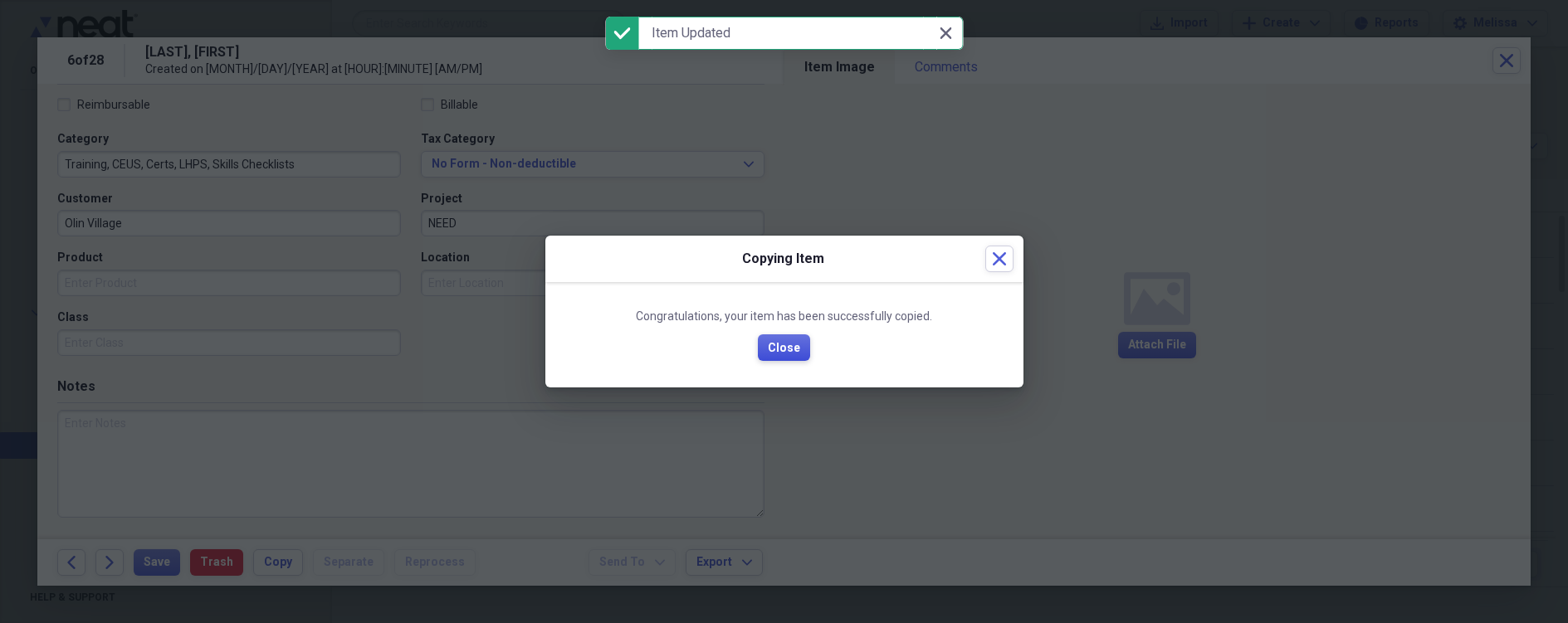 click on "Close" at bounding box center (784, 348) 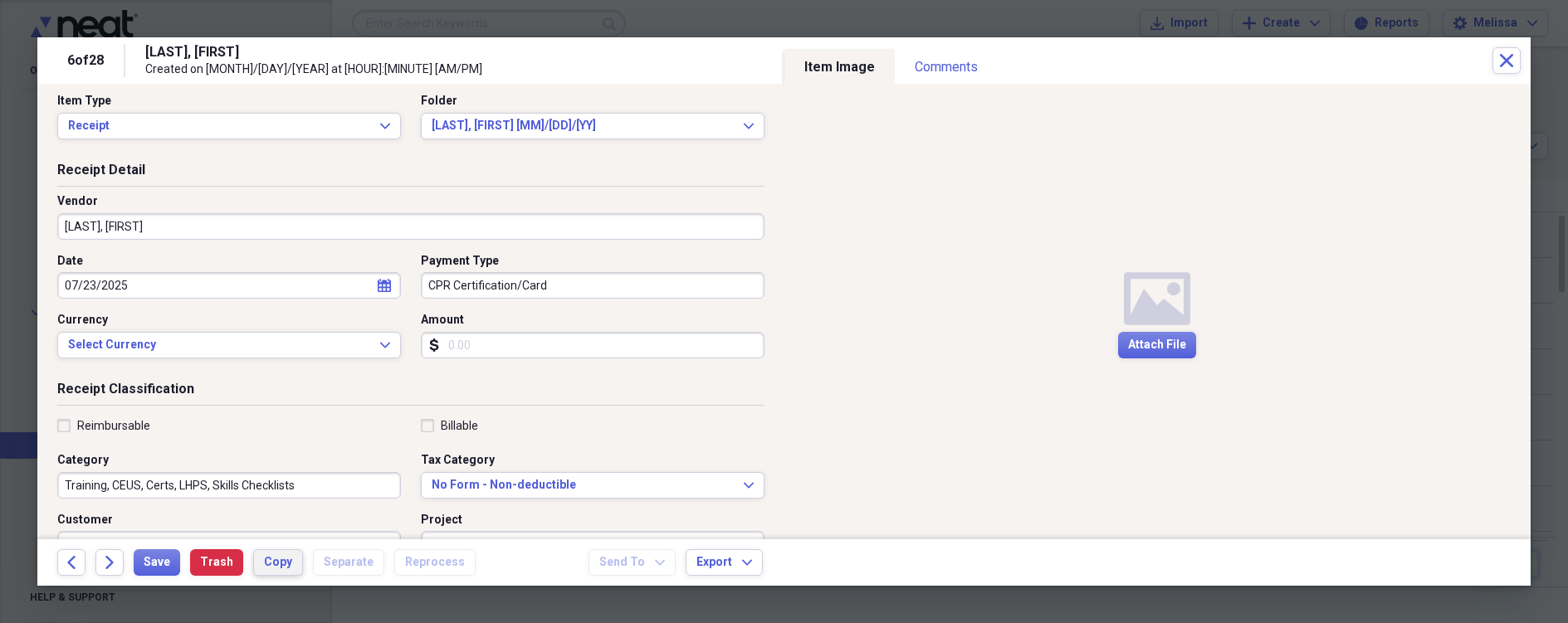 scroll, scrollTop: 0, scrollLeft: 0, axis: both 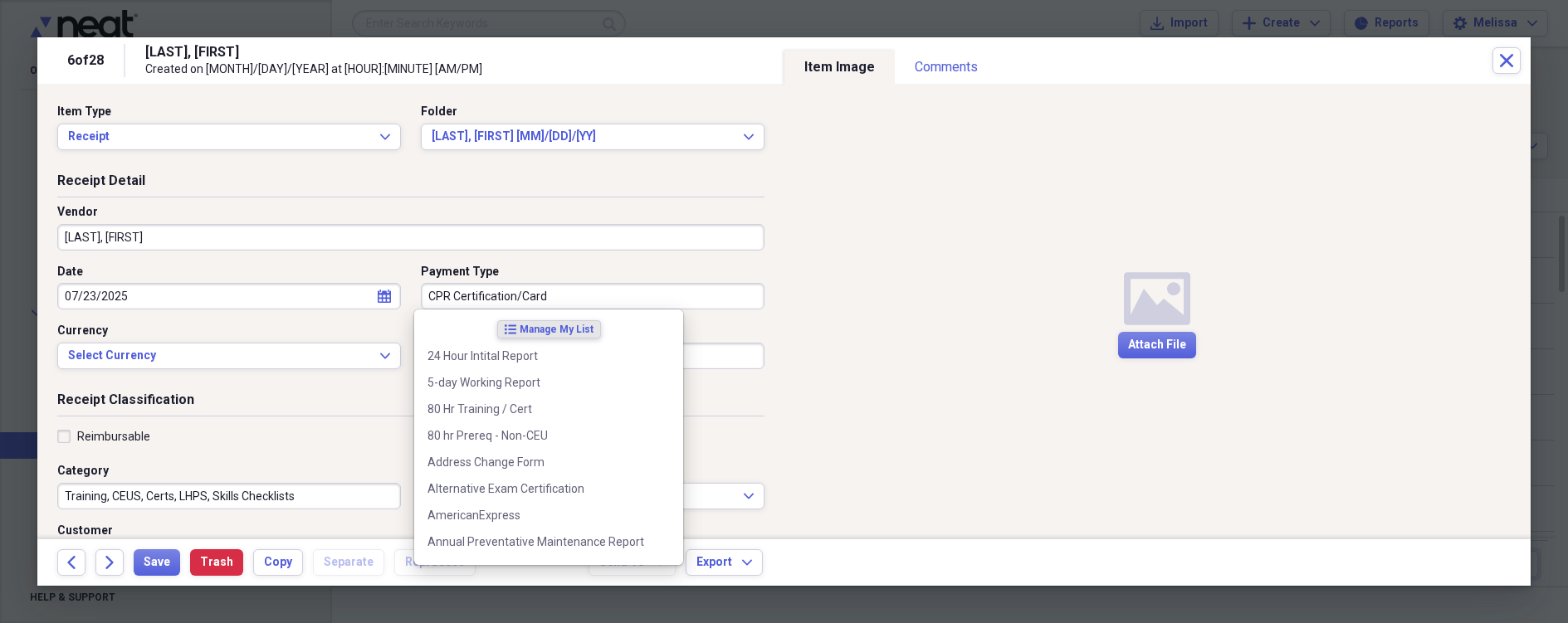 click on "CPR Certification/Card" at bounding box center [593, 296] 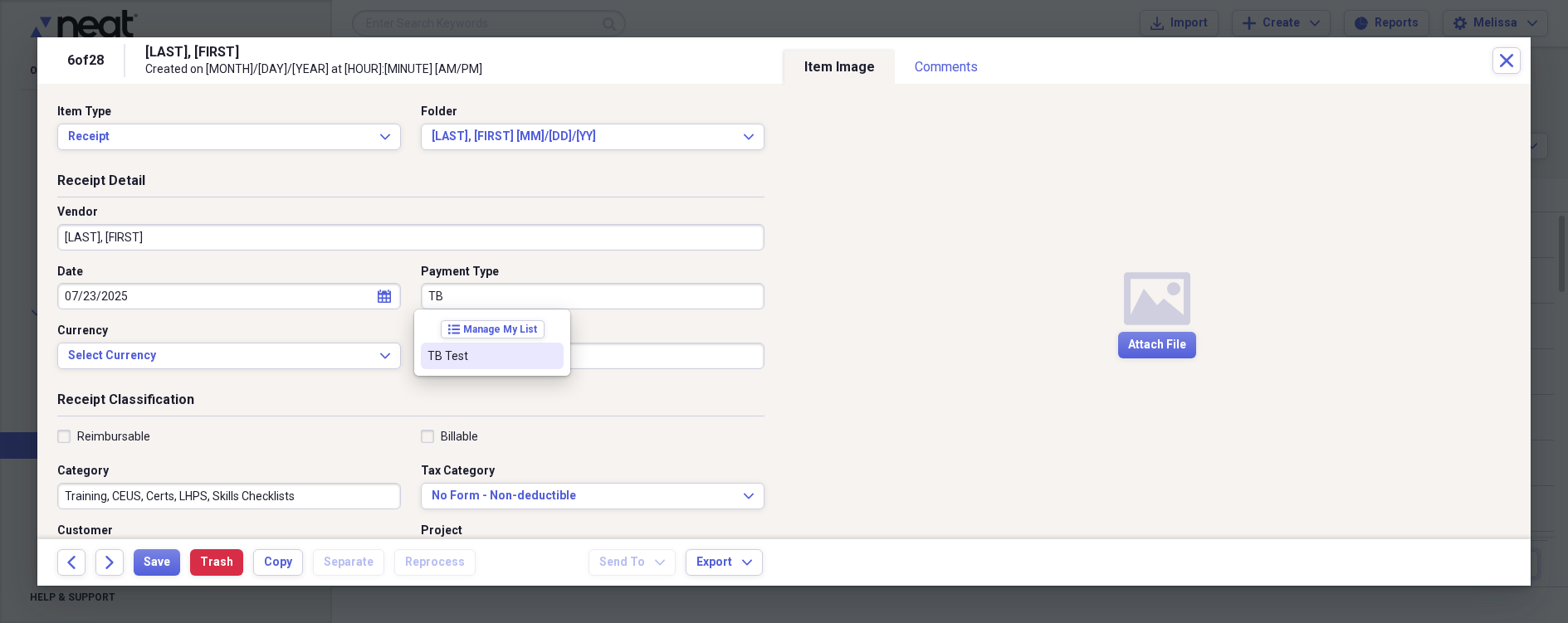 click on "TB Test" at bounding box center (492, 356) 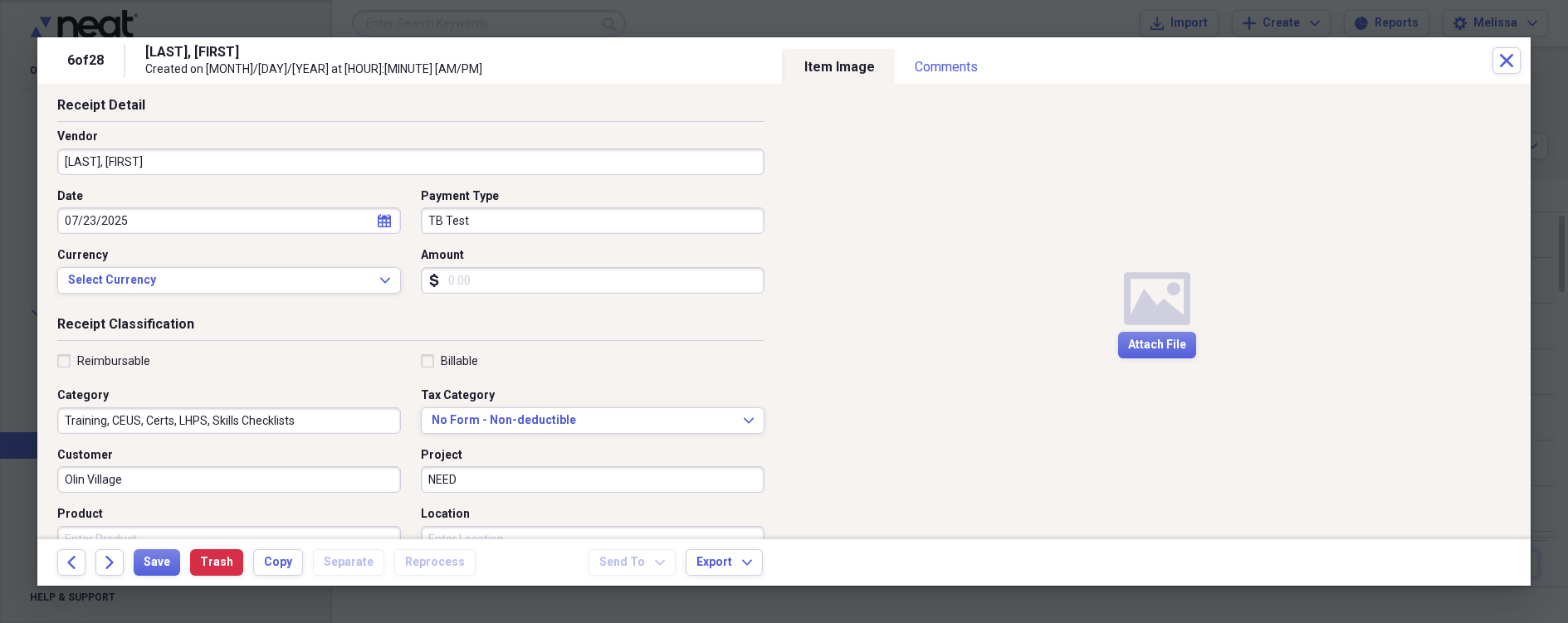 scroll, scrollTop: 166, scrollLeft: 0, axis: vertical 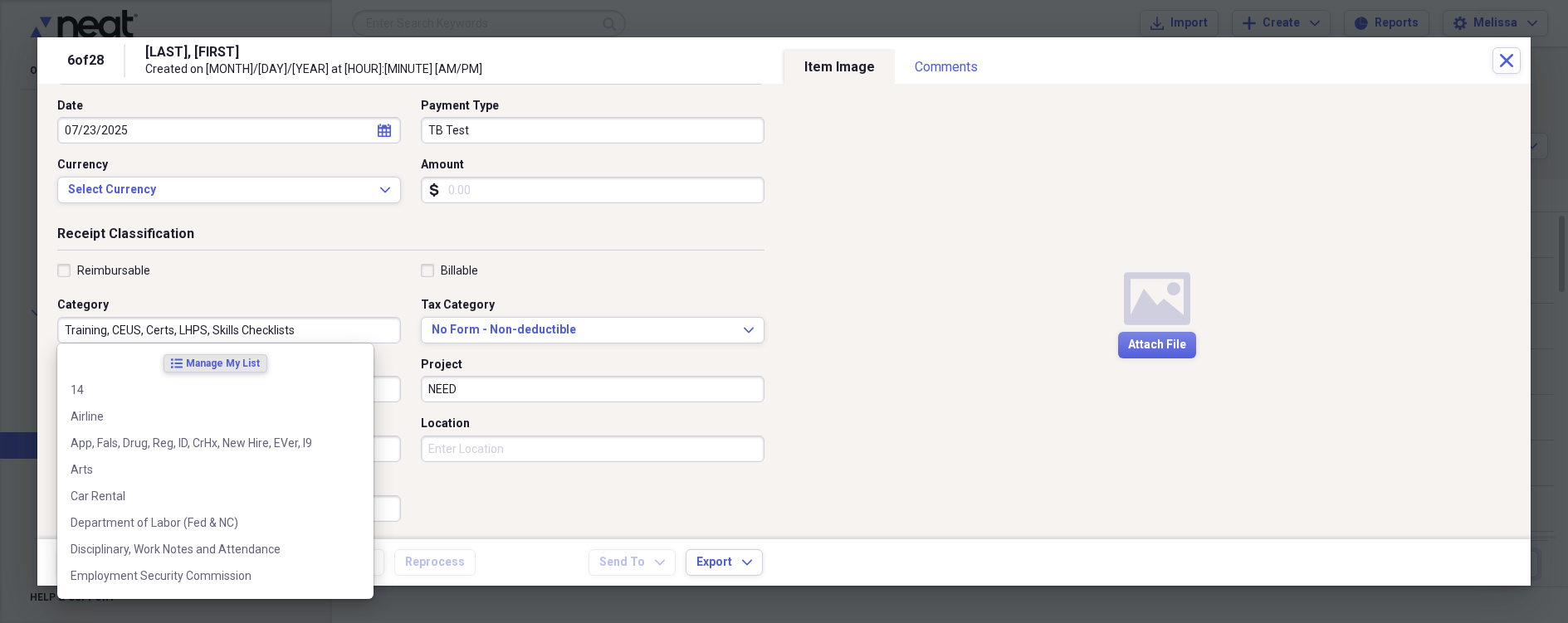 click on "Training, CEUS, Certs, LHPS, Skills Checklists" at bounding box center [229, 330] 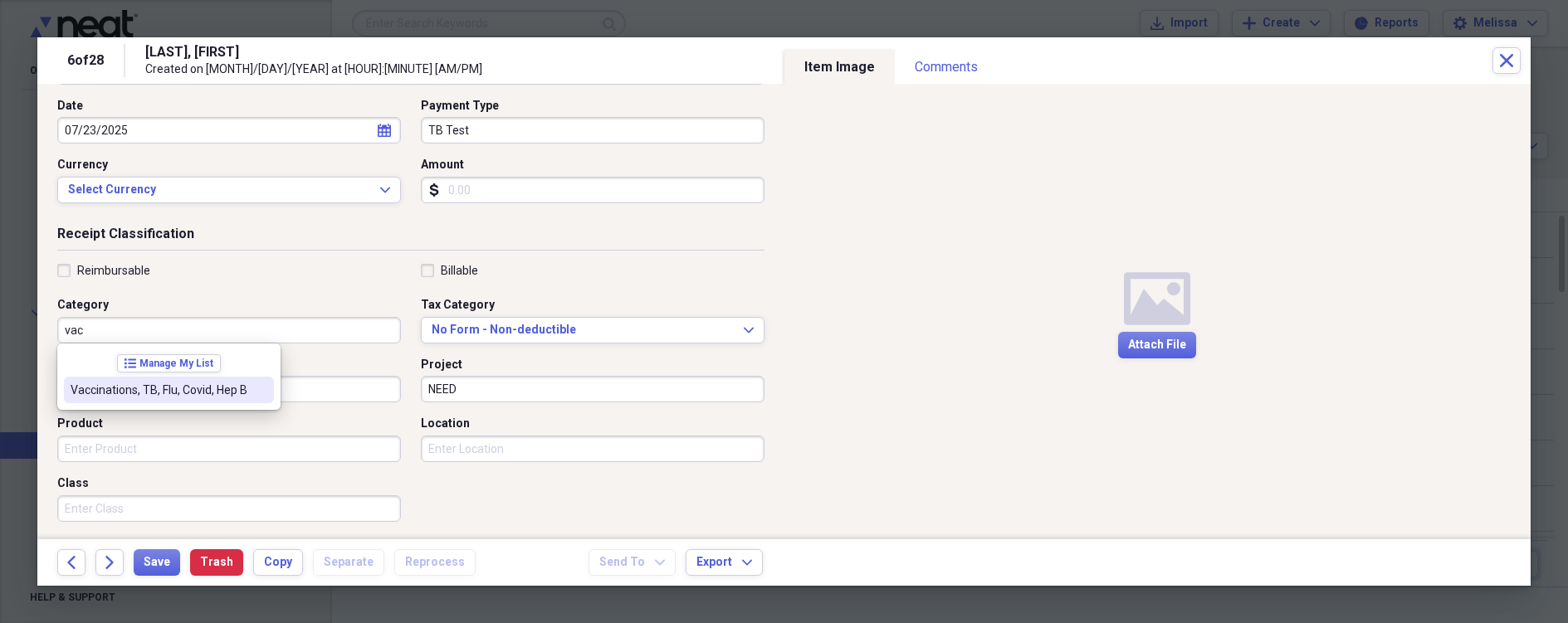 click on "Vaccinations, TB, Flu, Covid, Hep B" at bounding box center (159, 390) 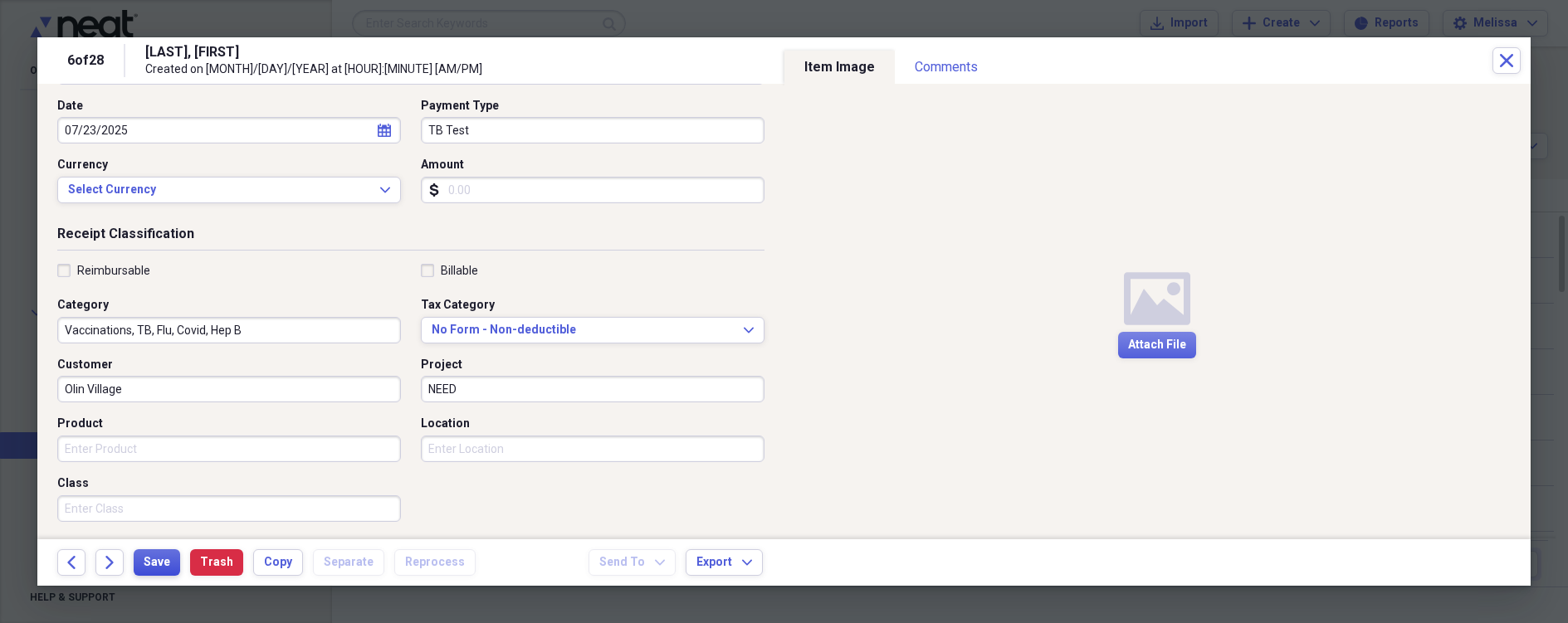 click on "Save" at bounding box center [157, 562] 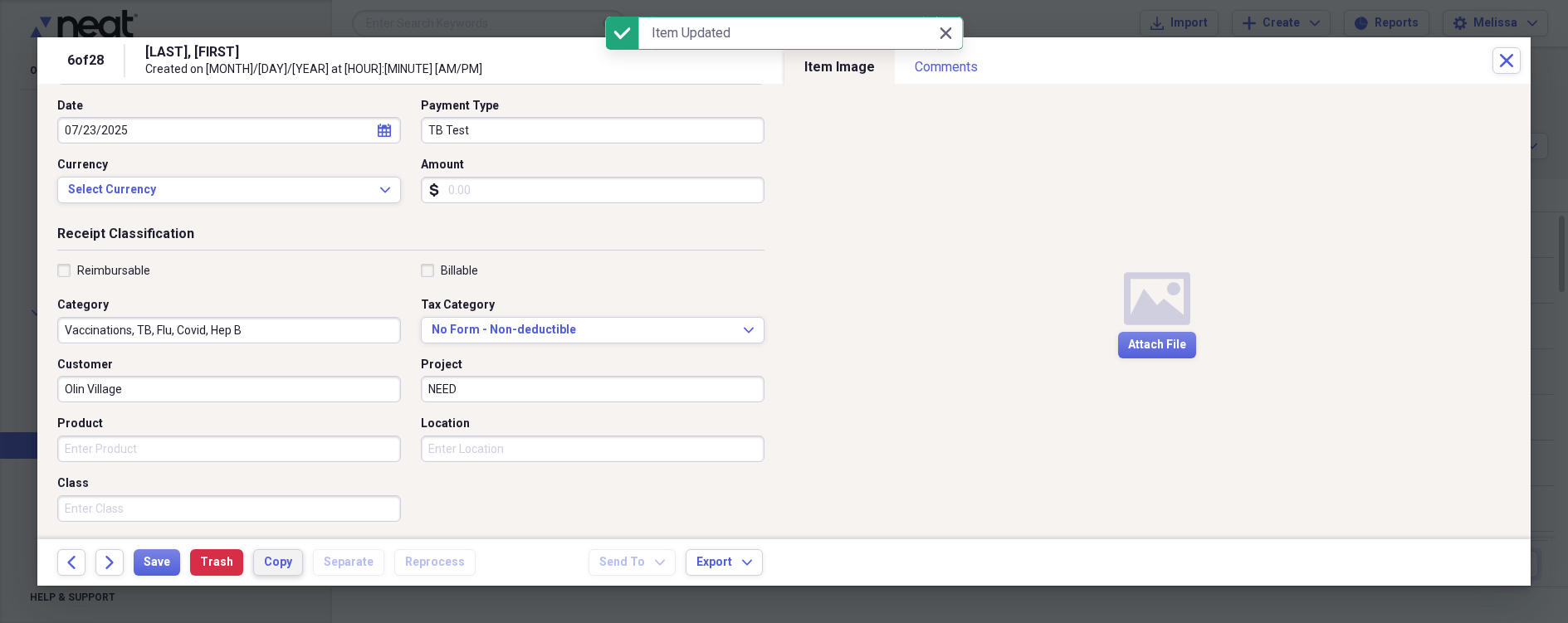 click on "Copy" at bounding box center [278, 562] 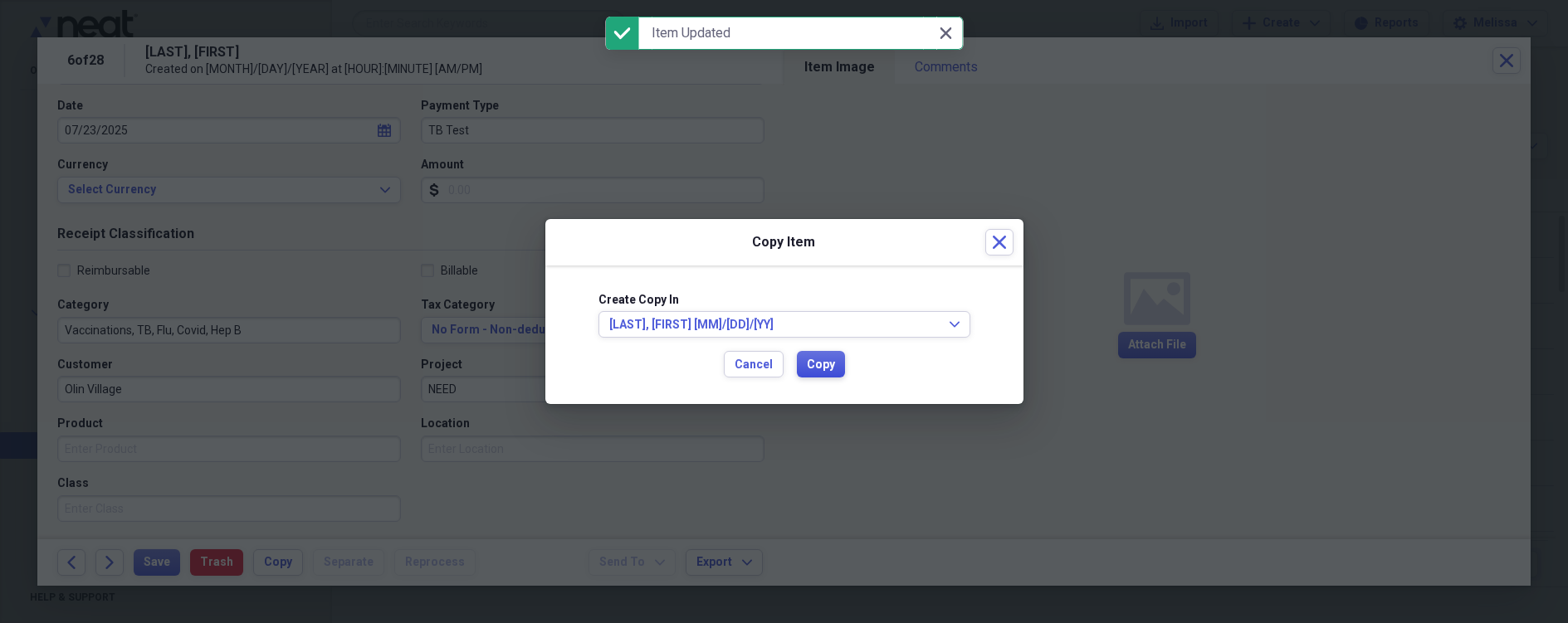 click on "Copy" at bounding box center (821, 365) 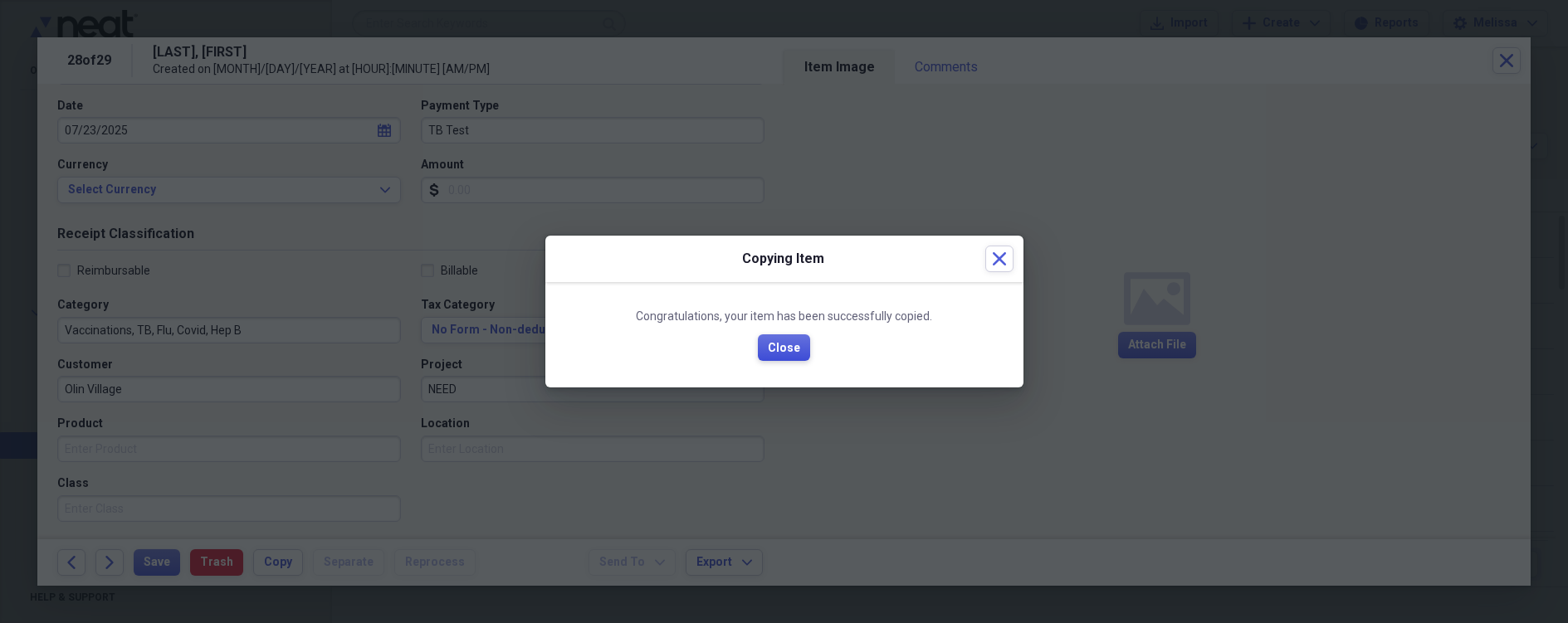 click on "Close" at bounding box center [784, 348] 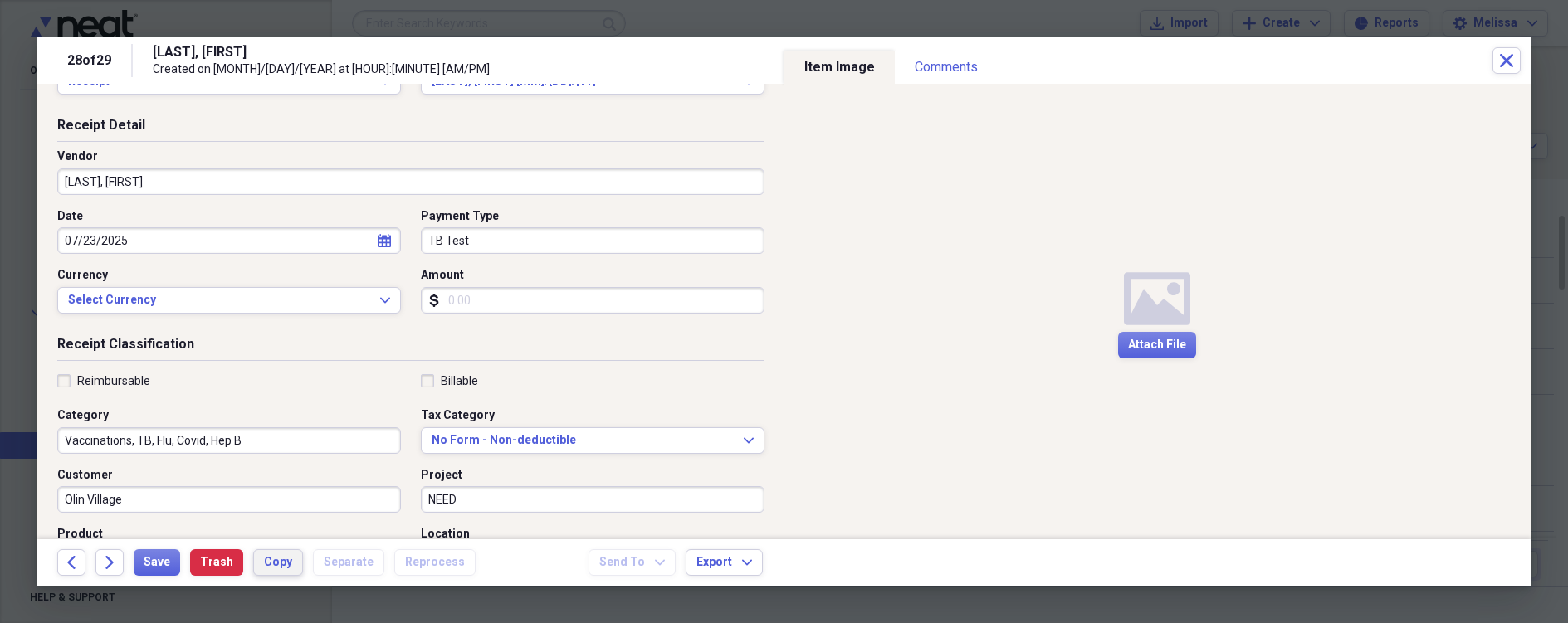 scroll, scrollTop: 0, scrollLeft: 0, axis: both 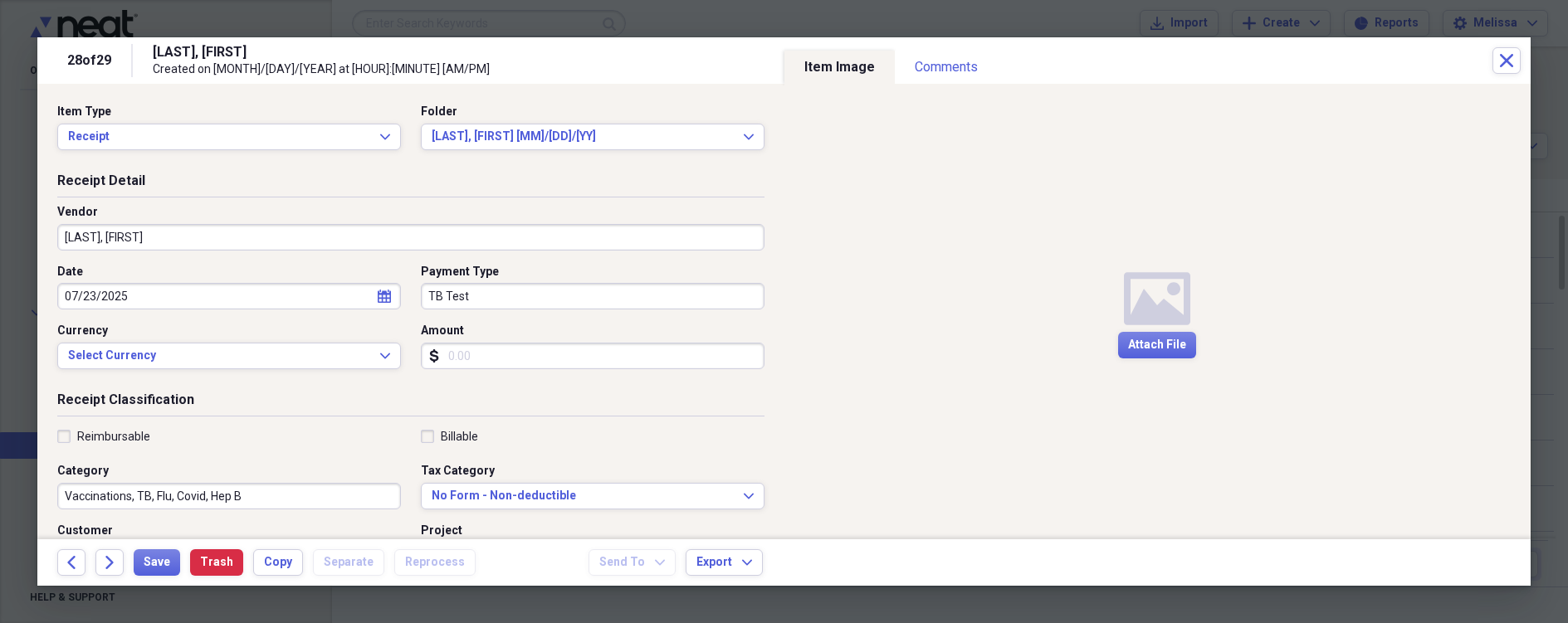 click on "TB Test" at bounding box center [593, 296] 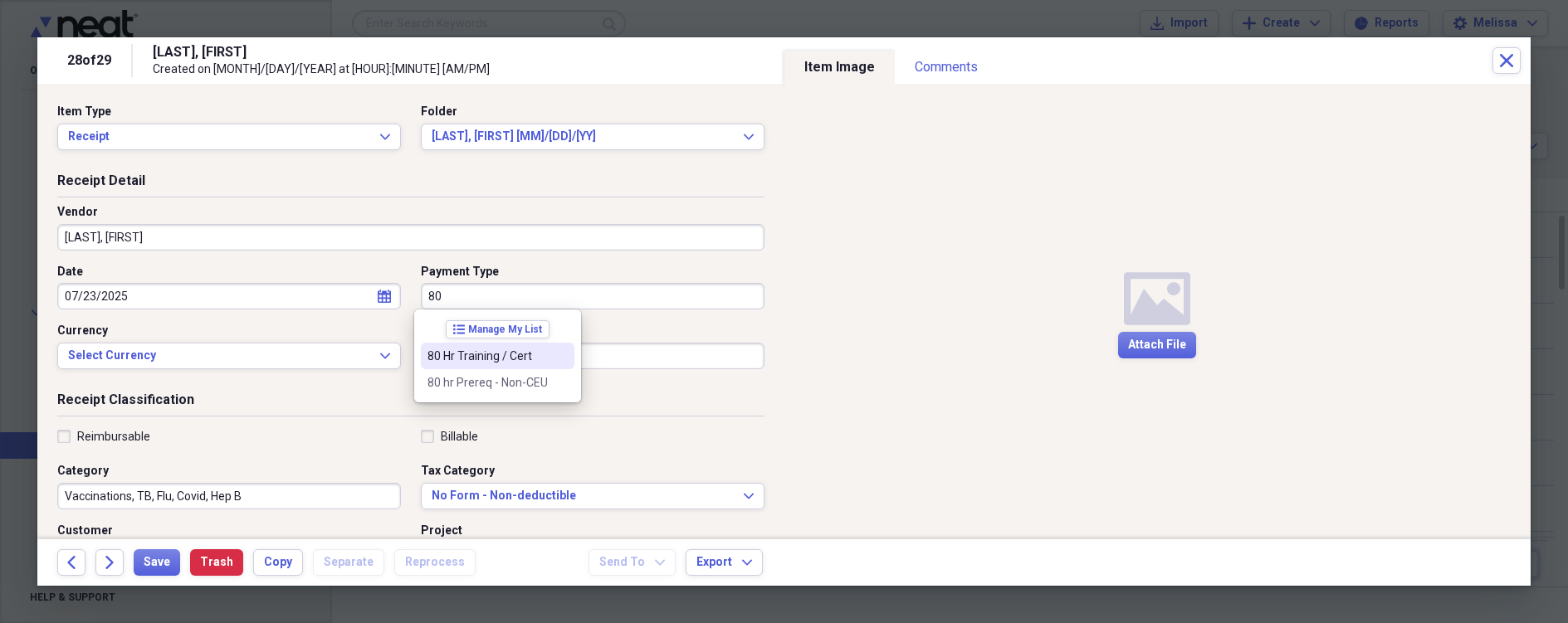 click on "80 Hr Training / Cert" at bounding box center (487, 356) 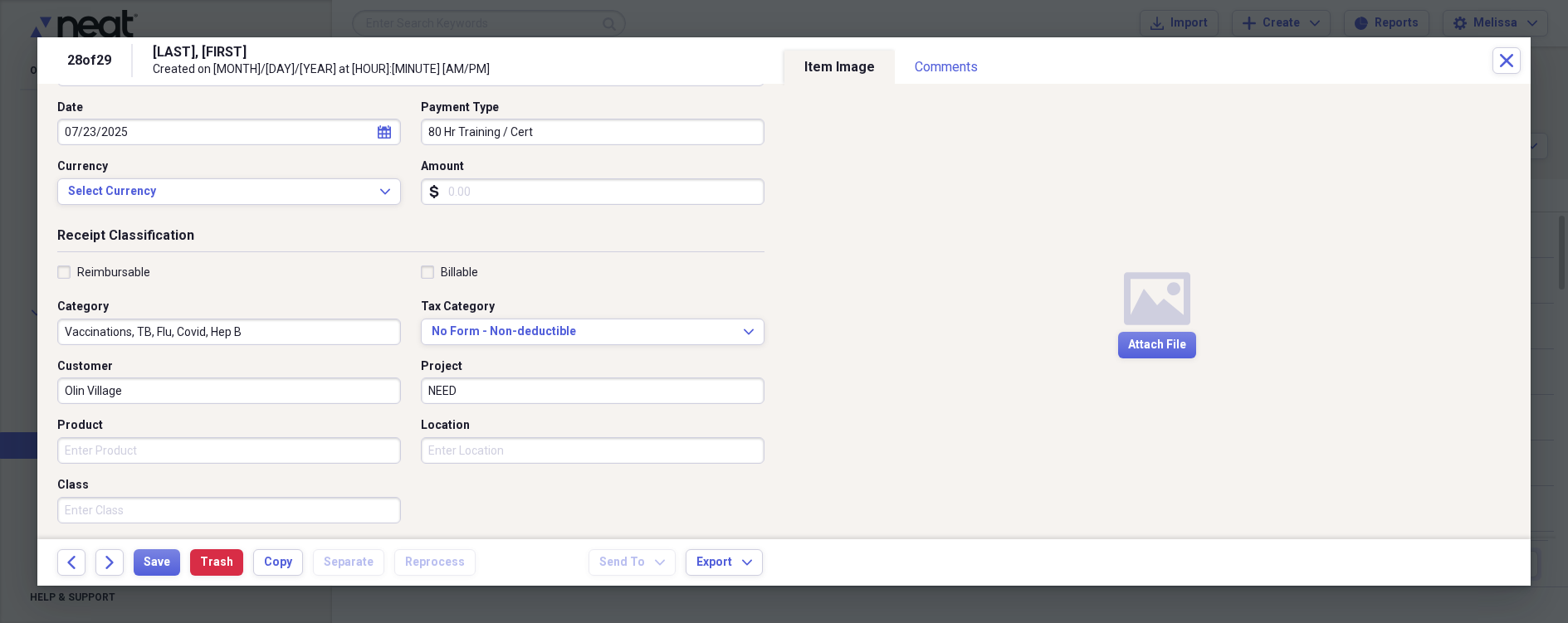 scroll, scrollTop: 166, scrollLeft: 0, axis: vertical 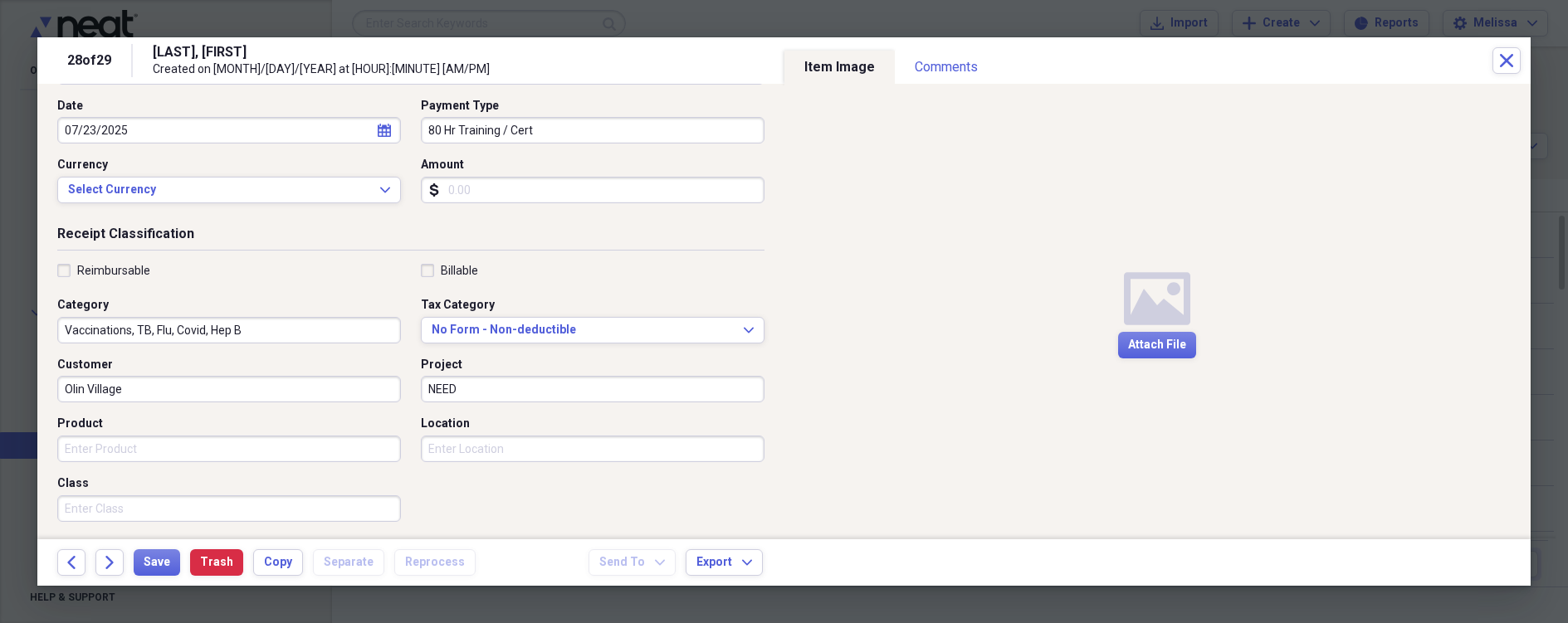 click on "Vaccinations, TB, Flu, Covid, Hep B" at bounding box center [229, 330] 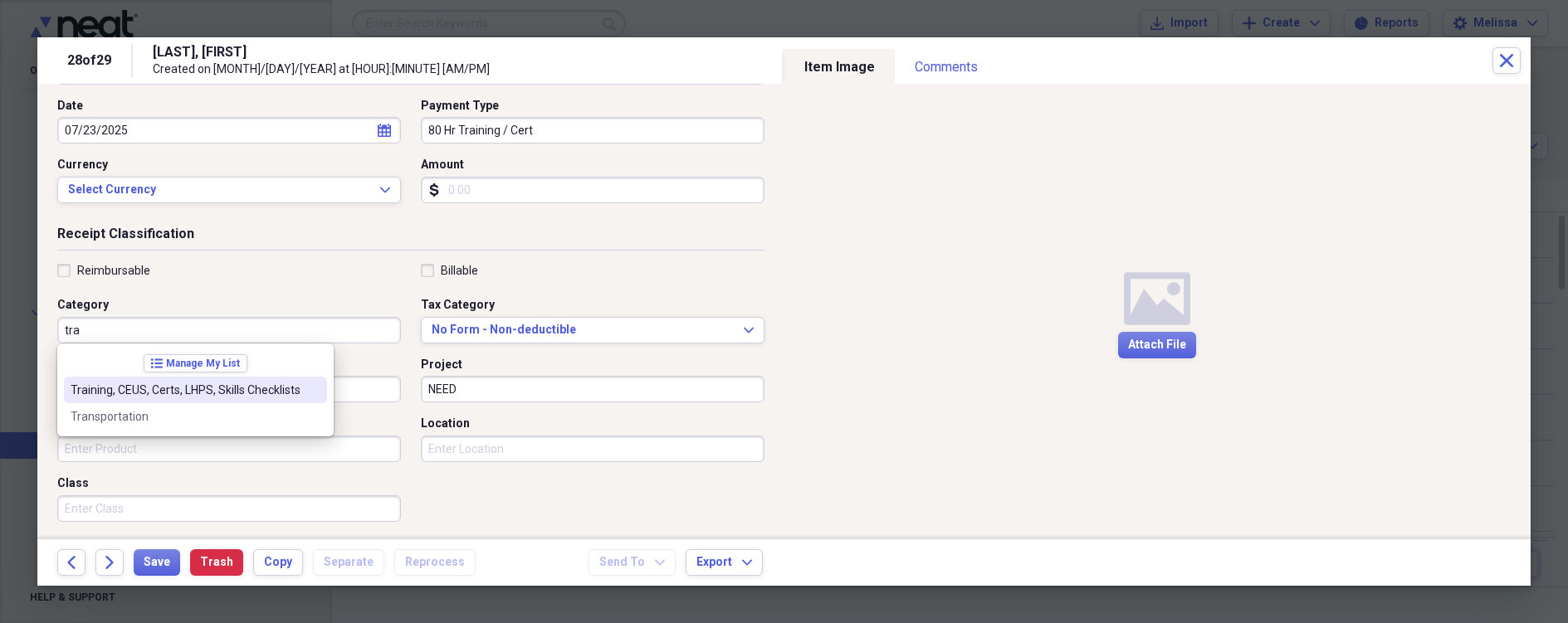click on "Training, CEUS, Certs, LHPS, Skills Checklists" at bounding box center [185, 390] 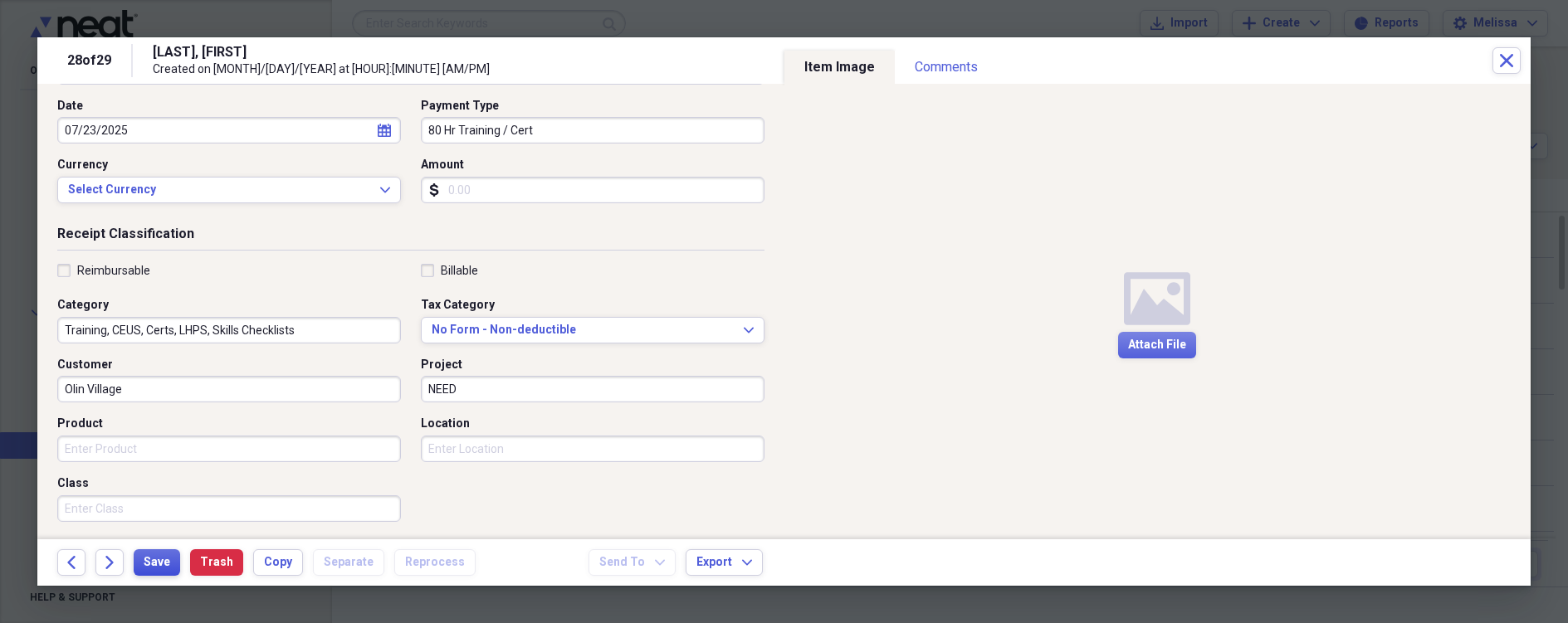 click on "Save" at bounding box center (157, 562) 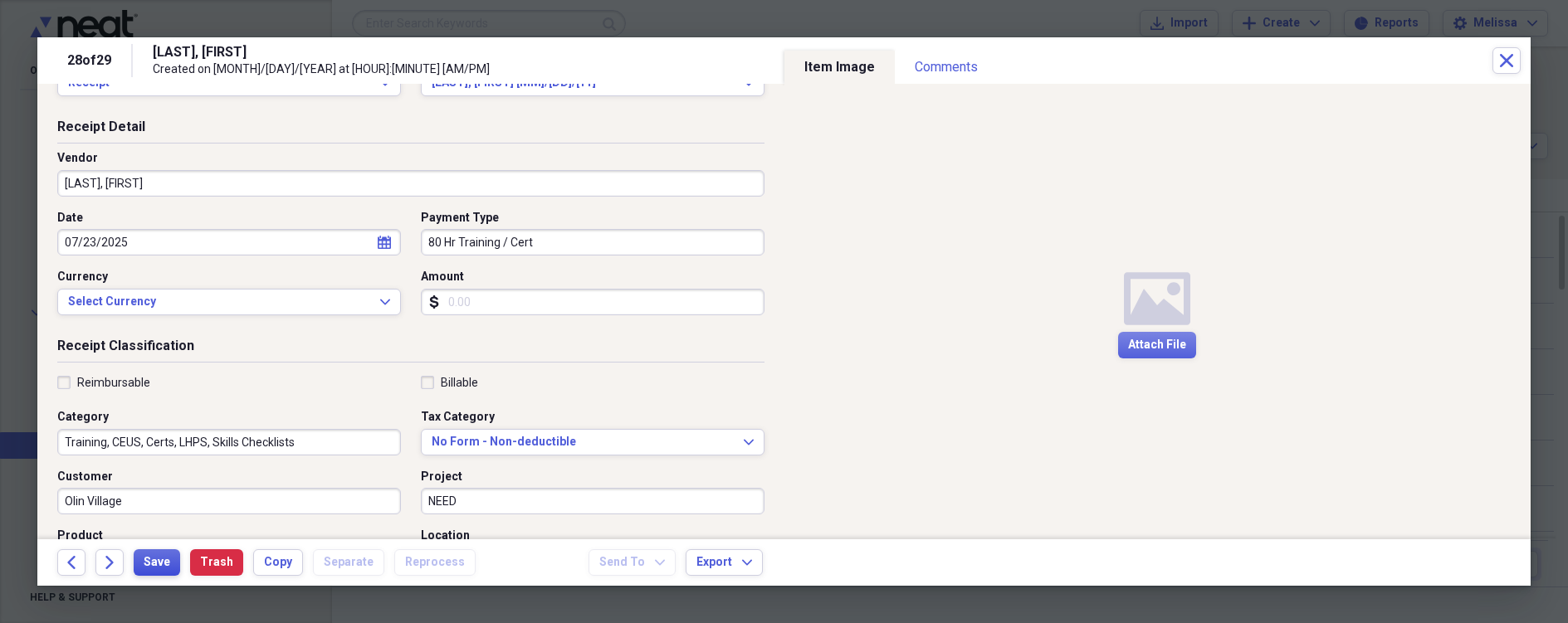 scroll, scrollTop: 83, scrollLeft: 0, axis: vertical 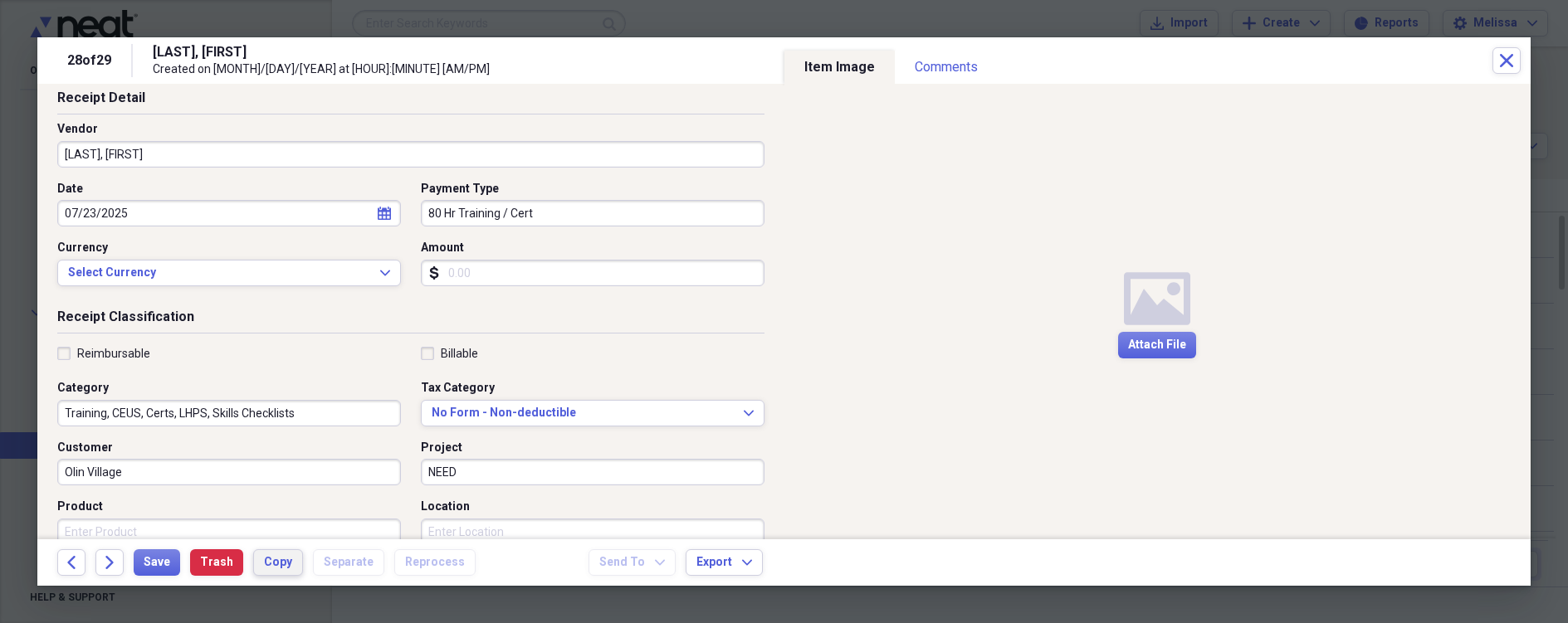 click on "Copy" at bounding box center (278, 562) 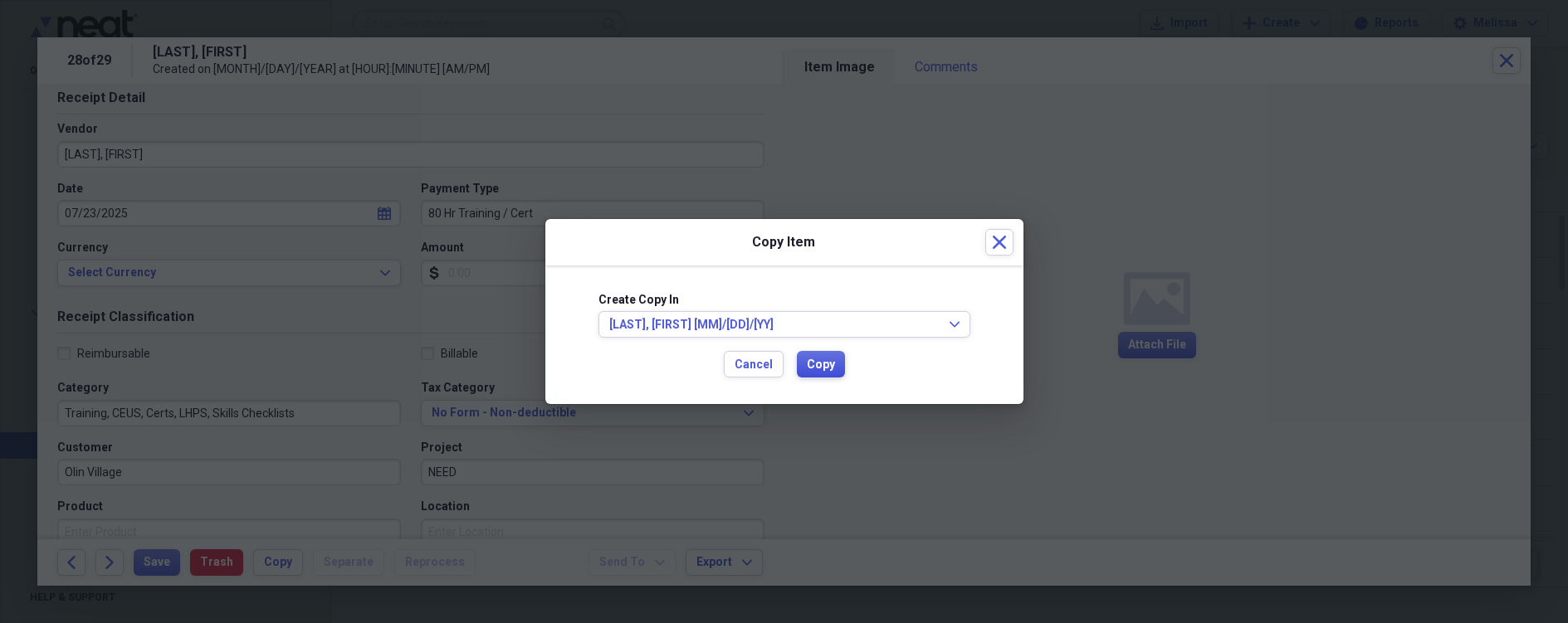 click on "Copy" at bounding box center [821, 365] 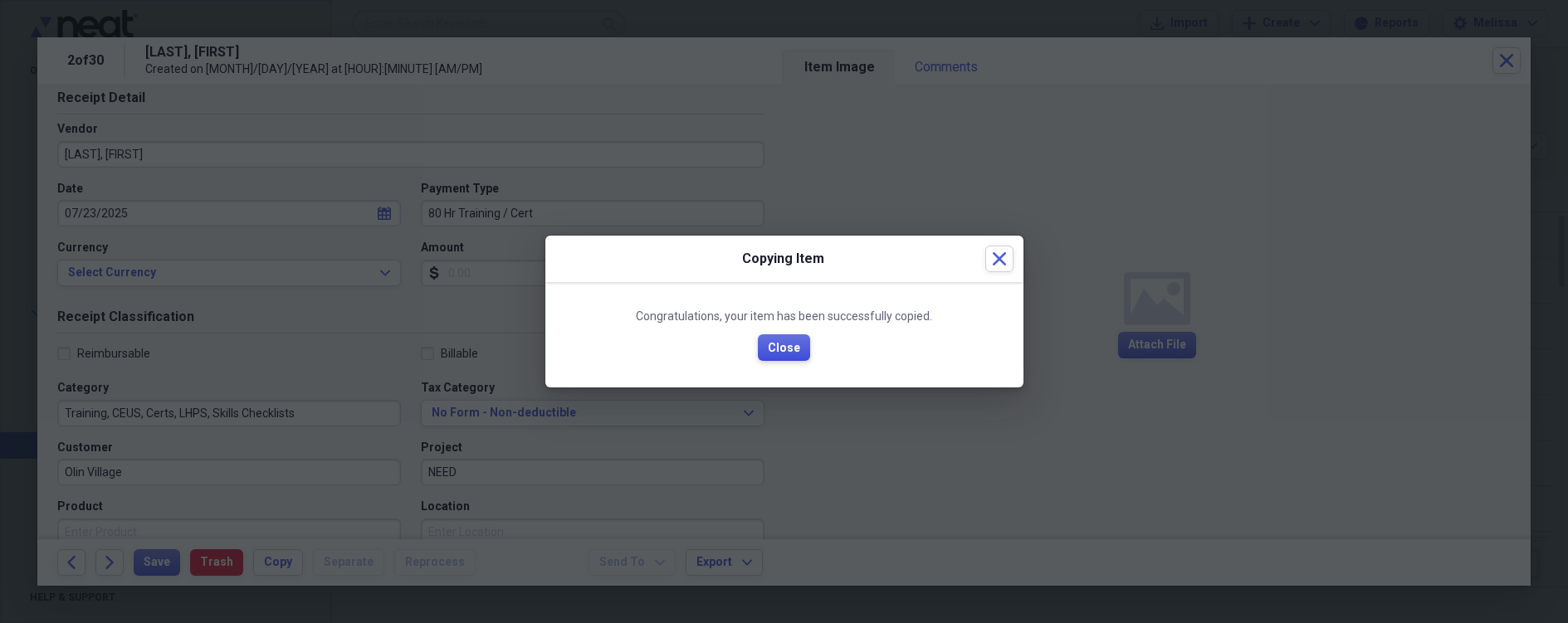 click on "Close" at bounding box center (784, 348) 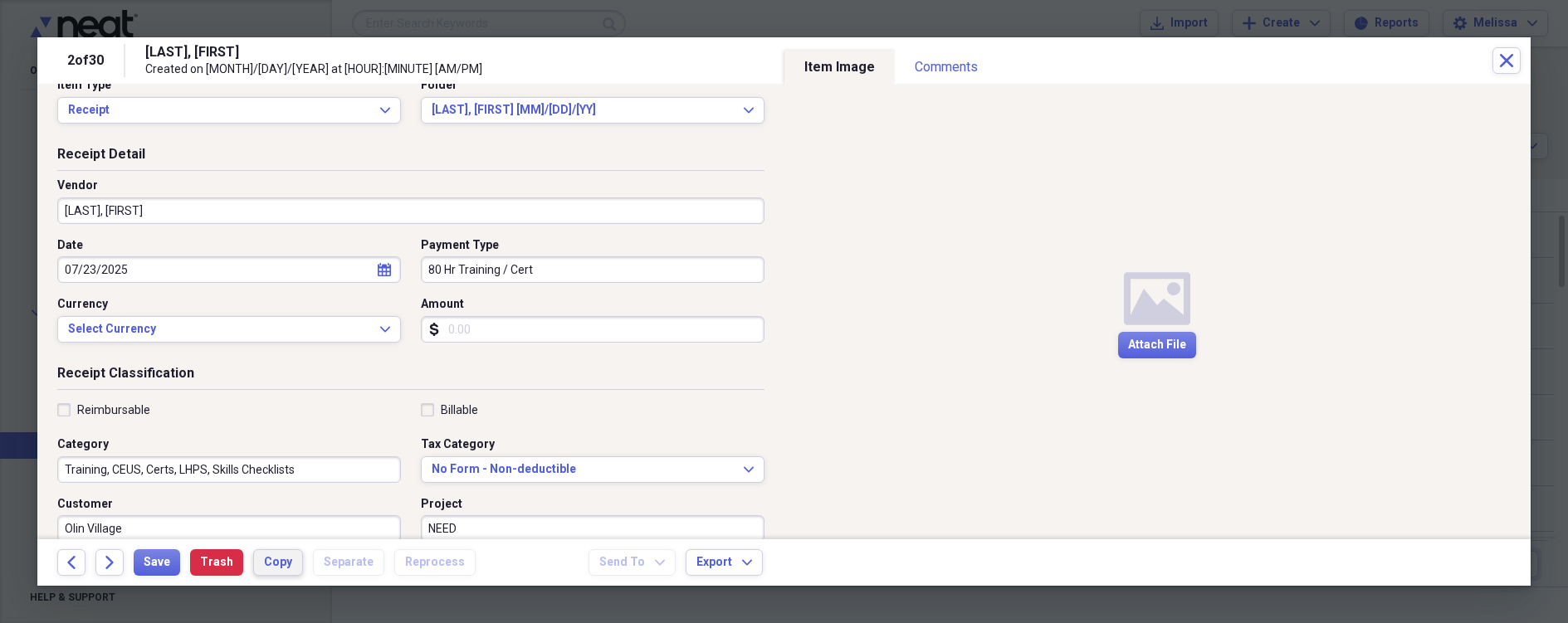 scroll, scrollTop: 0, scrollLeft: 0, axis: both 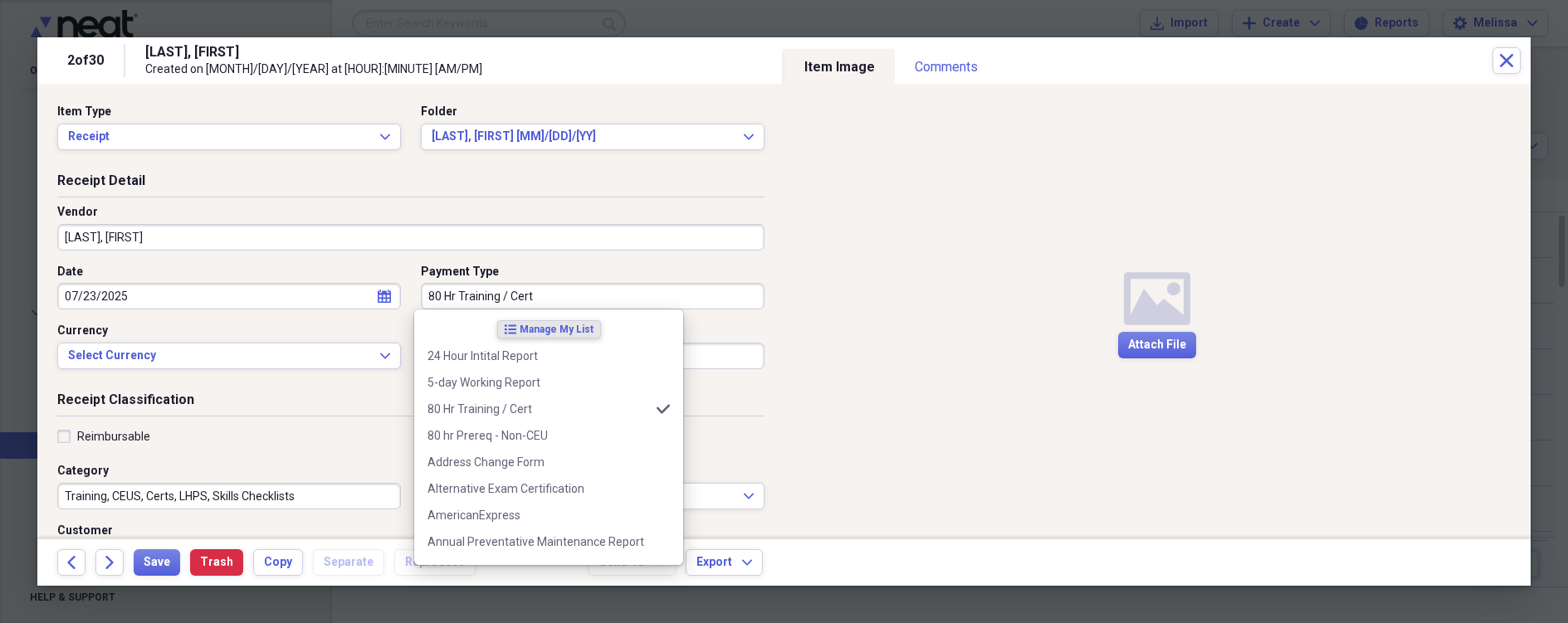 click on "80 Hr Training / Cert" at bounding box center (593, 296) 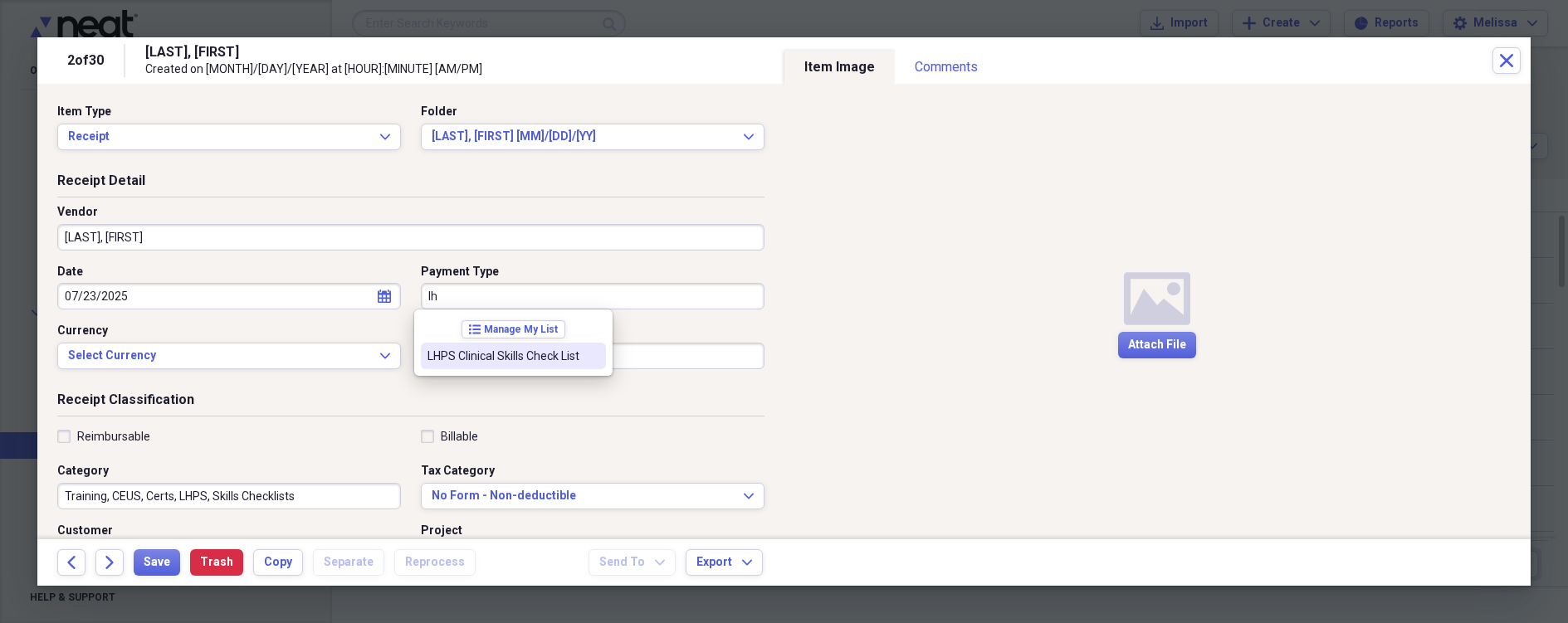 click on "list Manage My List LHPS Clinical Skills Check List" at bounding box center (513, 343) 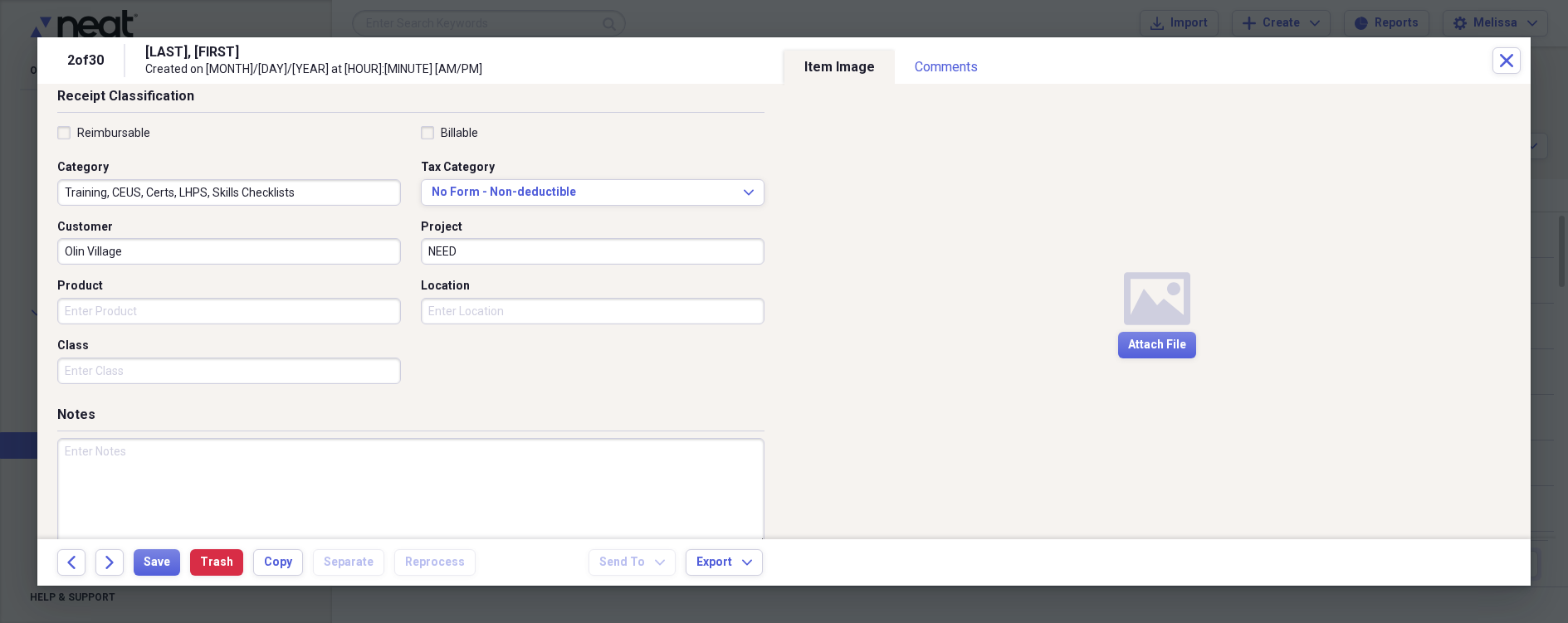 scroll, scrollTop: 332, scrollLeft: 0, axis: vertical 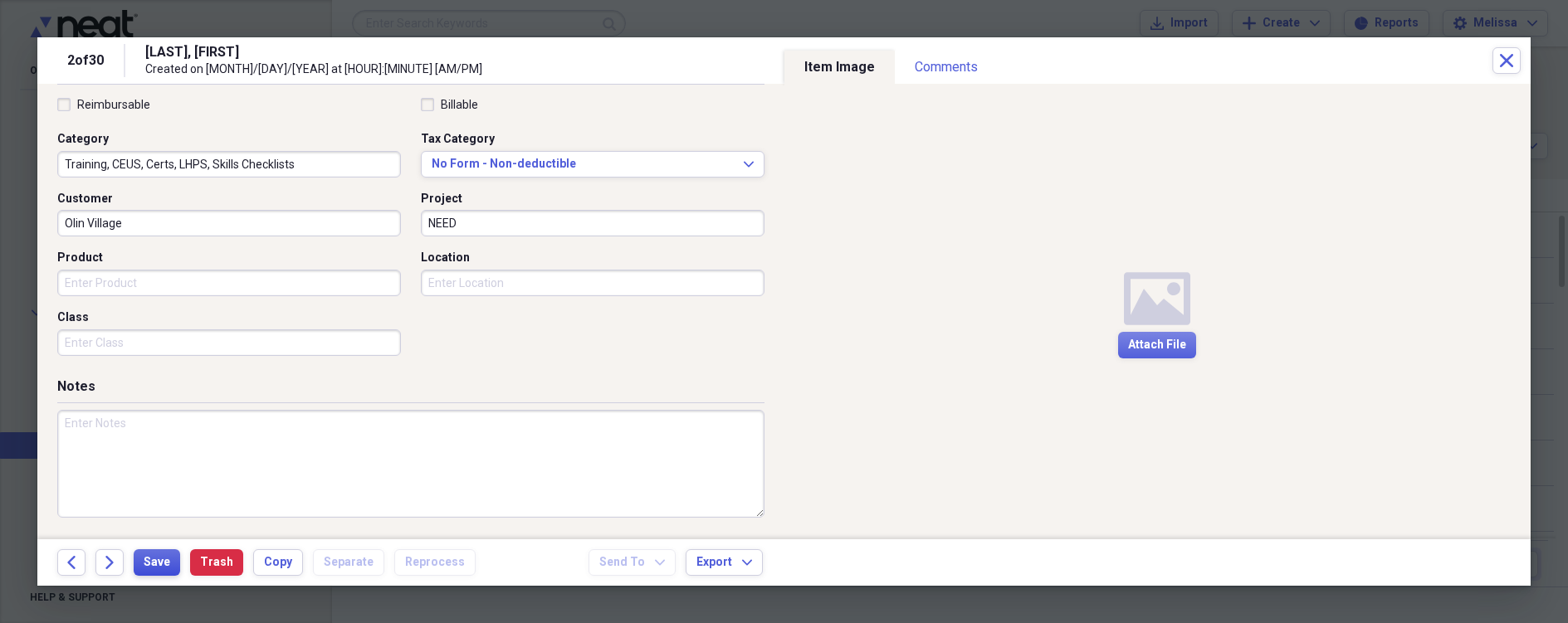 click on "Save" at bounding box center [157, 562] 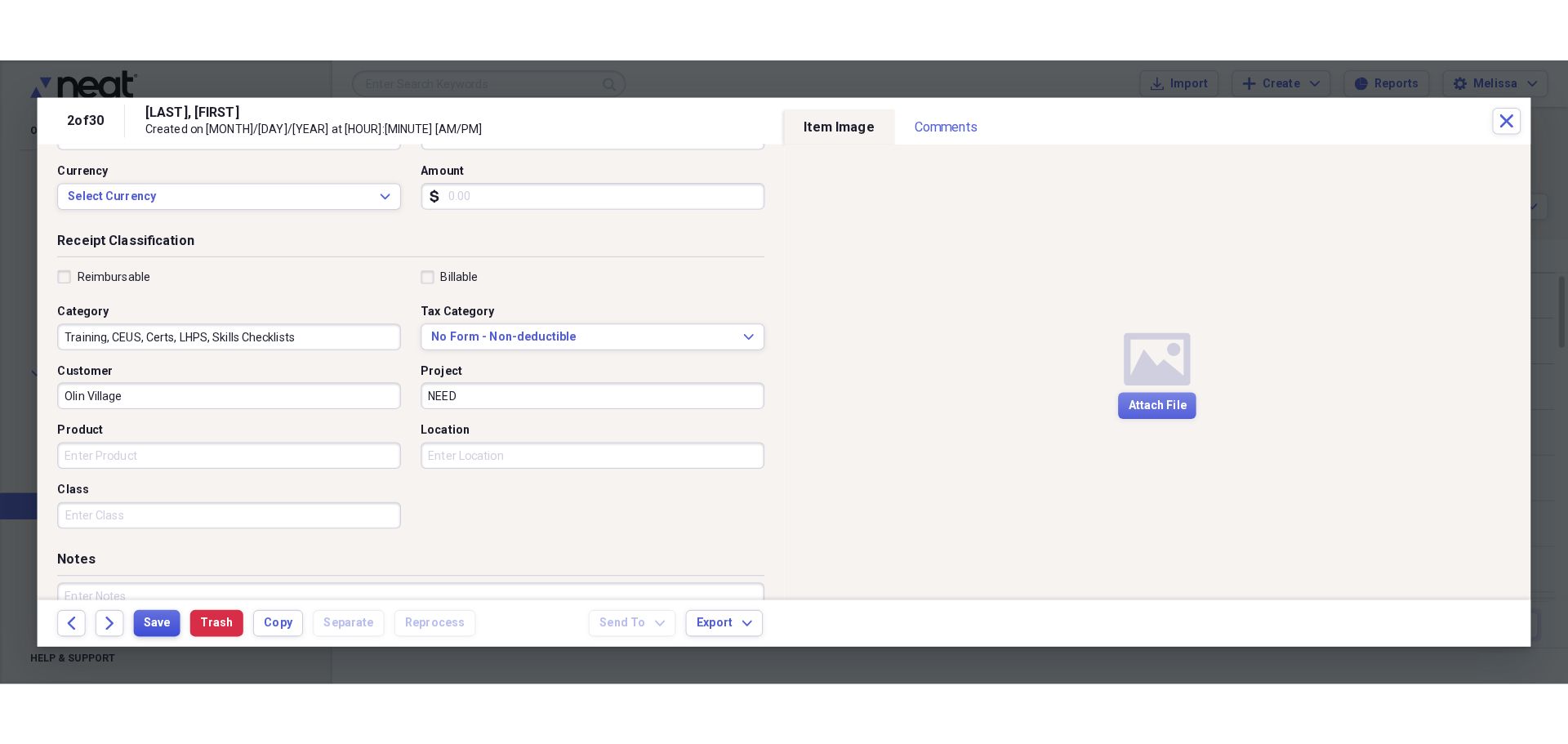 scroll, scrollTop: 82, scrollLeft: 0, axis: vertical 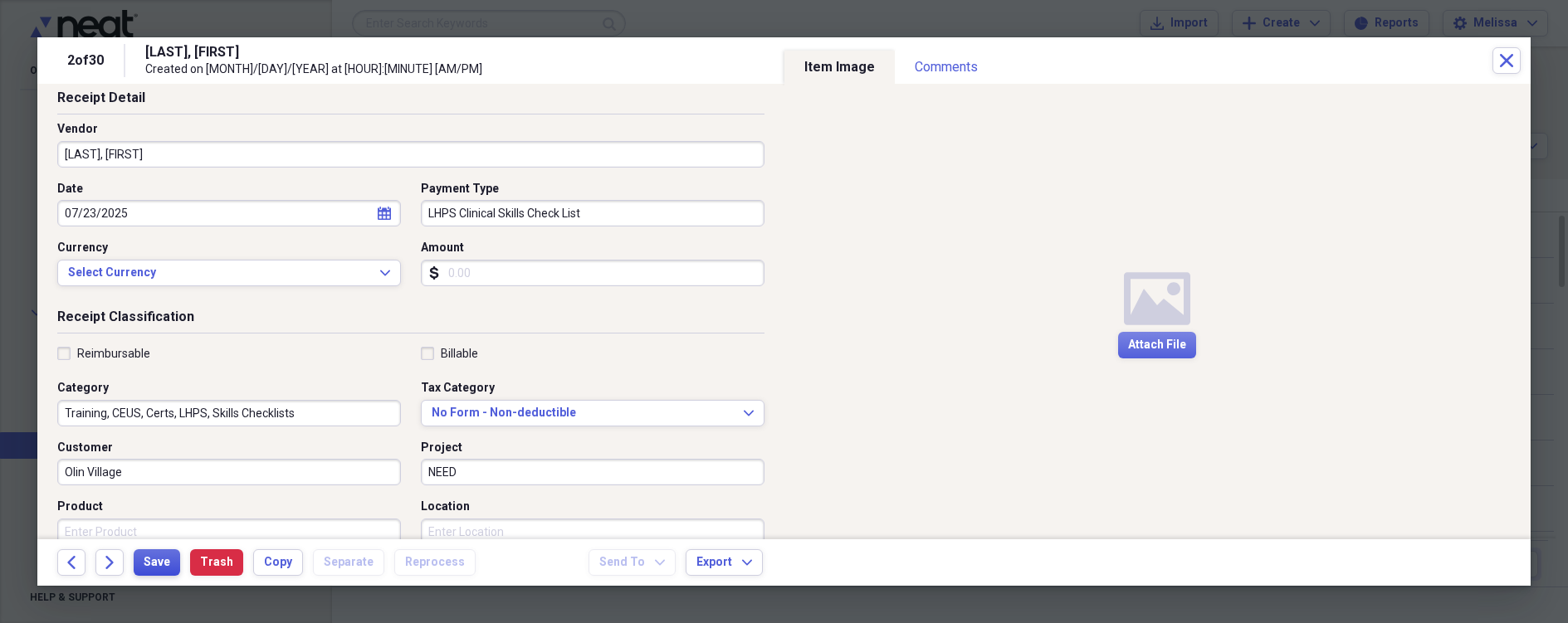 click on "Save" at bounding box center [157, 562] 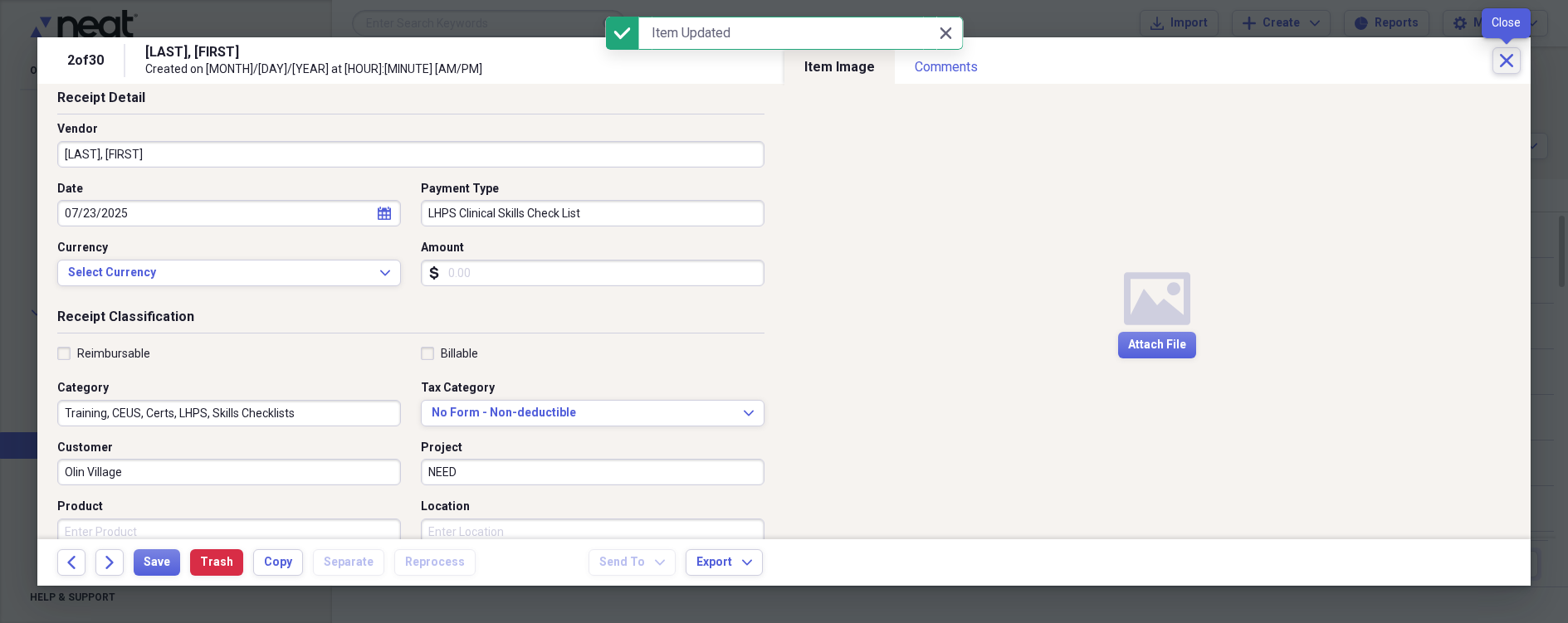 click on "Close" at bounding box center (1507, 61) 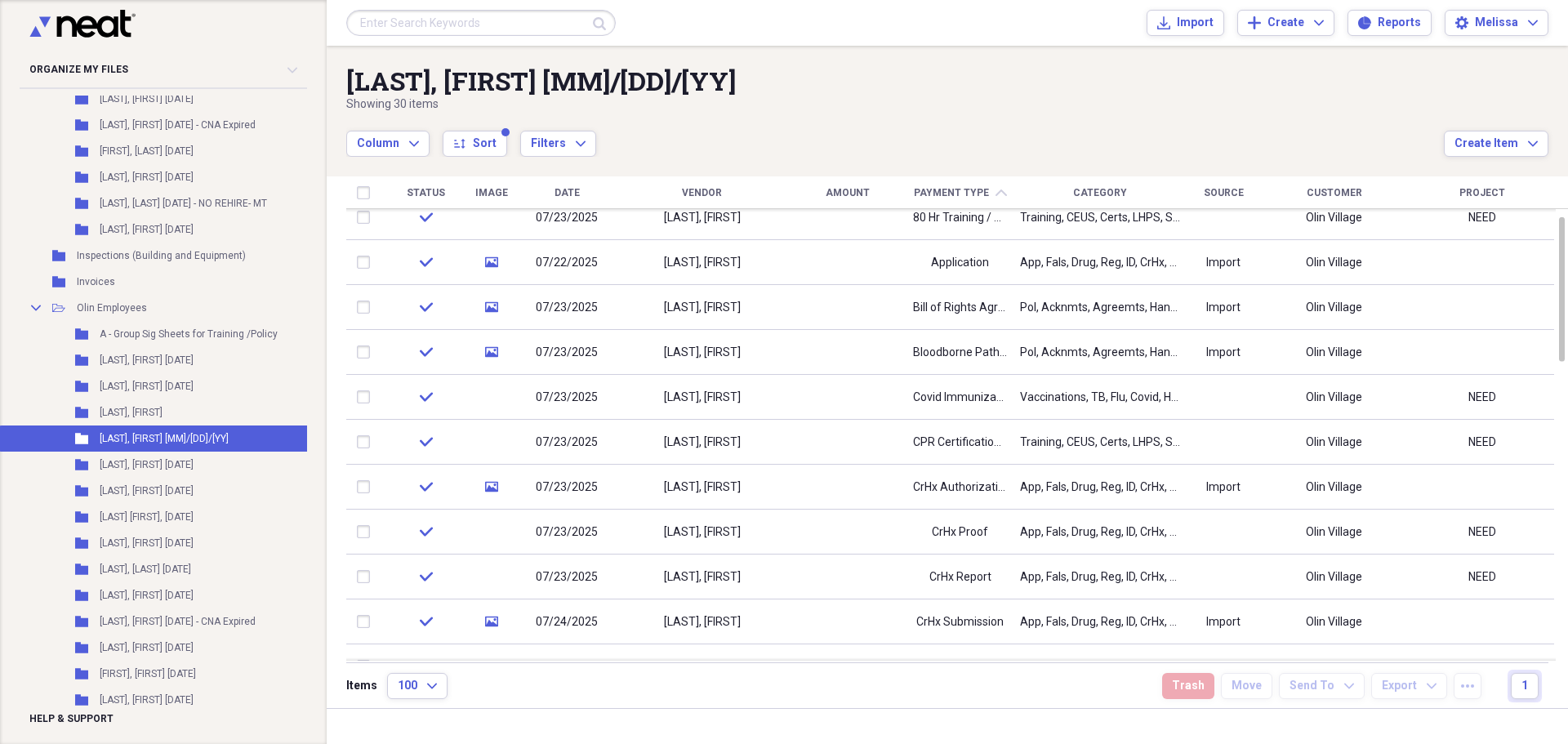 click on "Project" at bounding box center (1481, 193) 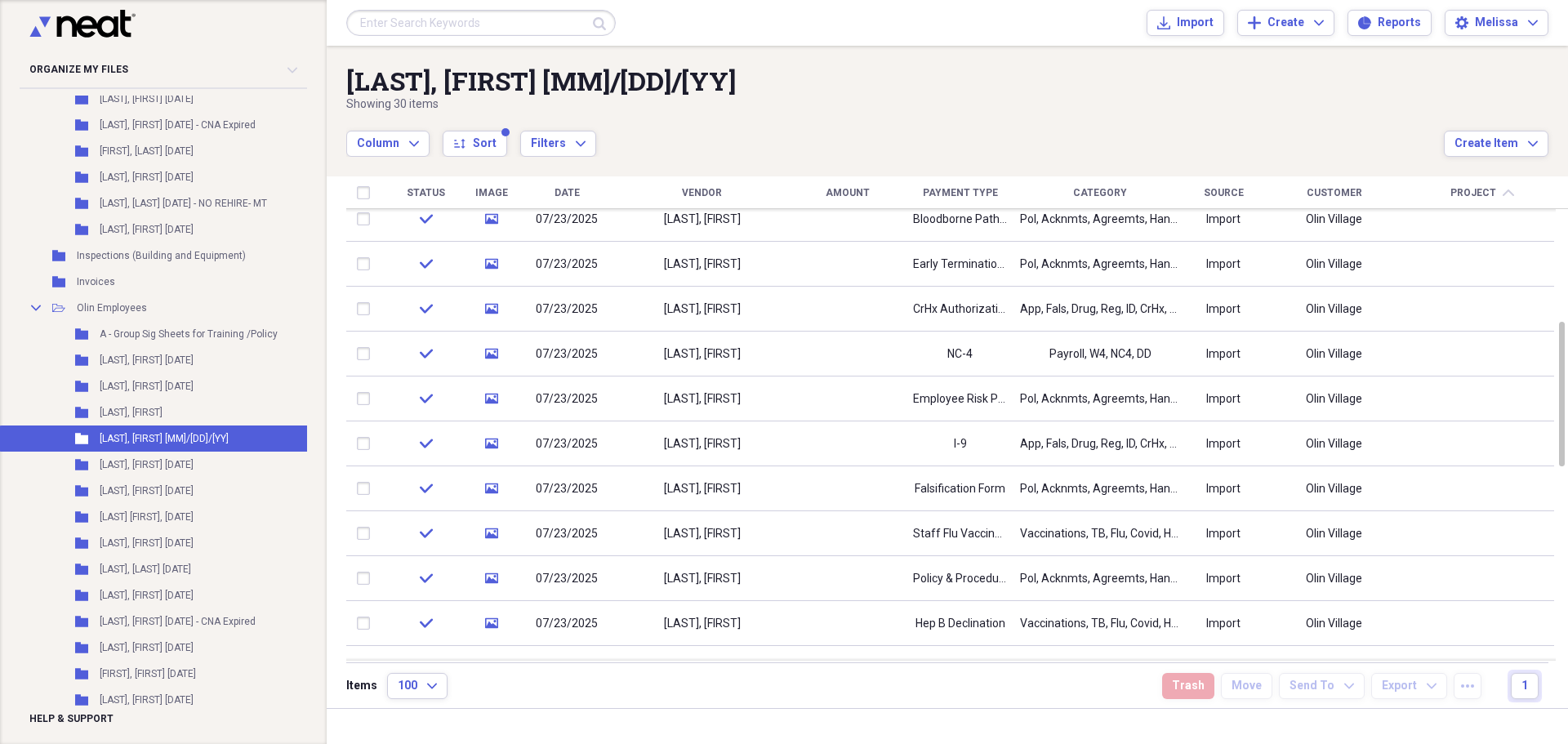 click on "Project" at bounding box center [1473, 193] 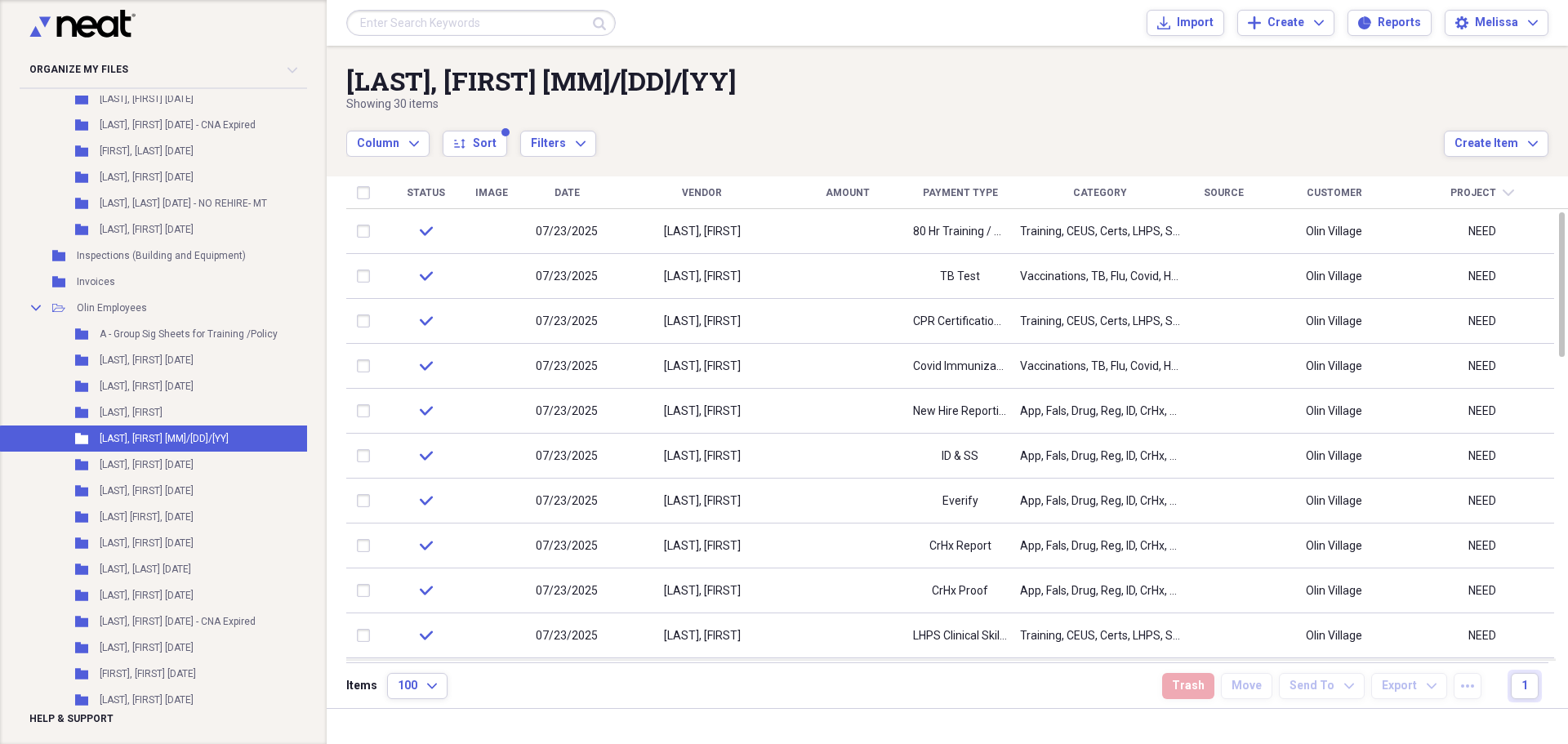 drag, startPoint x: 945, startPoint y: 193, endPoint x: 960, endPoint y: 206, distance: 19.849433 